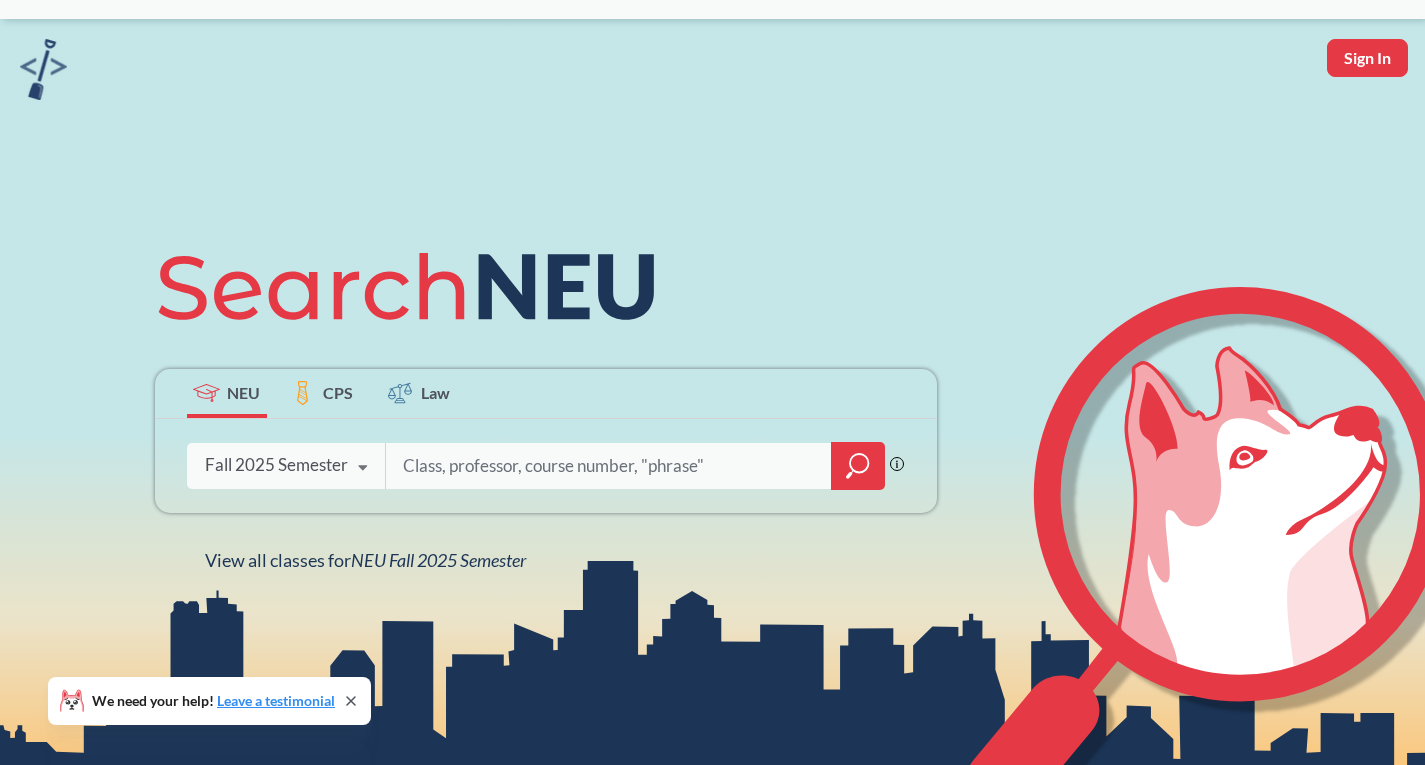 scroll, scrollTop: 100, scrollLeft: 0, axis: vertical 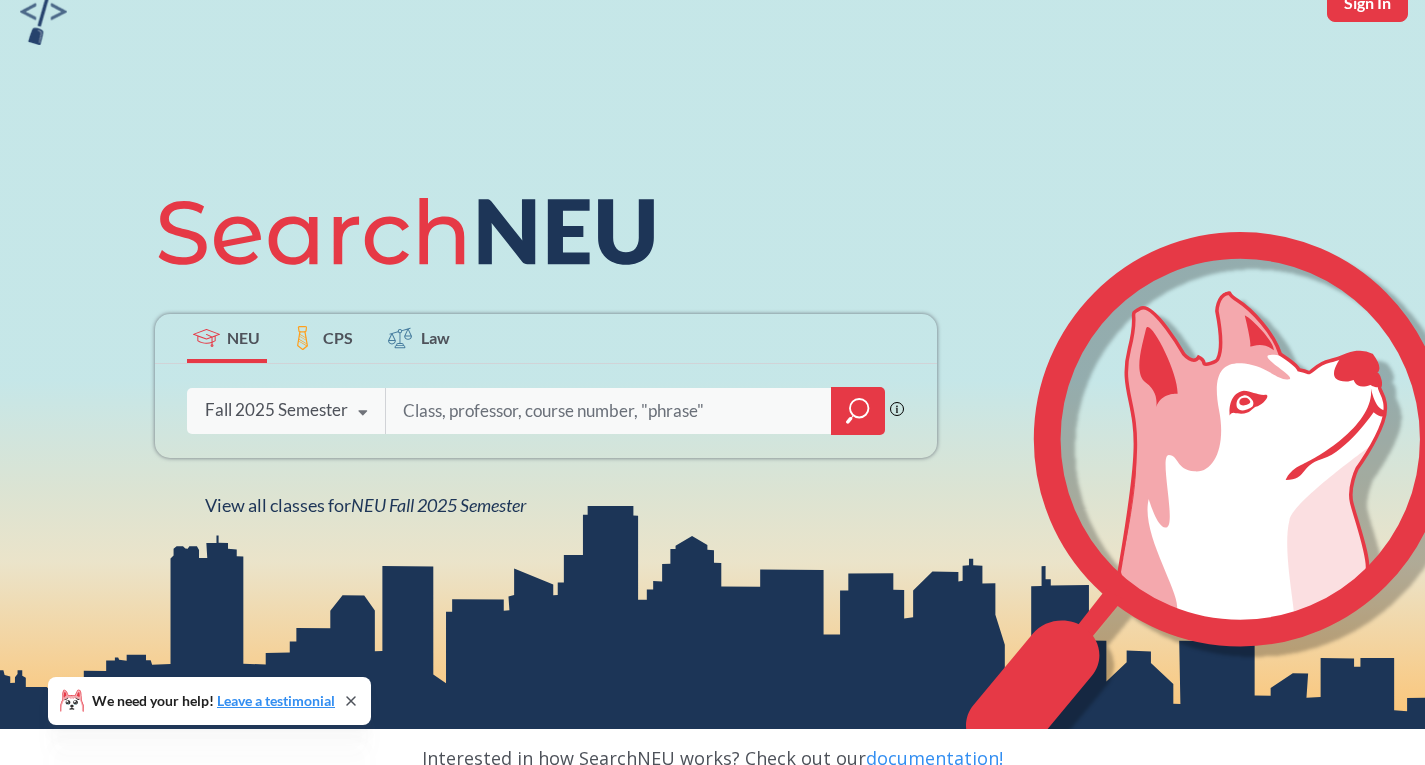 click at bounding box center [609, 411] 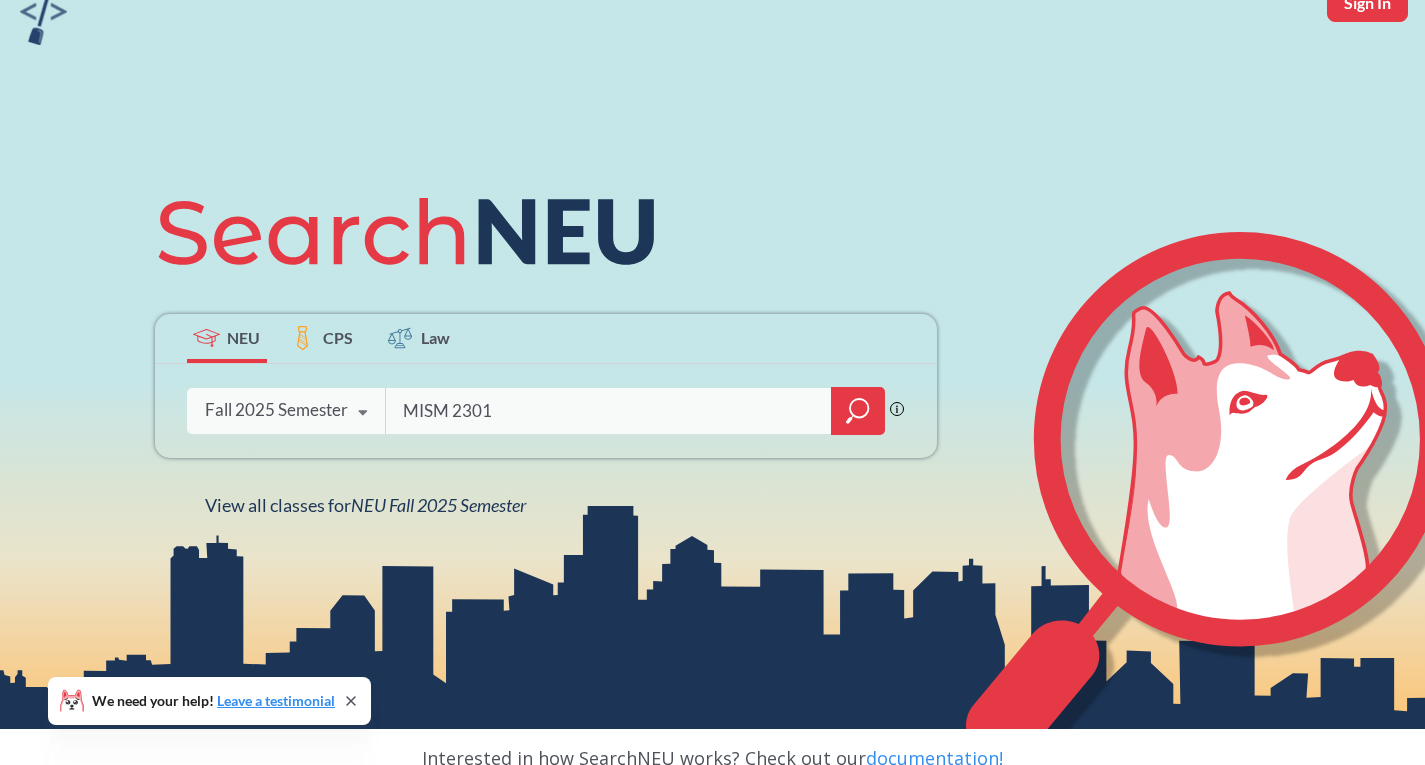 type on "MISM 2301" 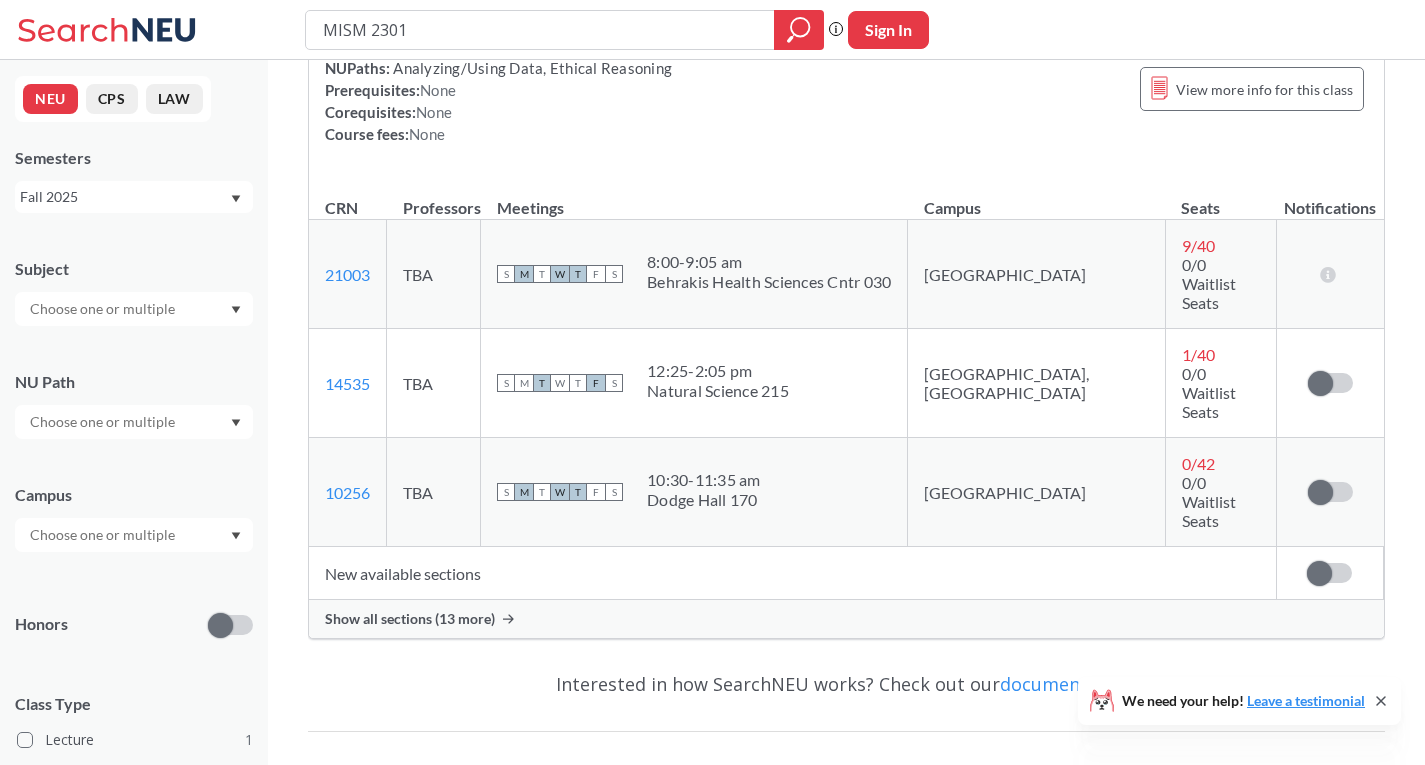 scroll, scrollTop: 282, scrollLeft: 0, axis: vertical 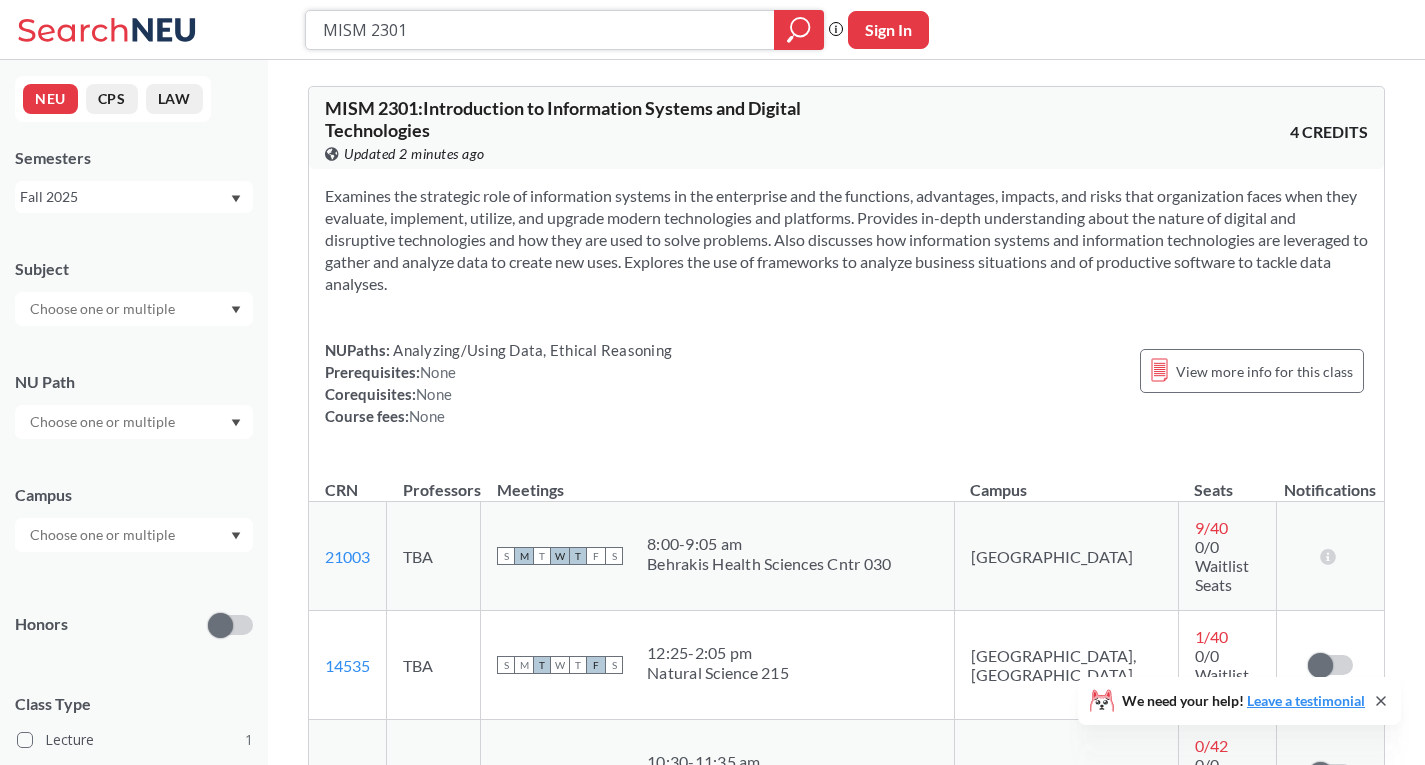 drag, startPoint x: 497, startPoint y: 16, endPoint x: 298, endPoint y: 20, distance: 199.04019 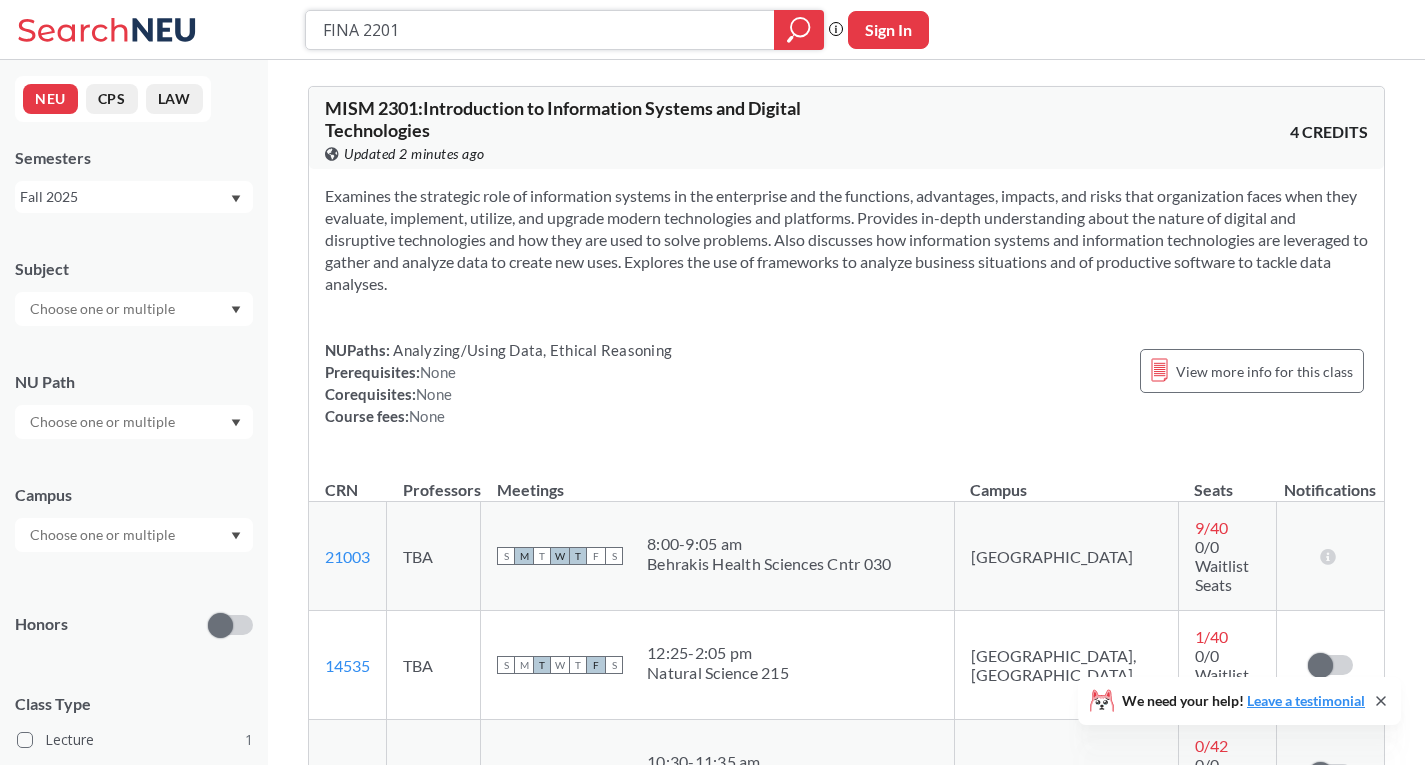 type on "FINA 2201" 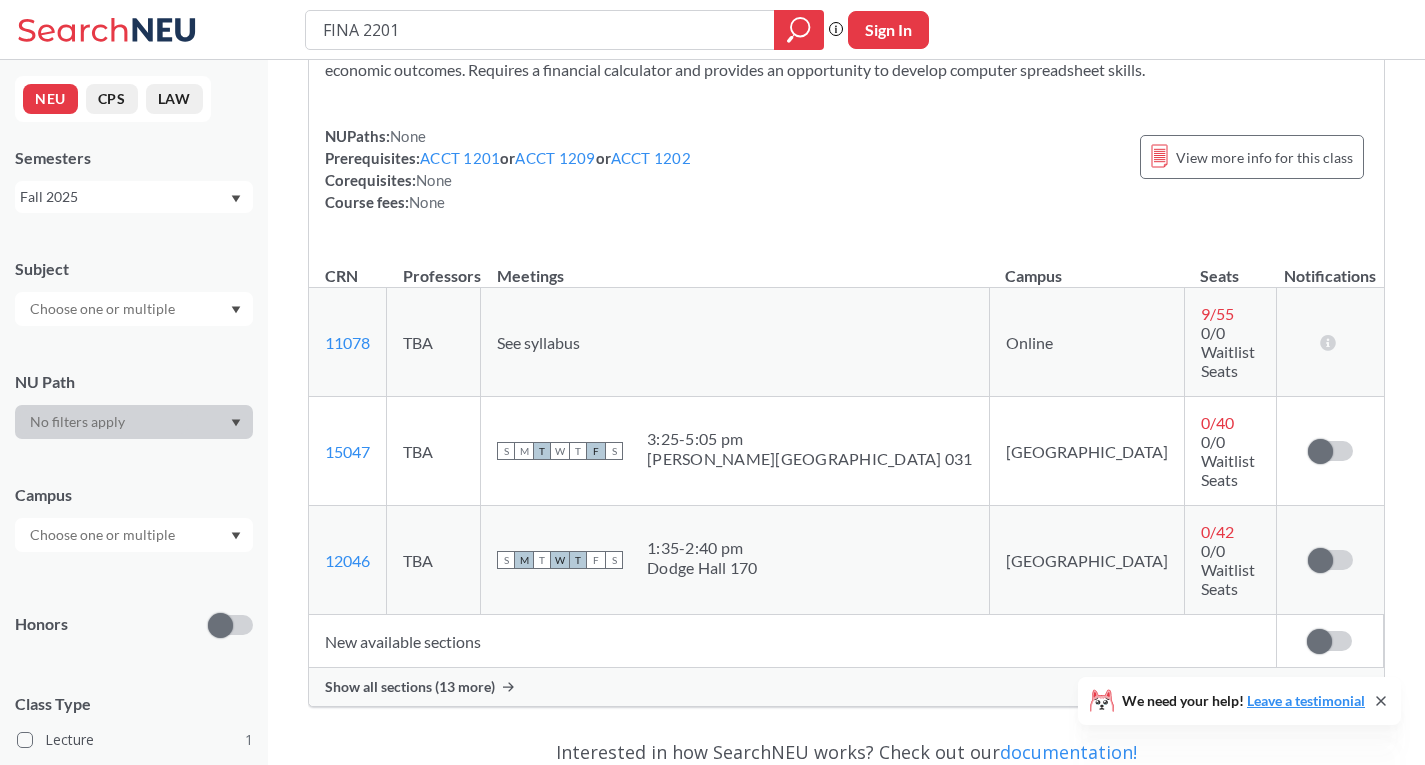 scroll, scrollTop: 200, scrollLeft: 0, axis: vertical 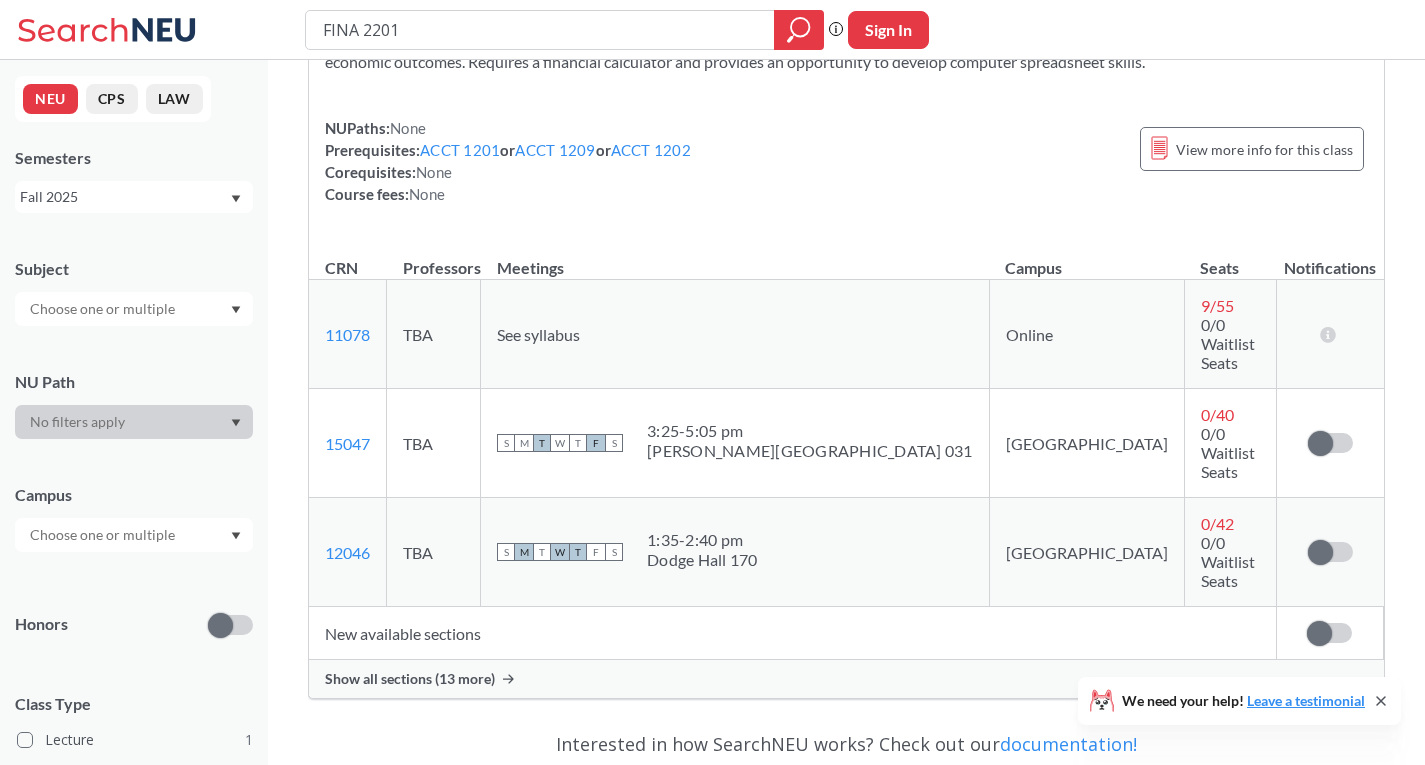 click on "Show all sections (13 more)" at bounding box center [410, 679] 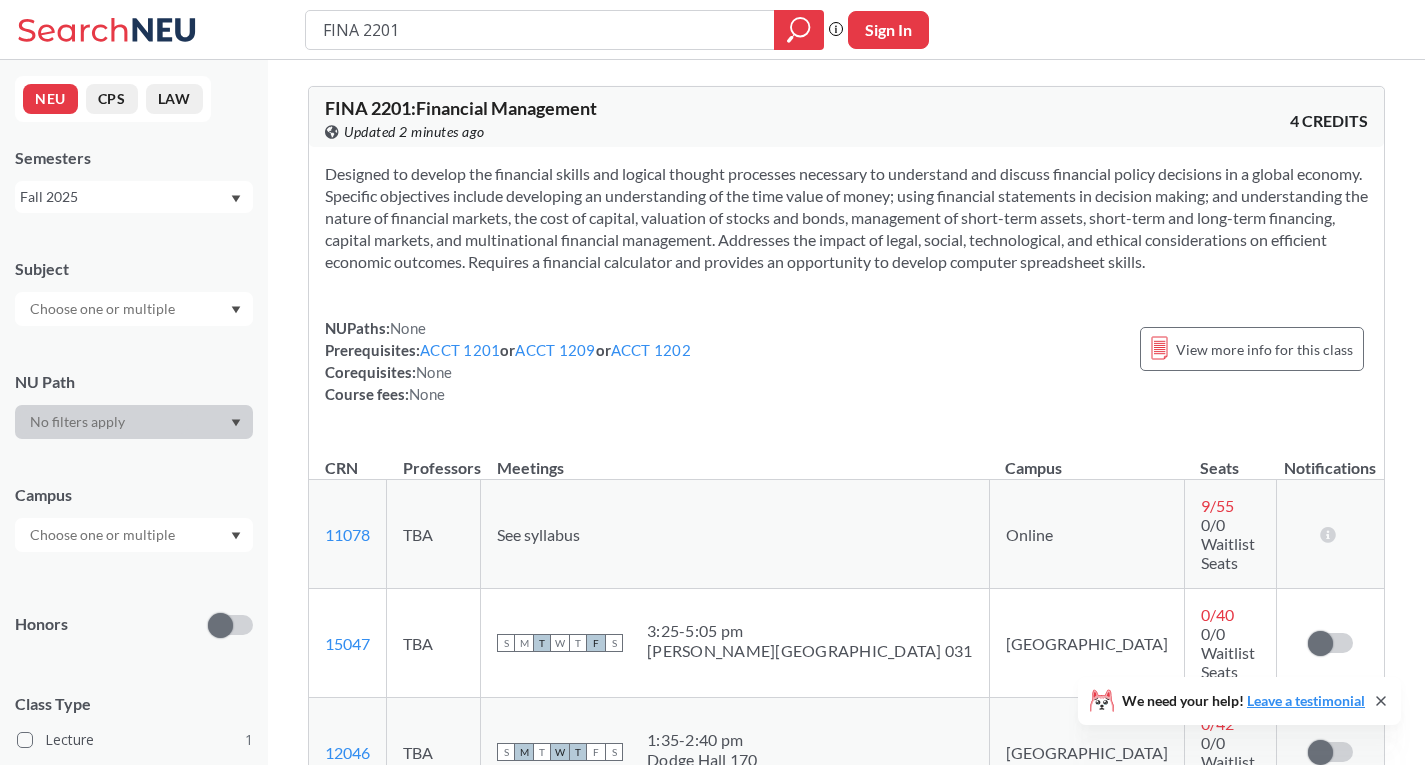 scroll, scrollTop: 0, scrollLeft: 0, axis: both 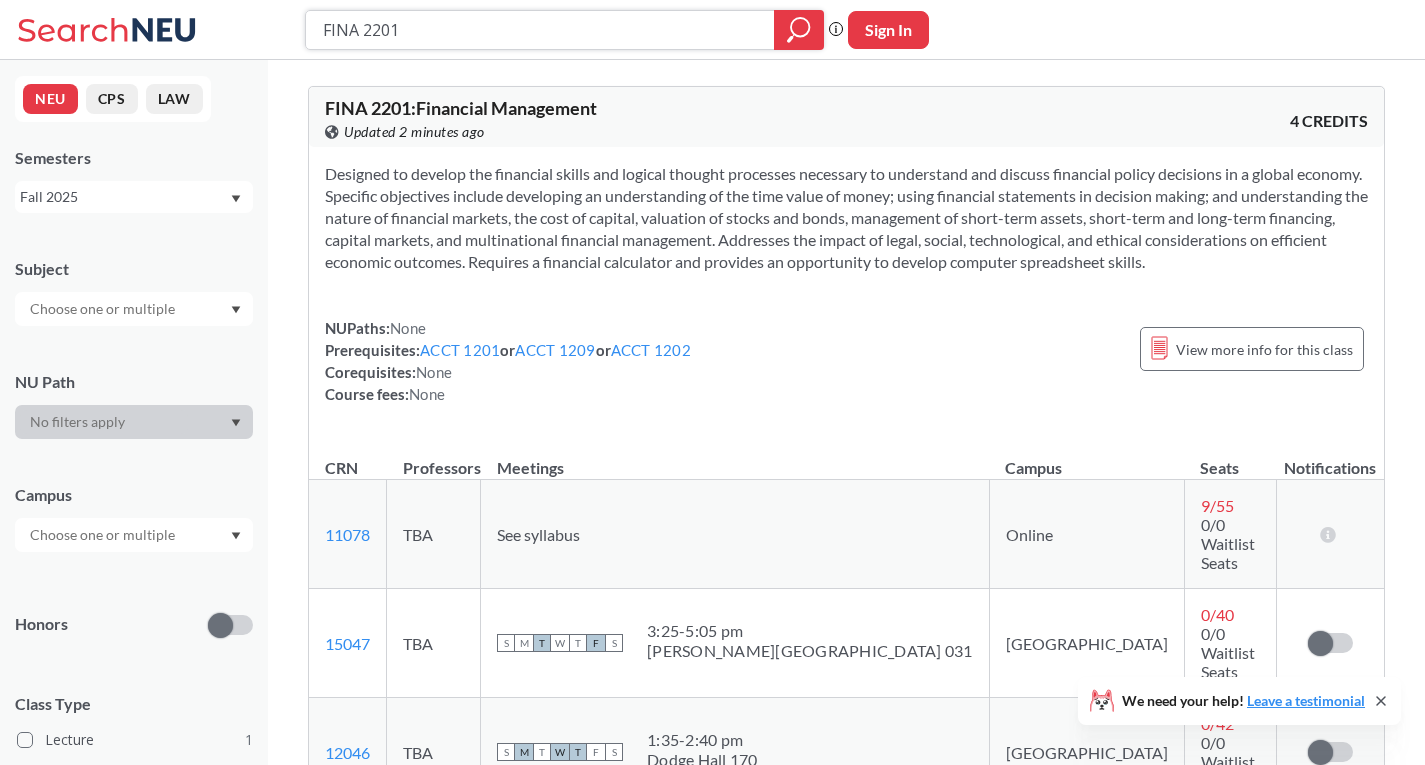 drag, startPoint x: 460, startPoint y: 26, endPoint x: 263, endPoint y: 23, distance: 197.02284 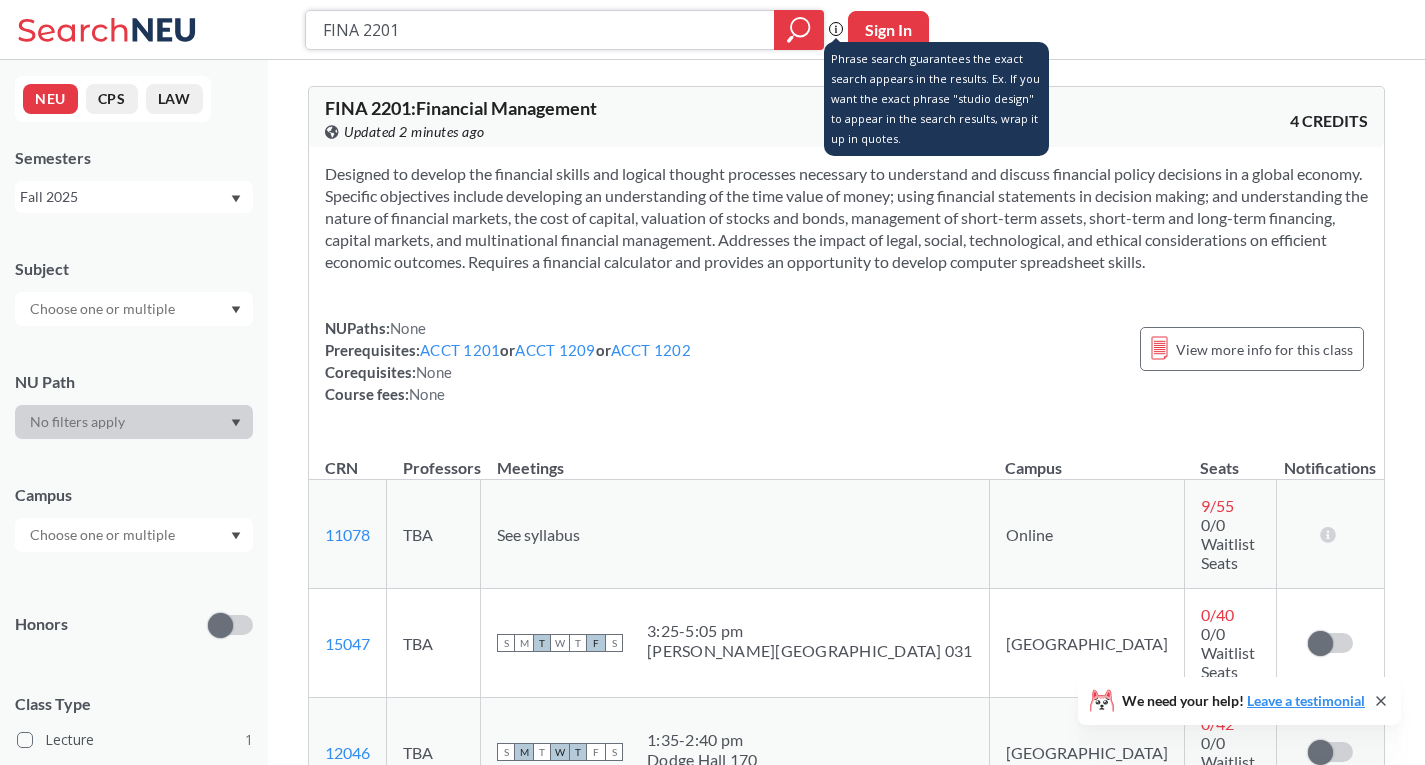 paste on "ACCT 1" 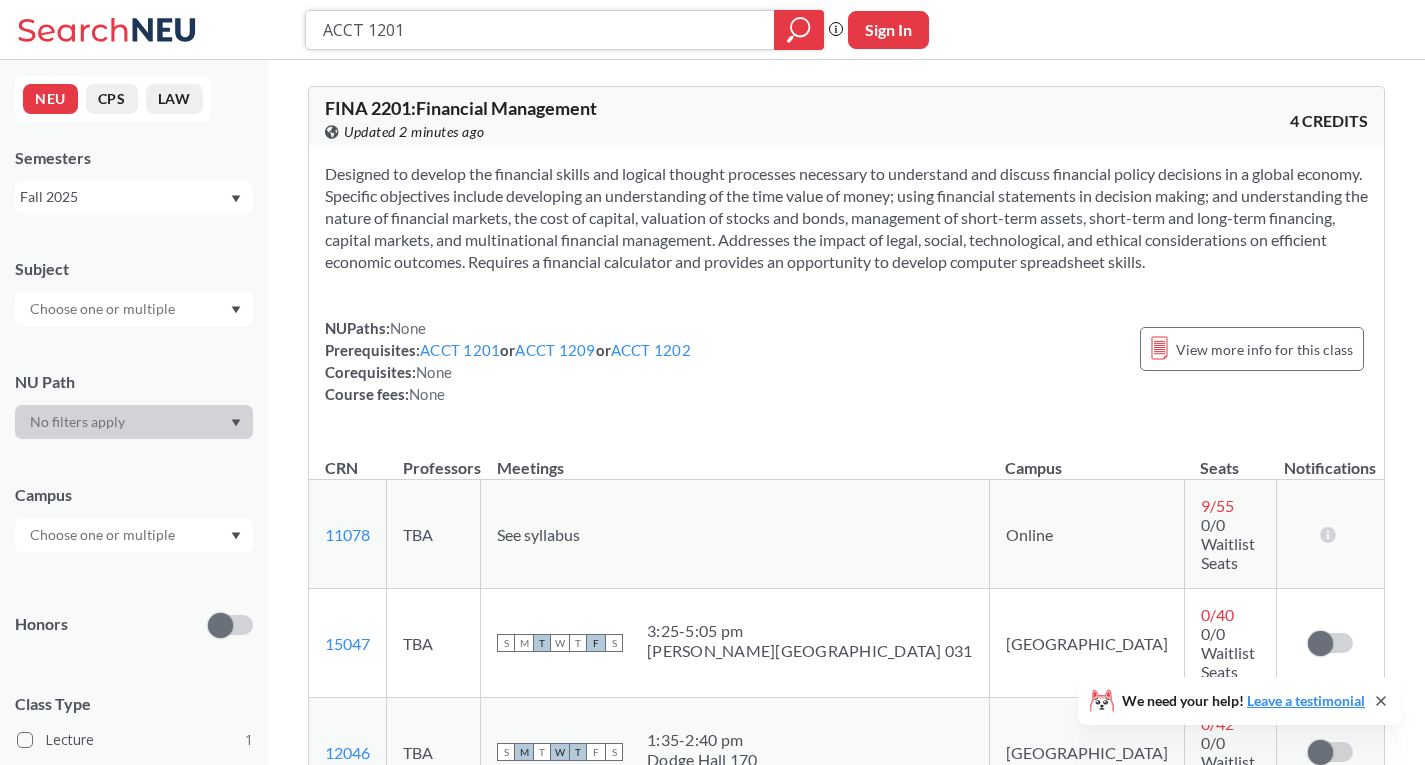 type on "ACCT 1201" 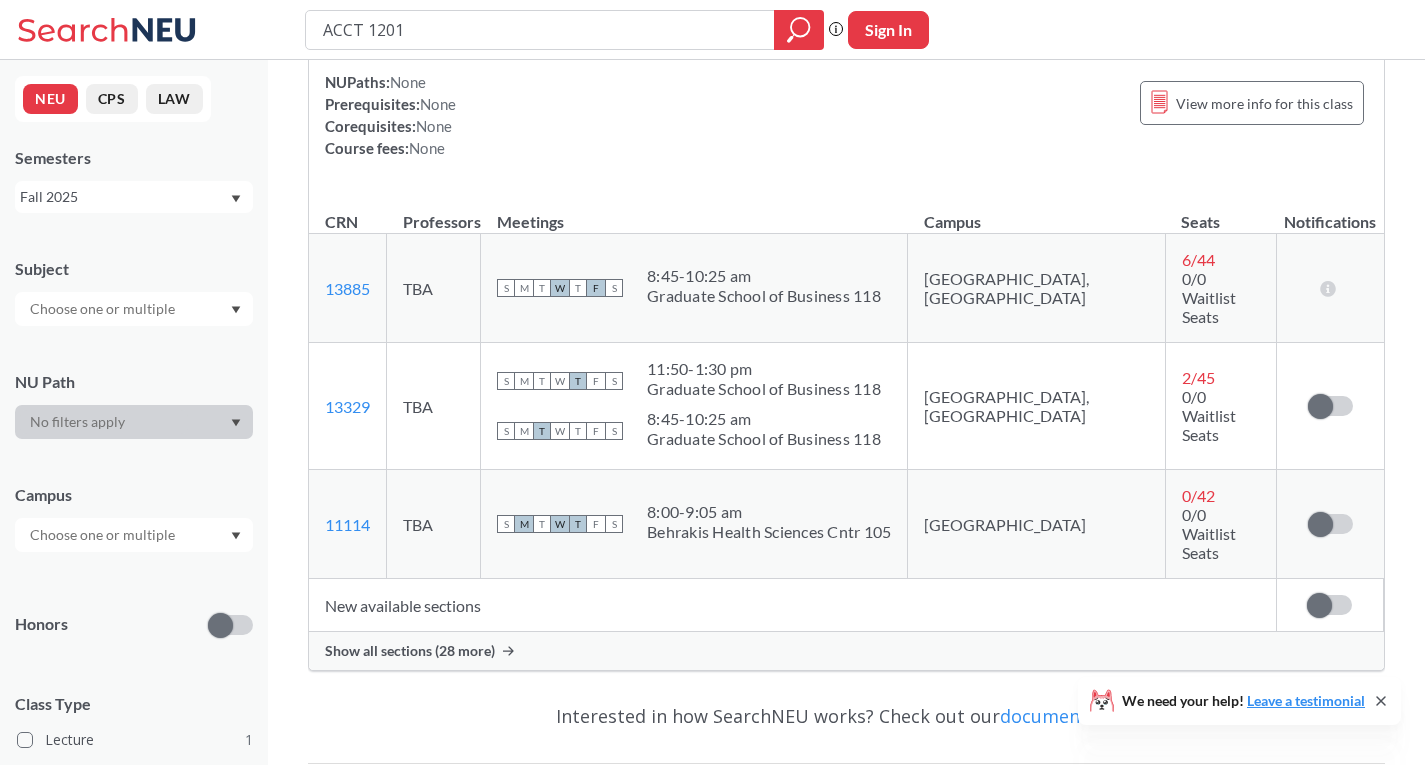 scroll, scrollTop: 300, scrollLeft: 0, axis: vertical 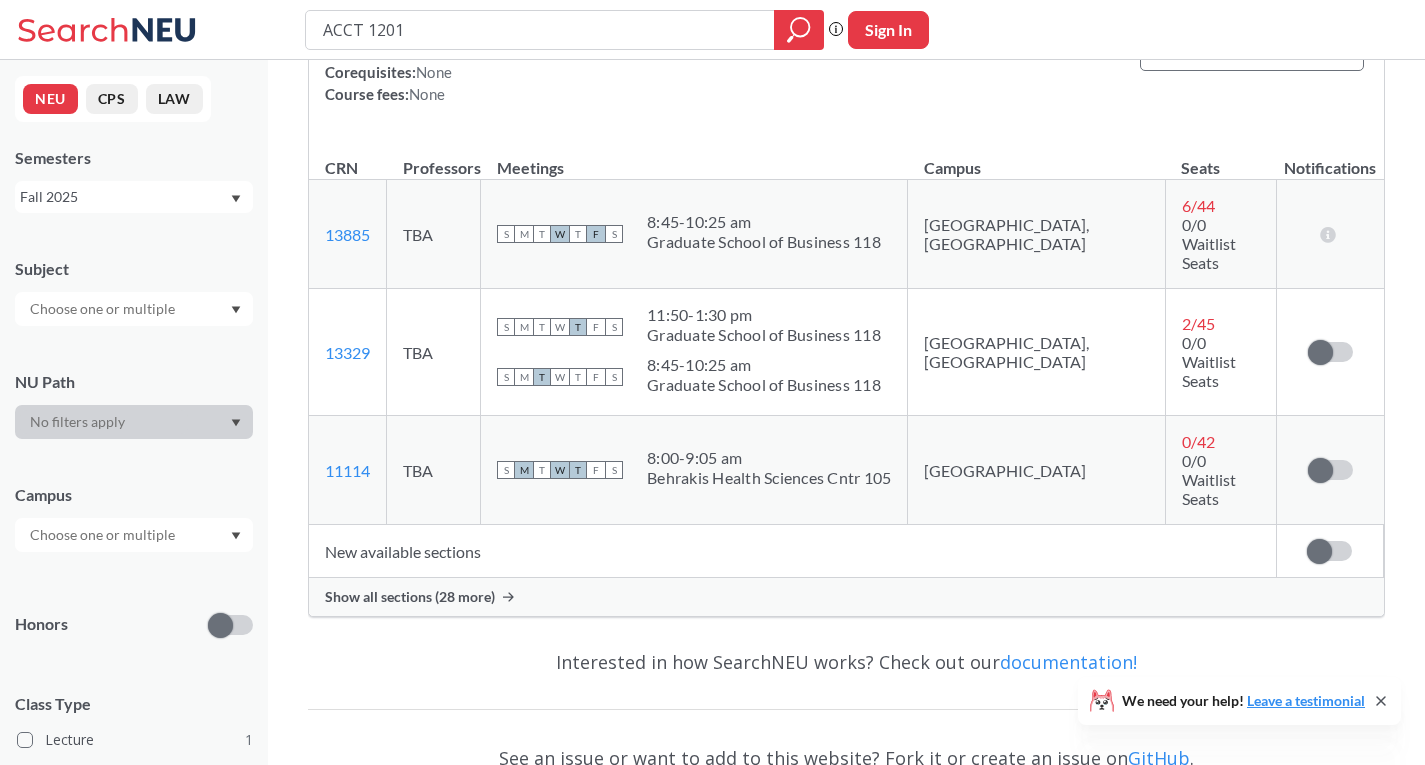 click on "Show all sections (28 more)" at bounding box center (410, 597) 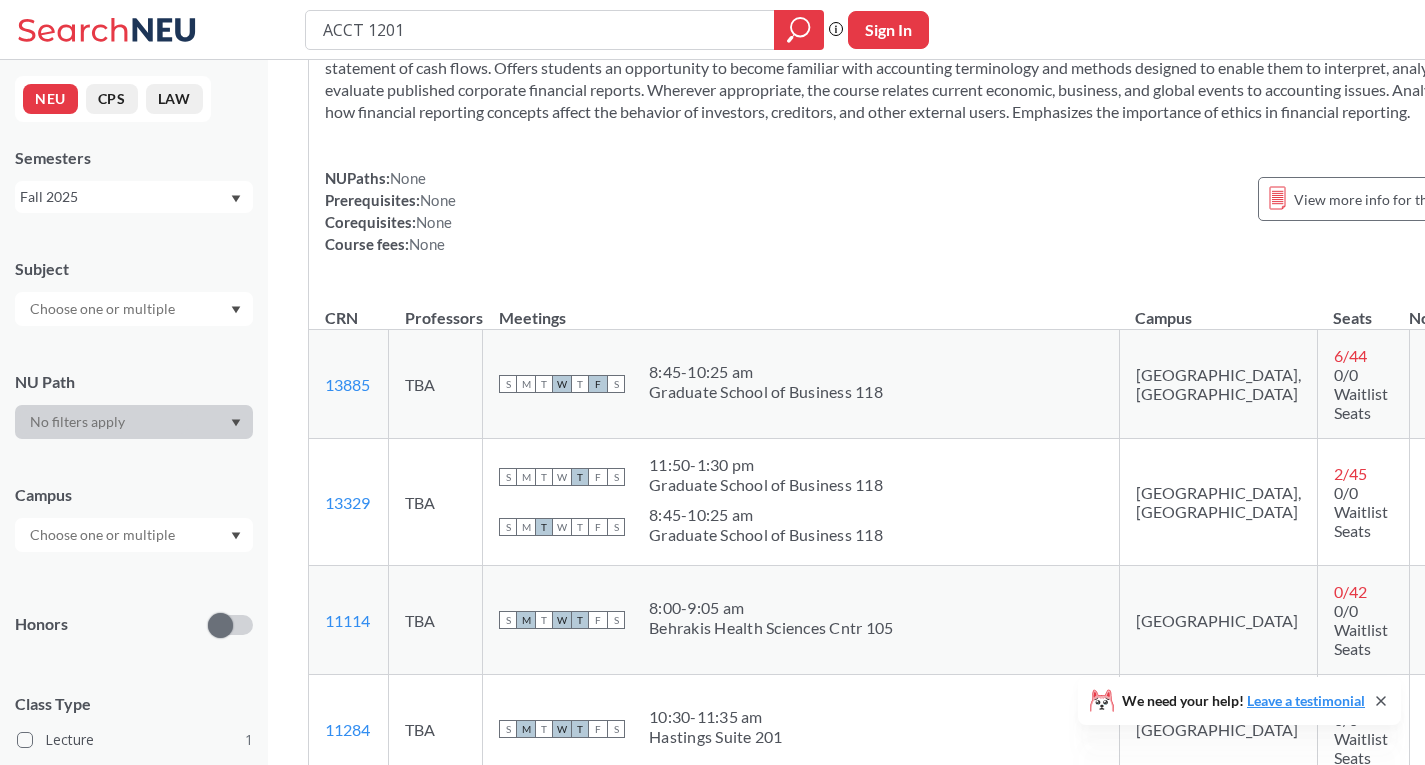 scroll, scrollTop: 100, scrollLeft: 0, axis: vertical 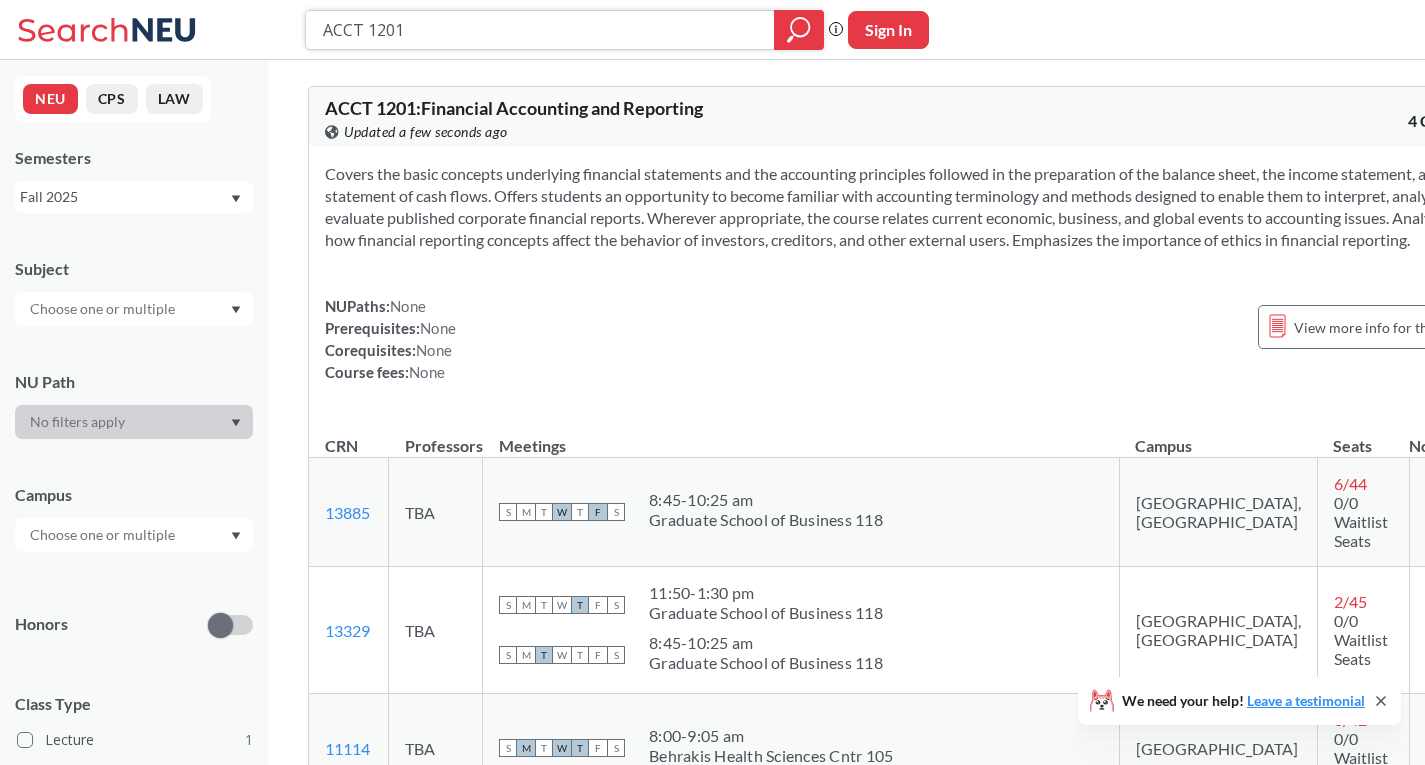 drag, startPoint x: 430, startPoint y: 31, endPoint x: 244, endPoint y: 24, distance: 186.13167 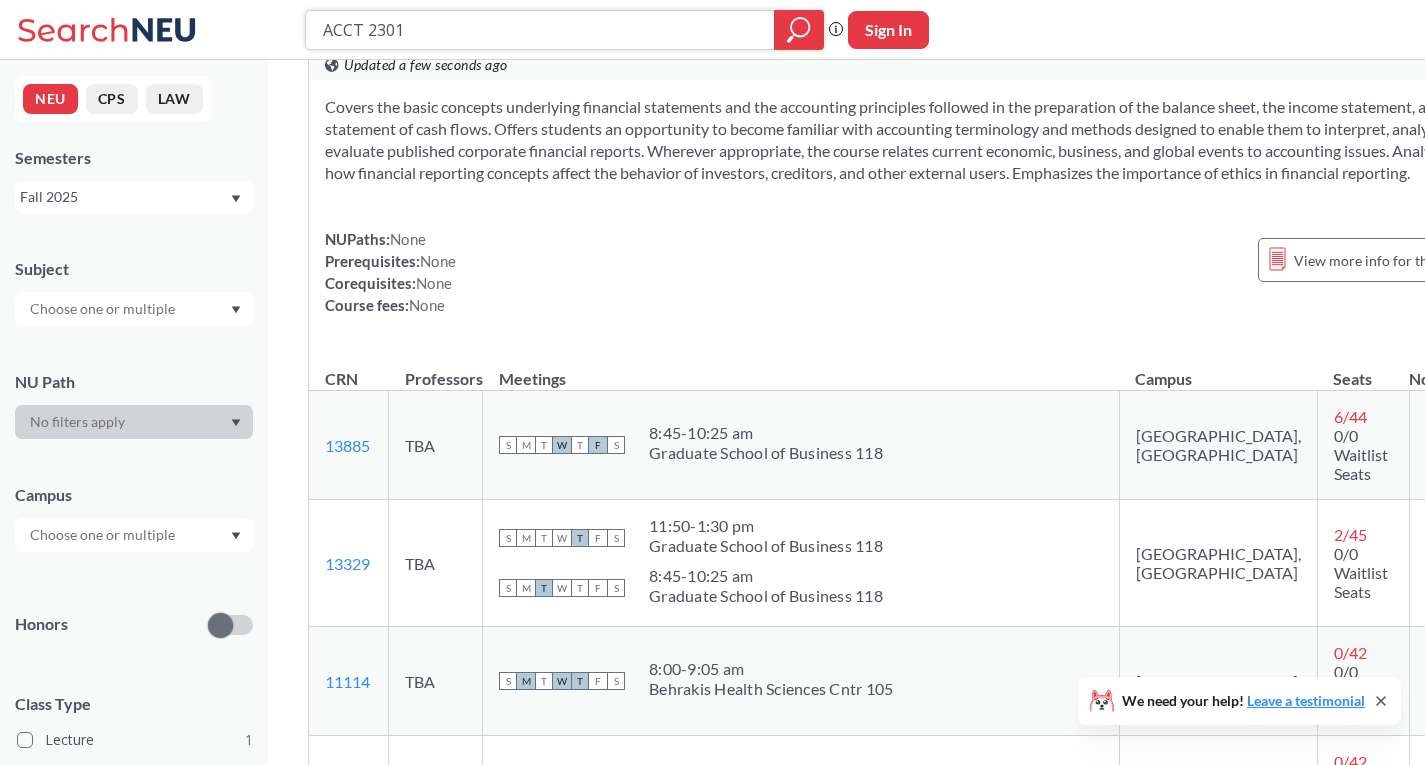 scroll, scrollTop: 200, scrollLeft: 0, axis: vertical 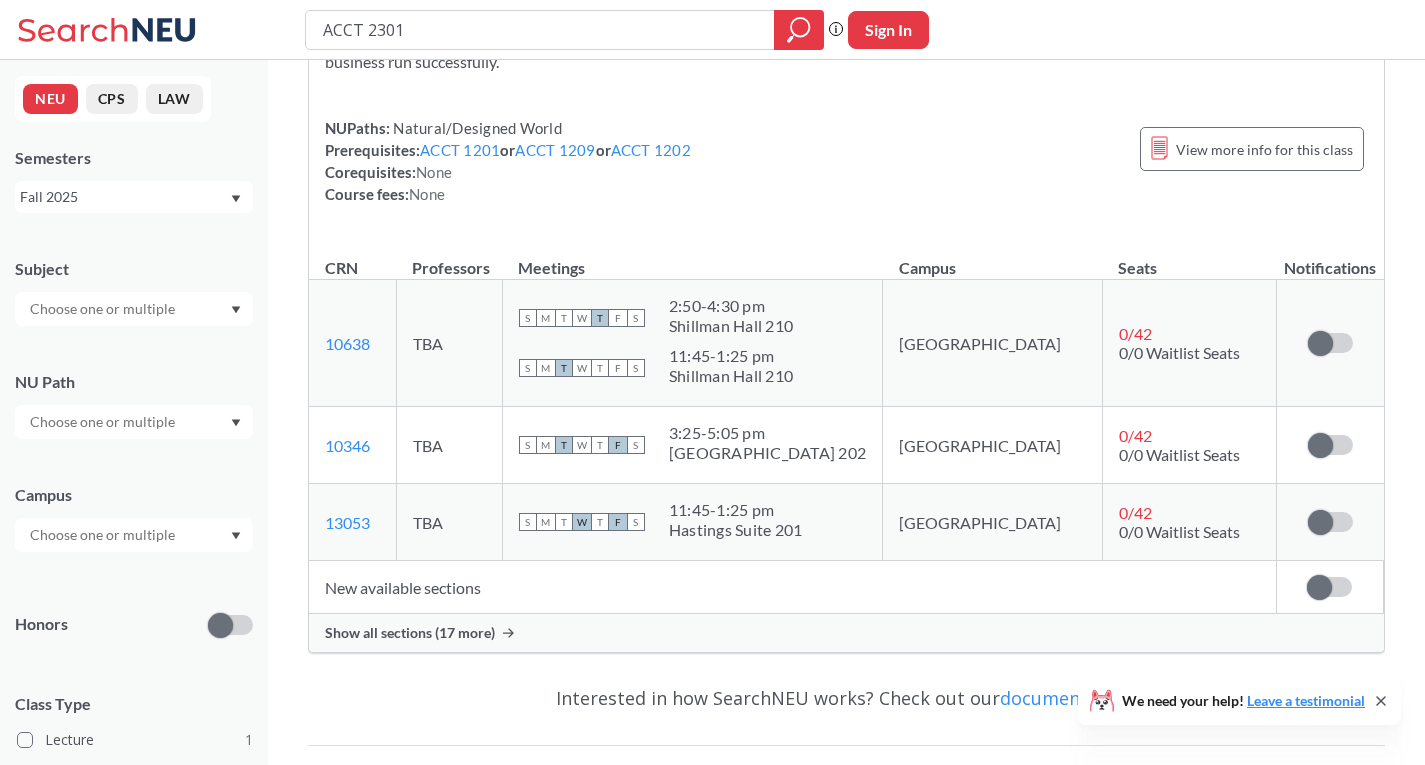 click on "Show all sections (17 more)" at bounding box center [410, 633] 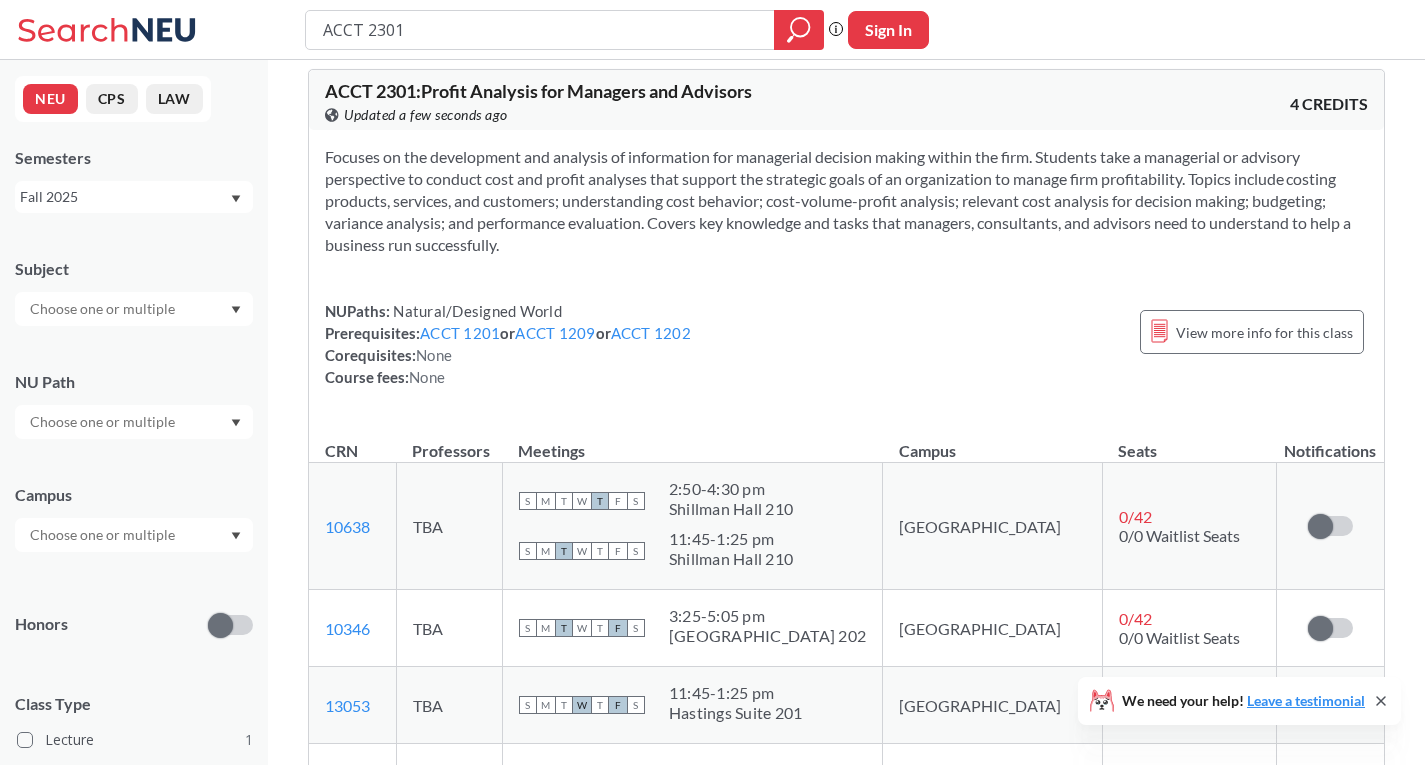 scroll, scrollTop: 0, scrollLeft: 0, axis: both 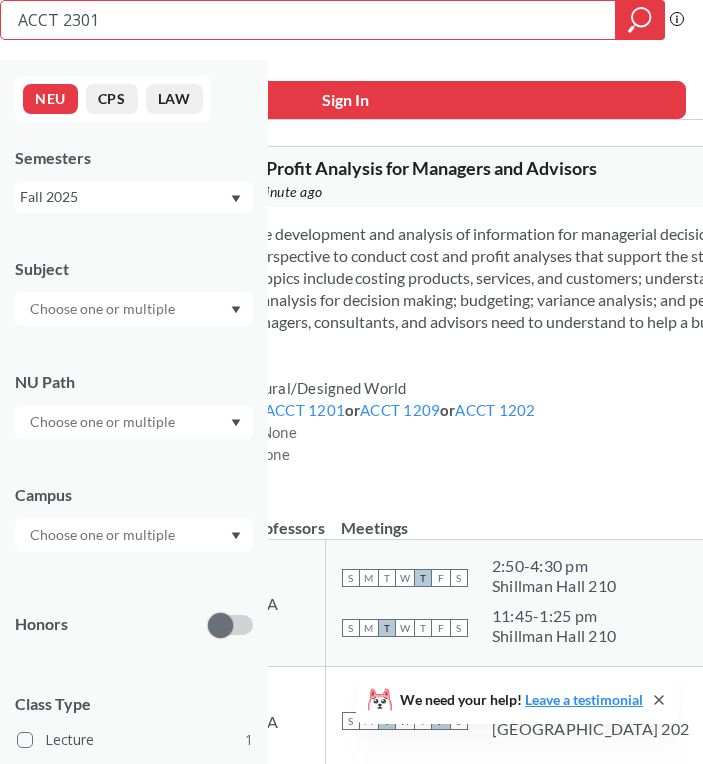 click on "Focuses on the development and analysis of information for managerial decision making within the firm. Students take a managerial or advisory perspective to conduct cost and profit analyses that support the strategic goals of an organization to manage firm profitability. Topics include costing products, services, and customers; understanding cost behavior; cost-volume-profit analysis; relevant cost analysis for decision making; budgeting; variance analysis; and performance evaluation. Covers key knowledge and tasks that managers, consultants, and advisors need to understand to help a business run successfully.
NUPaths:   Natural/Designed World Prerequisites:  ACCT 1201  or  ACCT 1209  or  ACCT 1202 Corequisites:  None Course fees:  None View more info for this class" at bounding box center (619, 352) 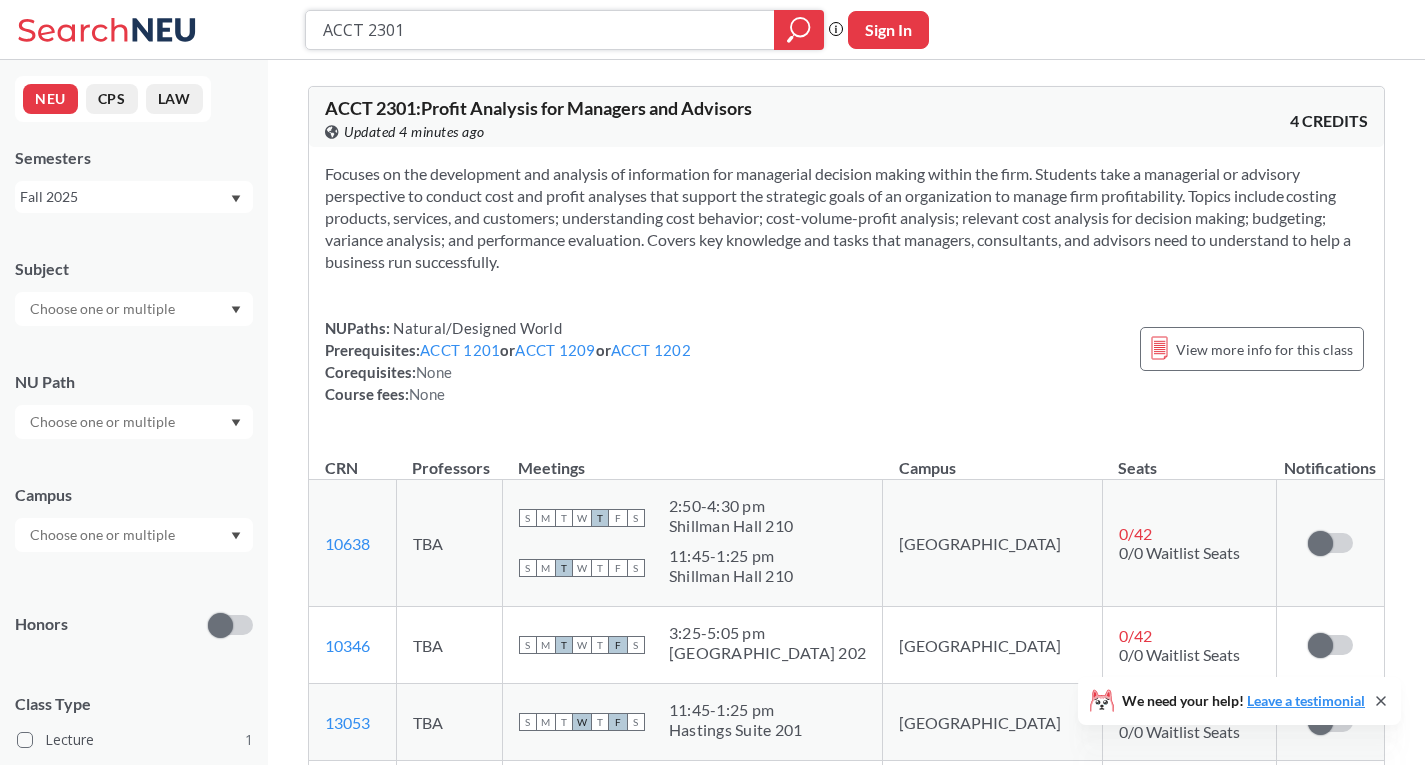 click on "ACCT 2301" at bounding box center [540, 30] 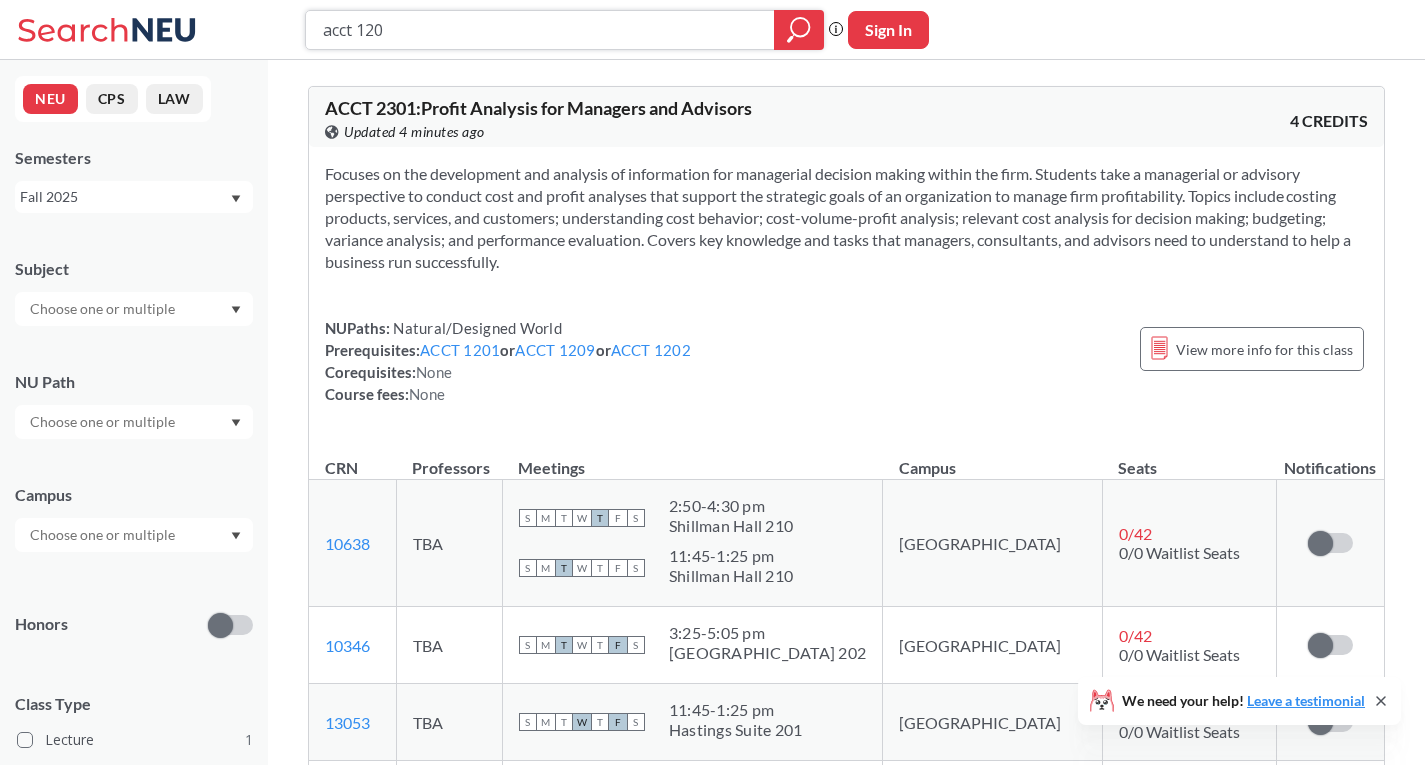 type on "acct 1201" 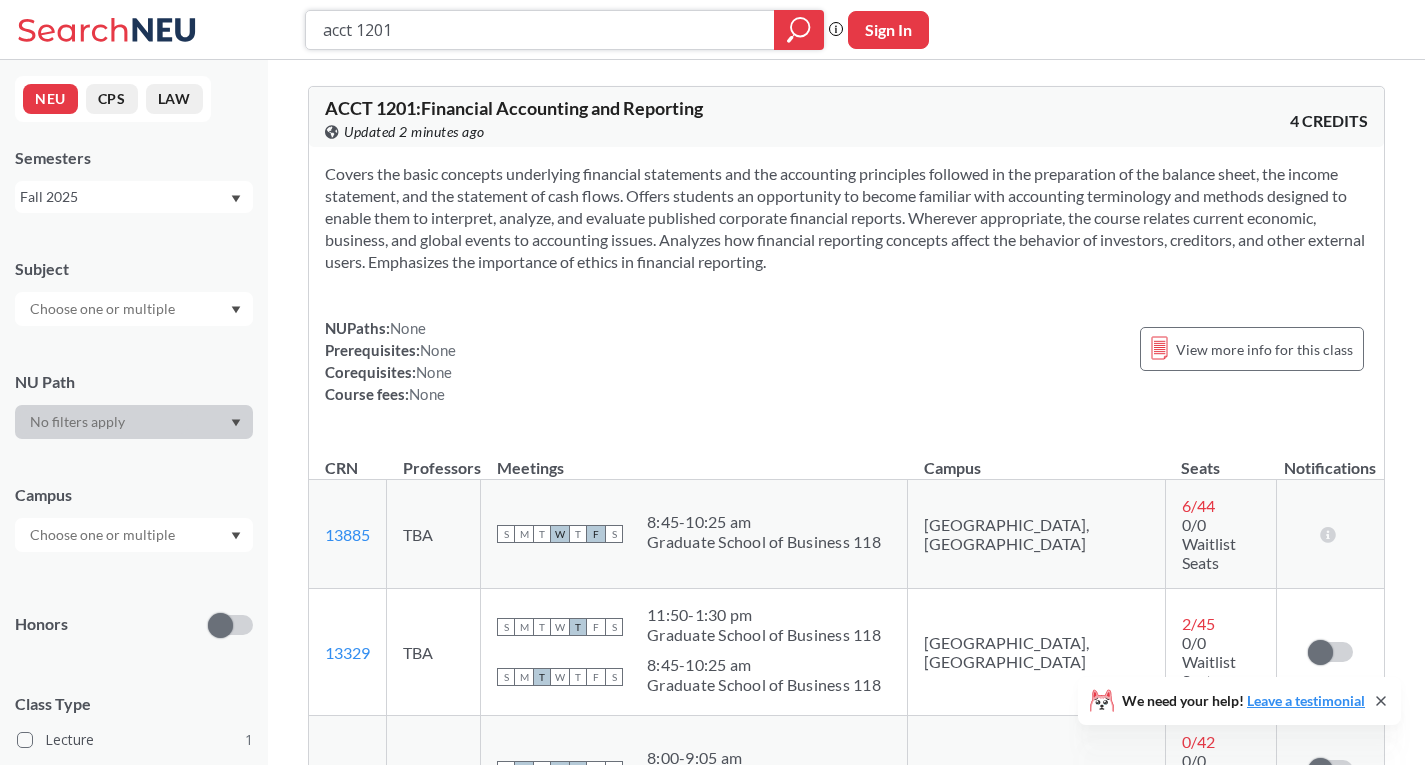 drag, startPoint x: 428, startPoint y: 35, endPoint x: 311, endPoint y: 25, distance: 117.426575 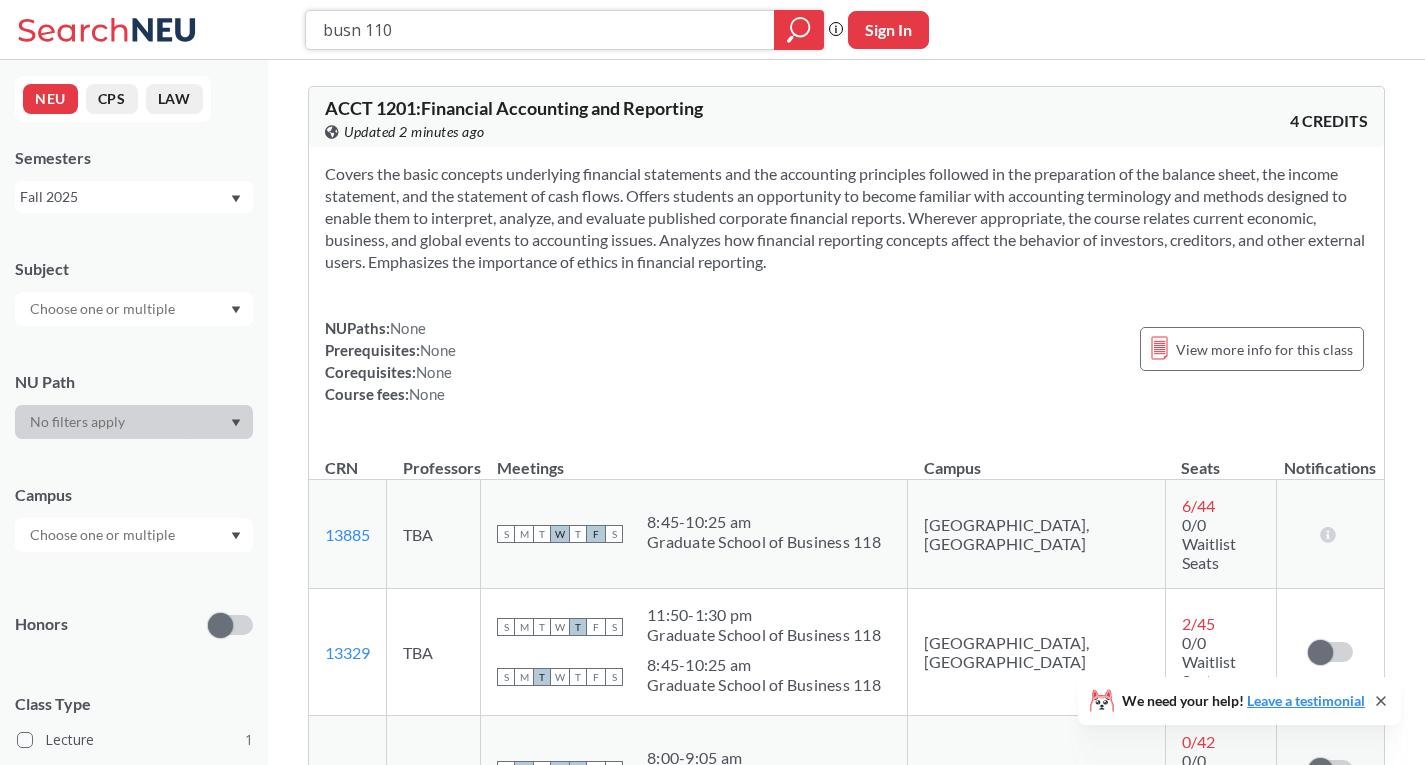 type on "busn 1101" 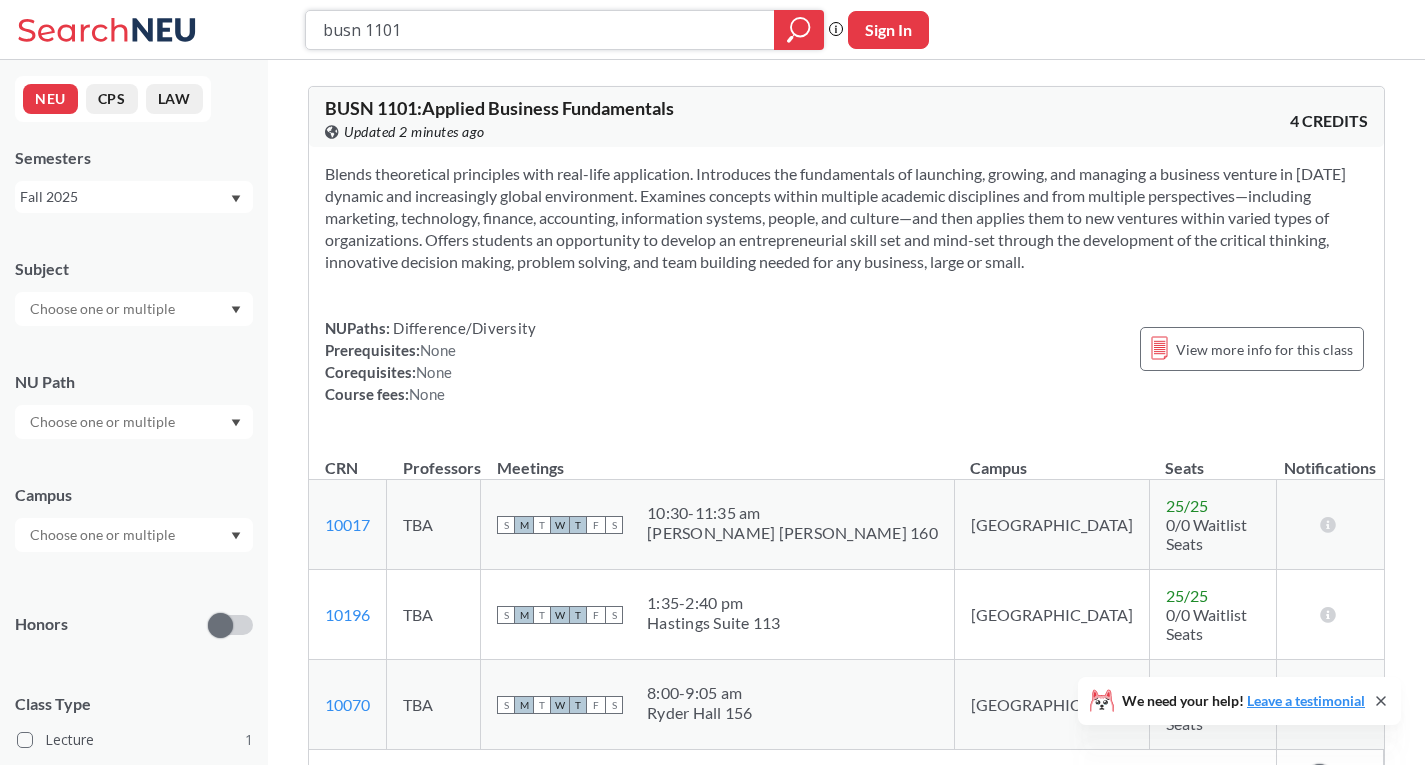 drag, startPoint x: 435, startPoint y: 19, endPoint x: 241, endPoint y: 13, distance: 194.09276 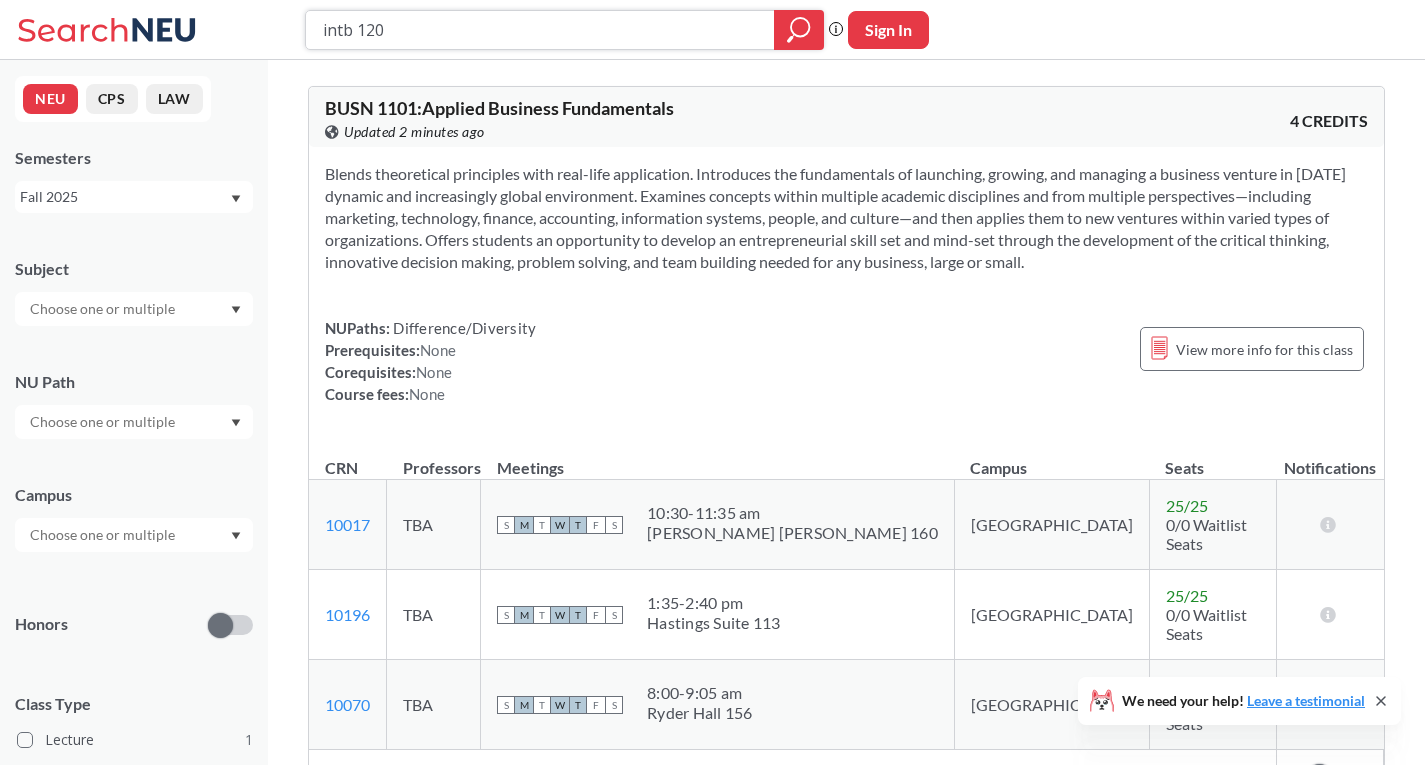 type on "intb 1203" 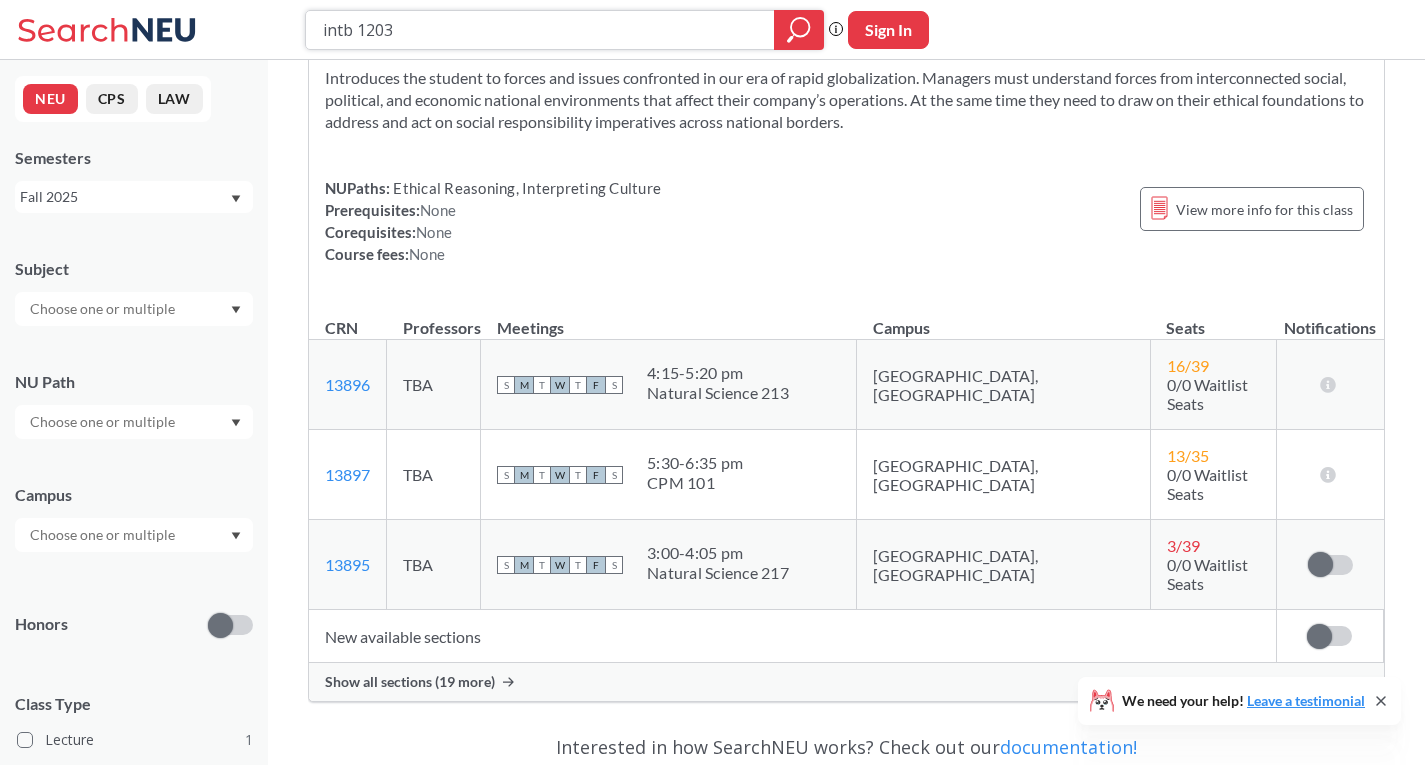 scroll, scrollTop: 200, scrollLeft: 0, axis: vertical 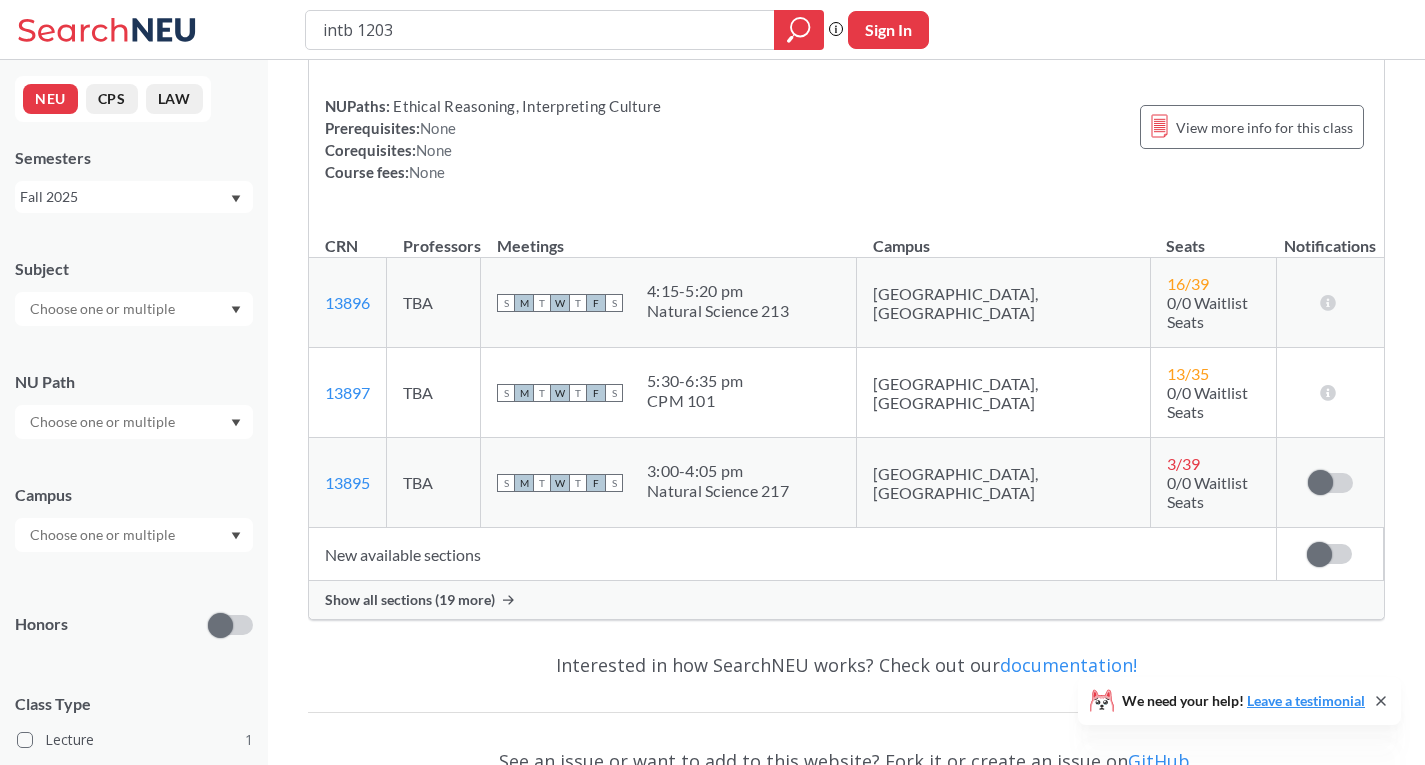 click on "Show all sections (19 more)" at bounding box center [410, 600] 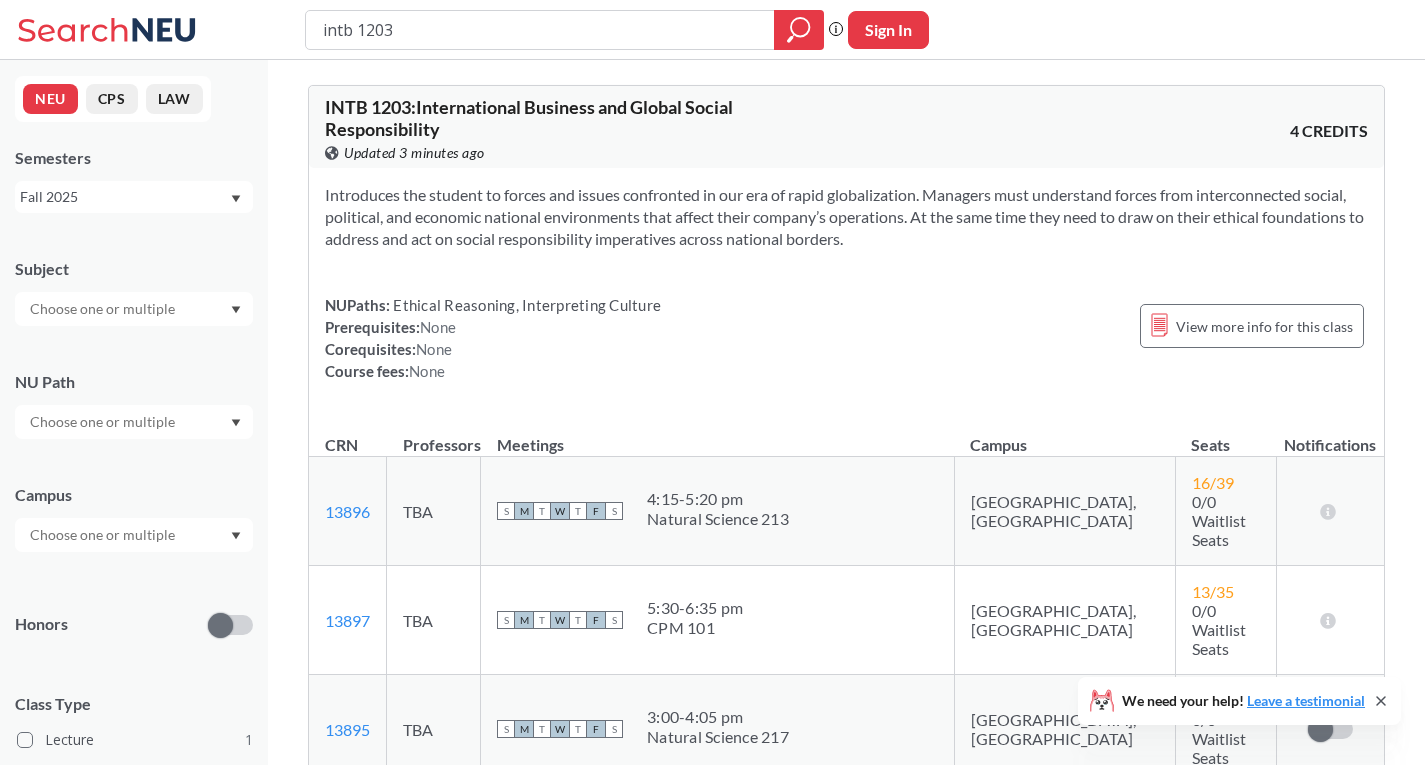 scroll, scrollTop: 0, scrollLeft: 0, axis: both 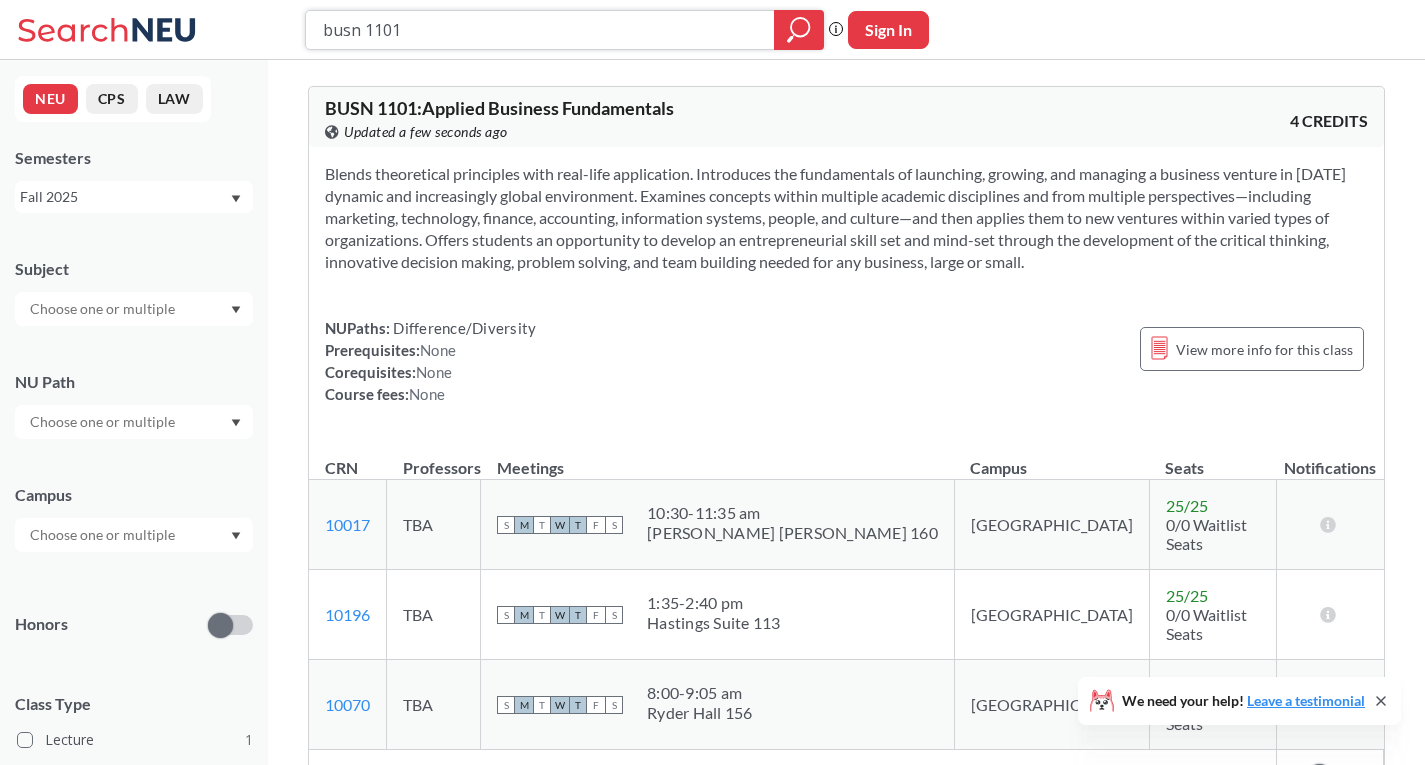 drag, startPoint x: 500, startPoint y: 16, endPoint x: 107, endPoint y: 16, distance: 393 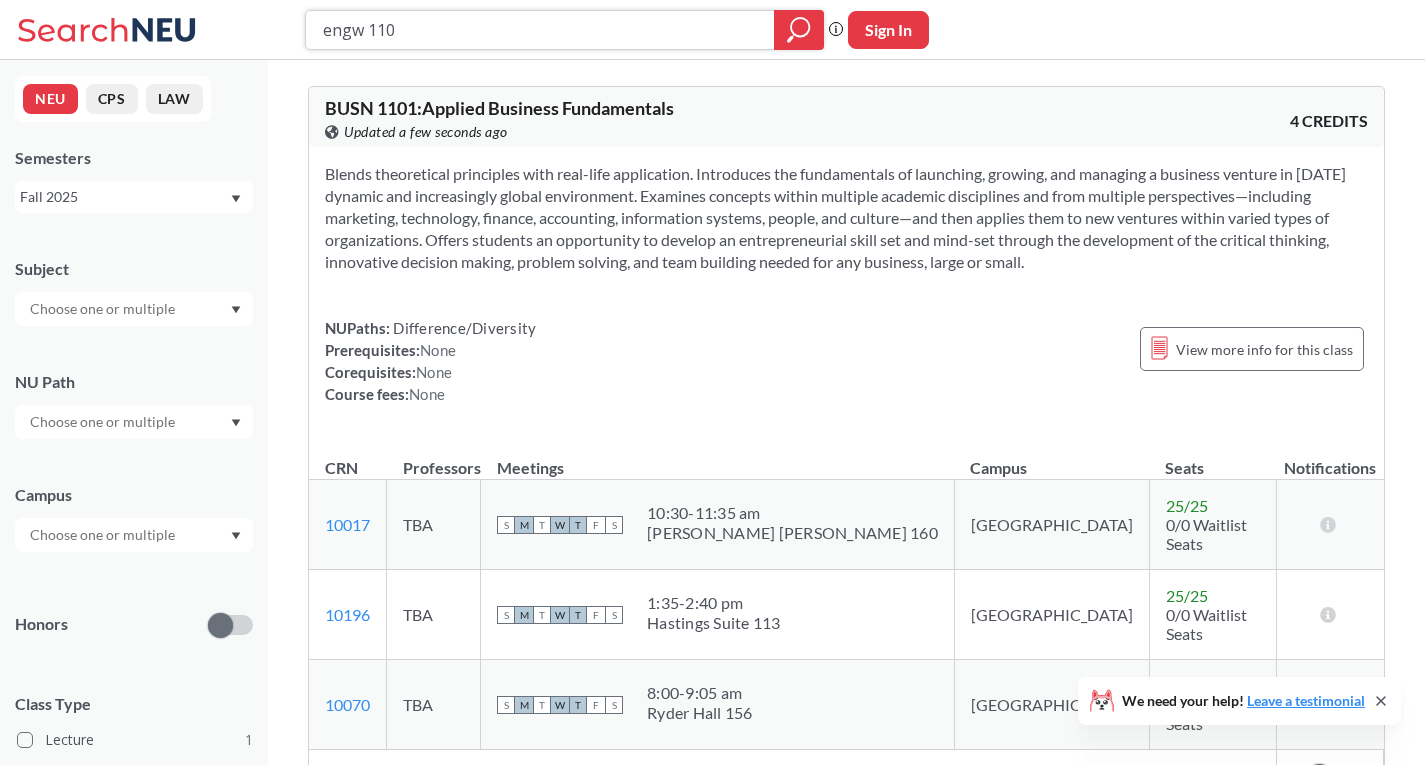 type on "engw 1102" 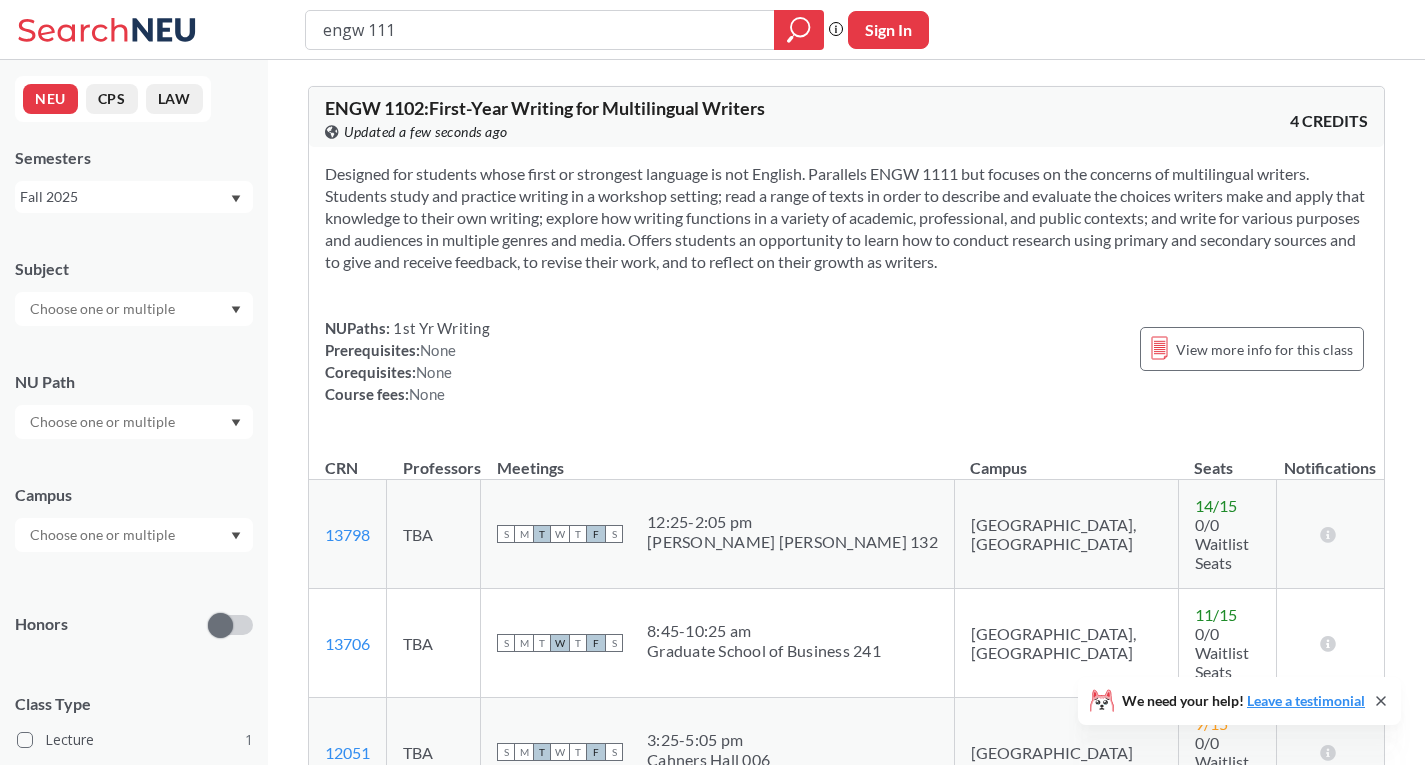 type on "engw 1111" 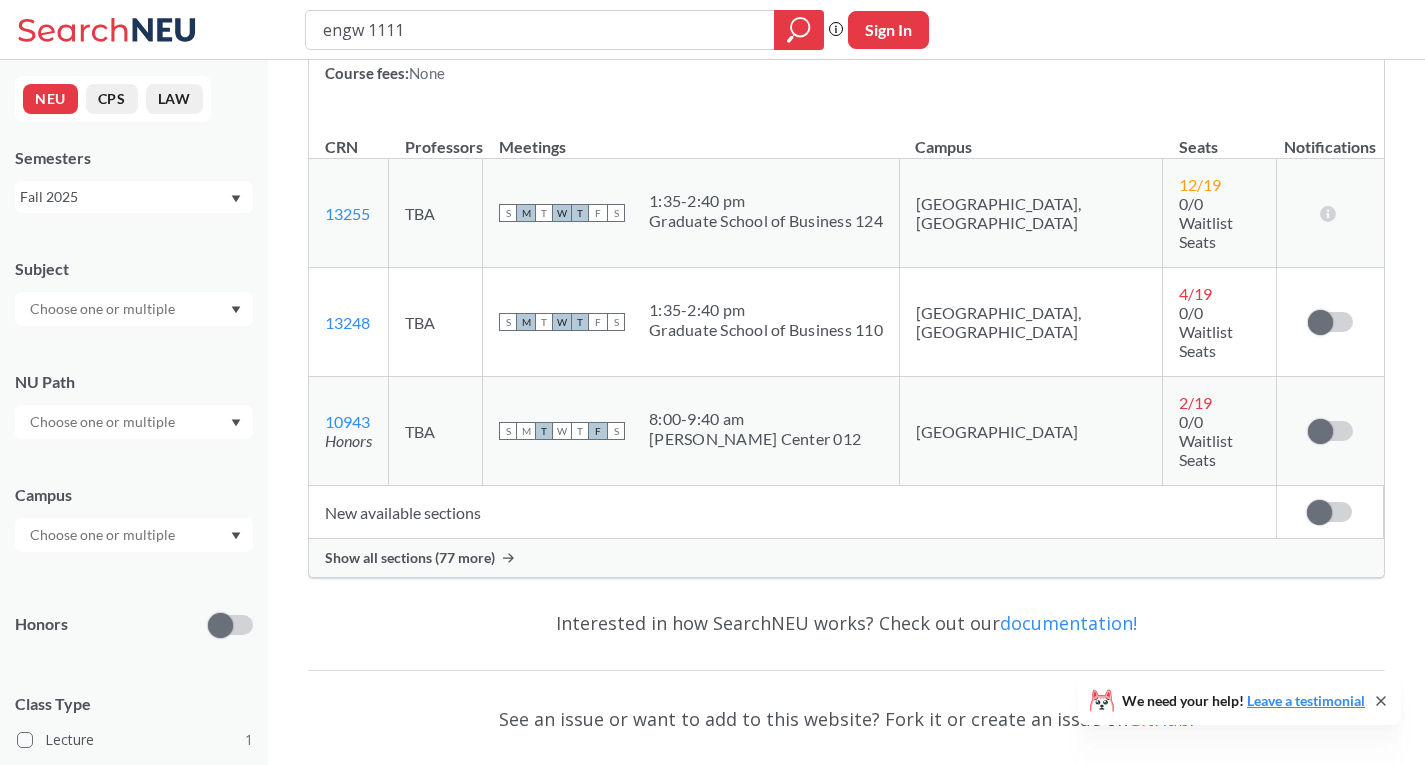 scroll, scrollTop: 300, scrollLeft: 0, axis: vertical 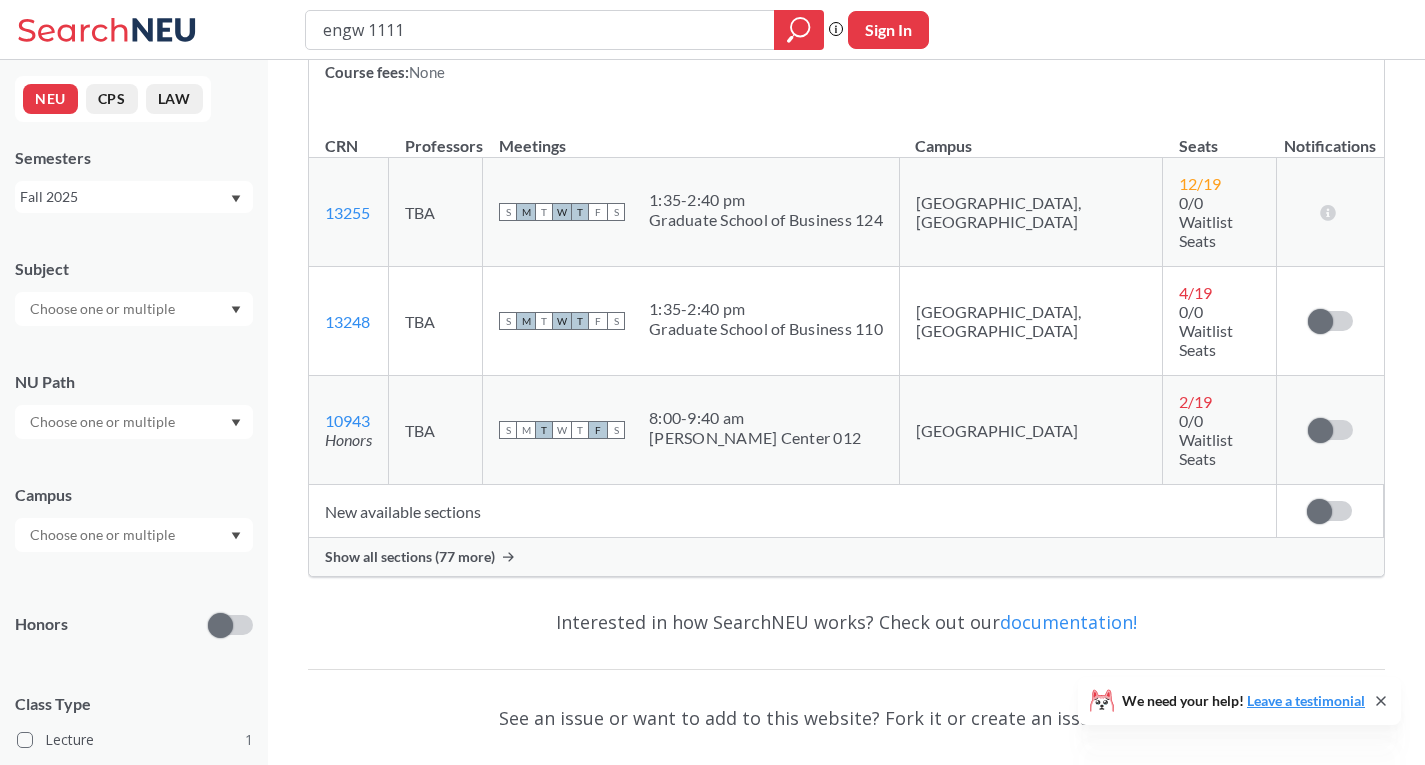click on "Show all sections (77 more)" at bounding box center (846, 557) 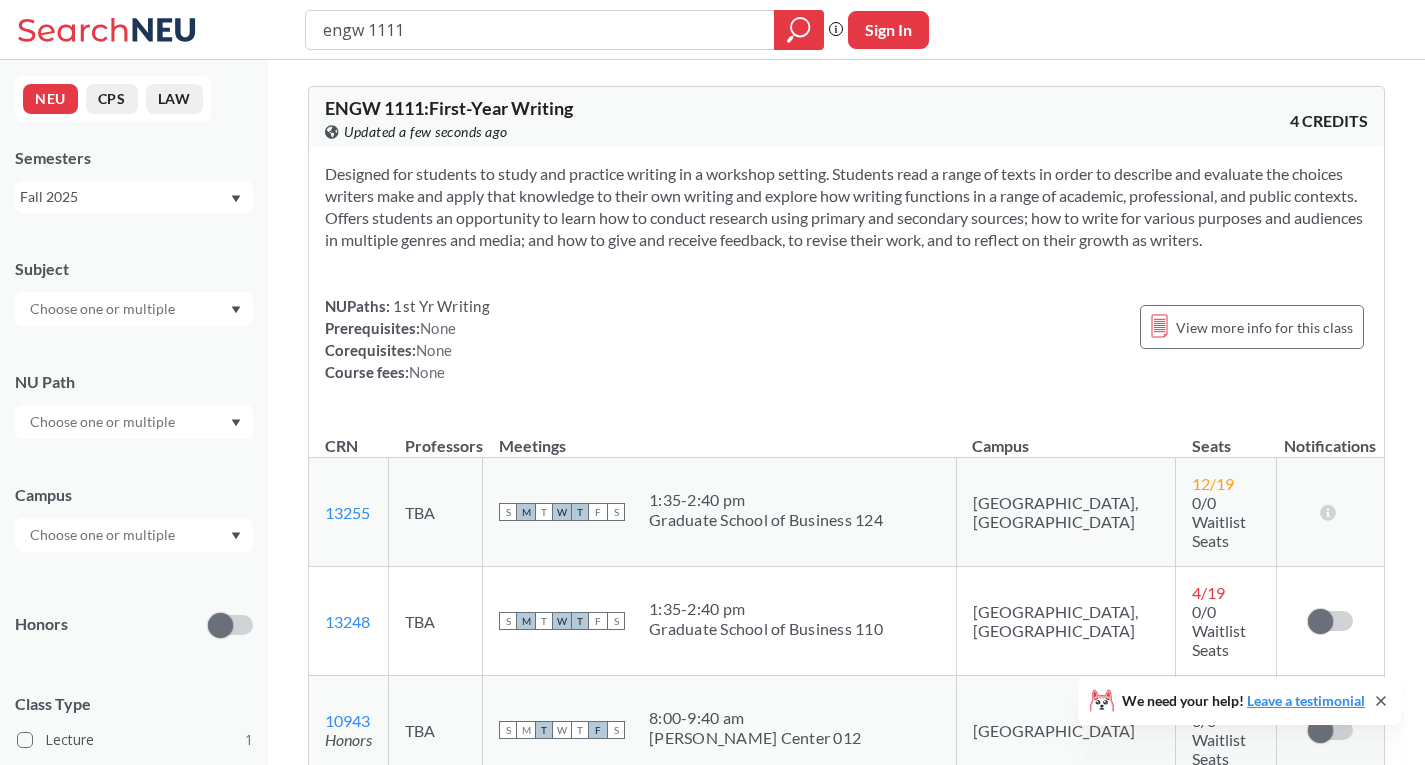 scroll, scrollTop: 0, scrollLeft: 0, axis: both 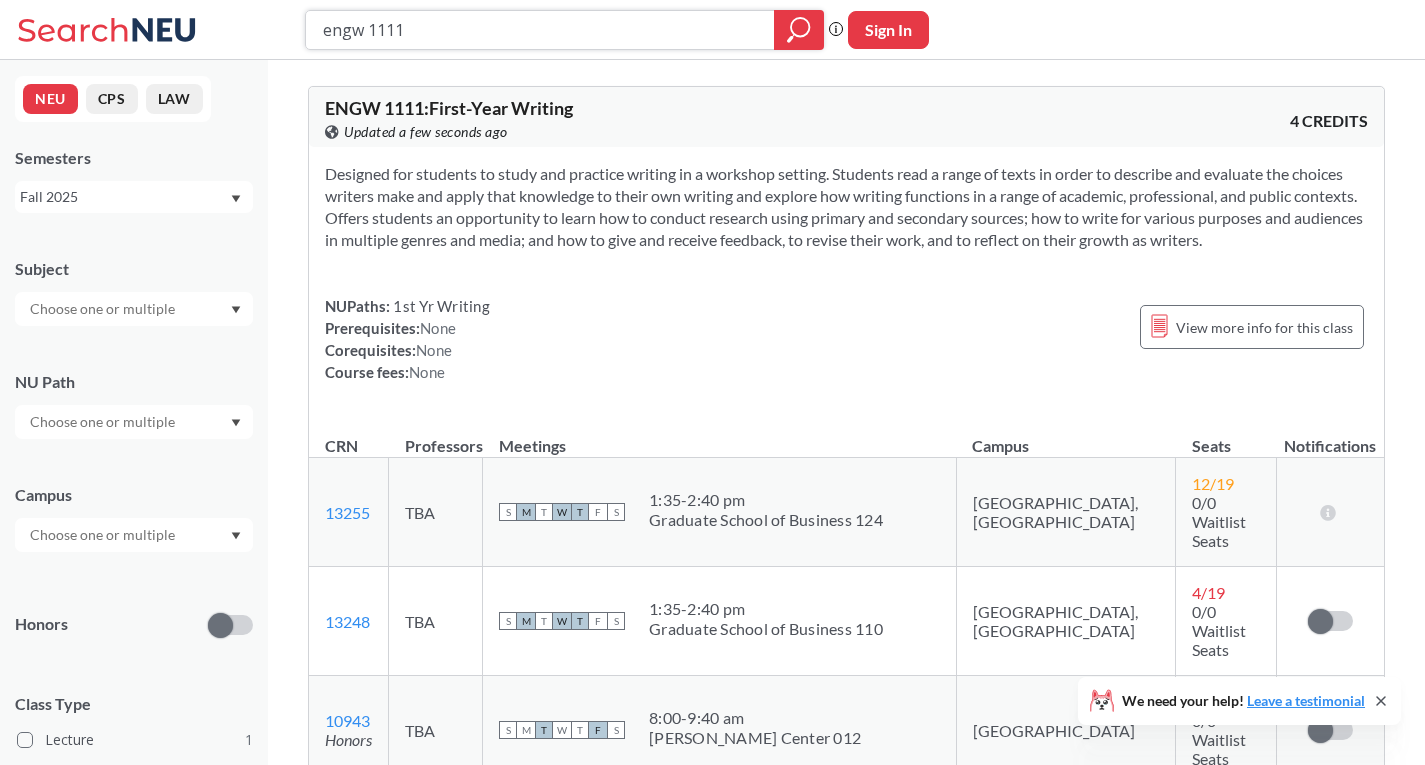 click on "engw 1111" at bounding box center [540, 30] 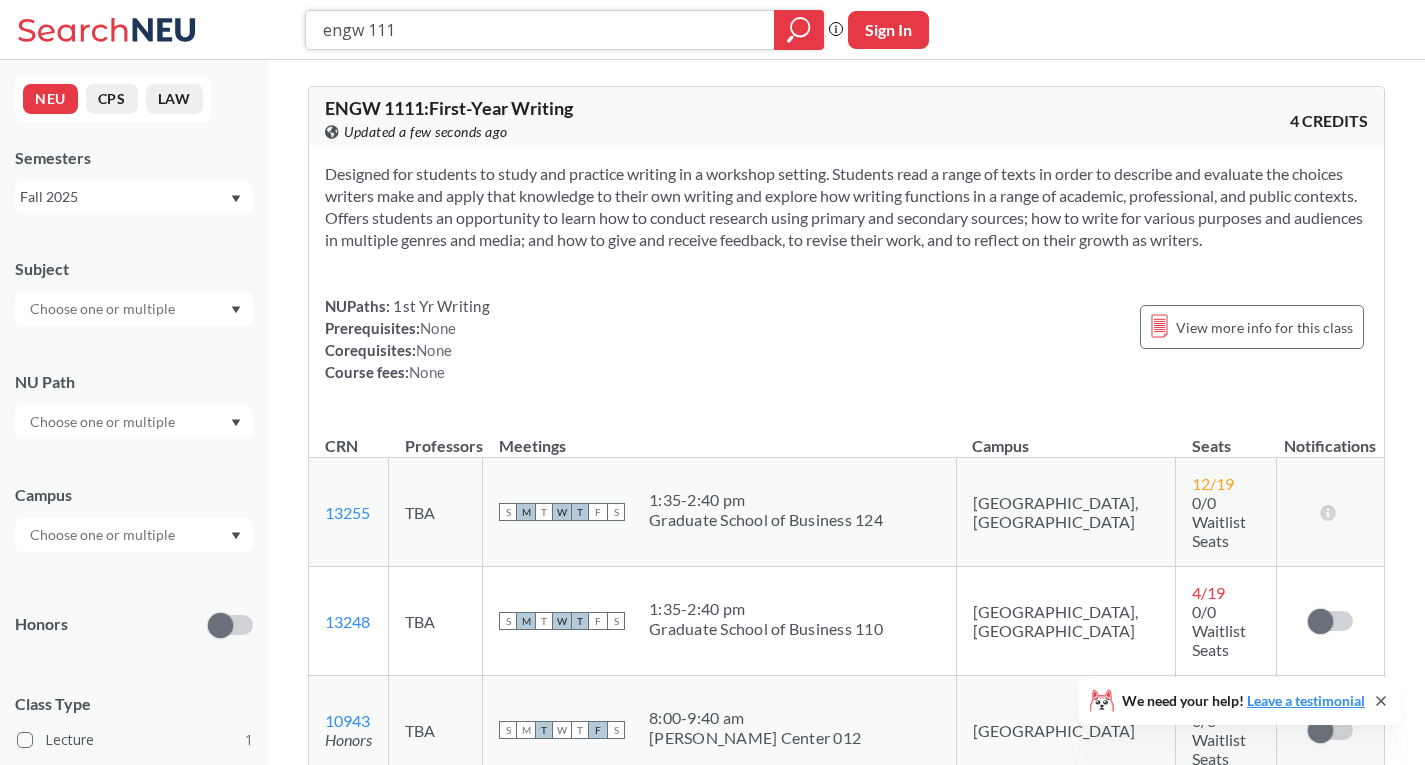 type on "engw 1113" 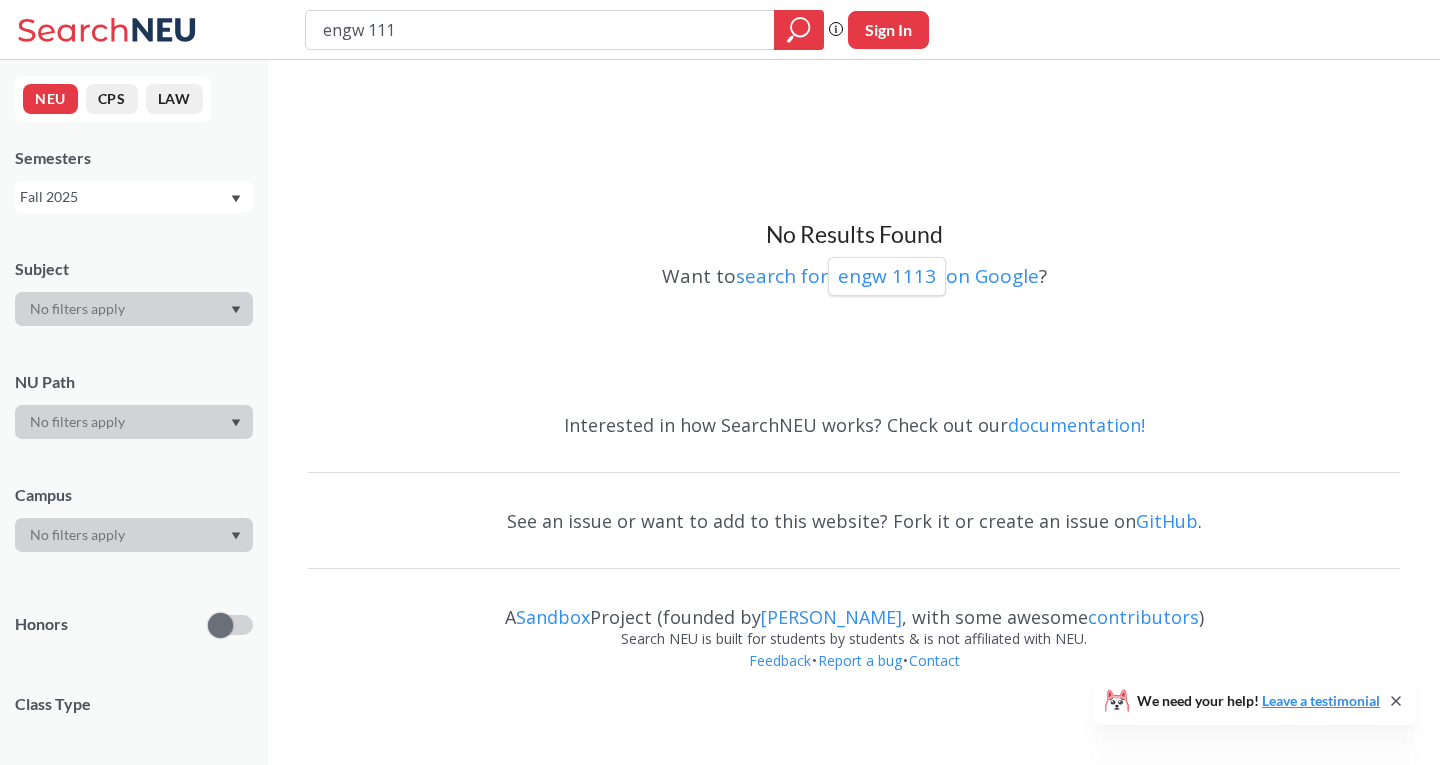 type on "engw 1114" 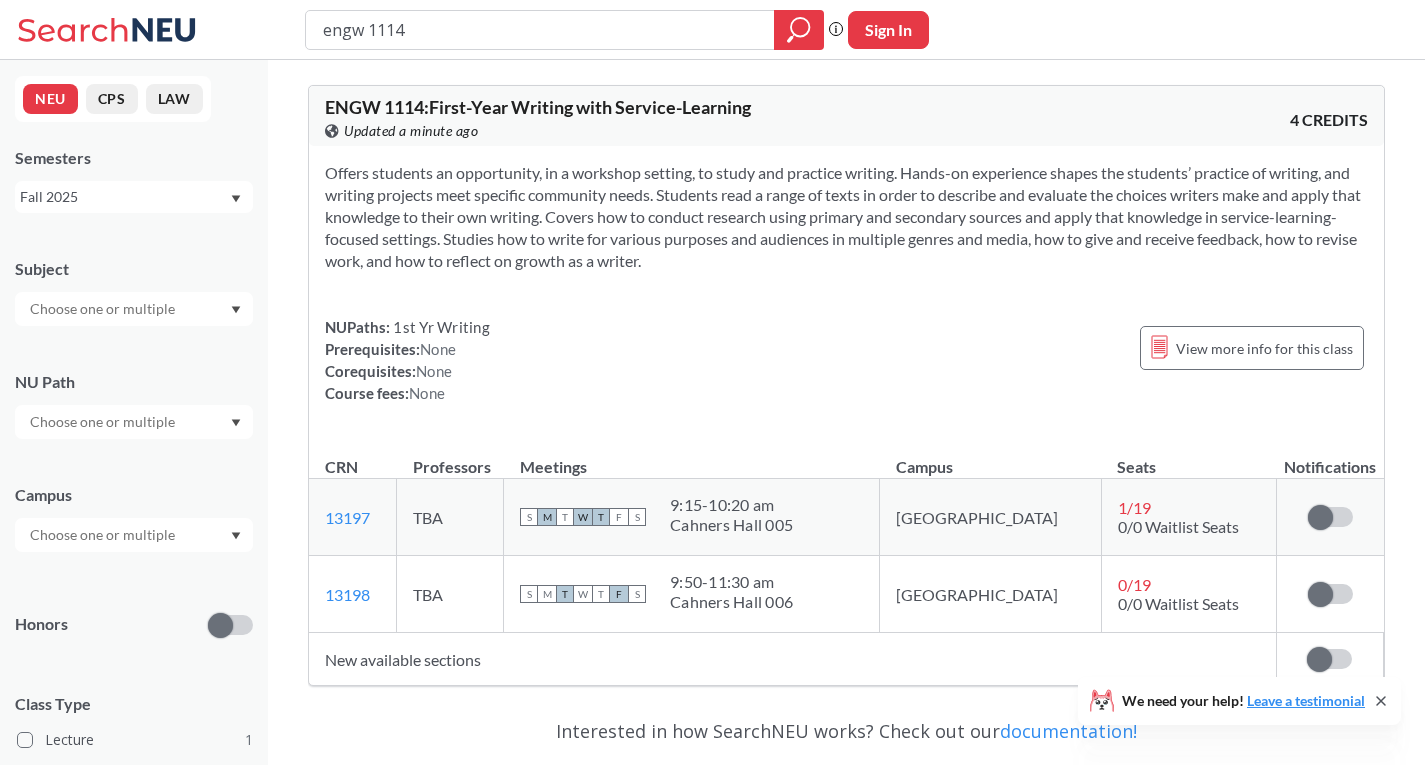 scroll, scrollTop: 0, scrollLeft: 0, axis: both 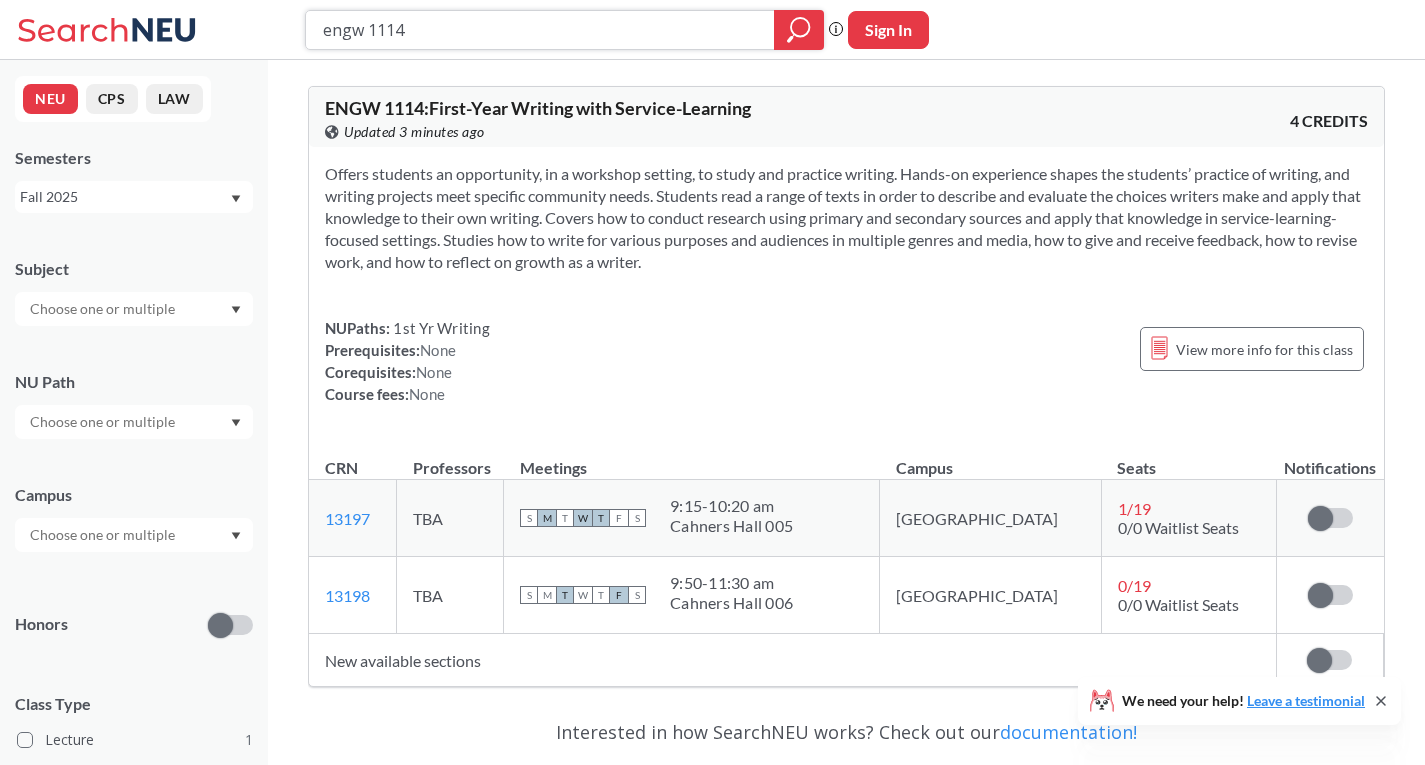 drag, startPoint x: 453, startPoint y: 20, endPoint x: 287, endPoint y: 23, distance: 166.0271 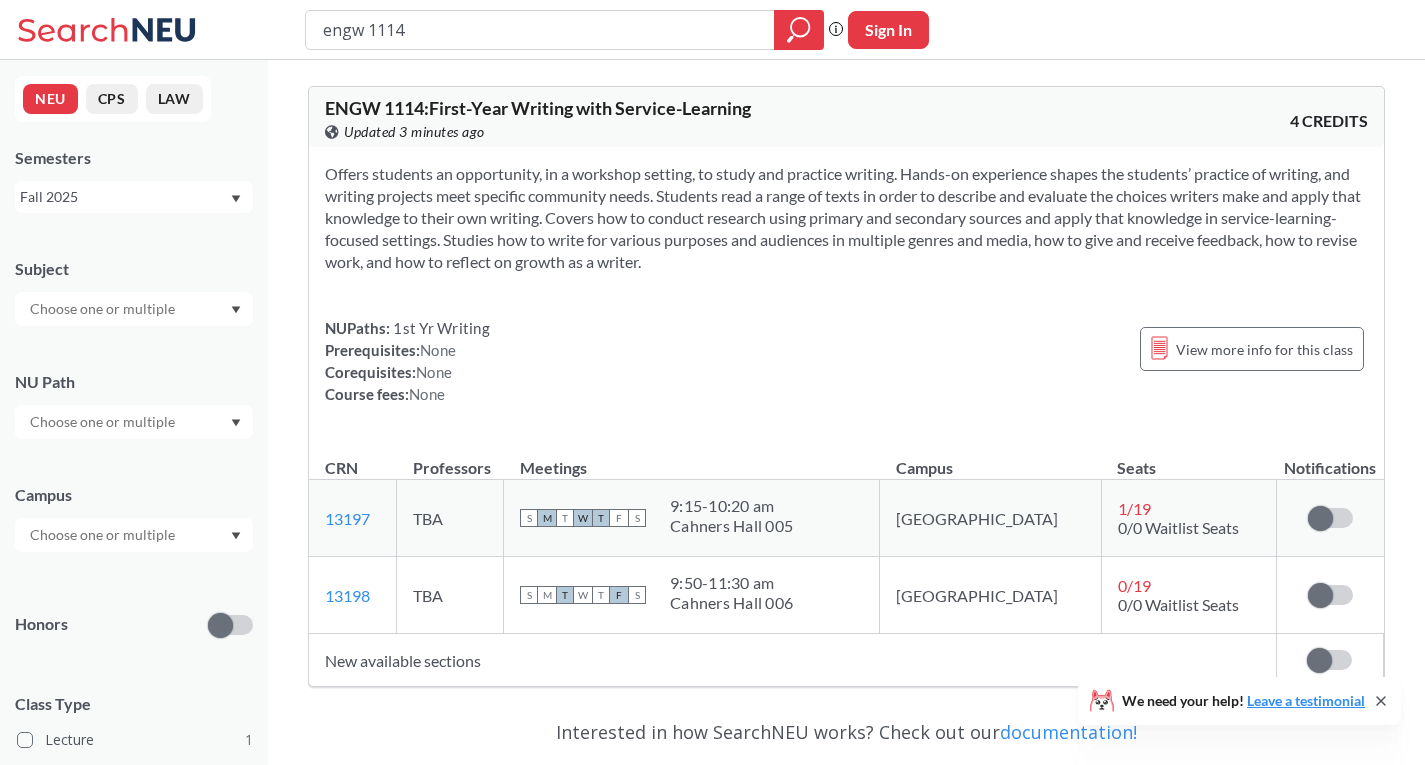 click on "ENGW   1114 :  First-Year Writing with Service-Learning View this course on Banner. Updated 3 minutes ago 4 CREDITS
Offers students an opportunity, in a workshop setting, to study and practice writing. Hands-on experience shapes the students’ practice of writing, and writing projects meet specific community needs. Students read a range of texts in order to describe and evaluate the choices writers make and apply that knowledge to their own writing. Covers how to conduct research using primary and secondary sources and apply that knowledge in service-learning-focused settings. Studies how to write for various purposes and audiences in multiple genres and media, how to give and receive feedback, how to revise work, and how to reflect on growth as a writer.
NUPaths:   1st Yr Writing Prerequisites:  None Corequisites:  None Course fees:  None View more info for this class CRN  Professors   Meetings   Campus   Seats   Notifications  13197 View this section on Banner. TBA S M T W T F S 9:15 - 10:20 am" at bounding box center (846, 386) 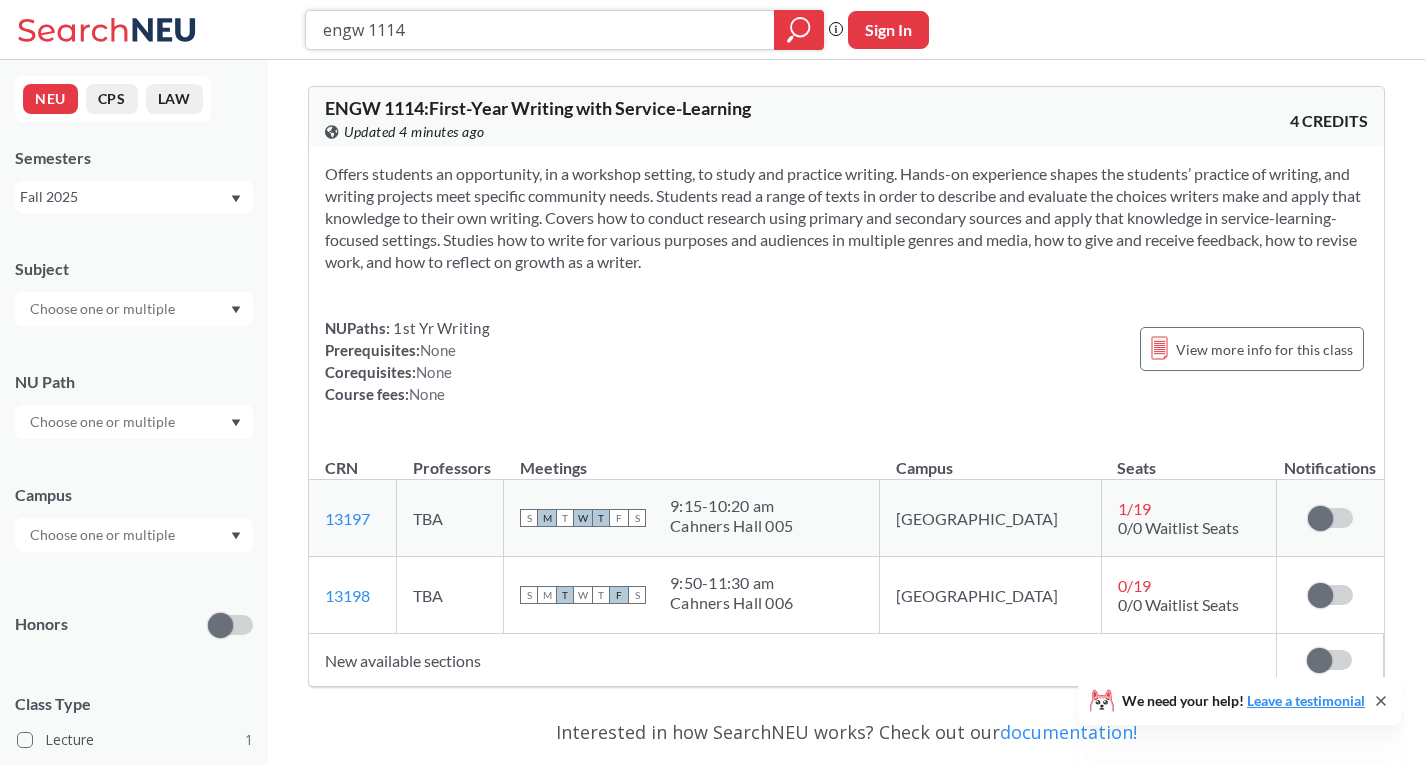 drag, startPoint x: 464, startPoint y: 21, endPoint x: 209, endPoint y: 22, distance: 255.00197 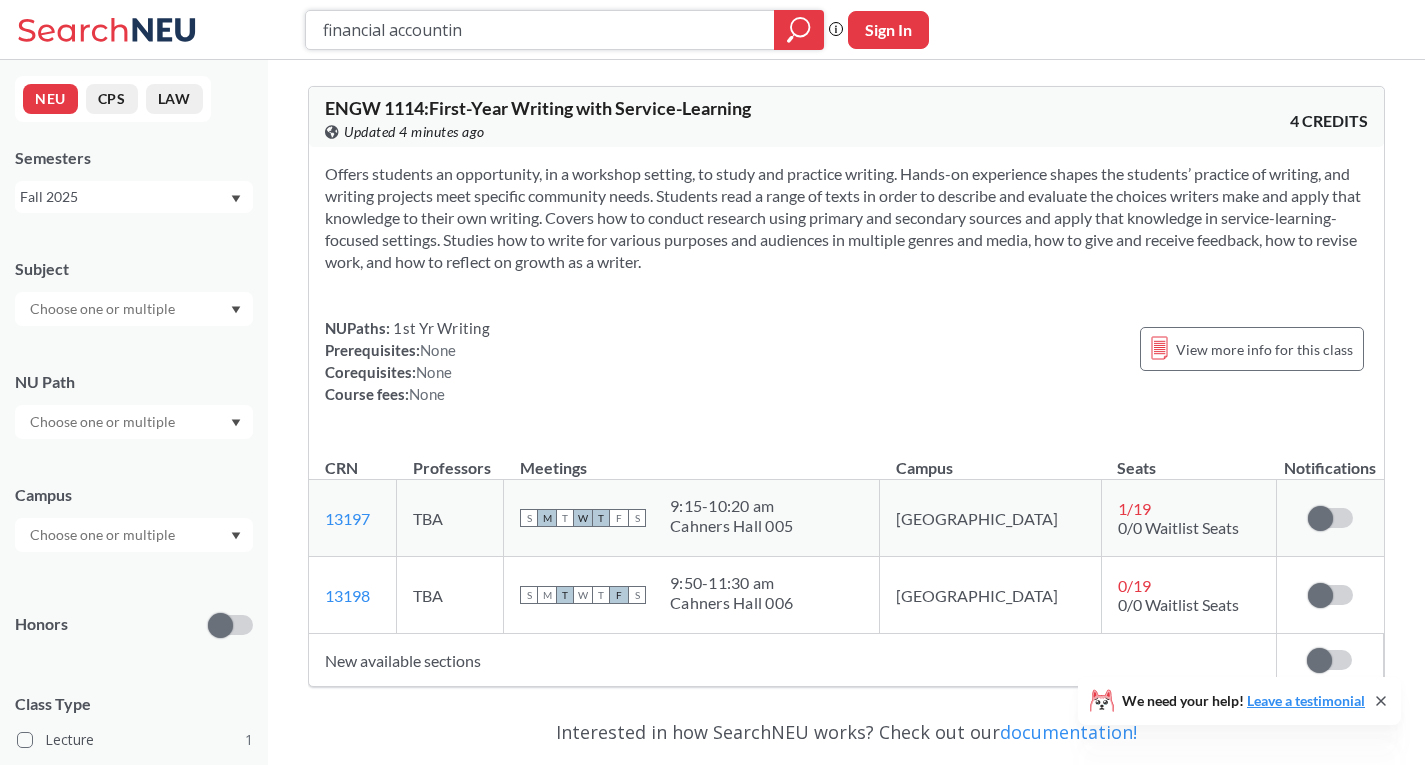 type on "financial accounting" 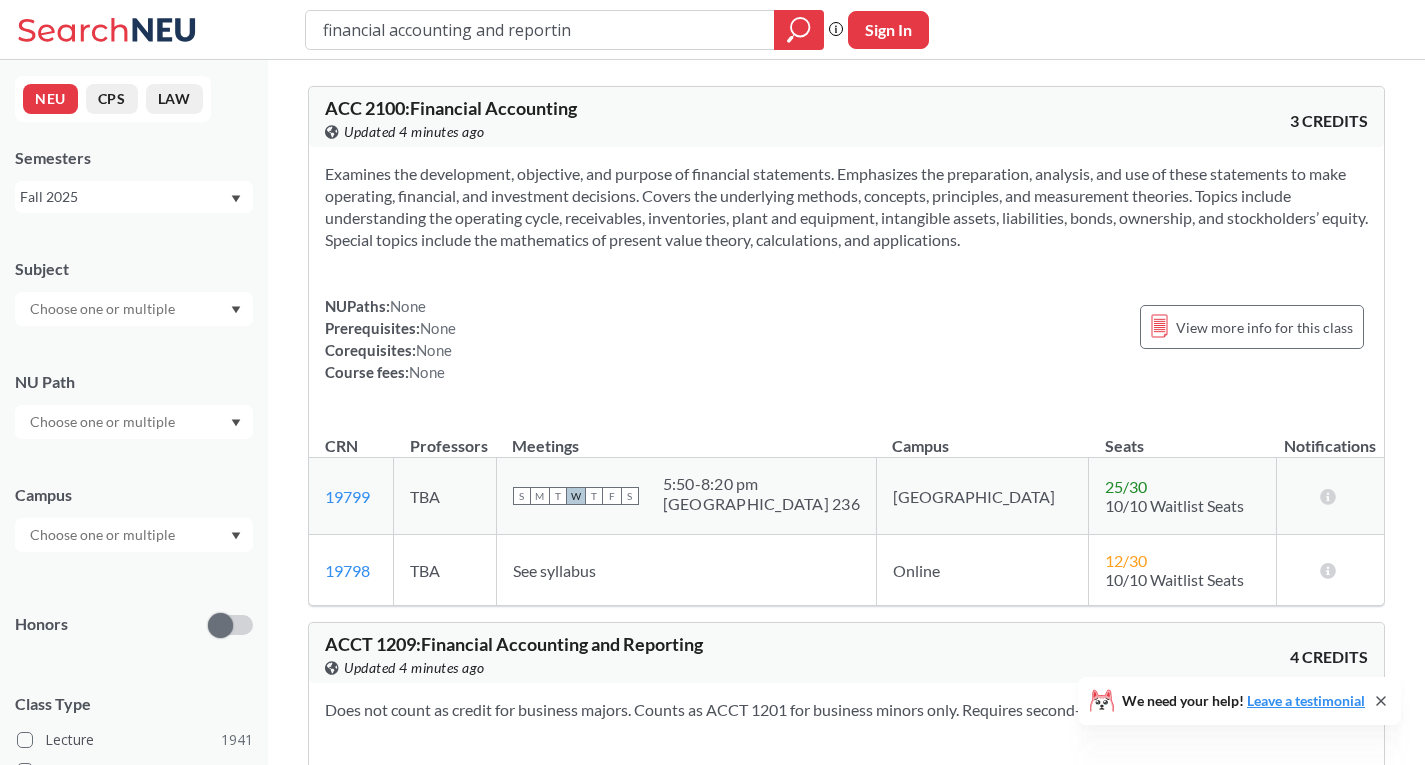 type on "financial accounting and reporting" 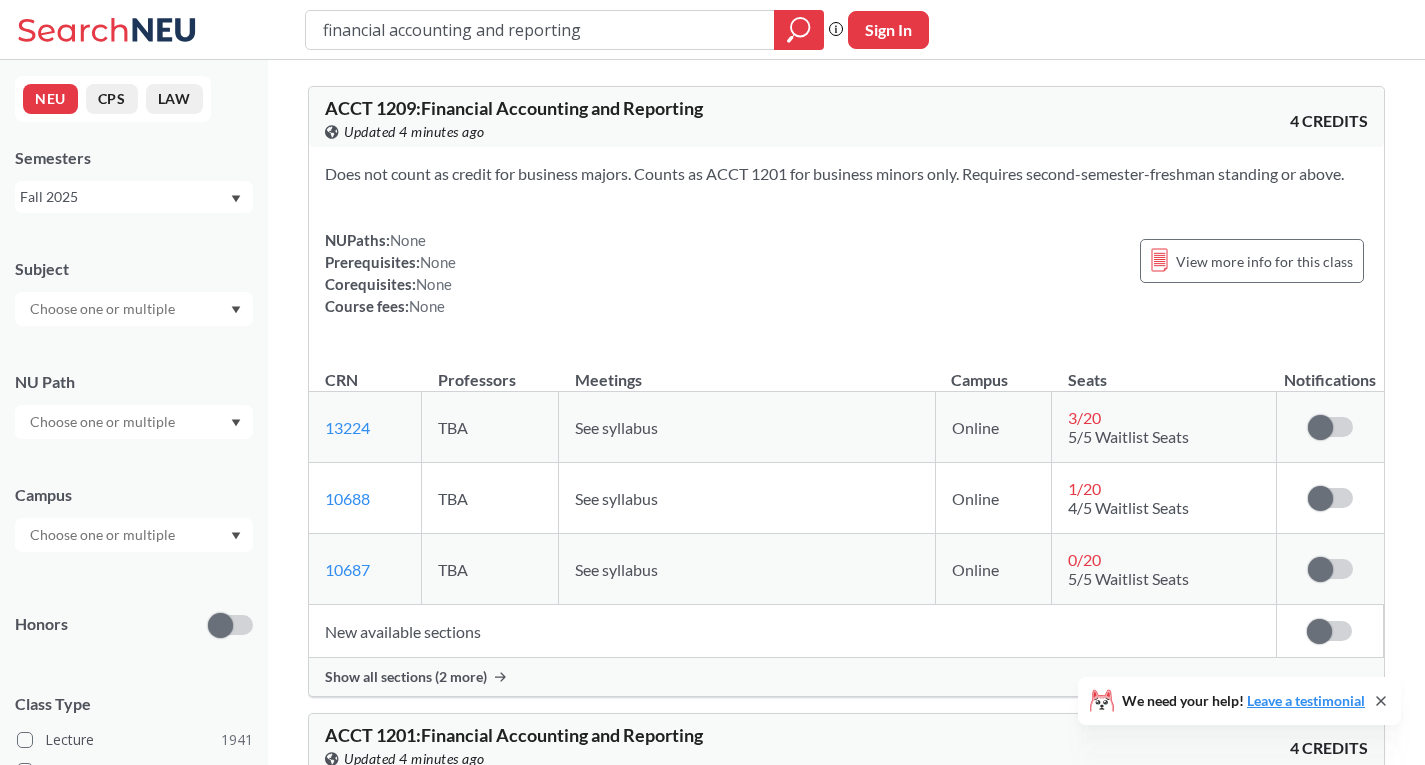 click on "Does not count as credit for business majors. Counts as ACCT 1201 for business minors only. Requires second-semester-freshman standing or above.
NUPaths:  None Prerequisites:  None Corequisites:  None Course fees:  None View more info for this class" at bounding box center (846, 248) 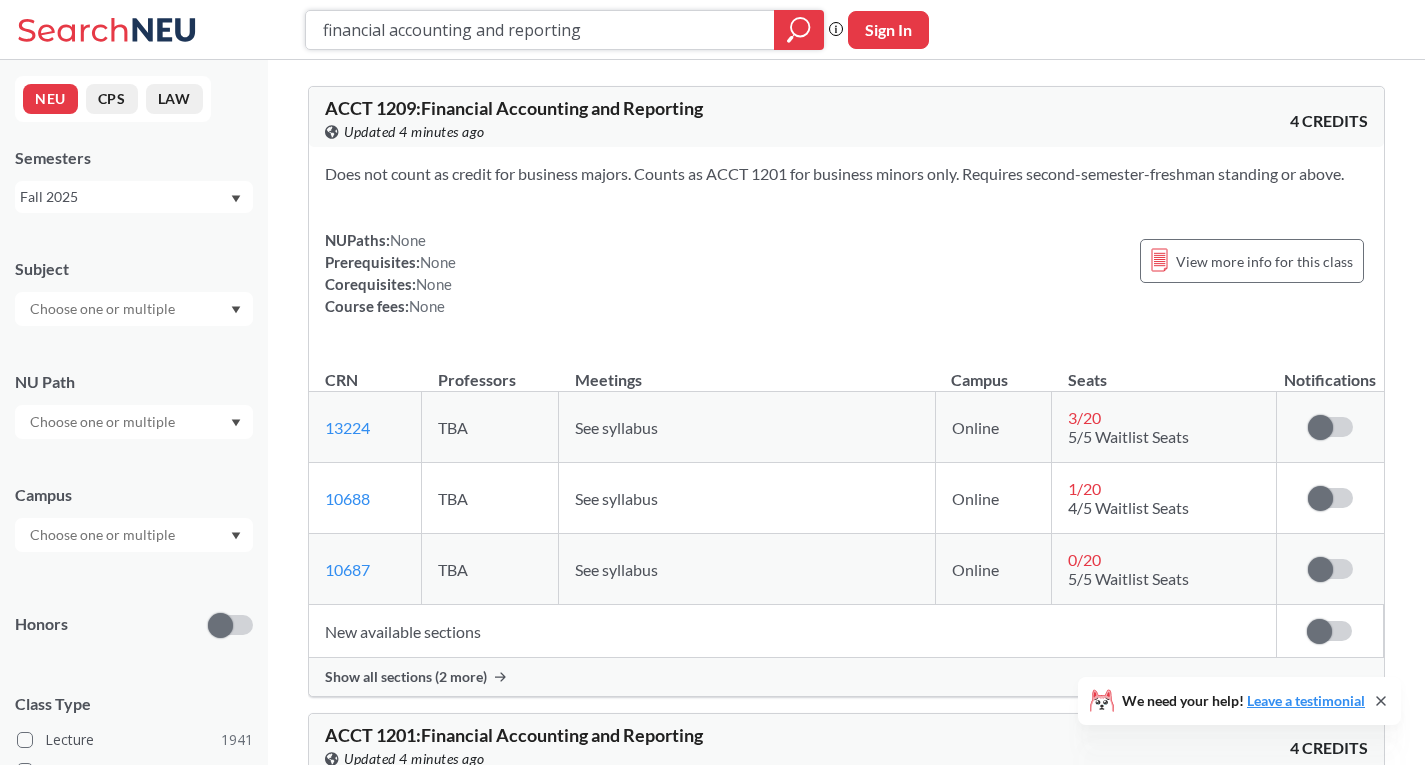 drag, startPoint x: 601, startPoint y: 33, endPoint x: 6, endPoint y: 59, distance: 595.5678 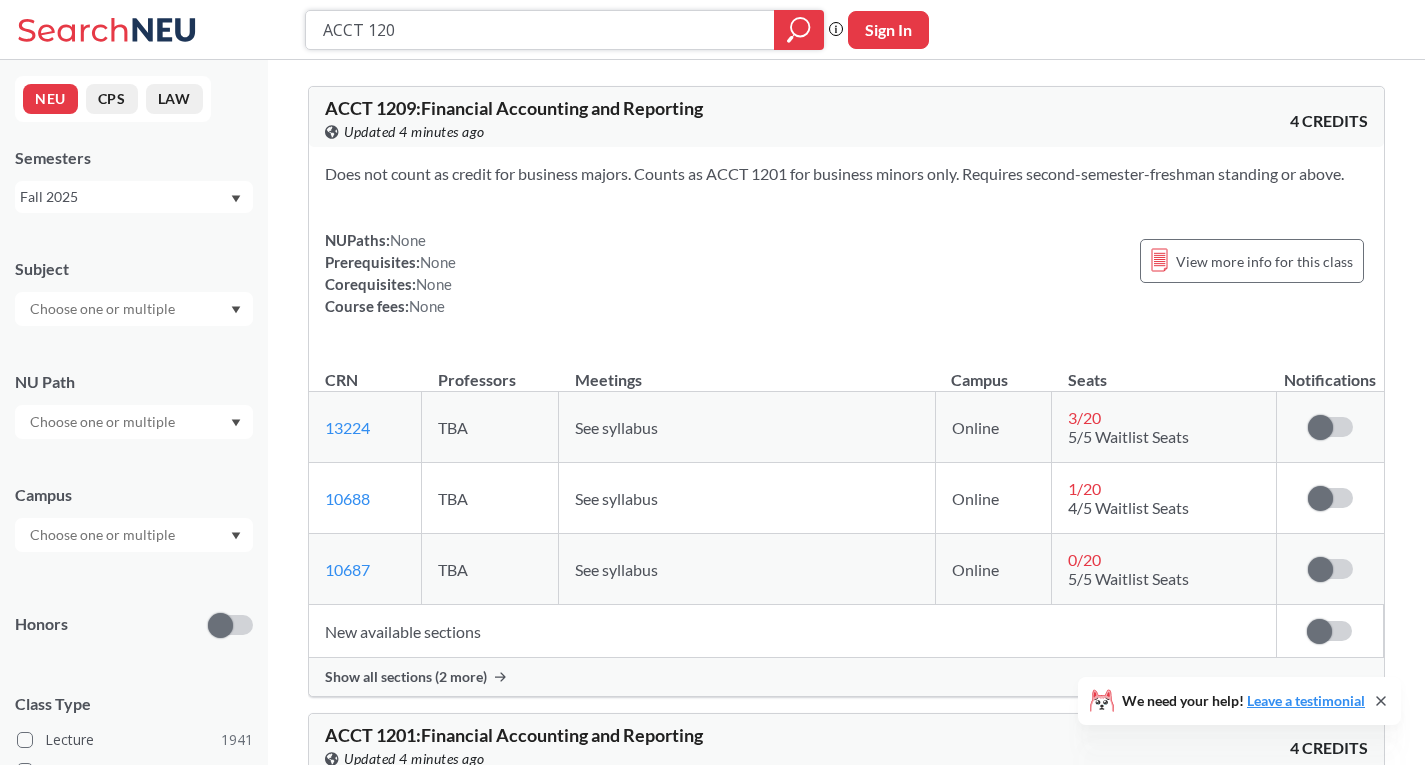 type on "ACCT 1201" 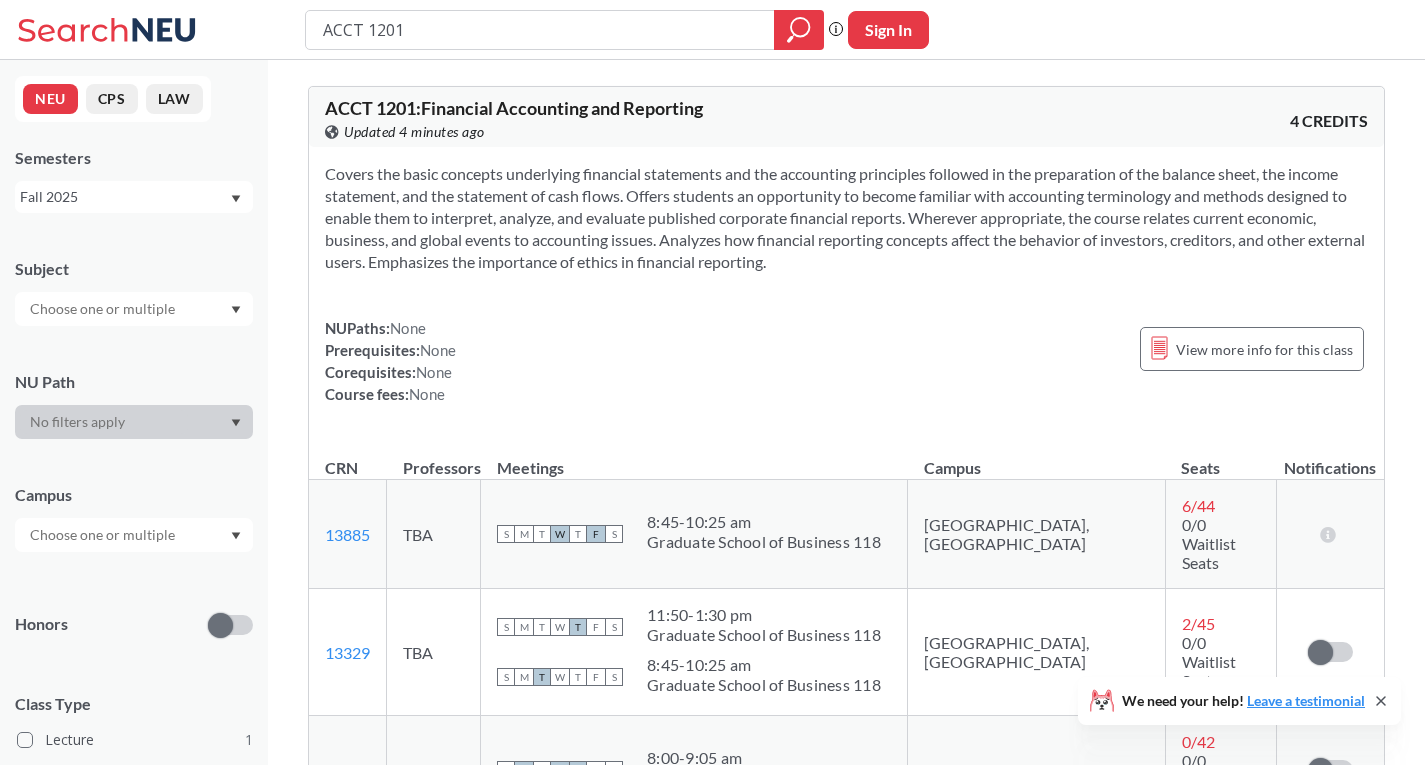 click on "Covers the basic concepts underlying financial statements and the accounting principles followed in the preparation of the balance sheet, the income statement, and the statement of cash flows. Offers students an opportunity to become familiar with accounting terminology and methods designed to enable them to interpret, analyze, and evaluate published corporate financial reports. Wherever appropriate, the course relates current economic, business, and global events to accounting issues. Analyzes how financial reporting concepts affect the behavior of investors, creditors, and other external users. Emphasizes the importance of ethics in financial reporting." at bounding box center (846, 218) 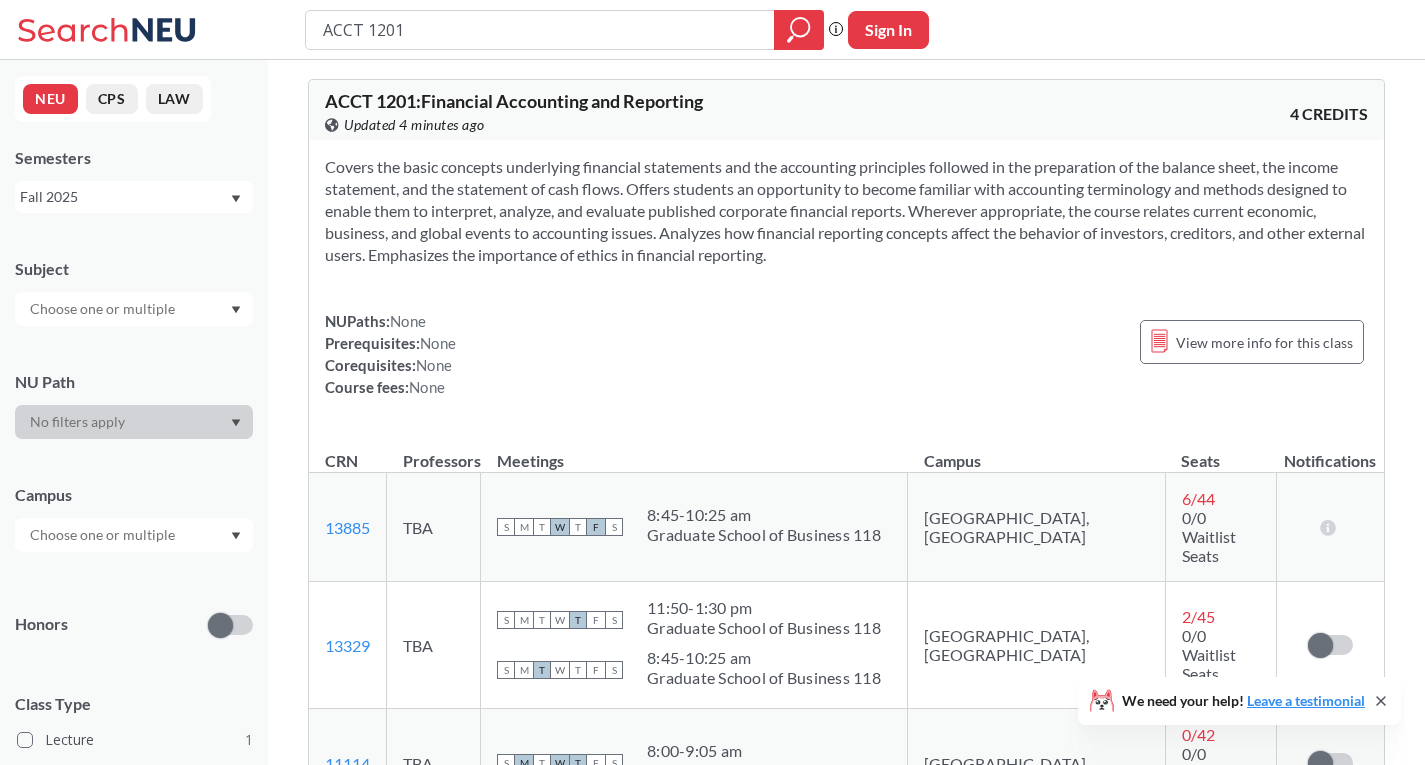 scroll, scrollTop: 200, scrollLeft: 0, axis: vertical 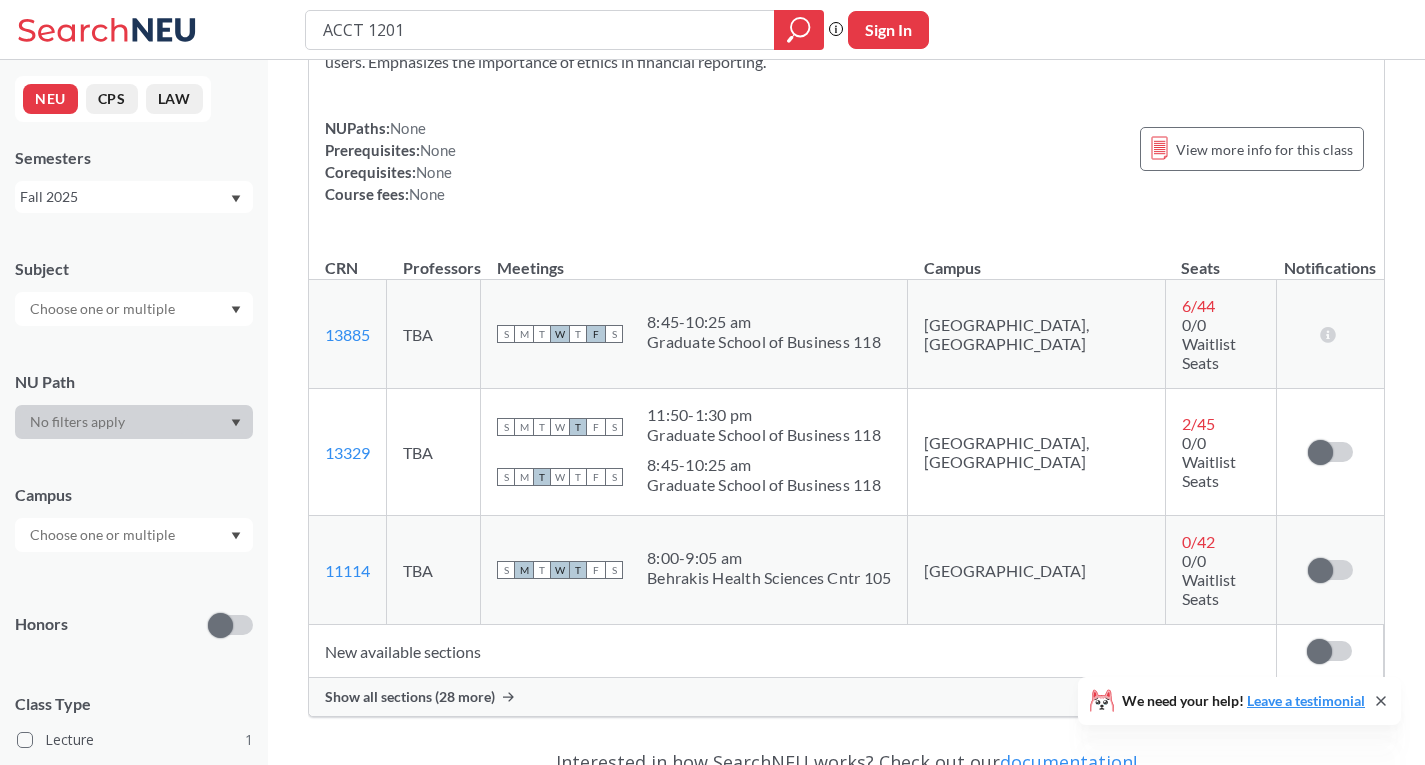 click on "Show all sections (28 more)" at bounding box center (846, 697) 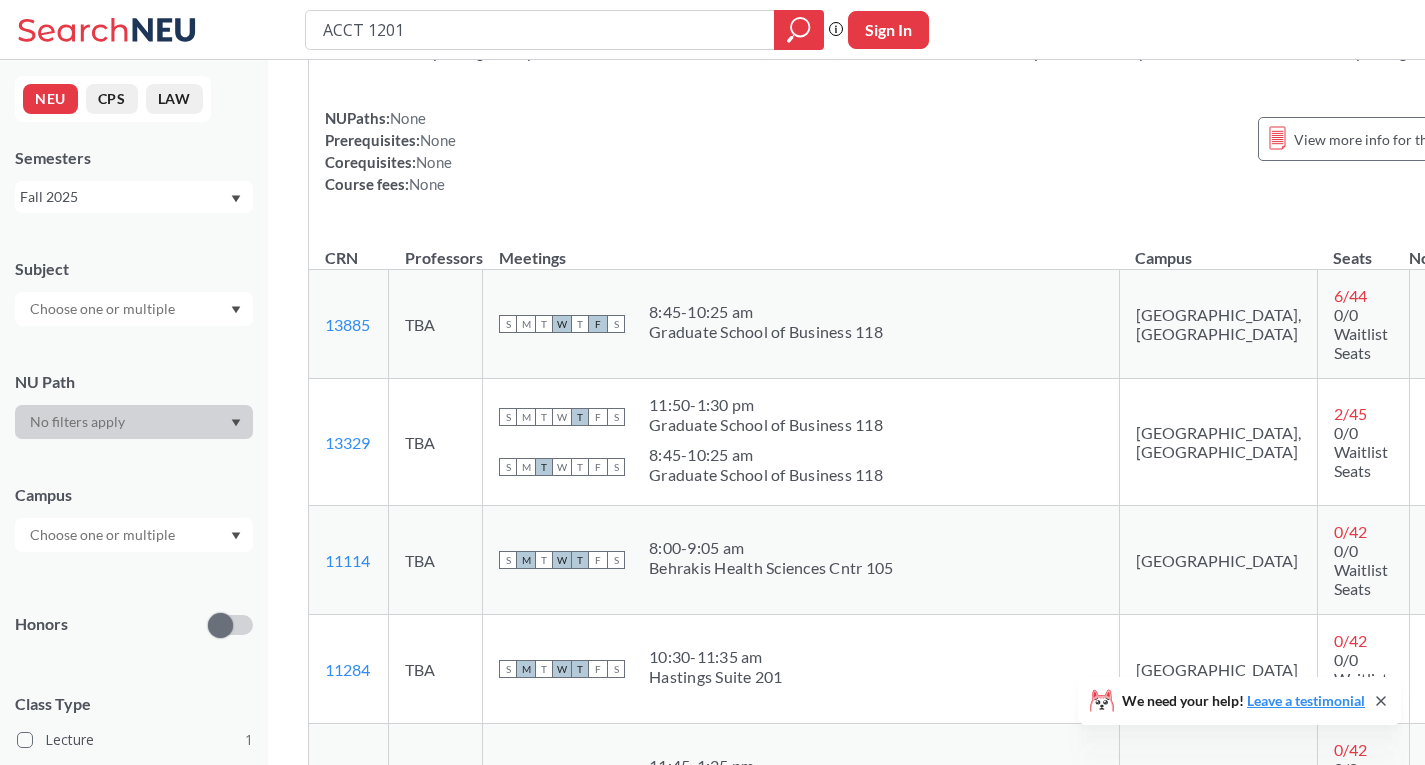 scroll, scrollTop: 200, scrollLeft: 0, axis: vertical 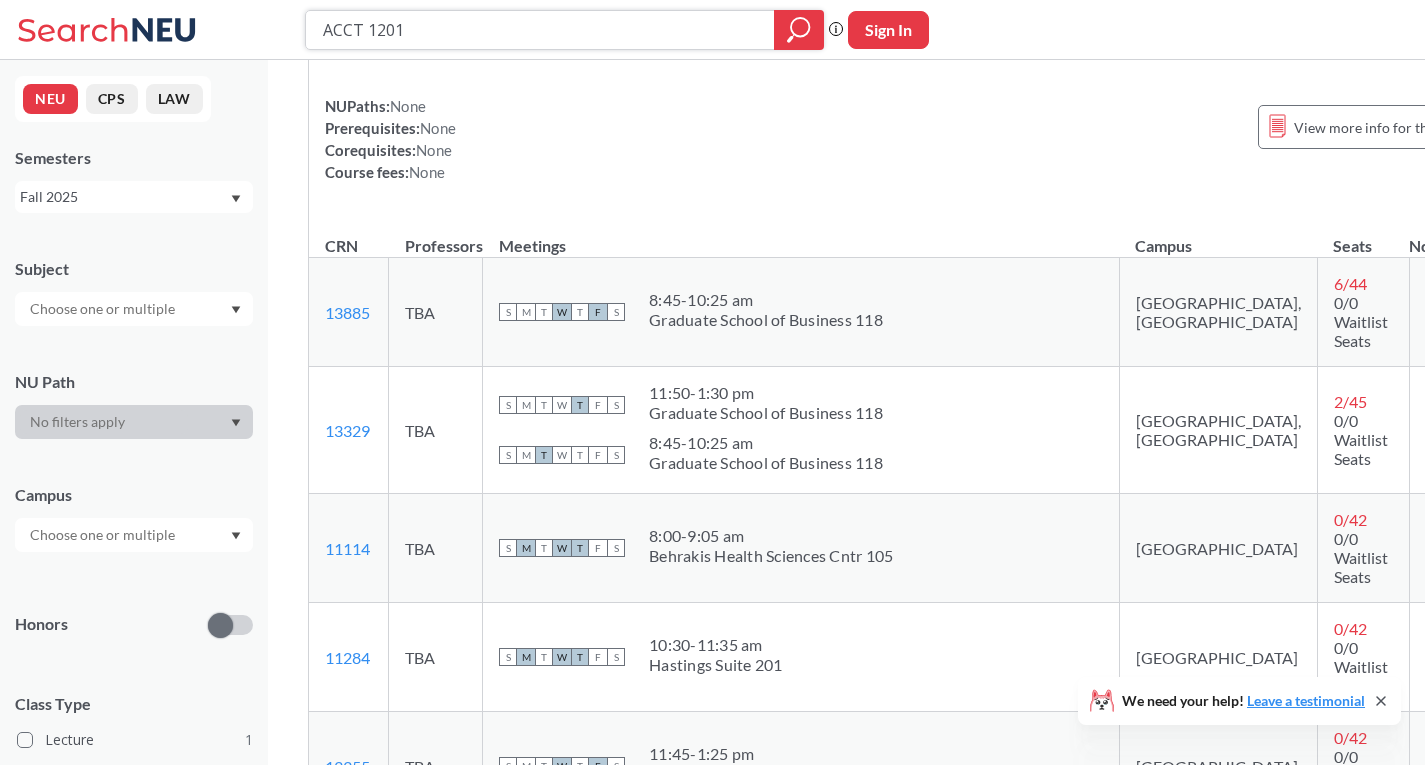 drag, startPoint x: 415, startPoint y: 18, endPoint x: 245, endPoint y: 61, distance: 175.35393 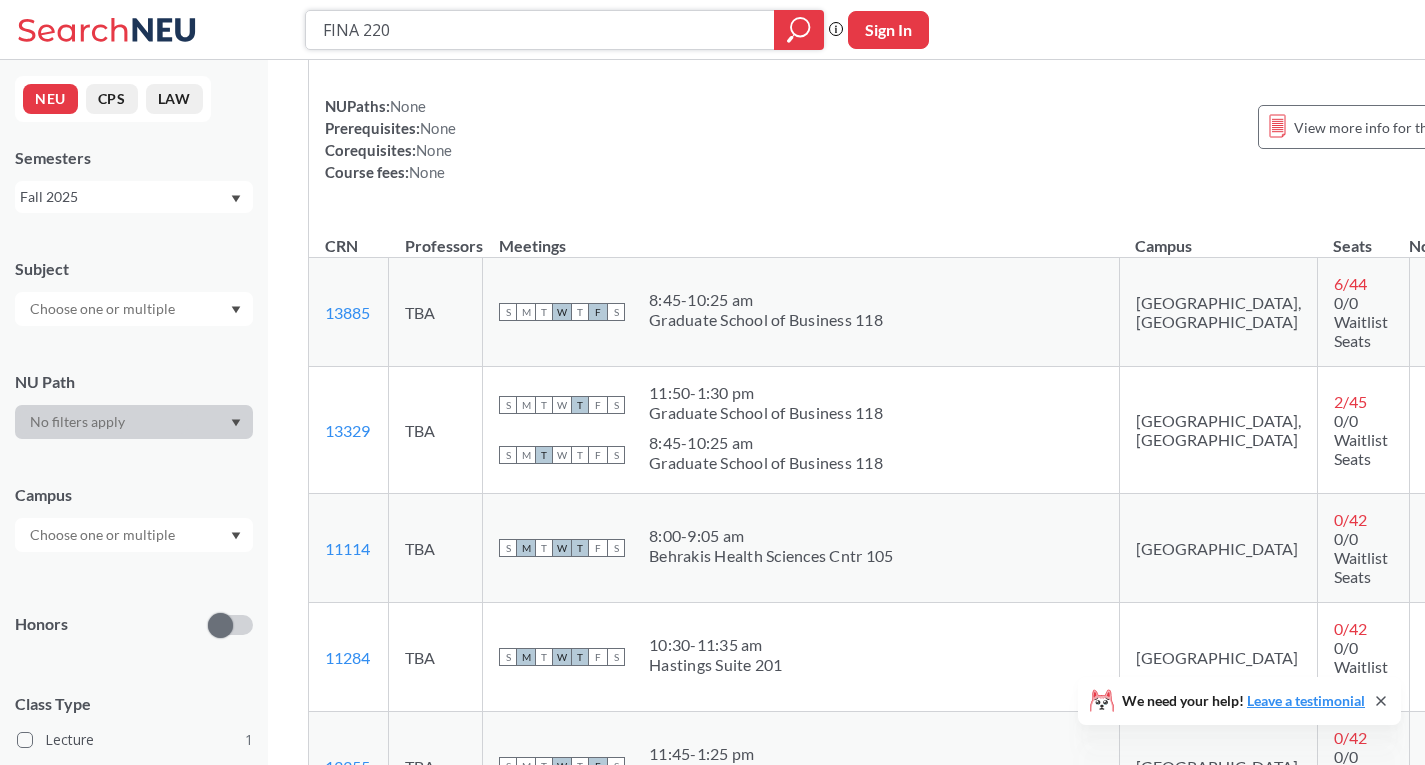 type on "FINA 2201" 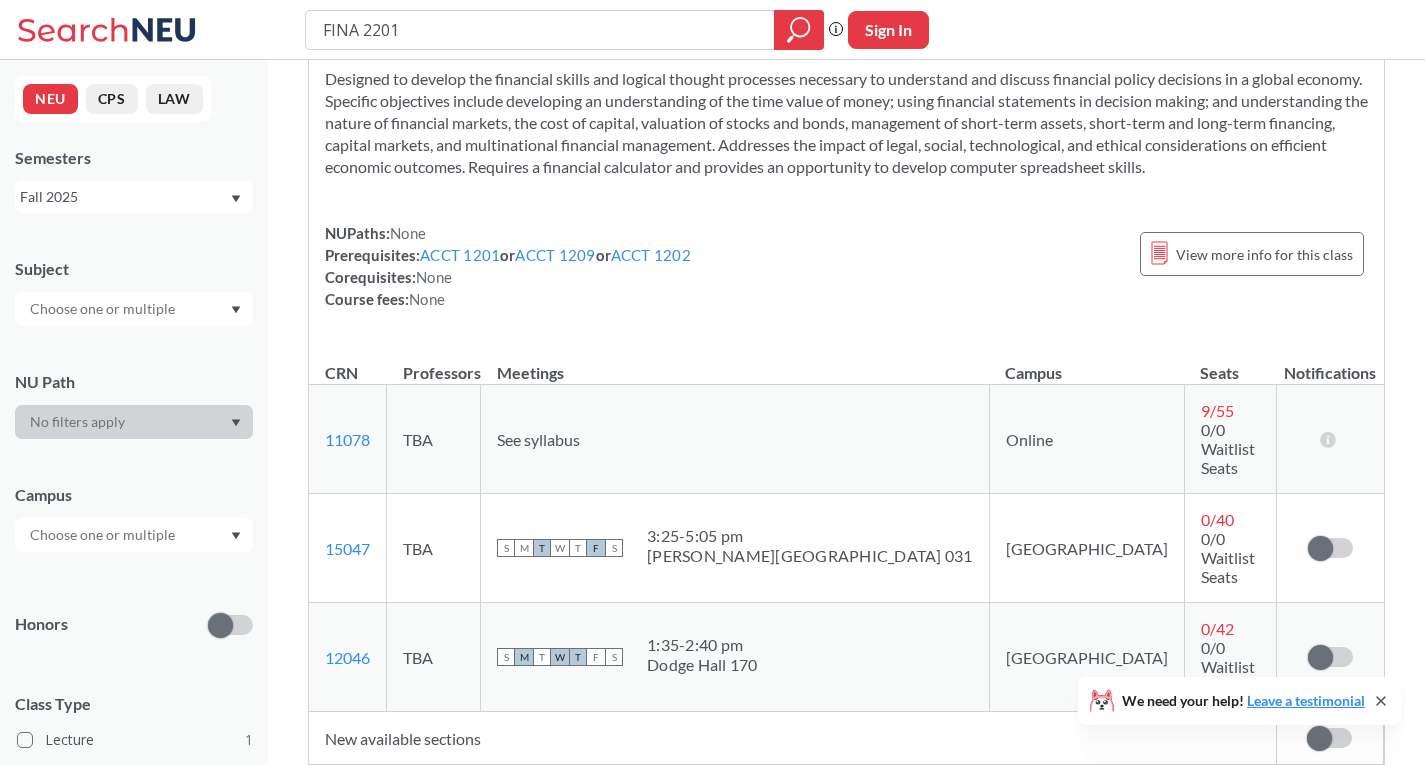scroll, scrollTop: 100, scrollLeft: 0, axis: vertical 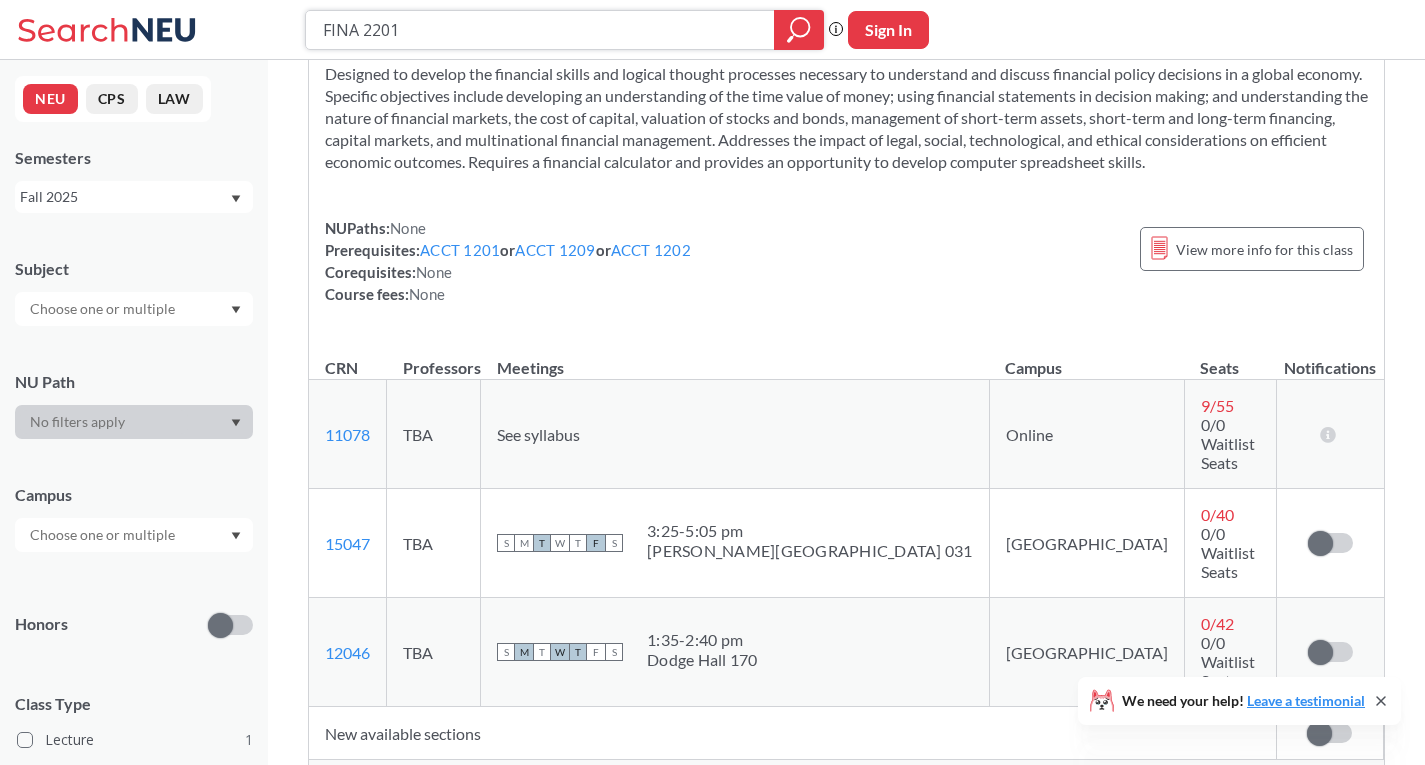drag, startPoint x: 426, startPoint y: 23, endPoint x: 207, endPoint y: 41, distance: 219.73848 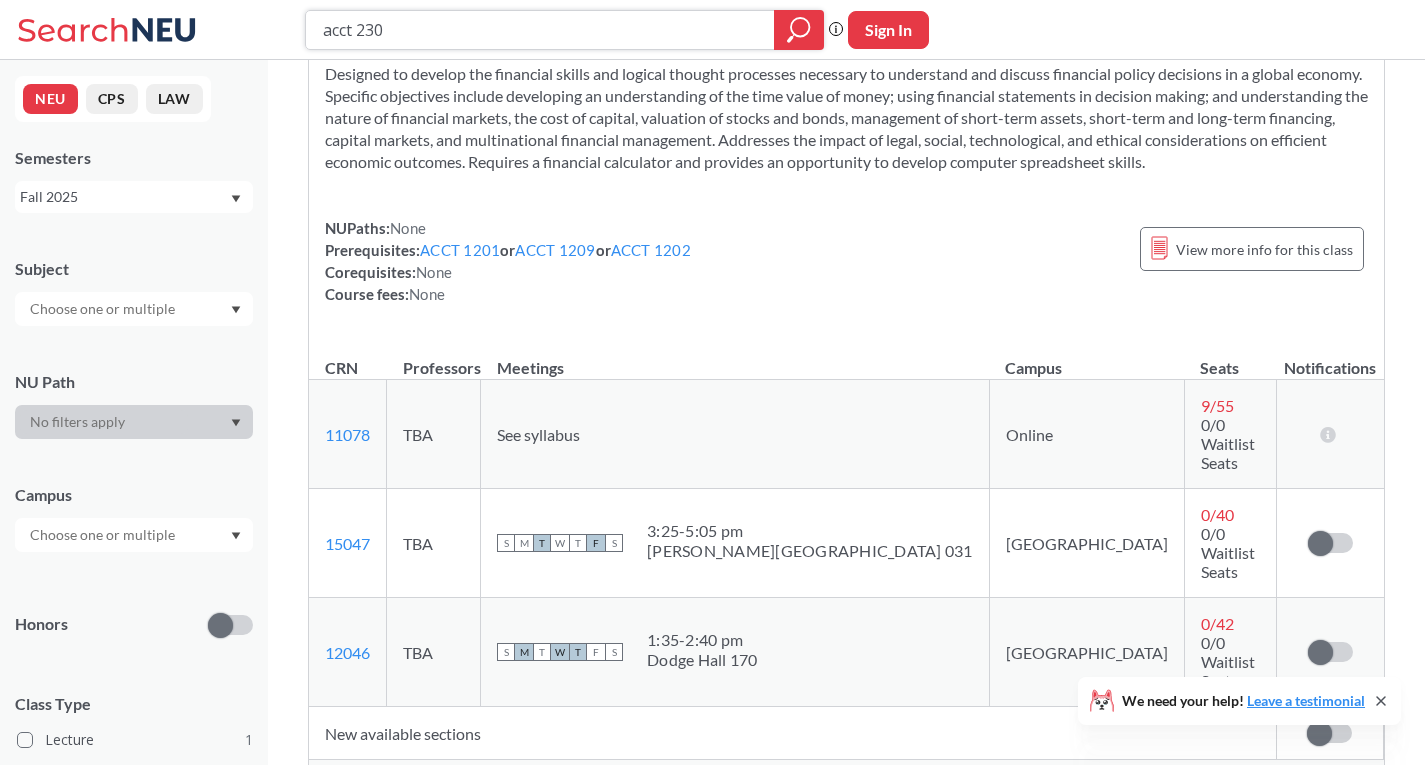 type on "acct 2301" 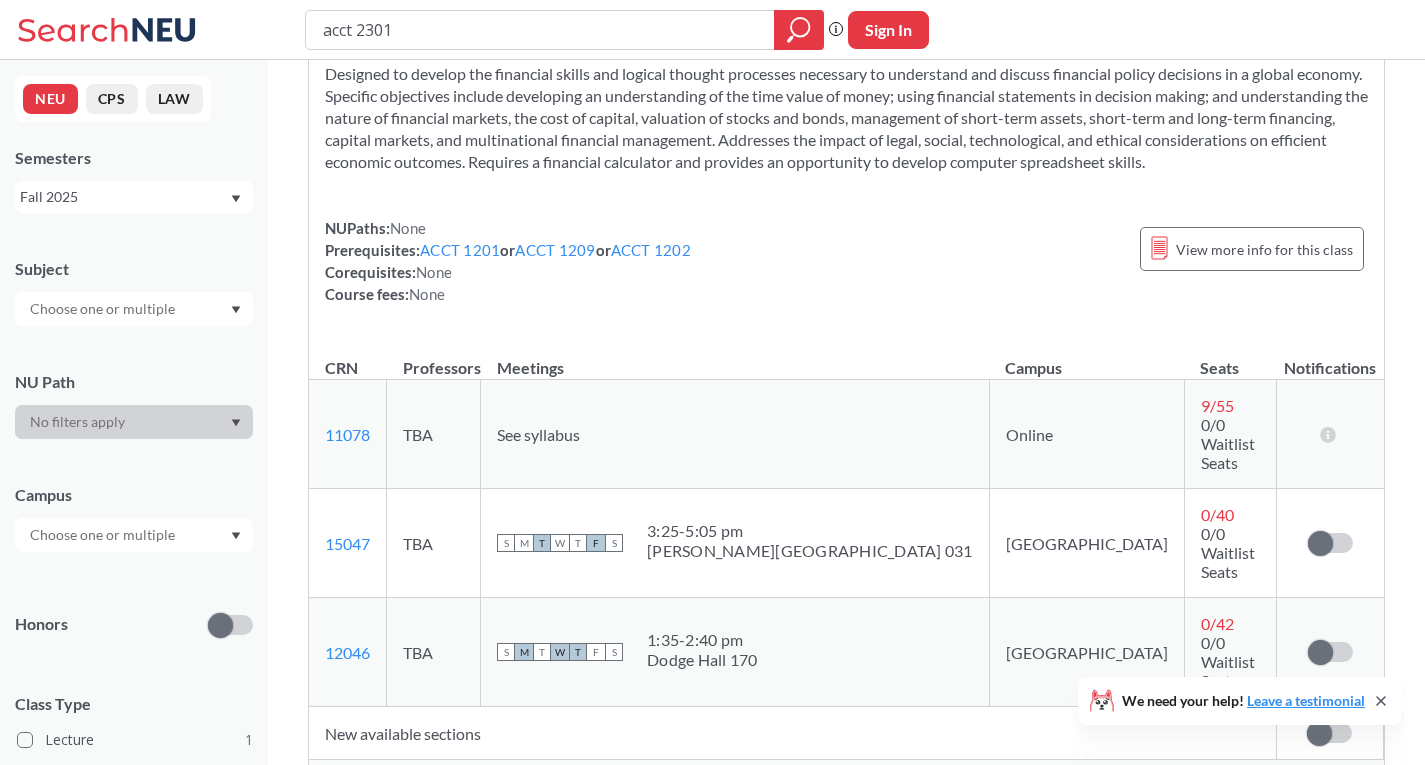 scroll, scrollTop: 0, scrollLeft: 0, axis: both 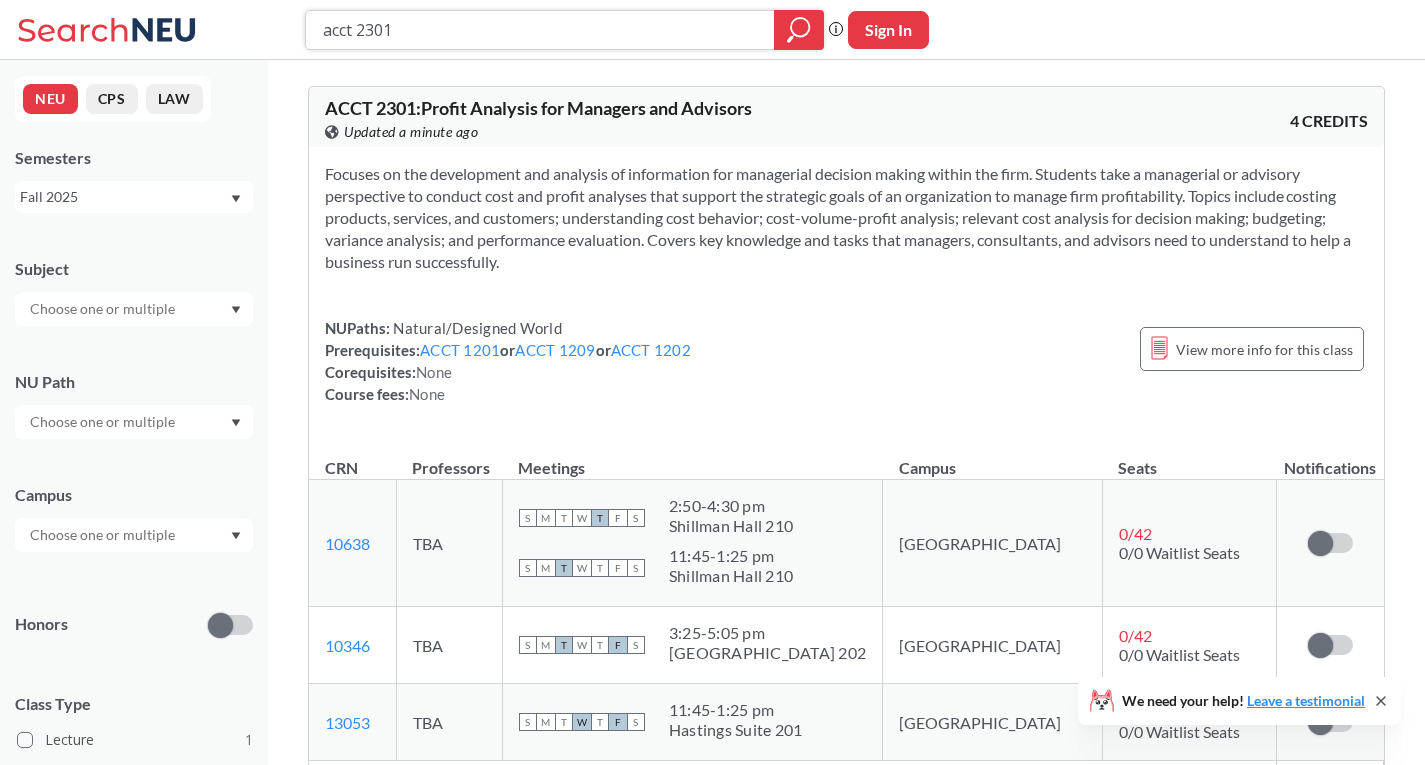 drag, startPoint x: 464, startPoint y: 22, endPoint x: 190, endPoint y: 27, distance: 274.04562 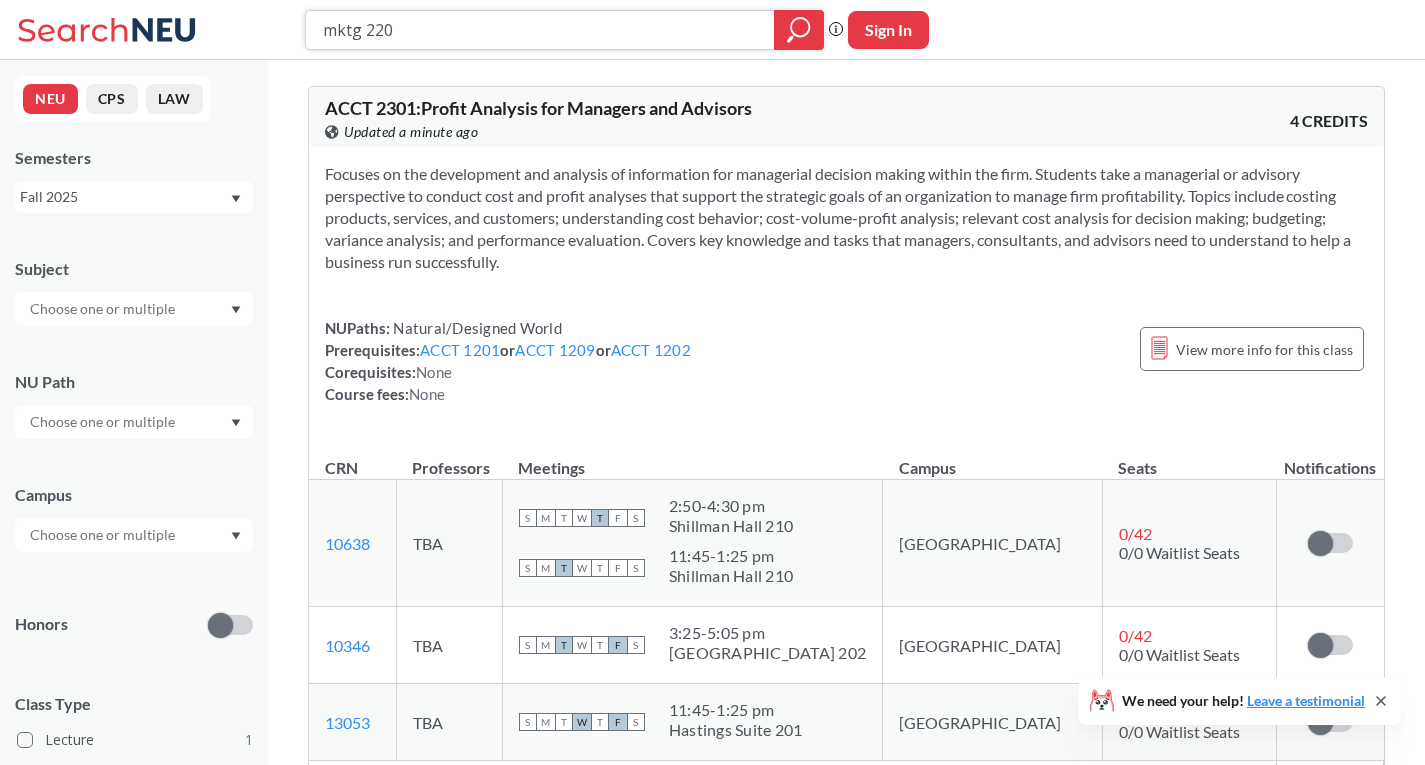 type on "mktg 2201" 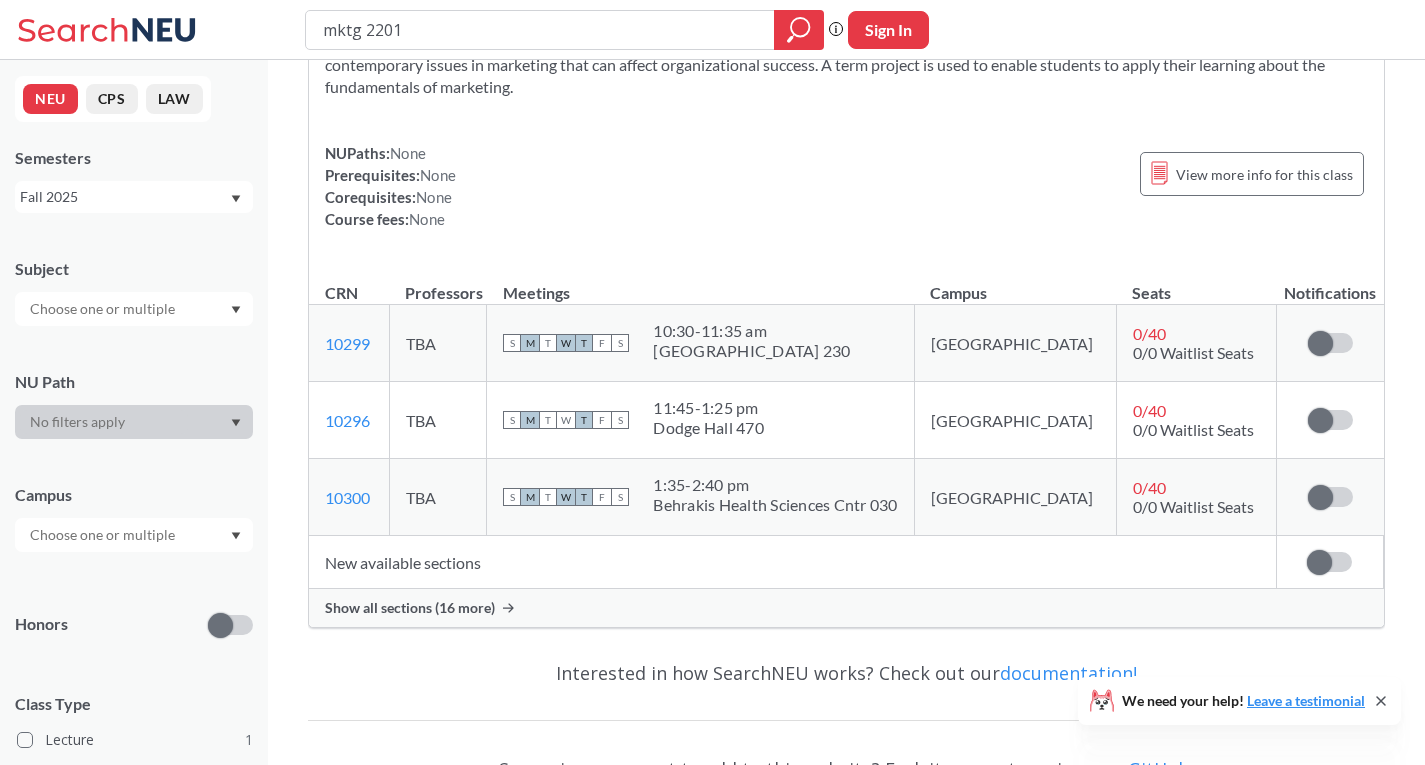 scroll, scrollTop: 200, scrollLeft: 0, axis: vertical 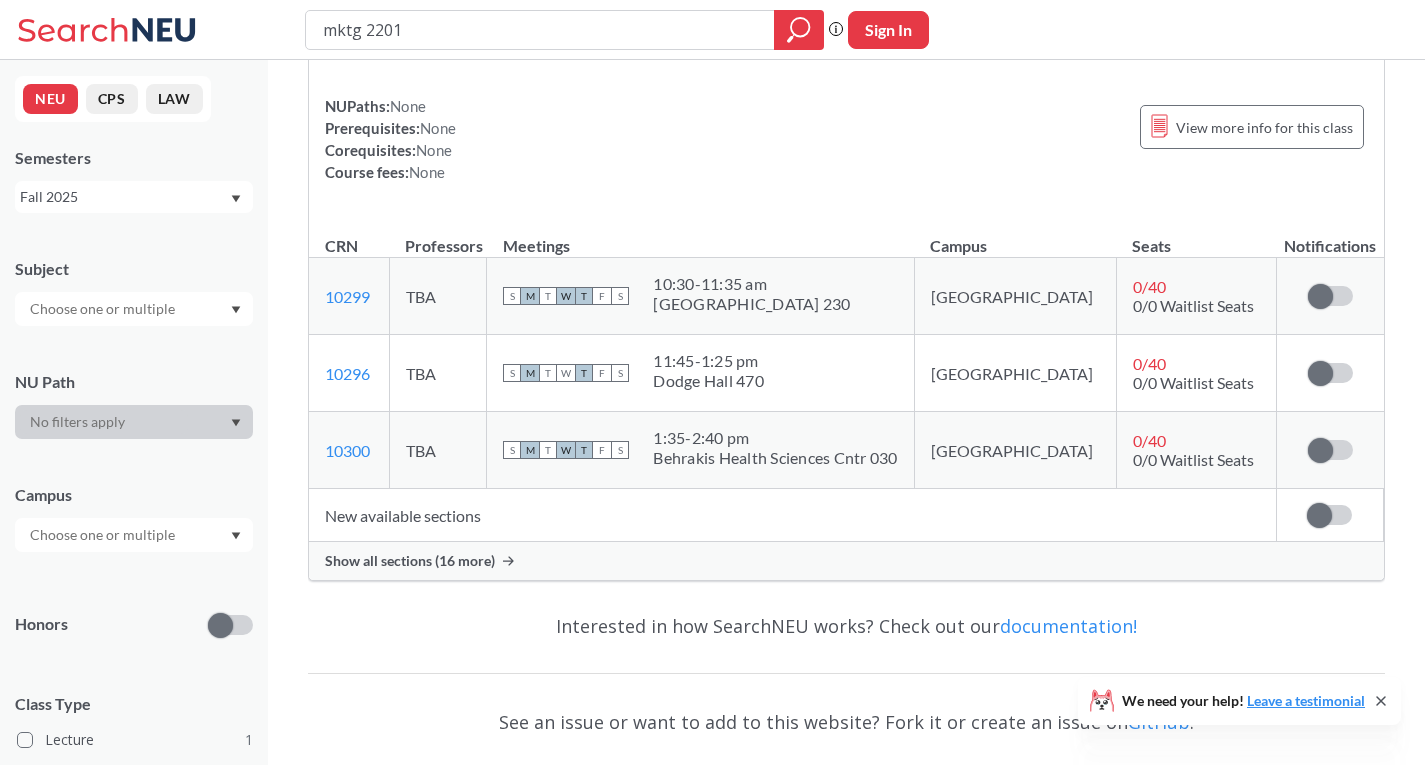 click on "Show all sections (16 more)" at bounding box center (410, 561) 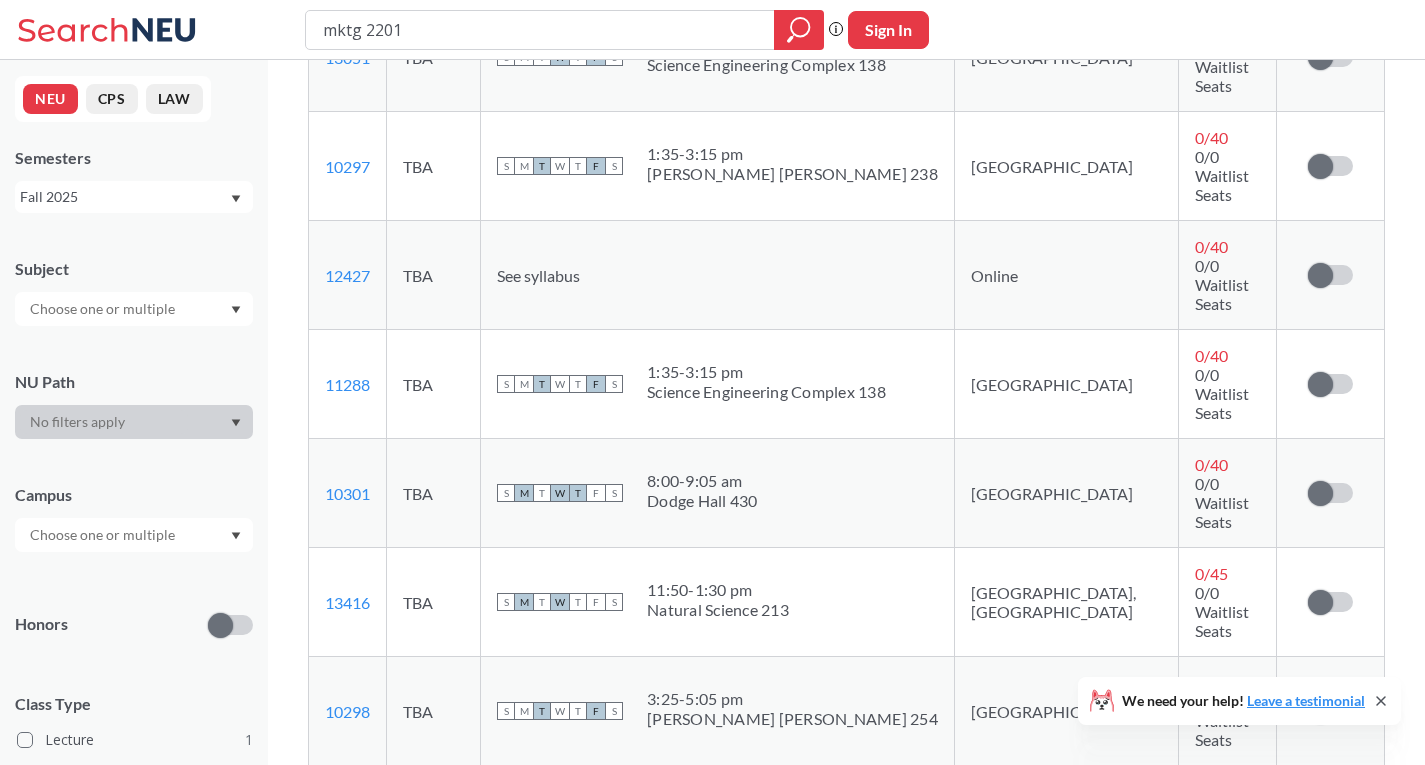 scroll, scrollTop: 1600, scrollLeft: 0, axis: vertical 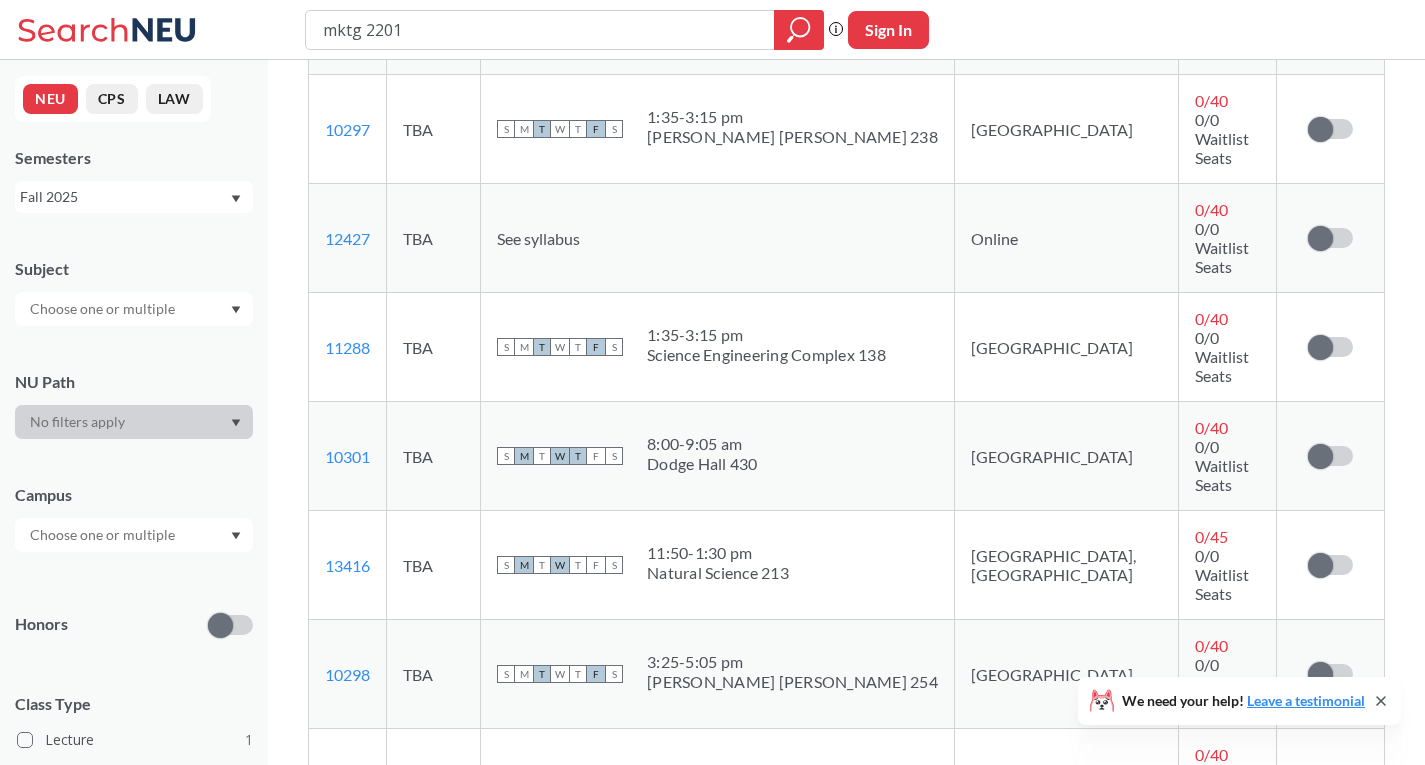 click on "New available sections" at bounding box center [792, 973] 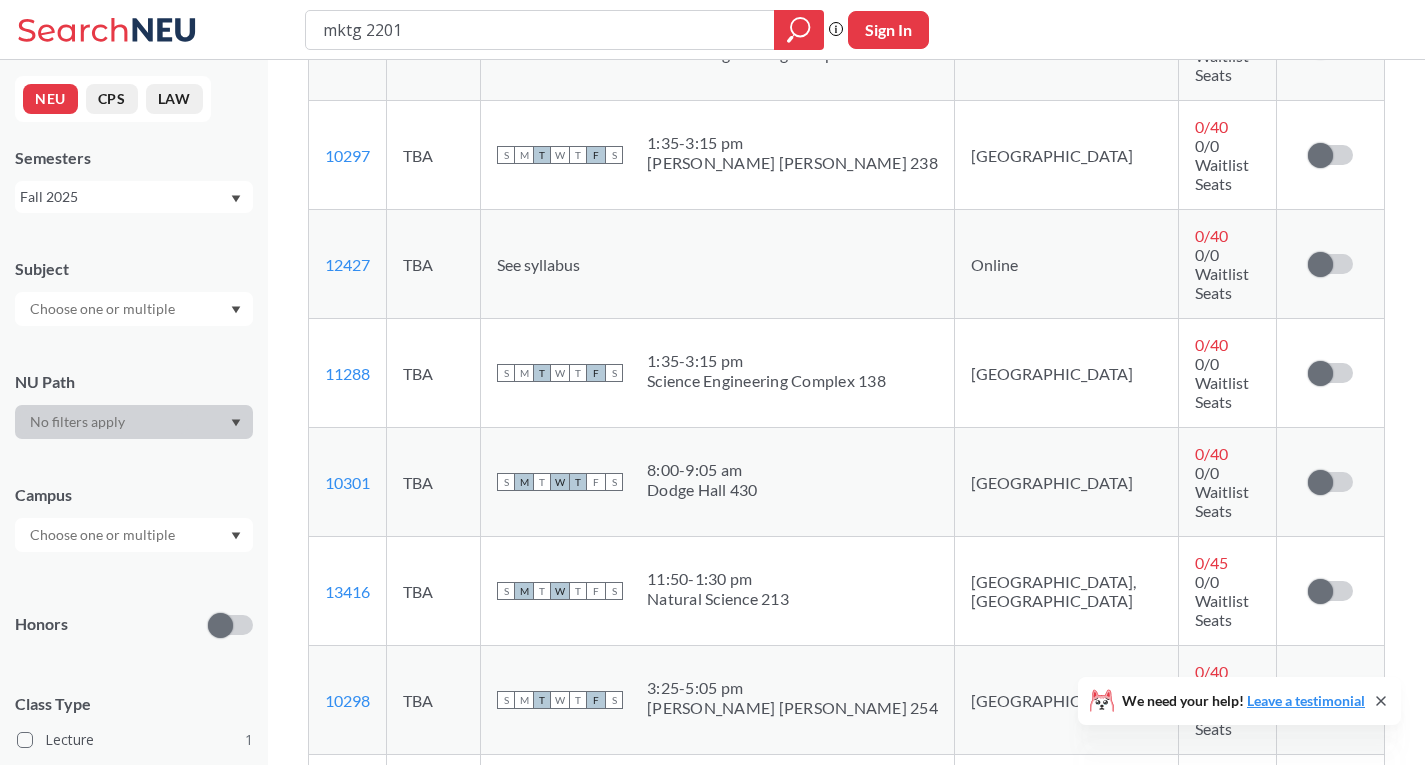 scroll, scrollTop: 1600, scrollLeft: 0, axis: vertical 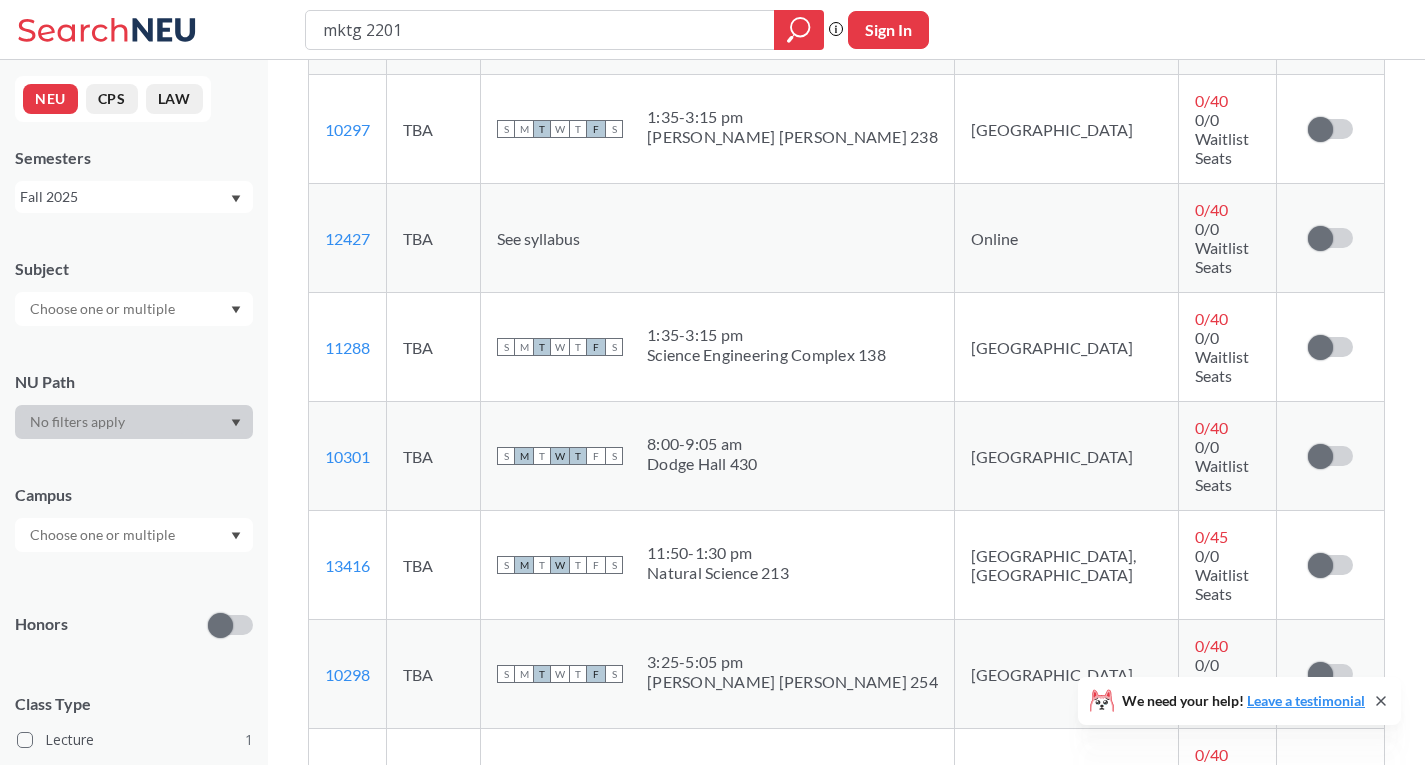 click at bounding box center [1319, 973] 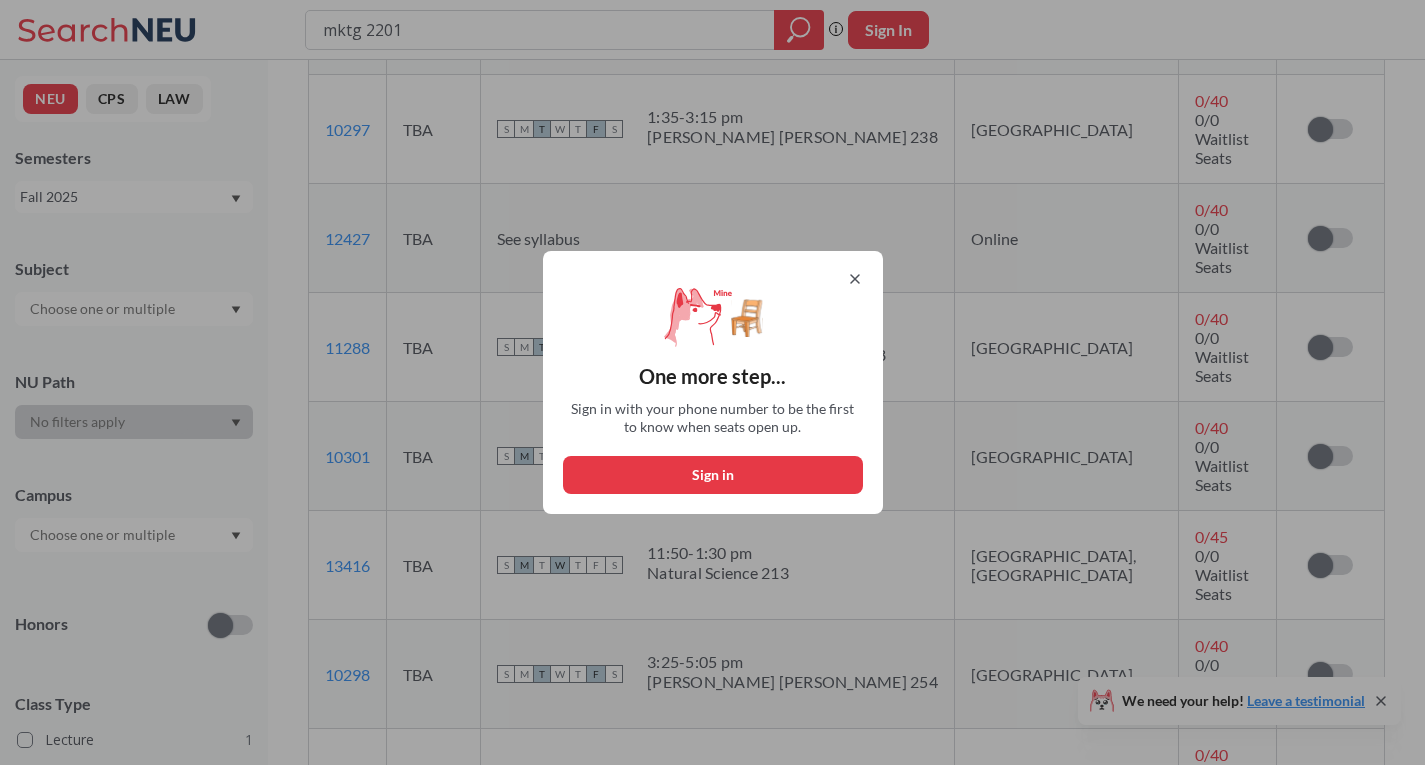 click on "Sign in" at bounding box center (713, 475) 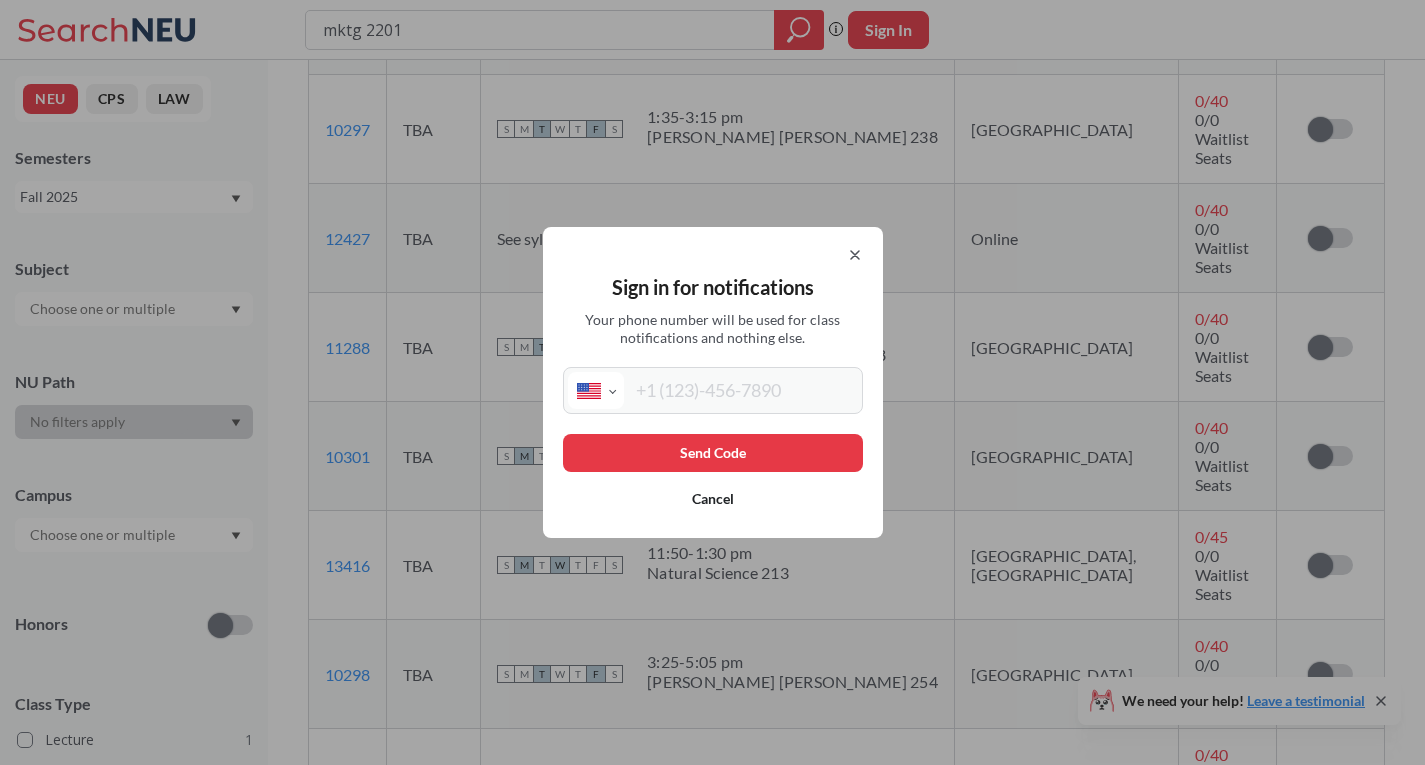click at bounding box center [741, 390] 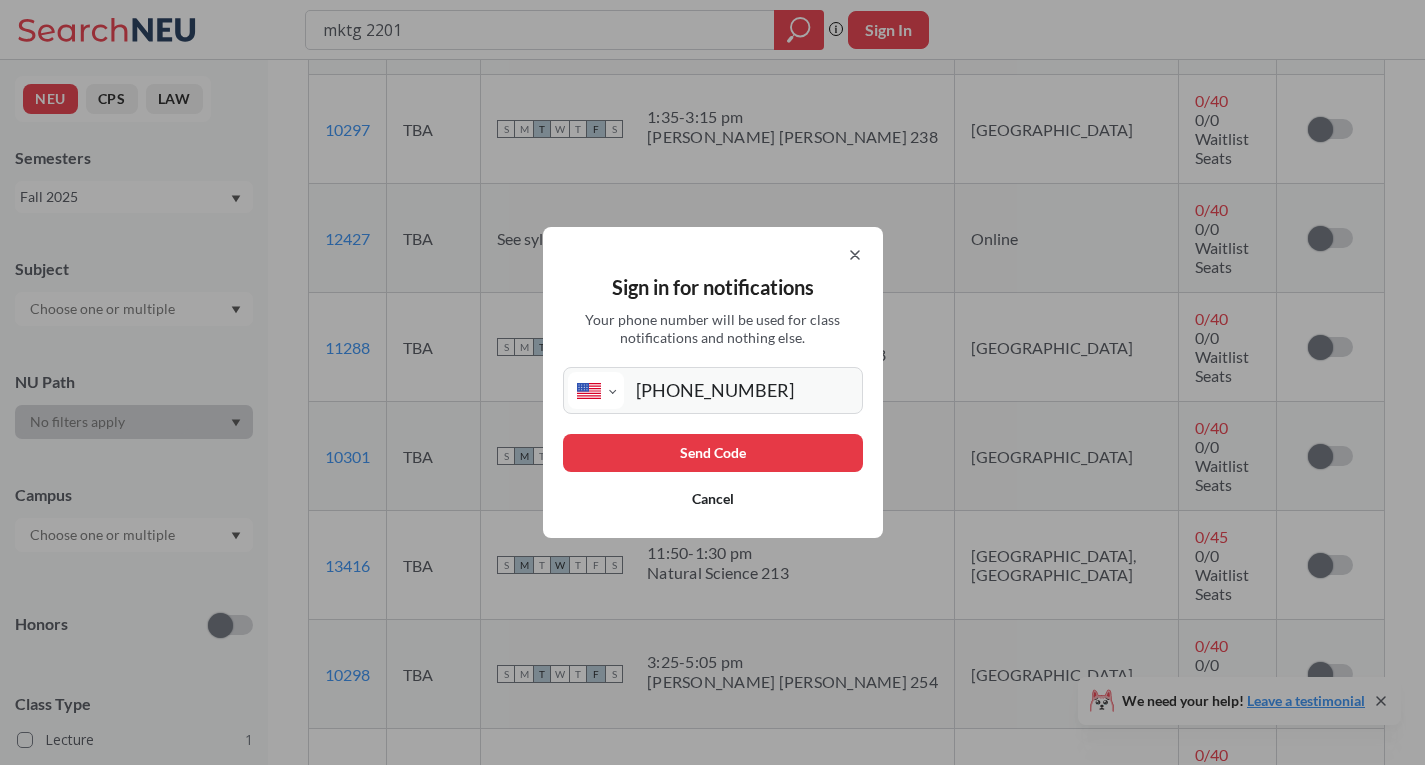 type on "[PHONE_NUMBER]" 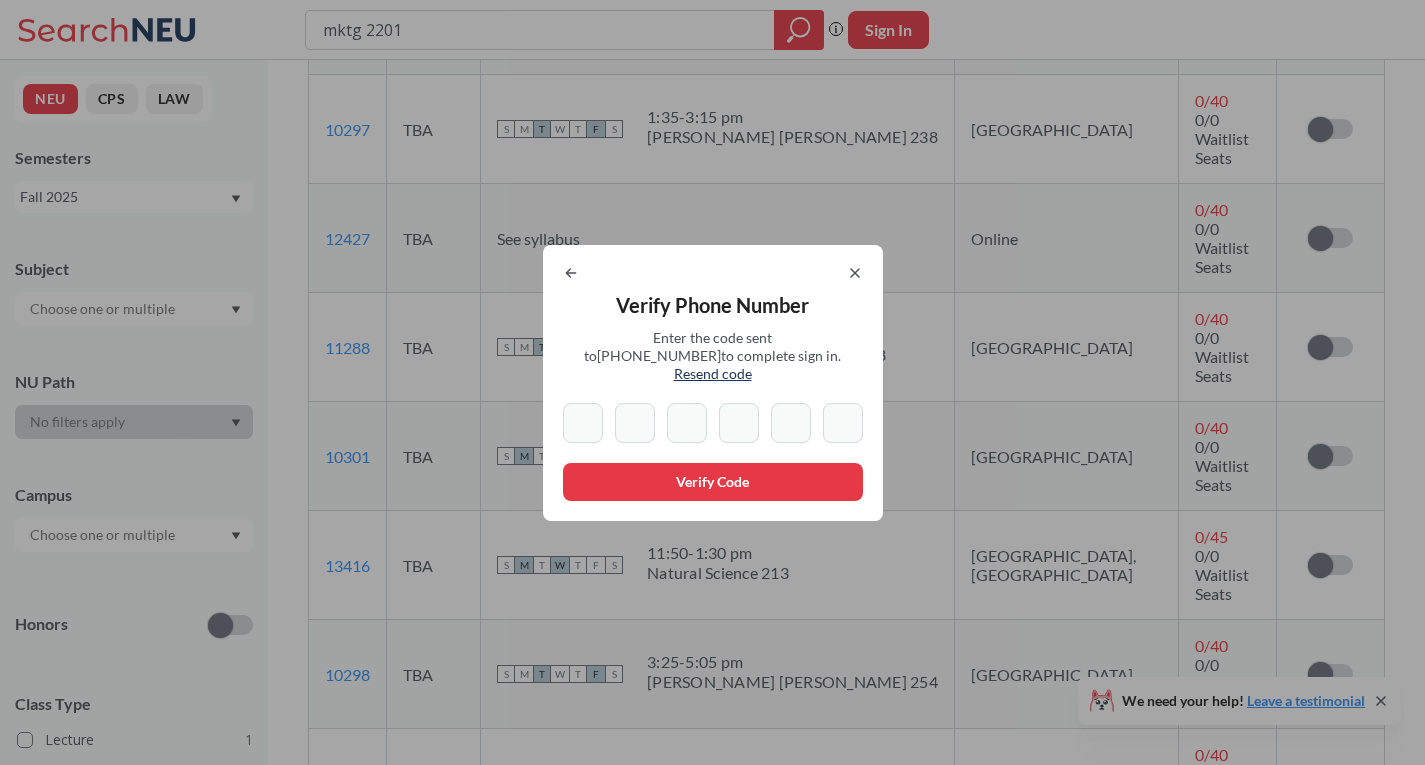 type on "7" 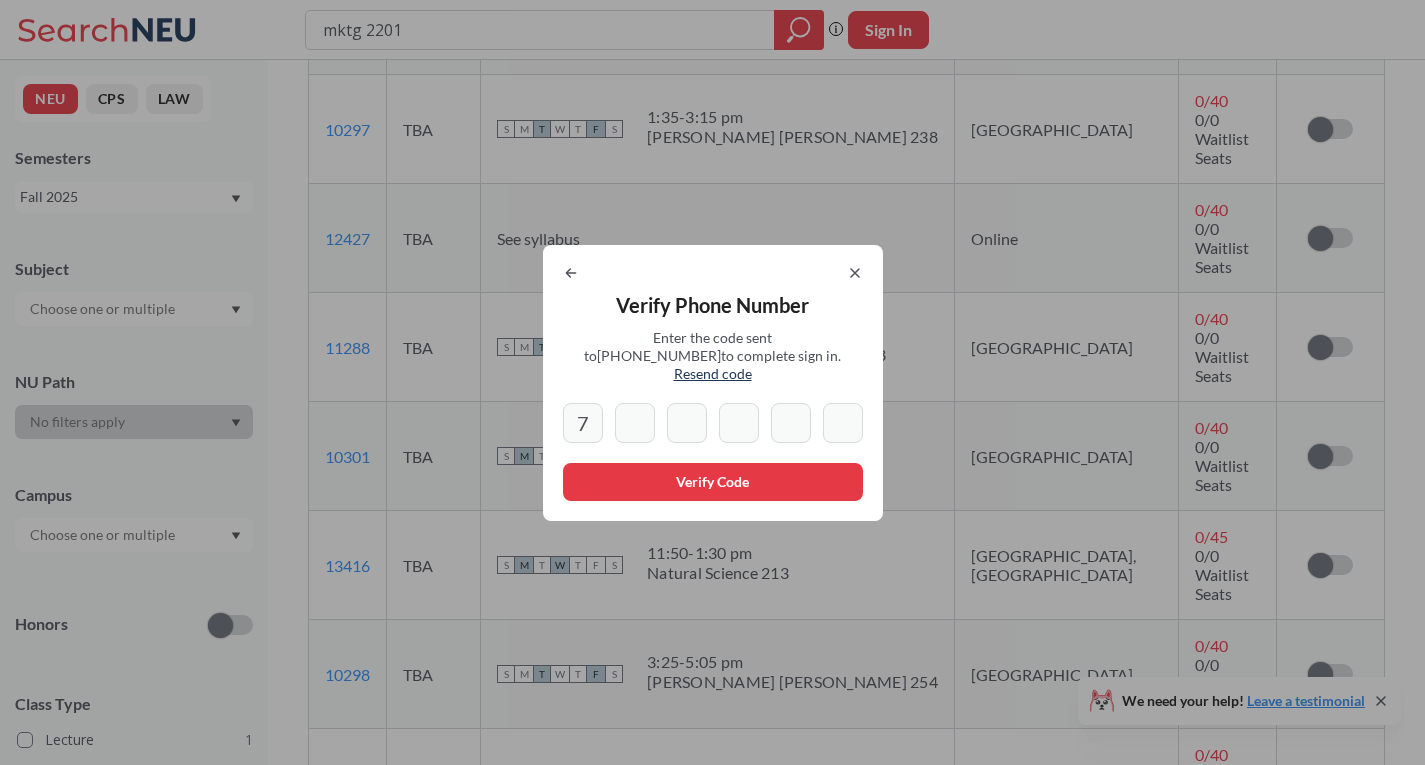 type on "9" 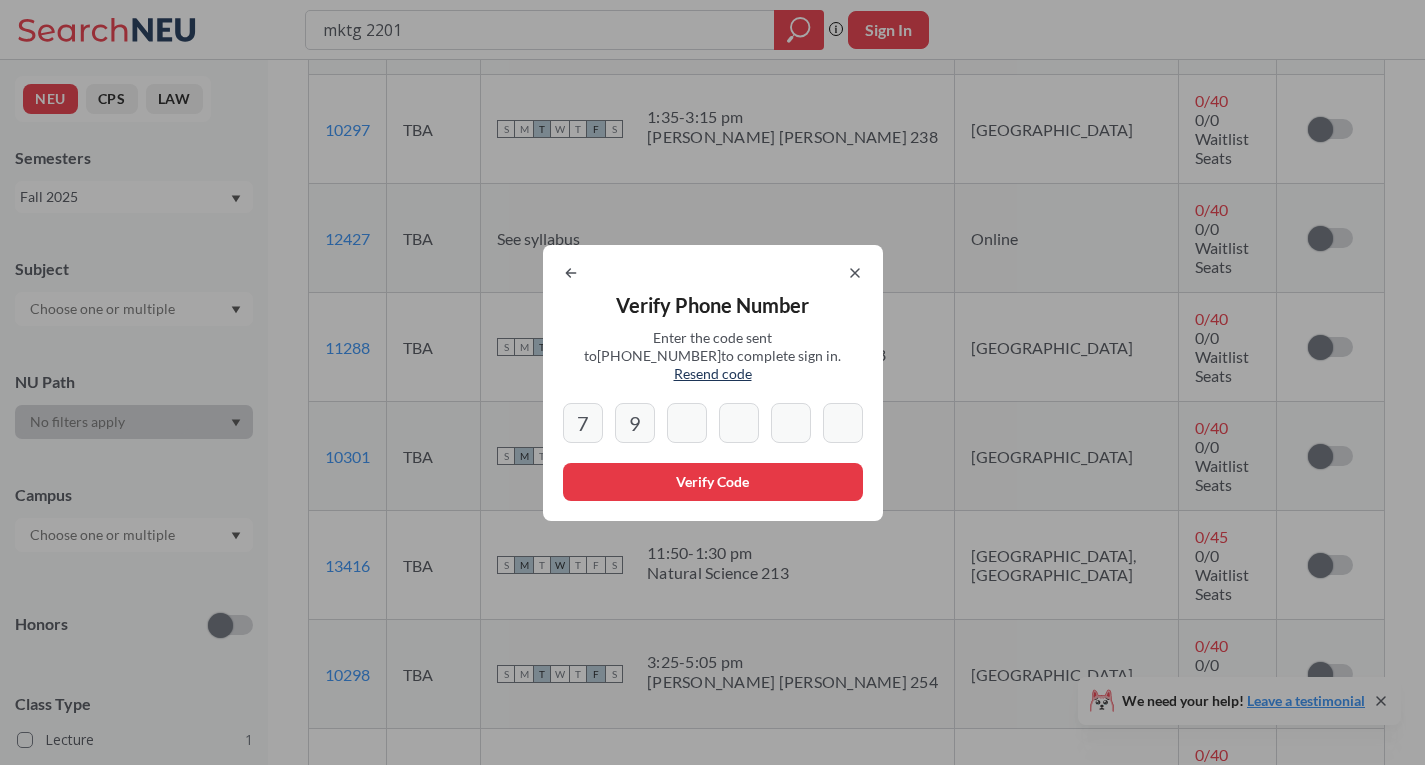 type on "9" 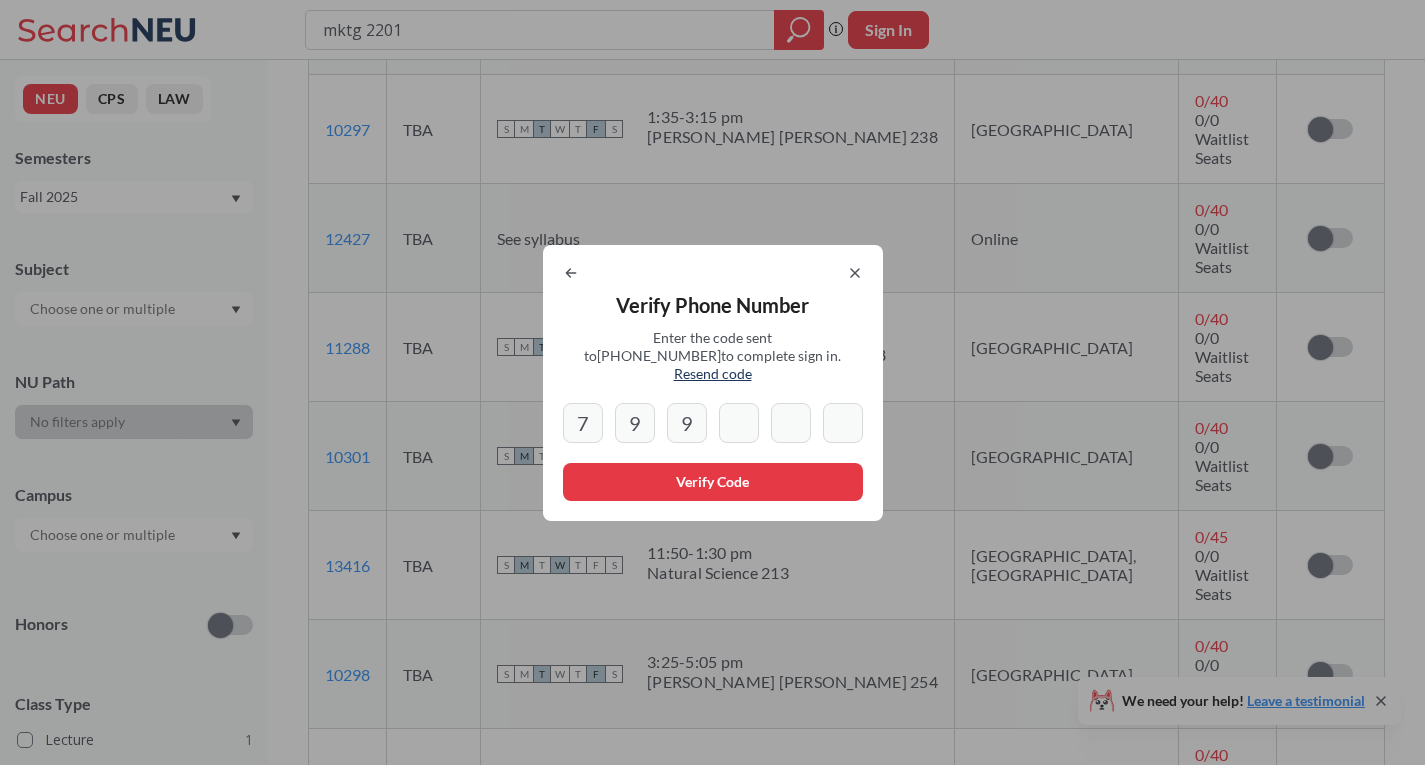 type on "0" 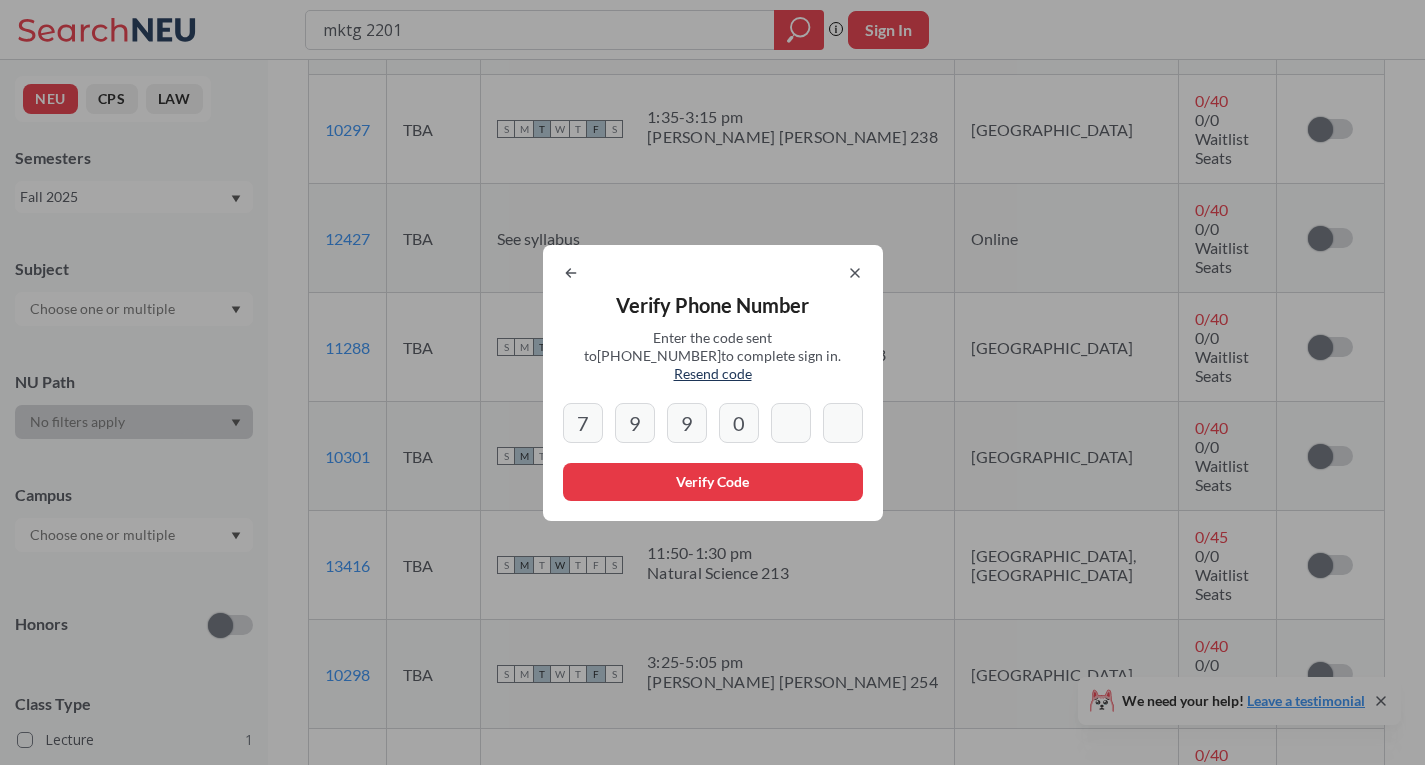 type on "1" 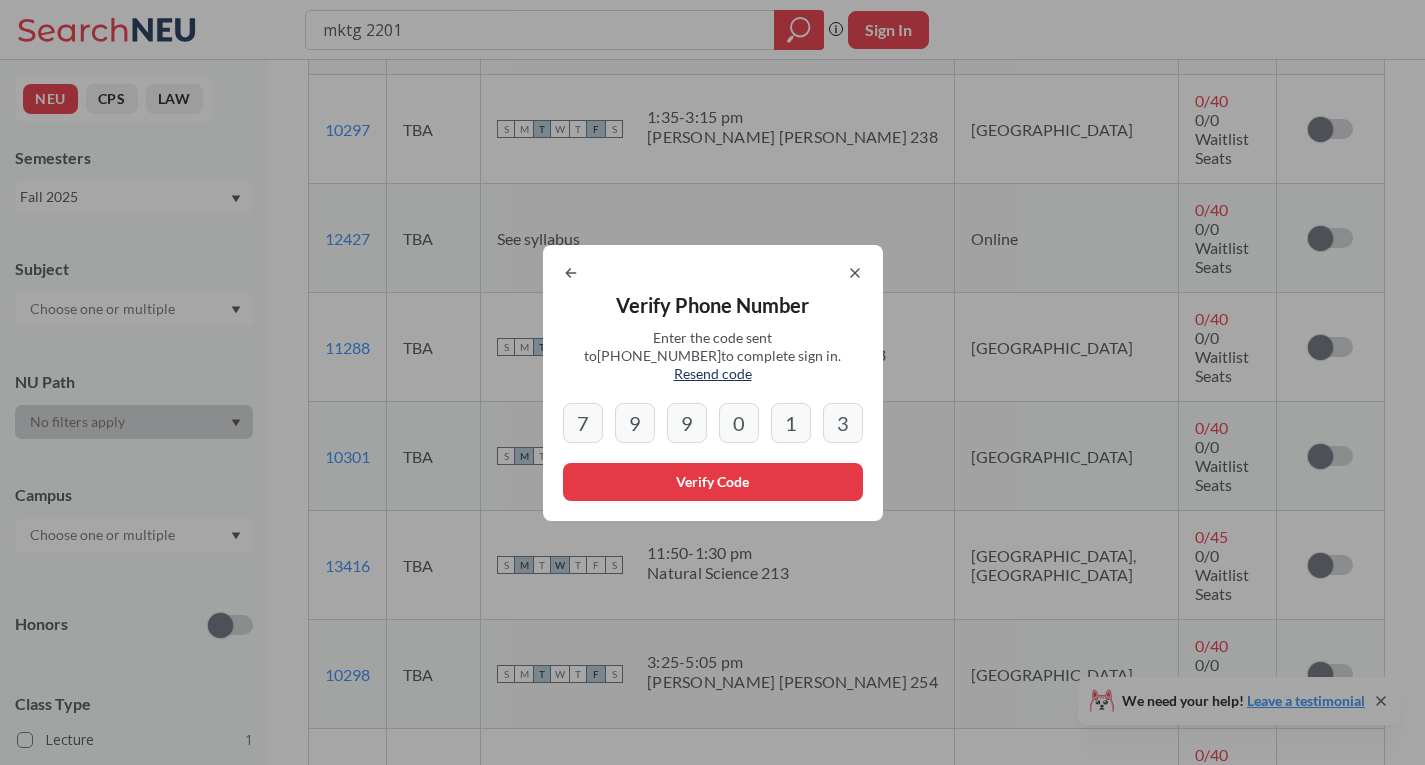 type on "3" 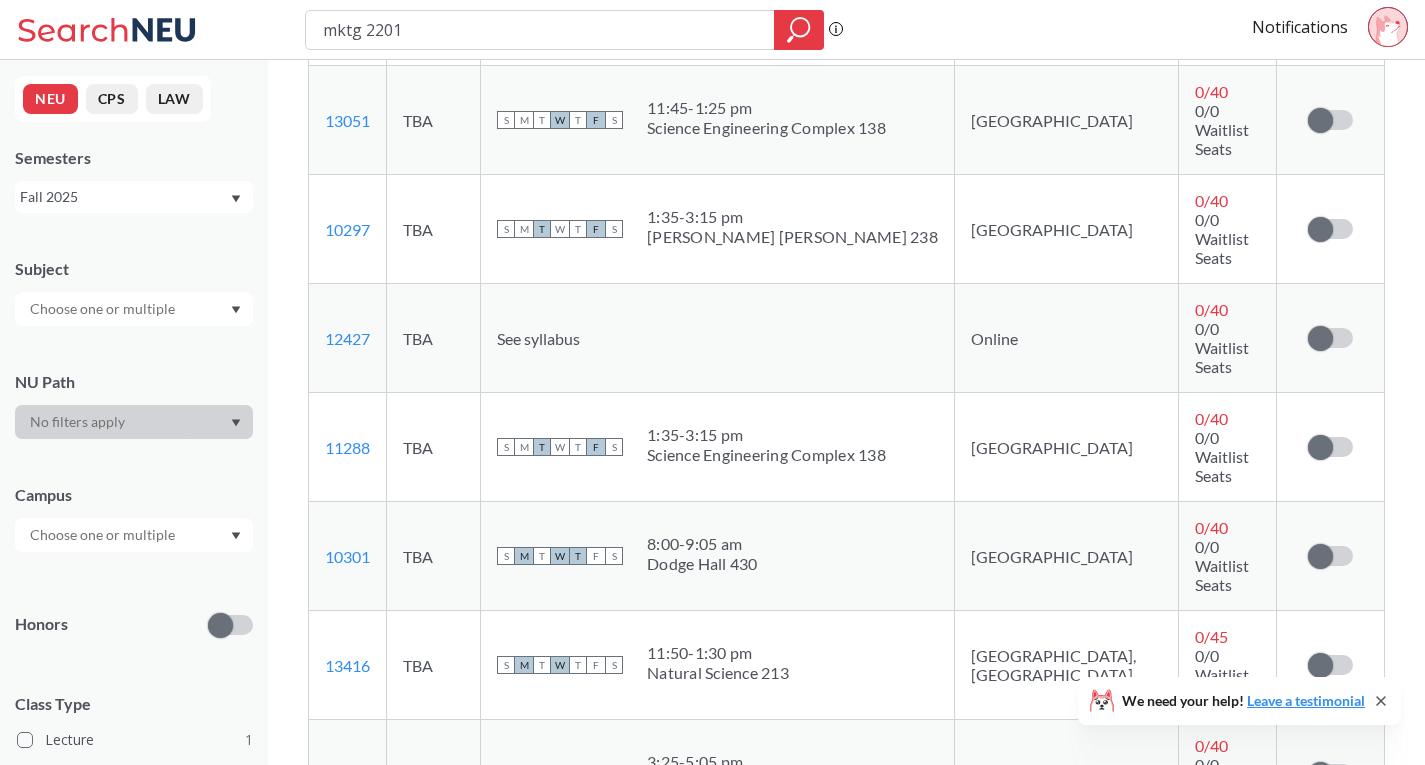 scroll, scrollTop: 1500, scrollLeft: 0, axis: vertical 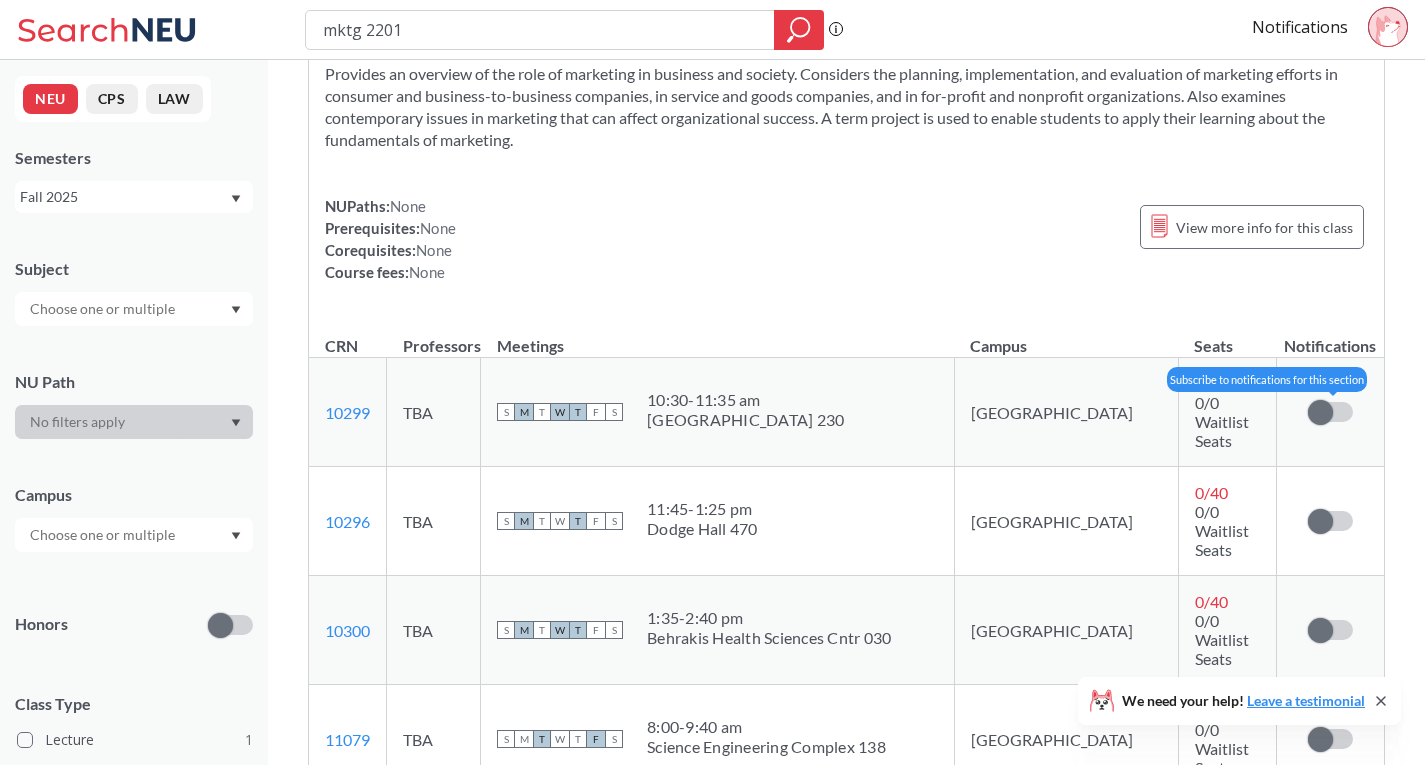 click at bounding box center (1320, 412) 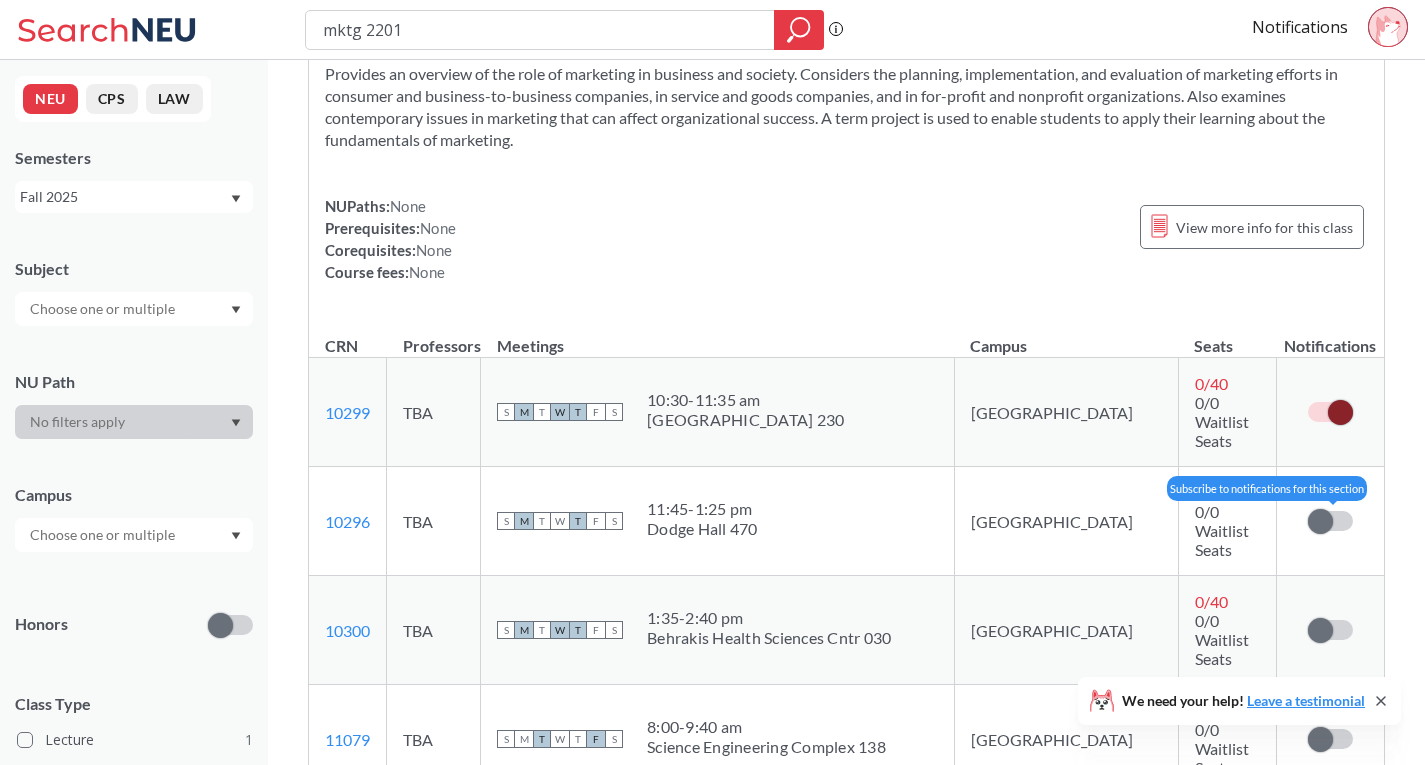 click at bounding box center [1320, 521] 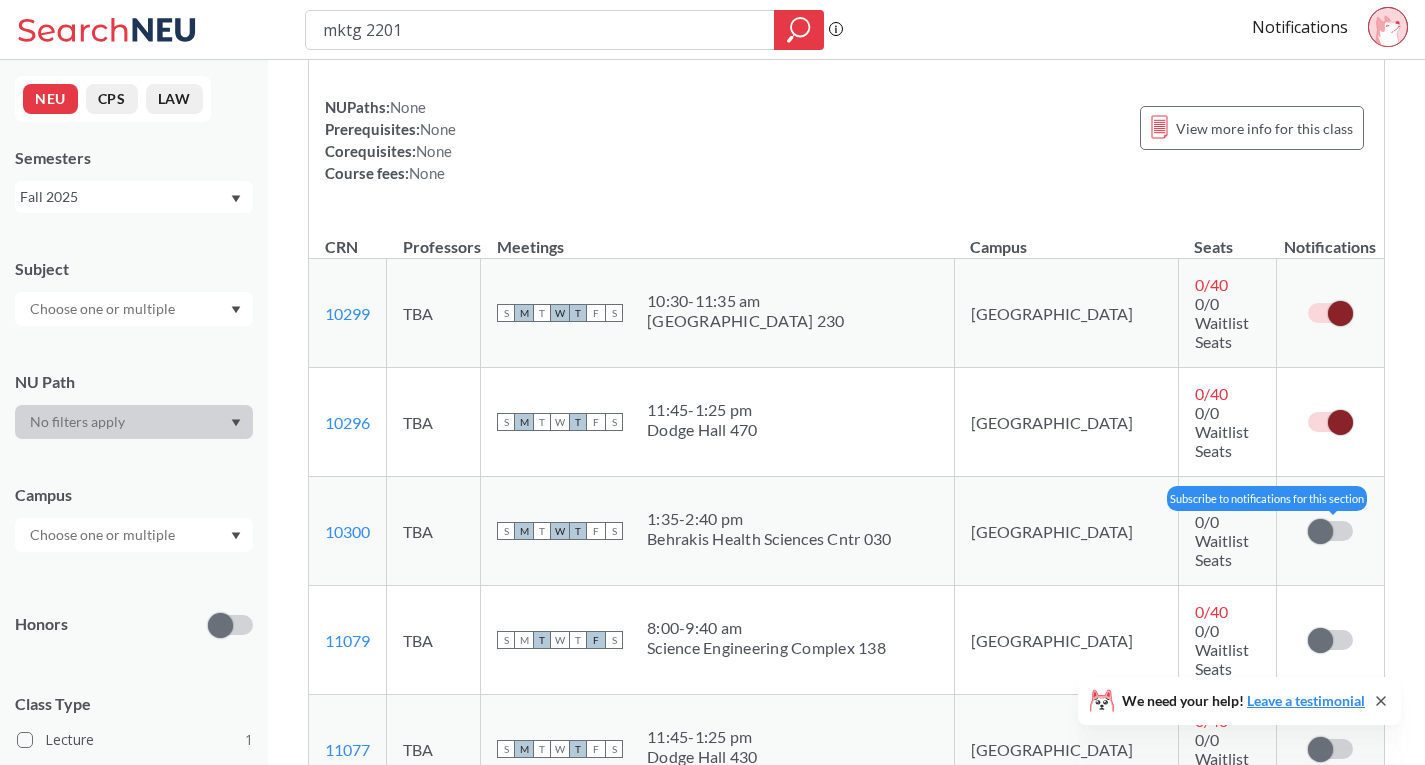 scroll, scrollTop: 200, scrollLeft: 0, axis: vertical 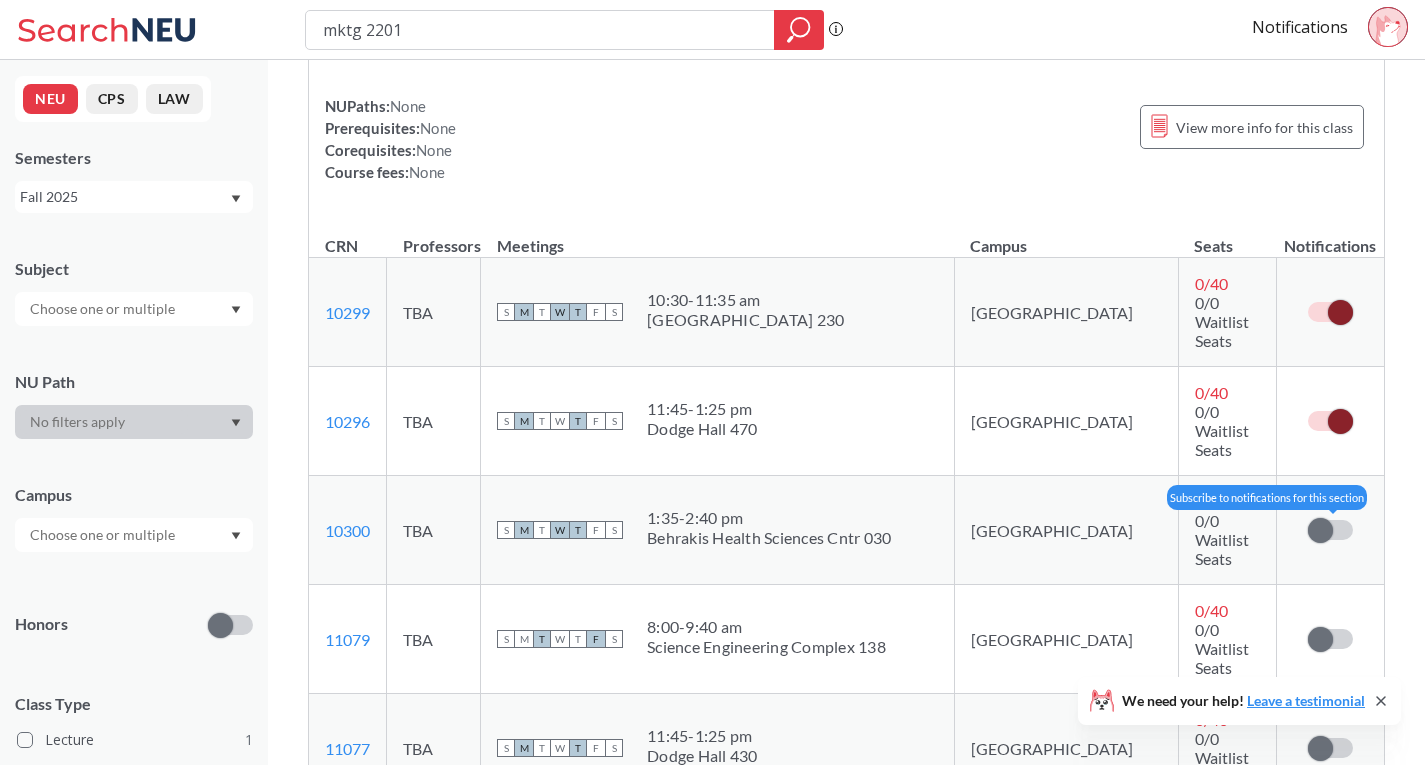 click at bounding box center [1320, 530] 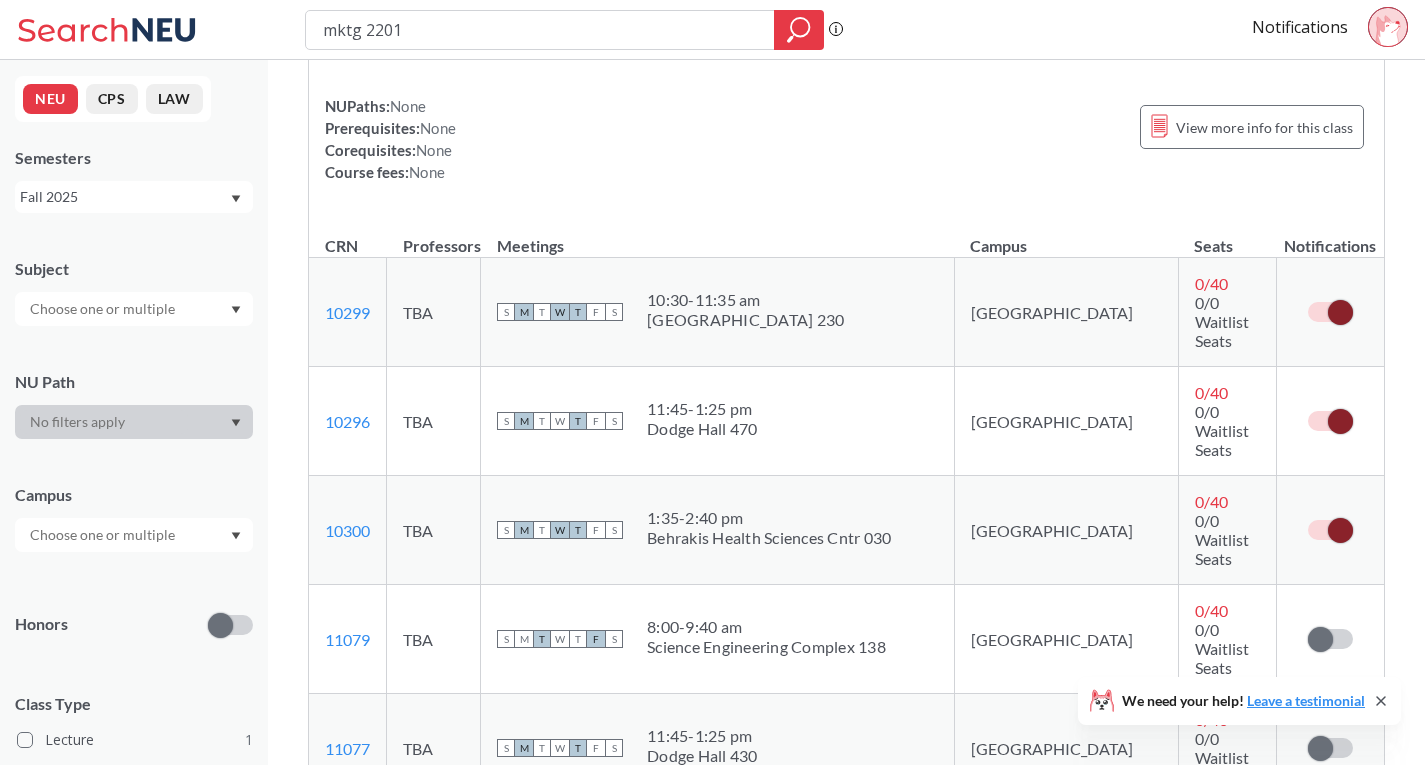 scroll, scrollTop: 300, scrollLeft: 0, axis: vertical 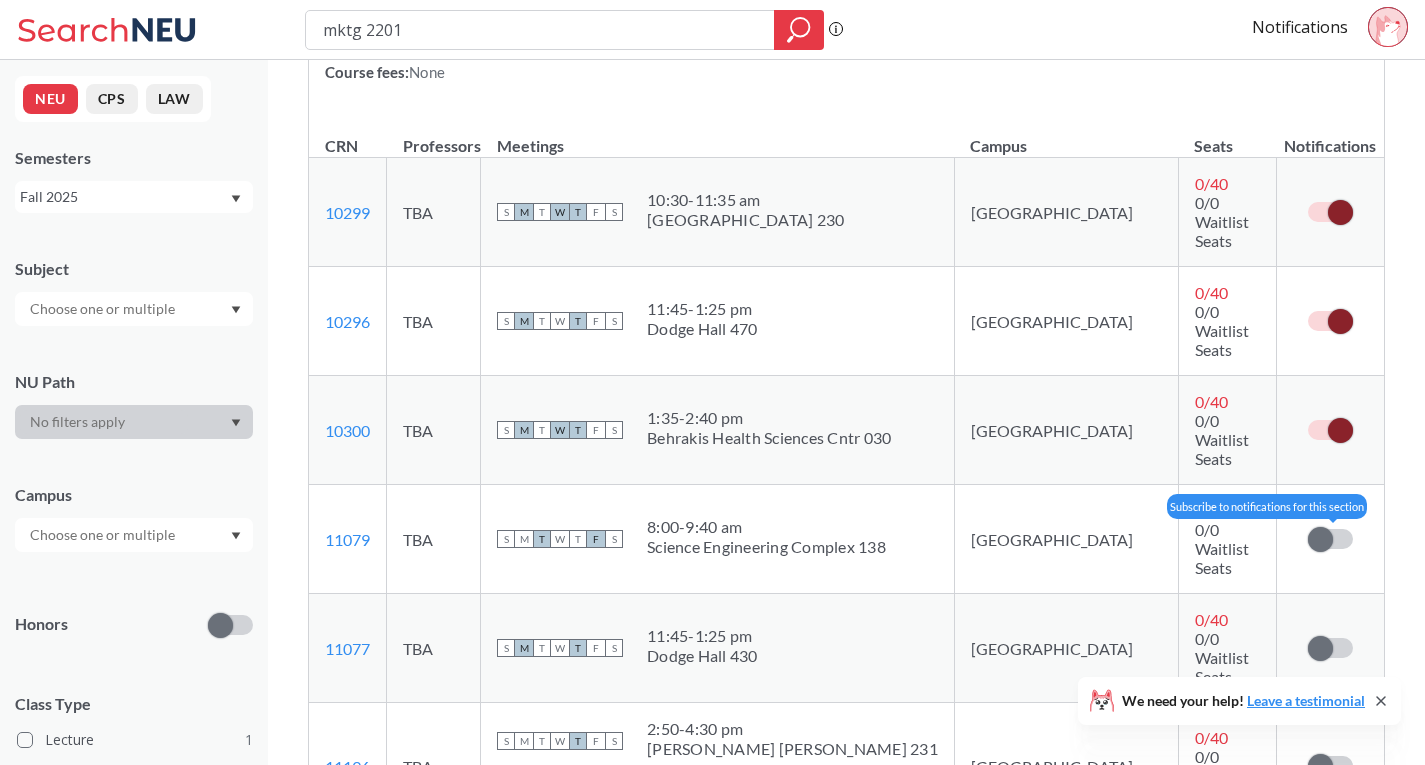 click at bounding box center [1330, 539] 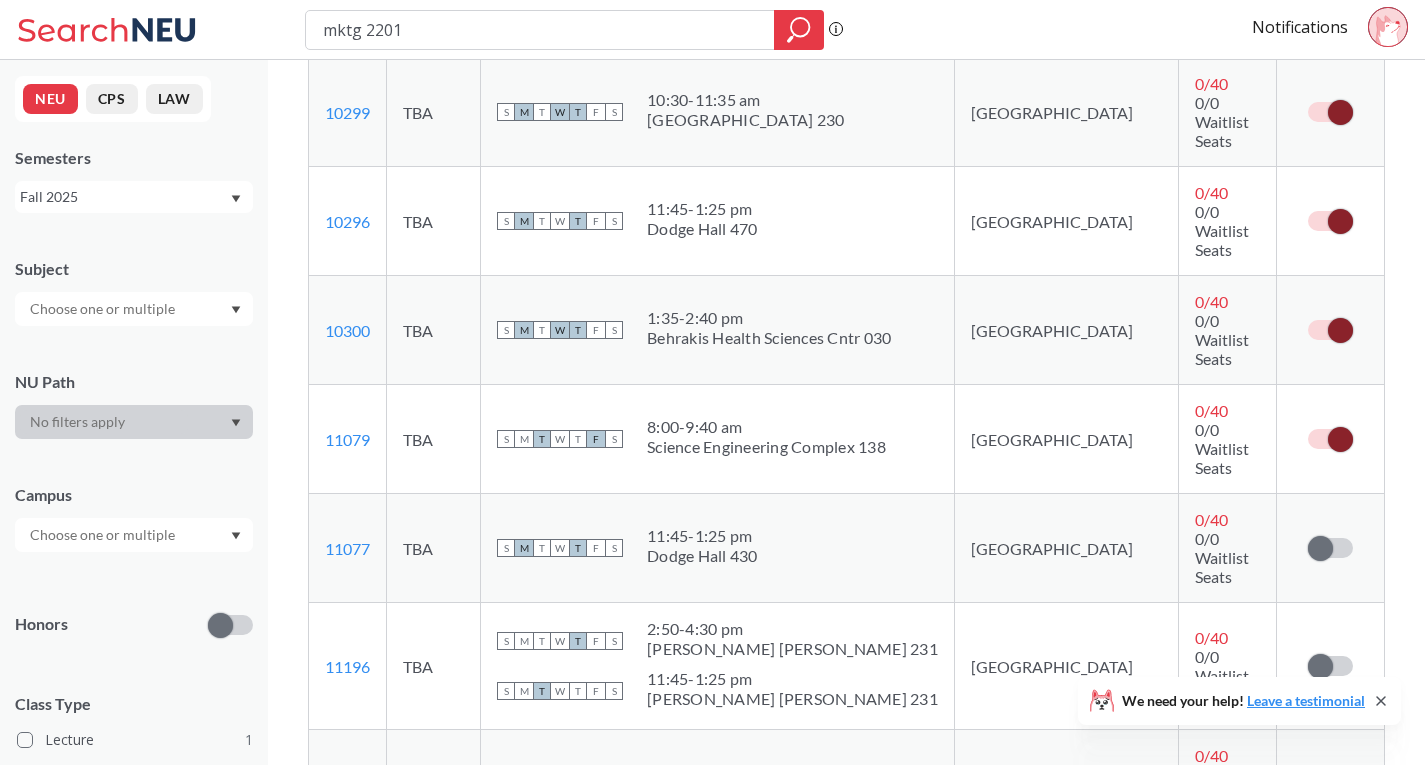 scroll, scrollTop: 500, scrollLeft: 0, axis: vertical 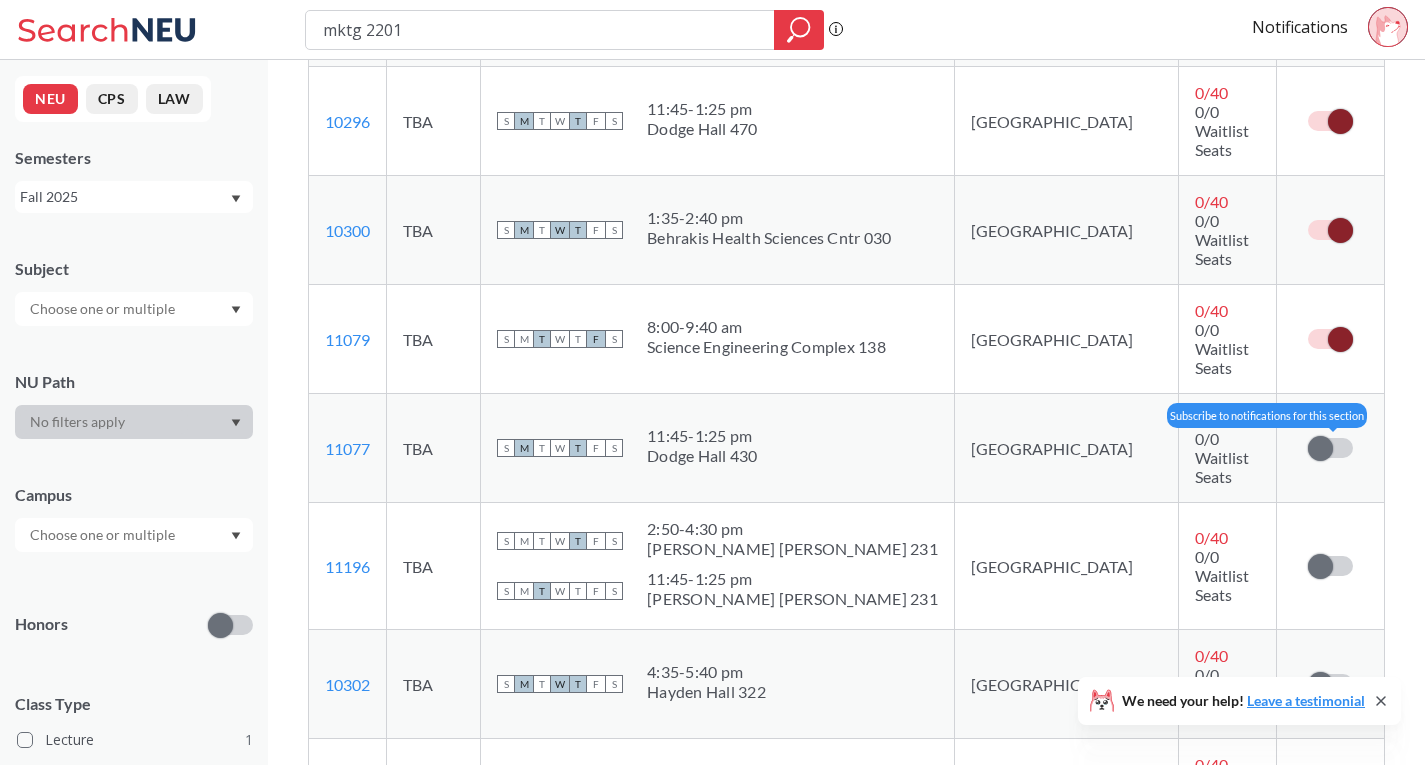 click at bounding box center (1320, 448) 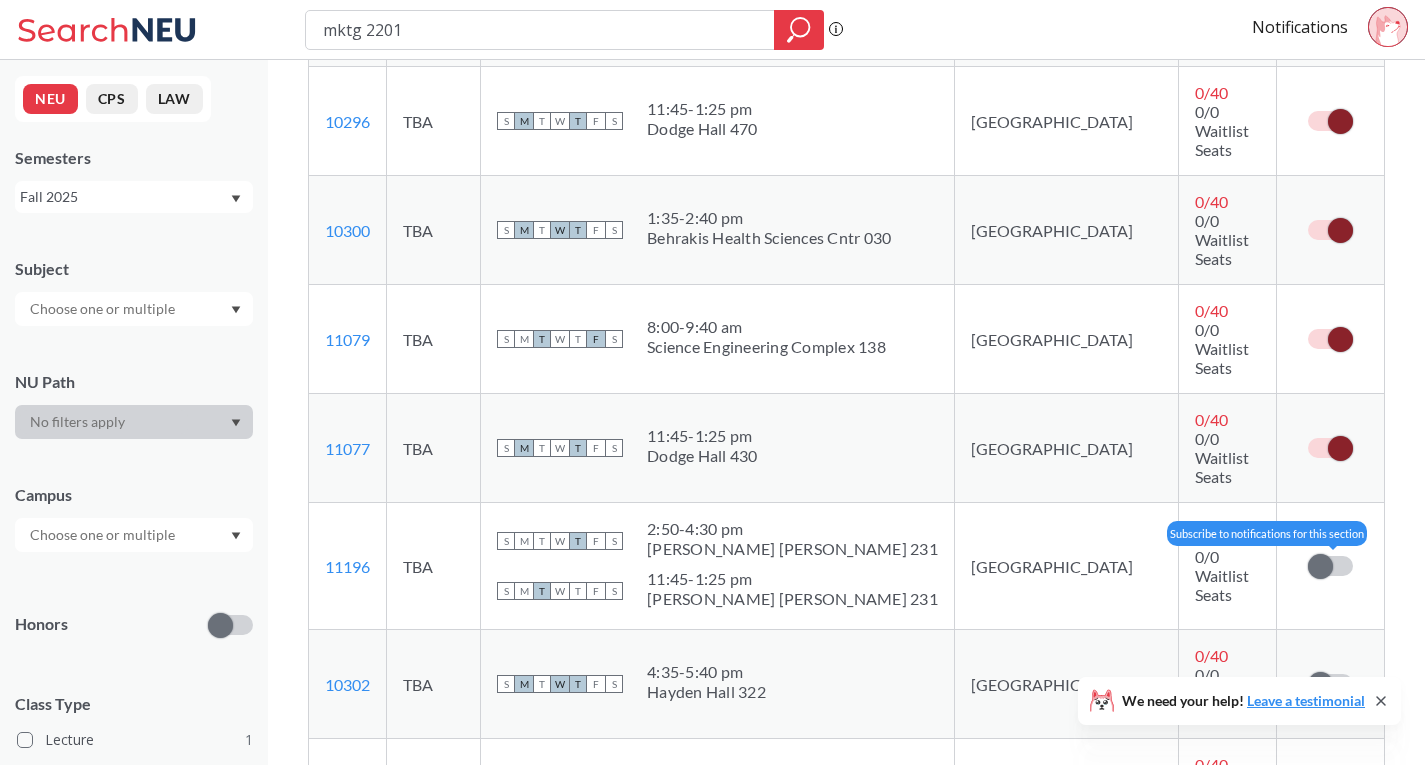 click at bounding box center (1320, 566) 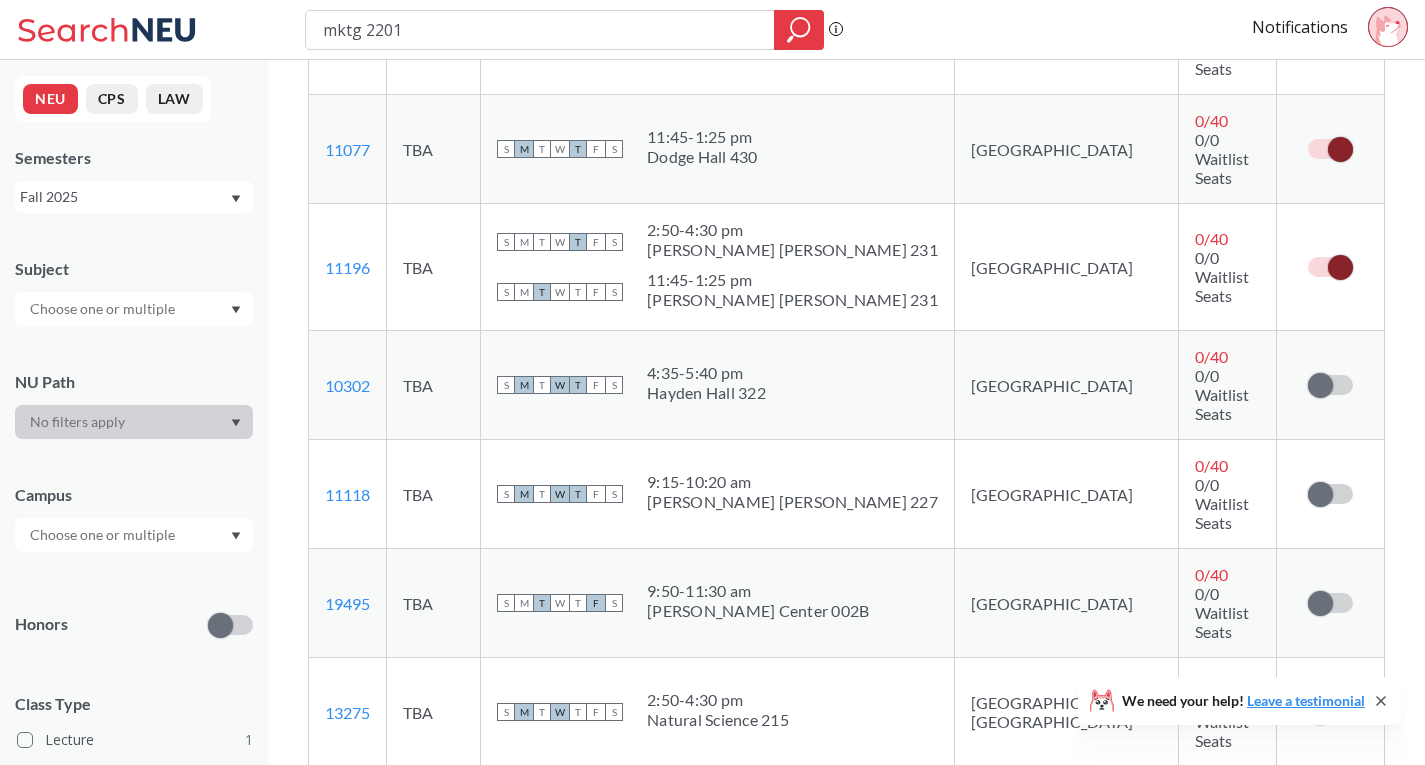 scroll, scrollTop: 800, scrollLeft: 0, axis: vertical 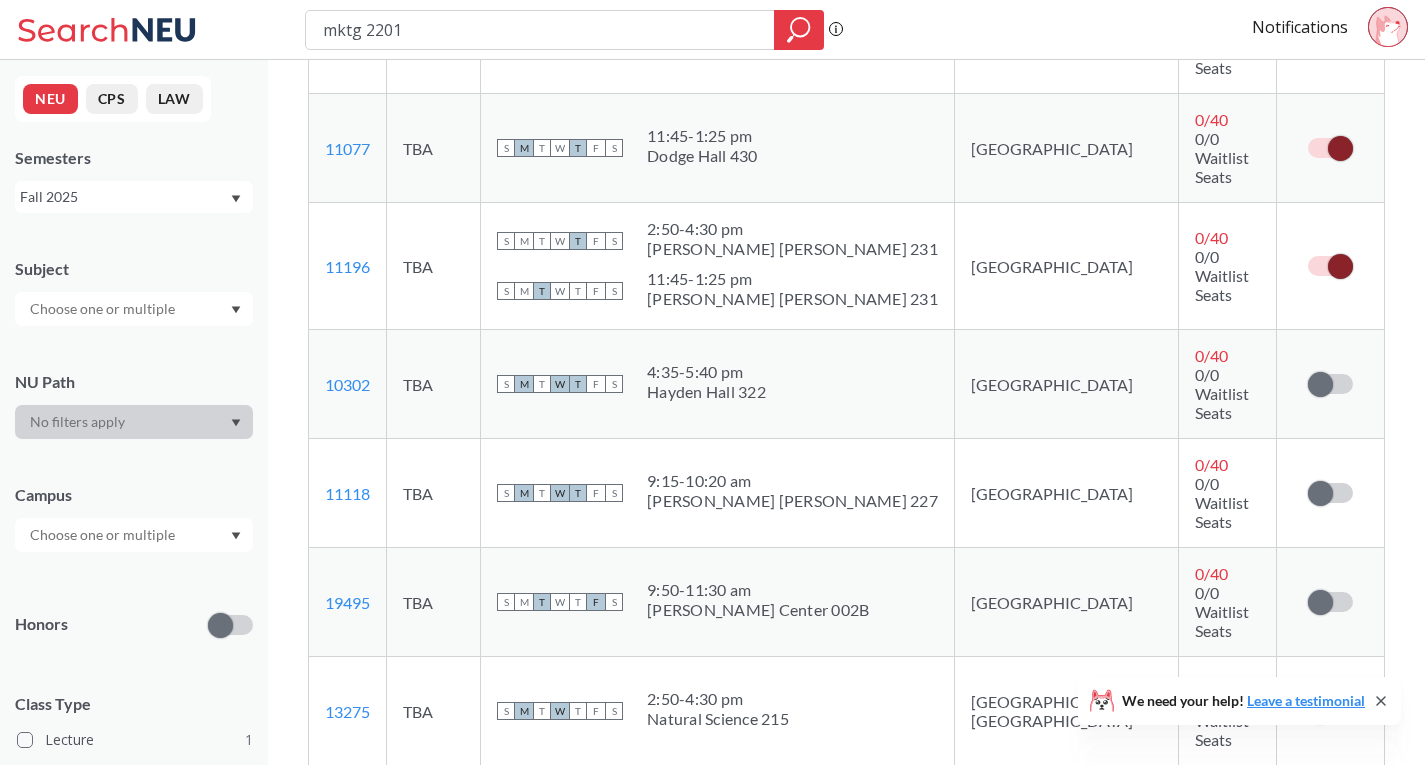 drag, startPoint x: 1320, startPoint y: 215, endPoint x: 1322, endPoint y: 262, distance: 47.042534 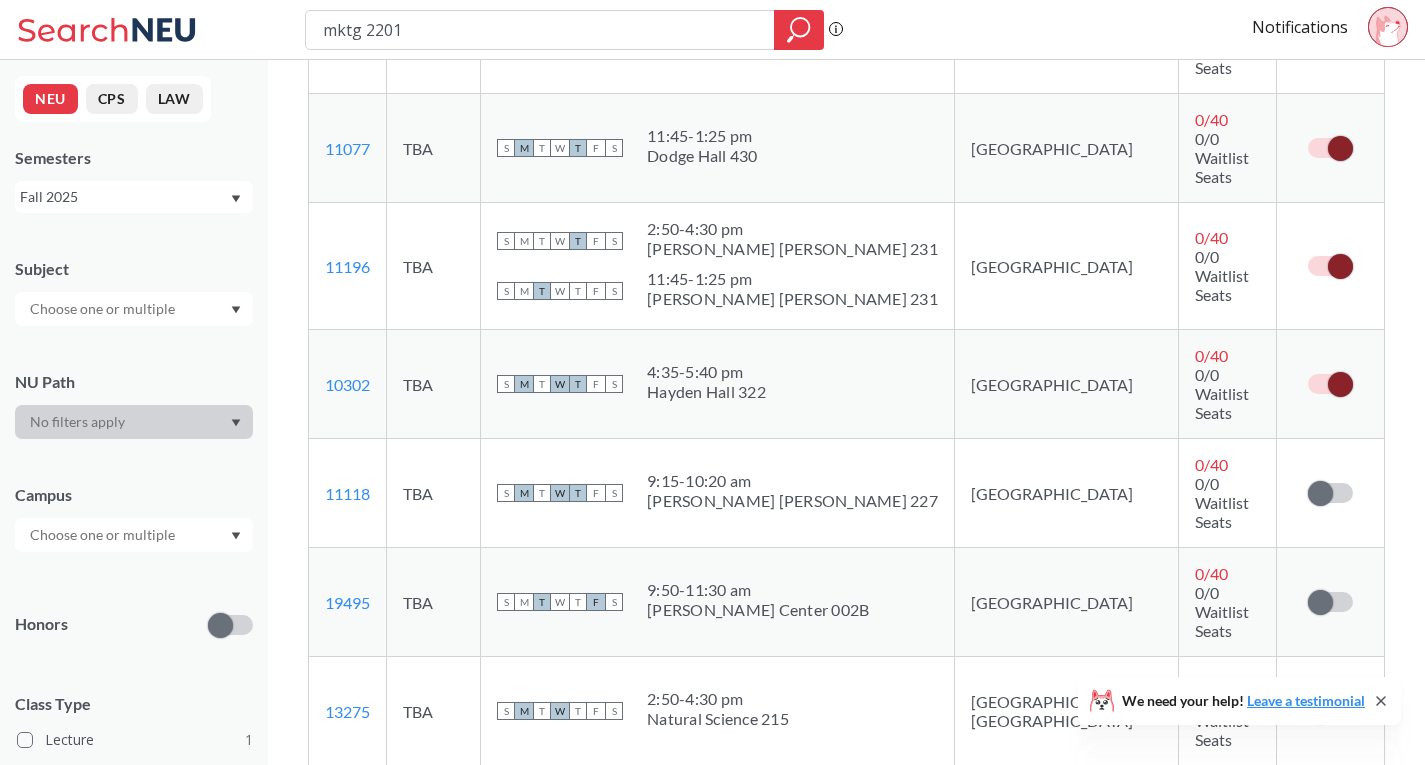 drag, startPoint x: 1323, startPoint y: 274, endPoint x: 1323, endPoint y: 332, distance: 58 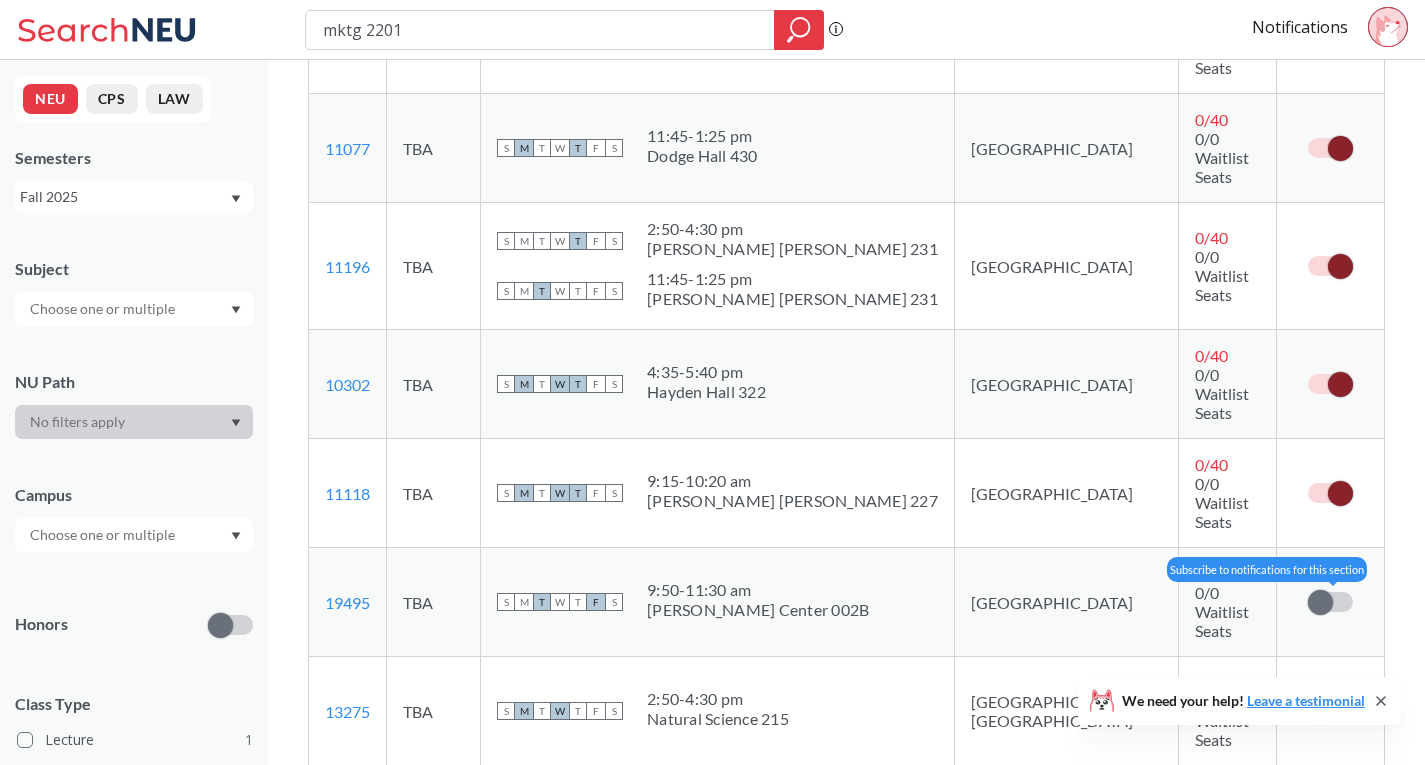 click at bounding box center [1320, 602] 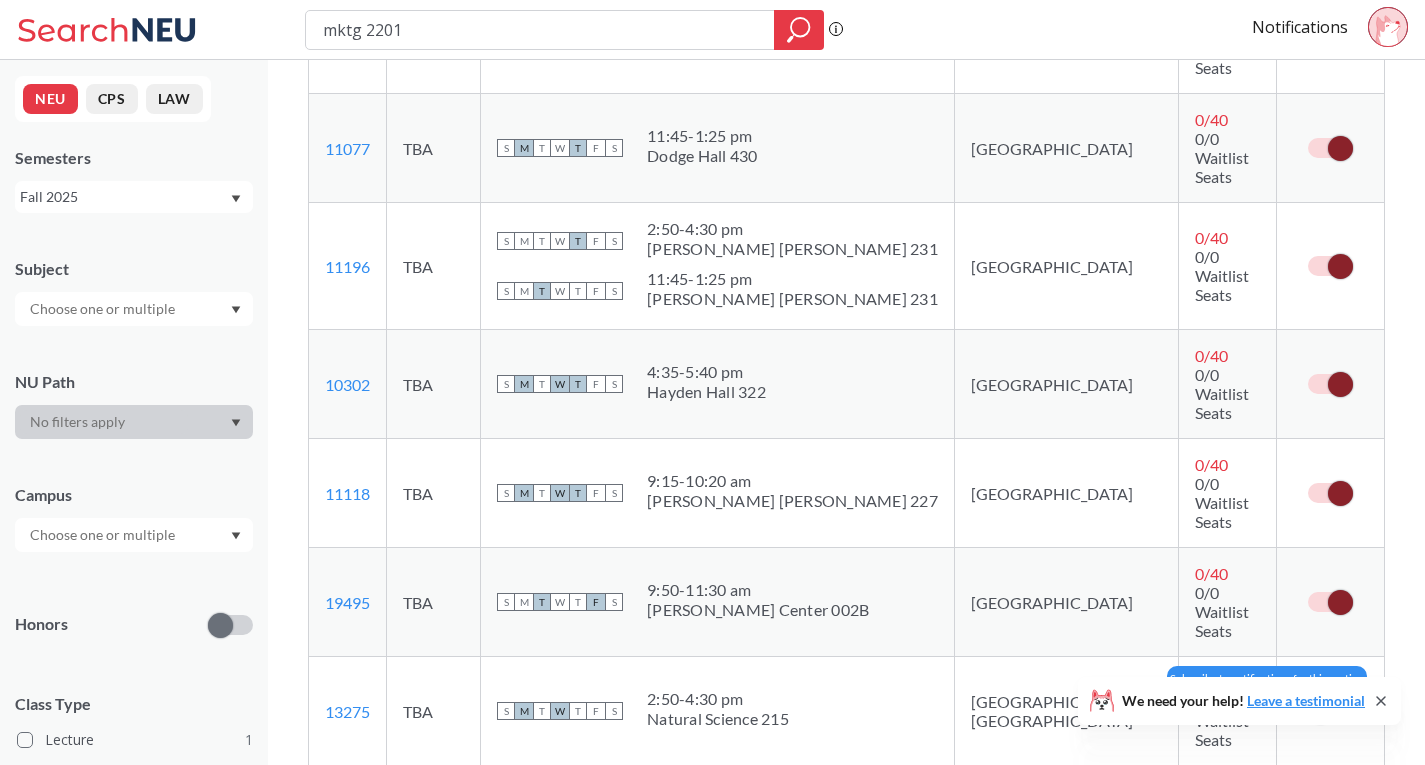drag, startPoint x: 1315, startPoint y: 430, endPoint x: 1319, endPoint y: 461, distance: 31.257 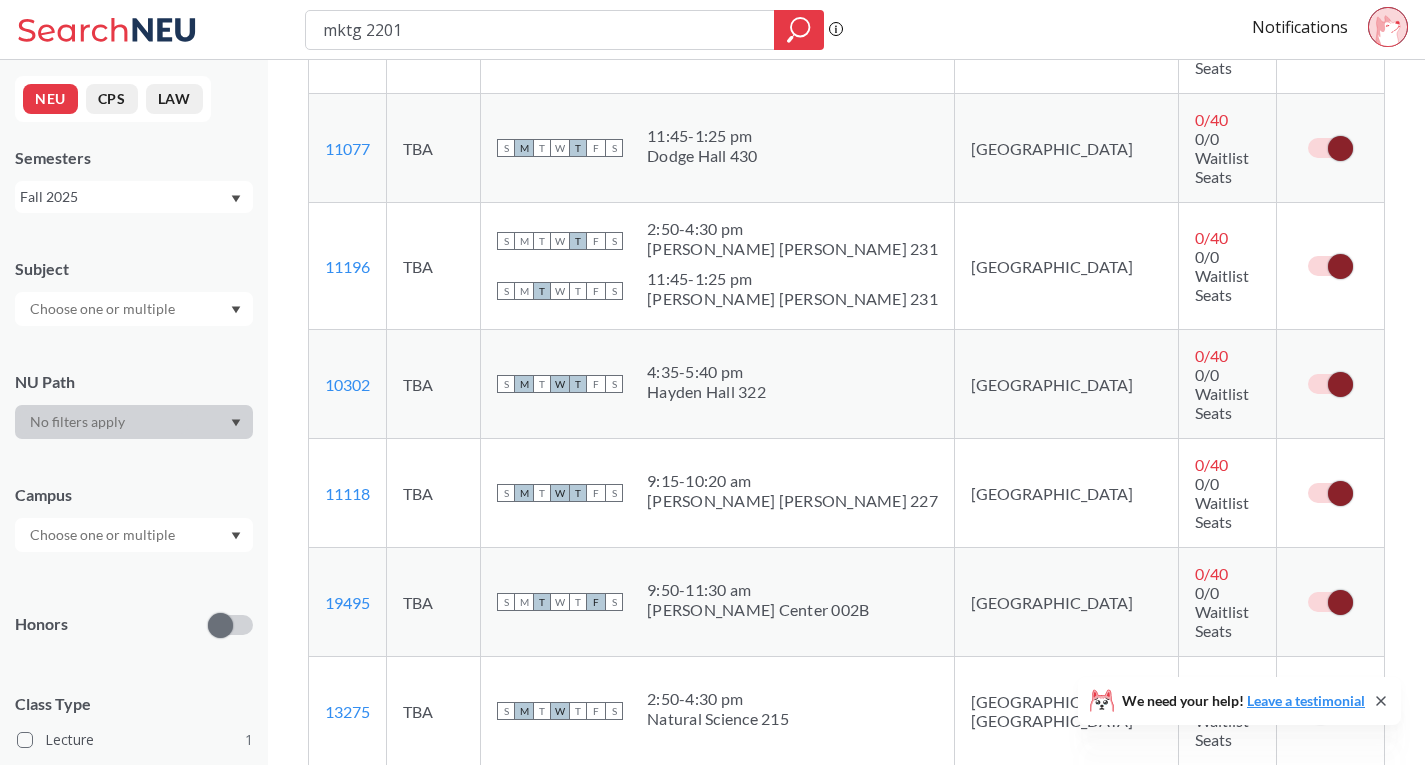 click on "Subscribe to notifications for this section" at bounding box center (1329, 711) 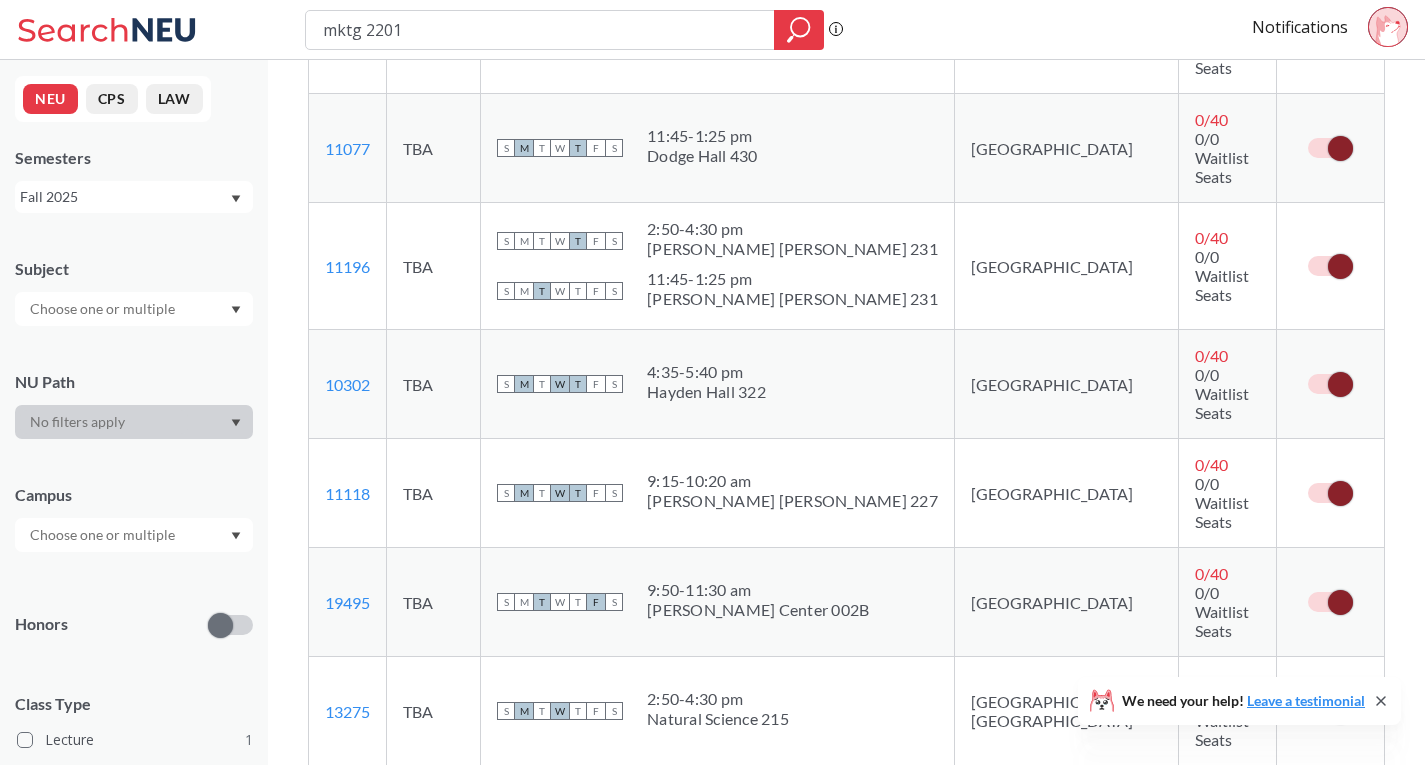 drag, startPoint x: 1334, startPoint y: 498, endPoint x: 1331, endPoint y: 511, distance: 13.341664 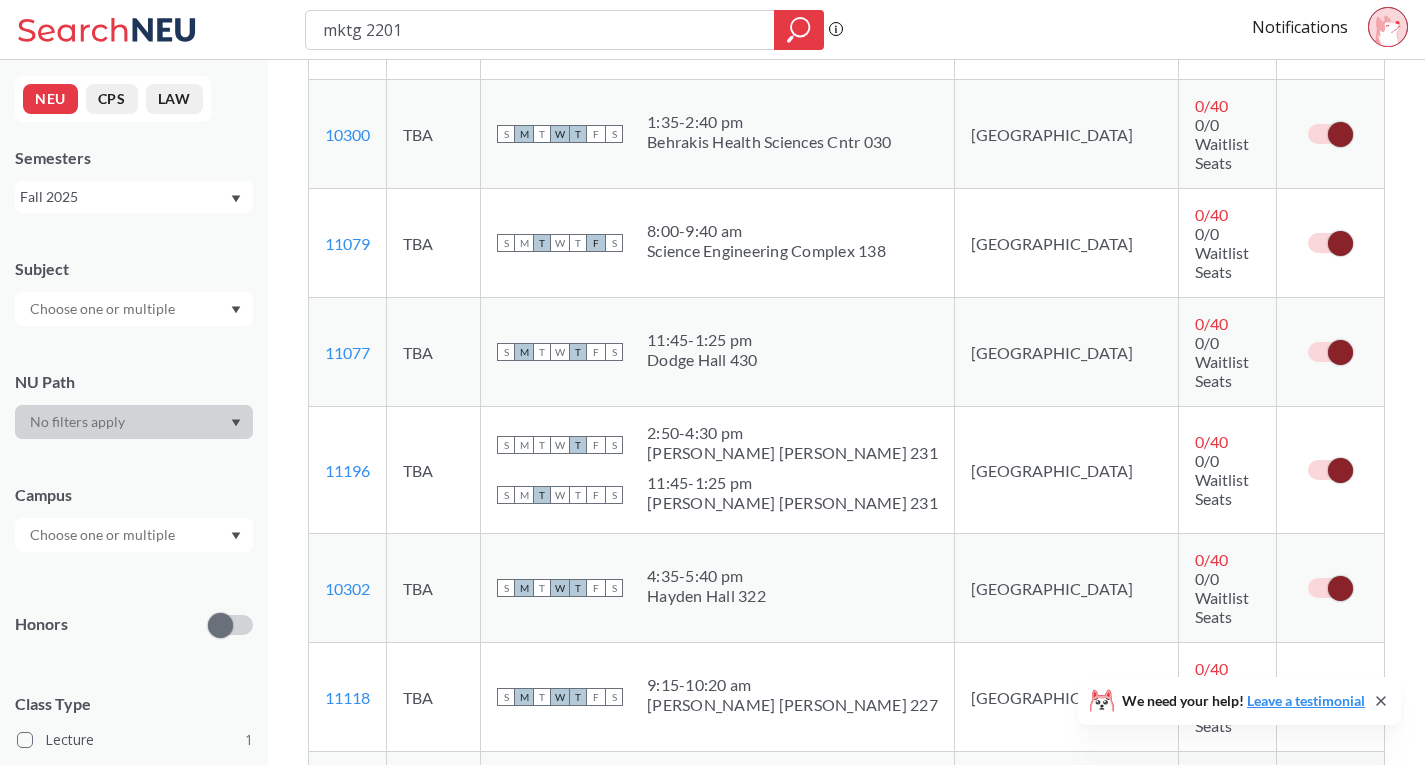 scroll, scrollTop: 300, scrollLeft: 0, axis: vertical 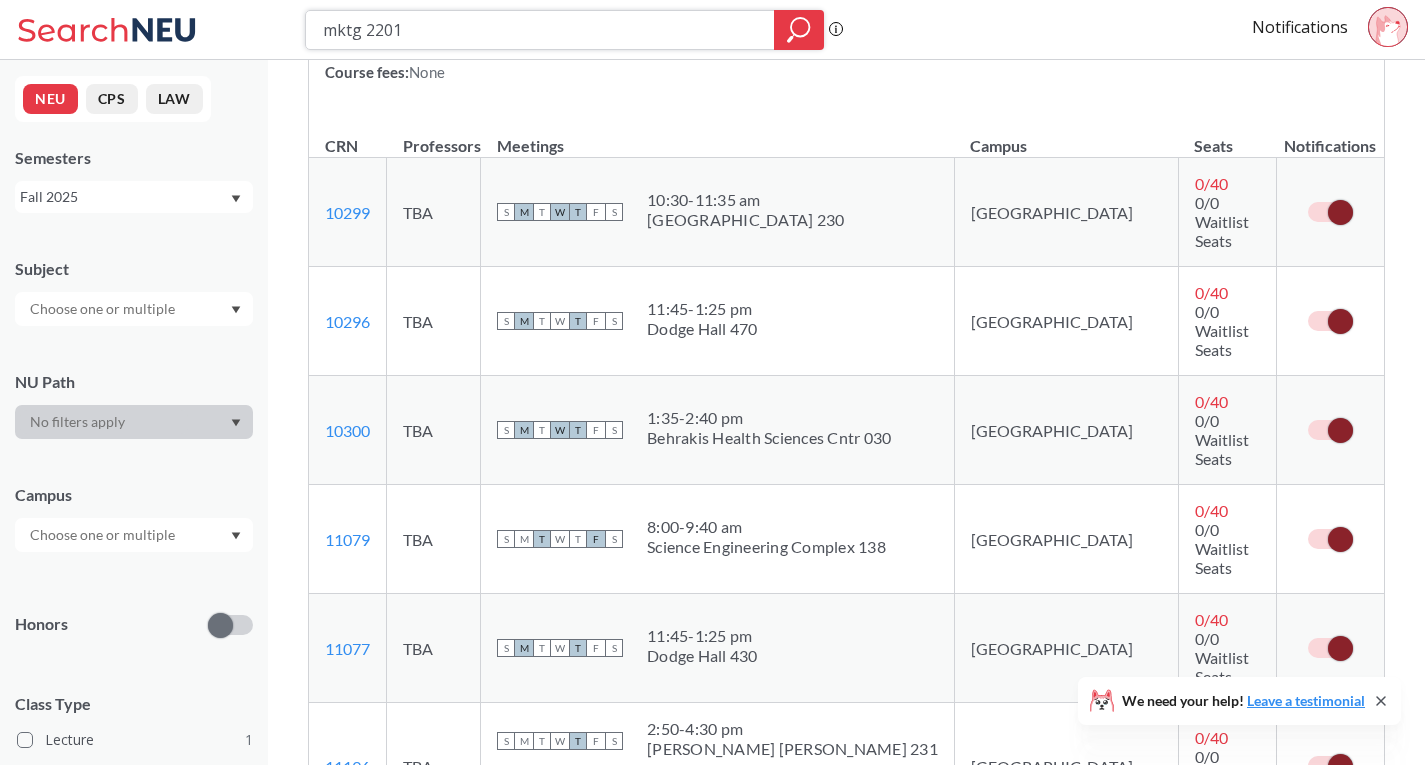 drag, startPoint x: 429, startPoint y: 23, endPoint x: 244, endPoint y: 8, distance: 185.60712 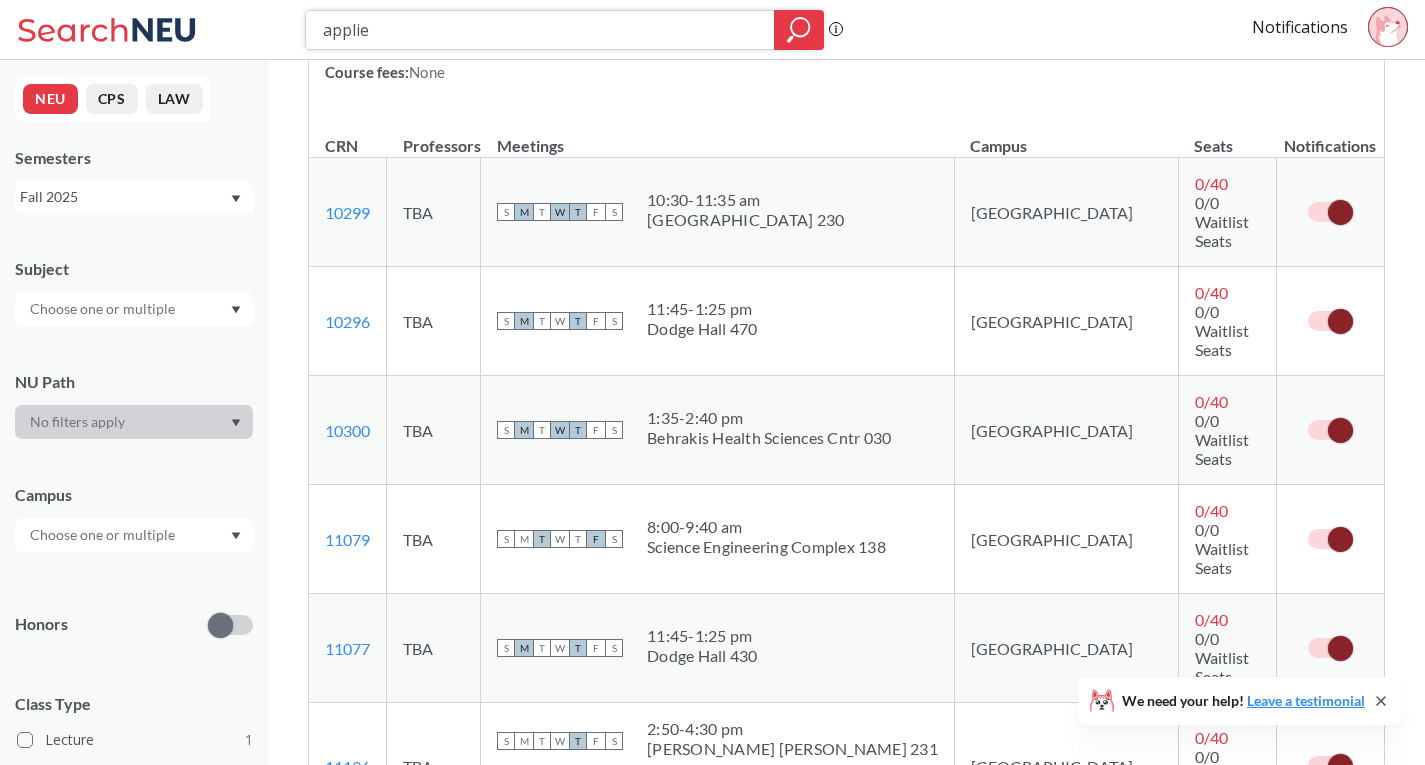 type on "applied" 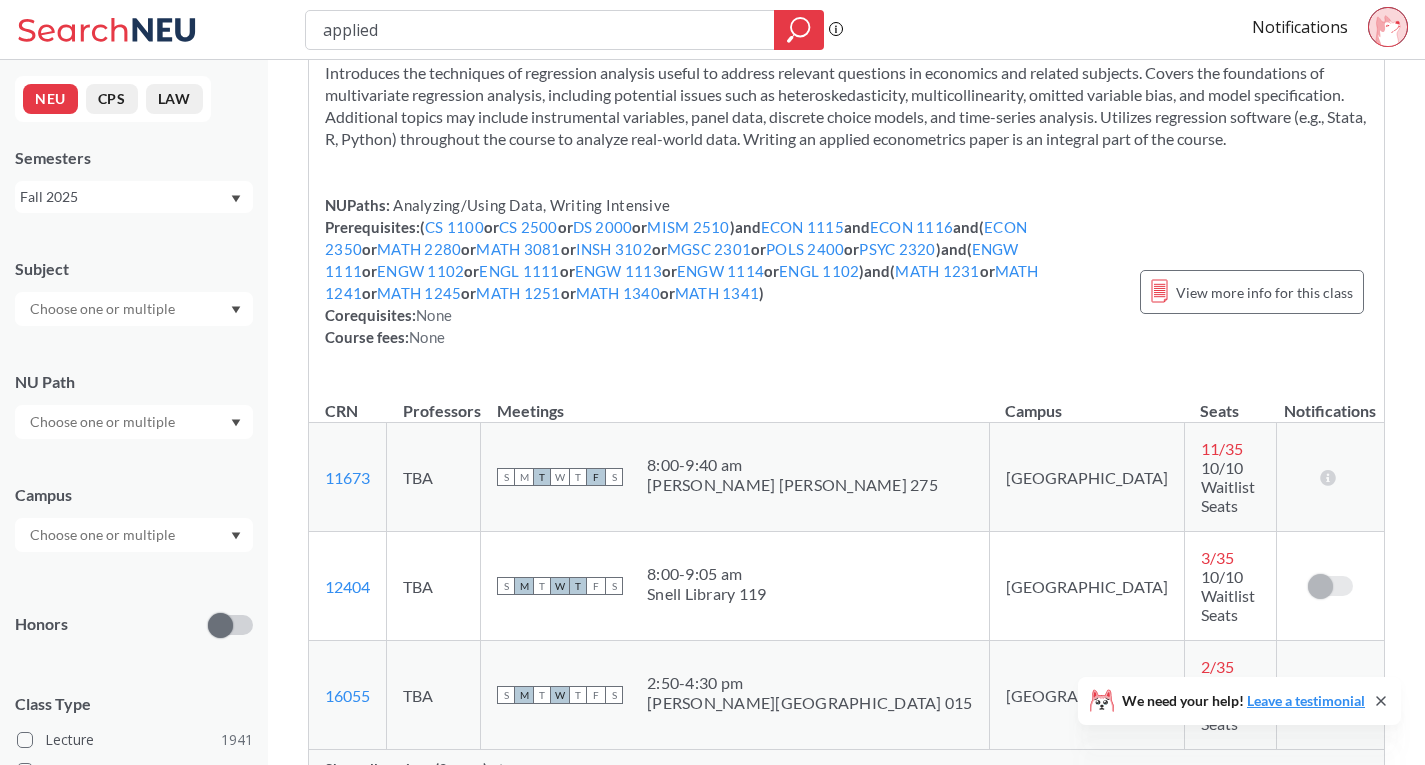 scroll, scrollTop: 200, scrollLeft: 0, axis: vertical 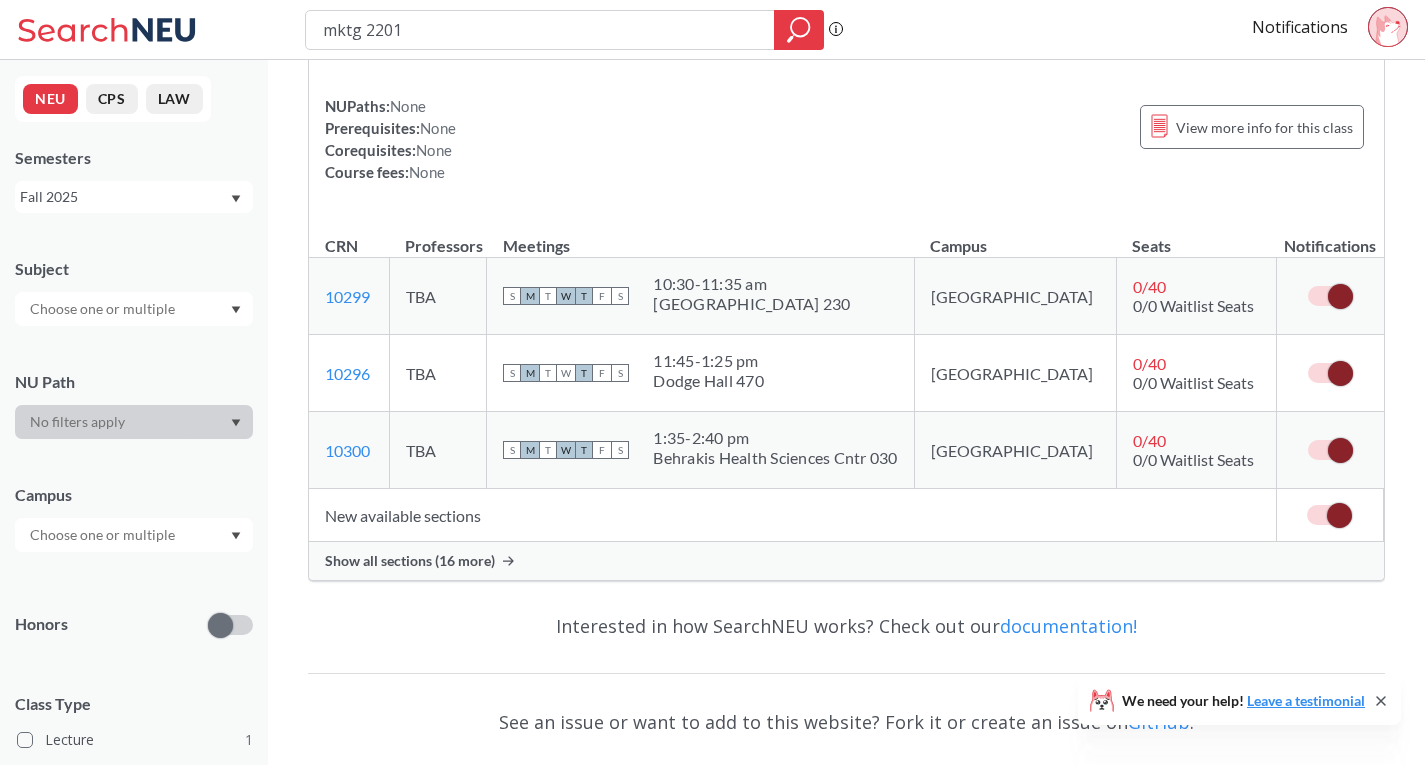 click on "Show all sections (16 more)" at bounding box center (846, 561) 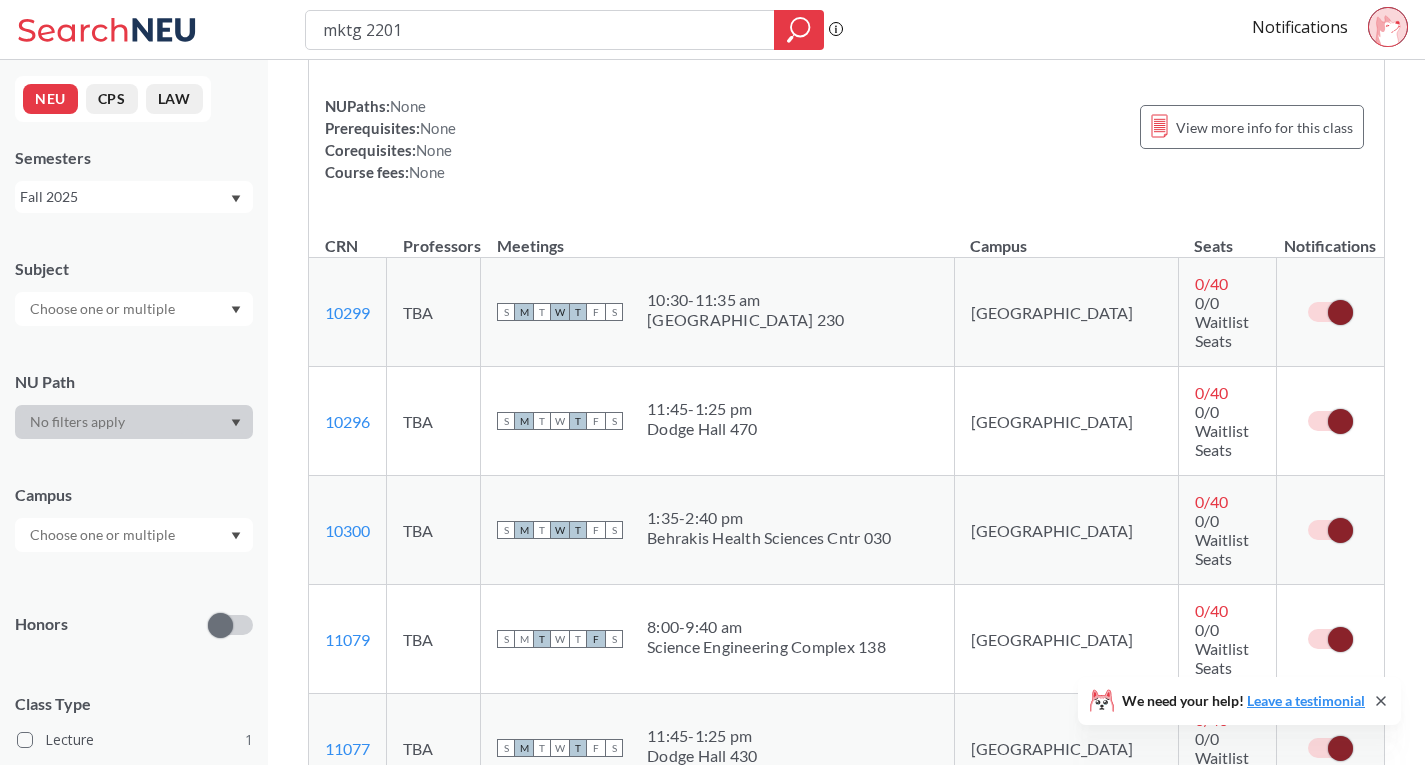 drag, startPoint x: 1329, startPoint y: 297, endPoint x: 1331, endPoint y: 338, distance: 41.04875 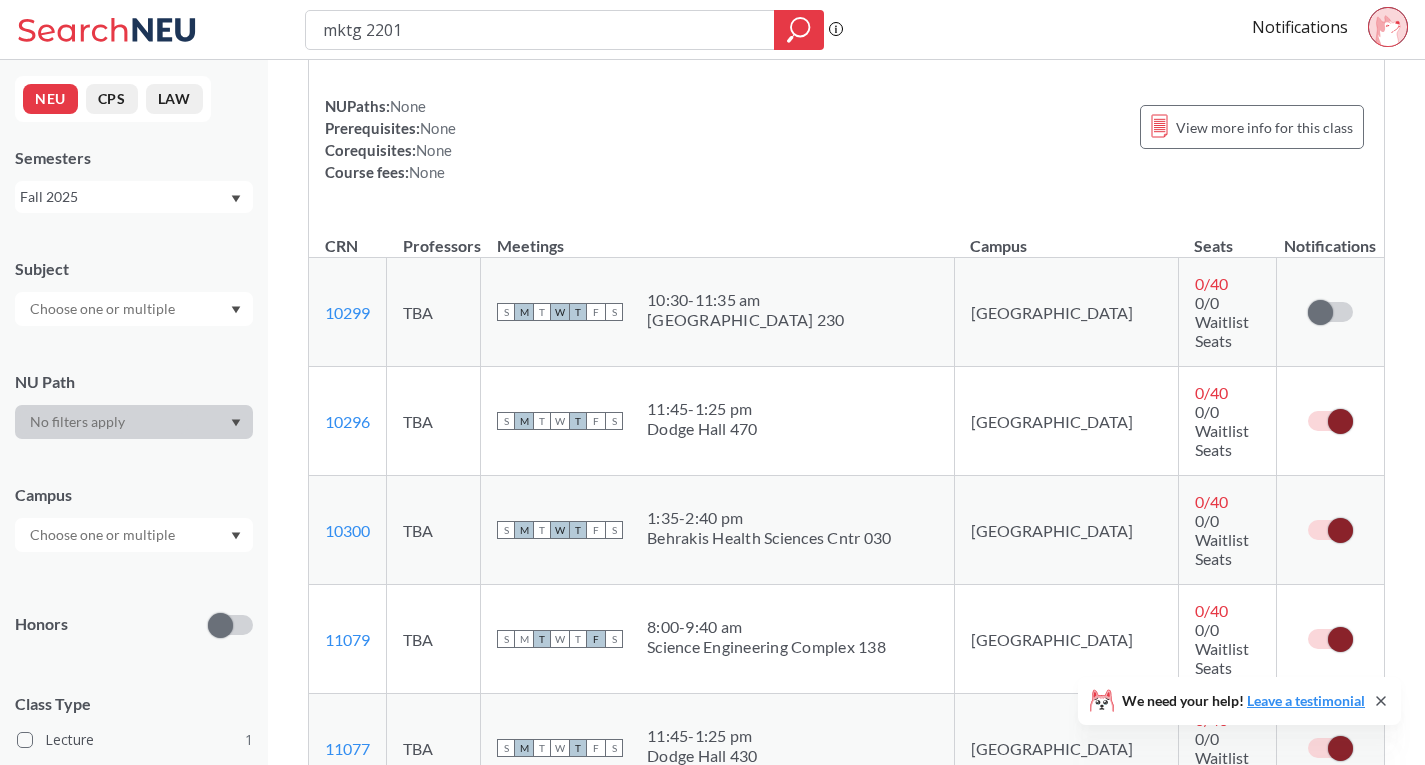 drag, startPoint x: 1326, startPoint y: 361, endPoint x: 1328, endPoint y: 383, distance: 22.090721 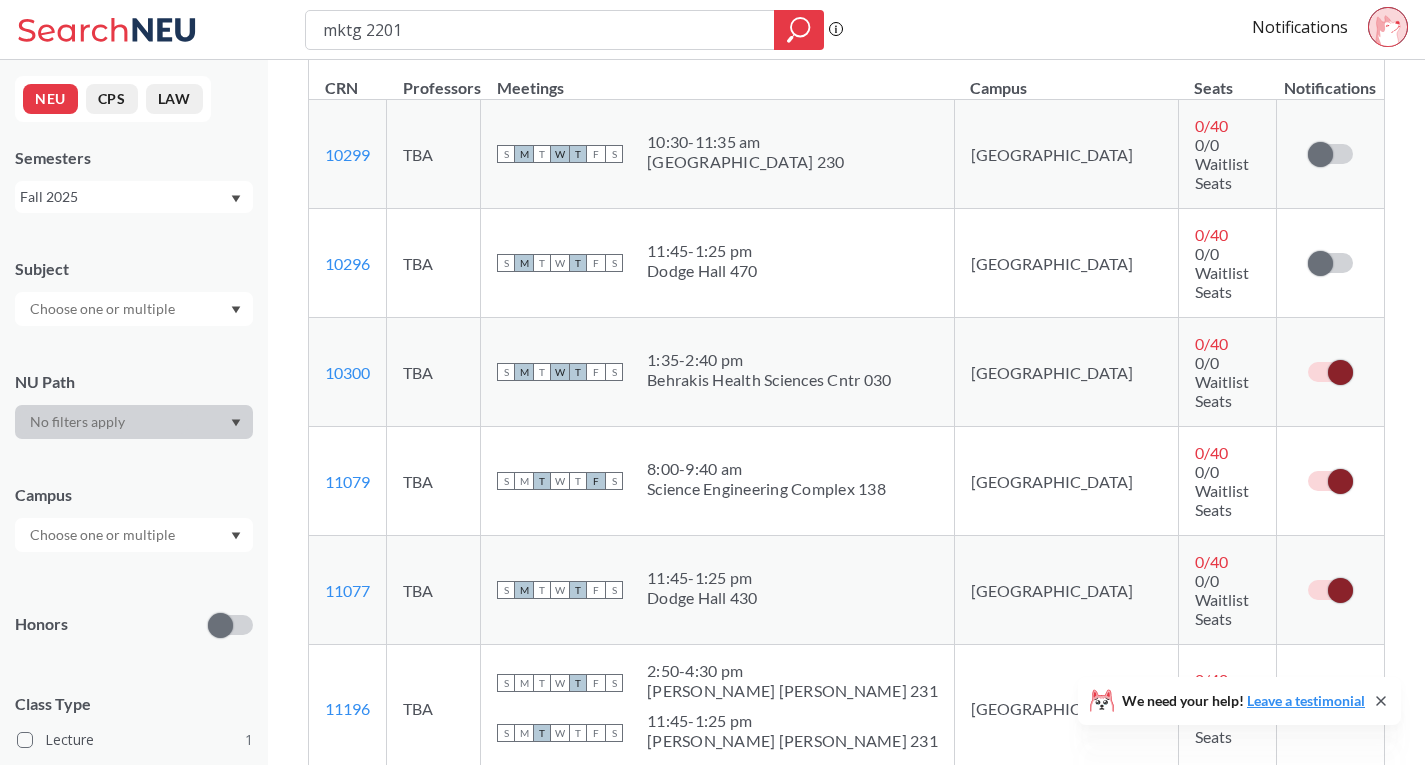 scroll, scrollTop: 400, scrollLeft: 0, axis: vertical 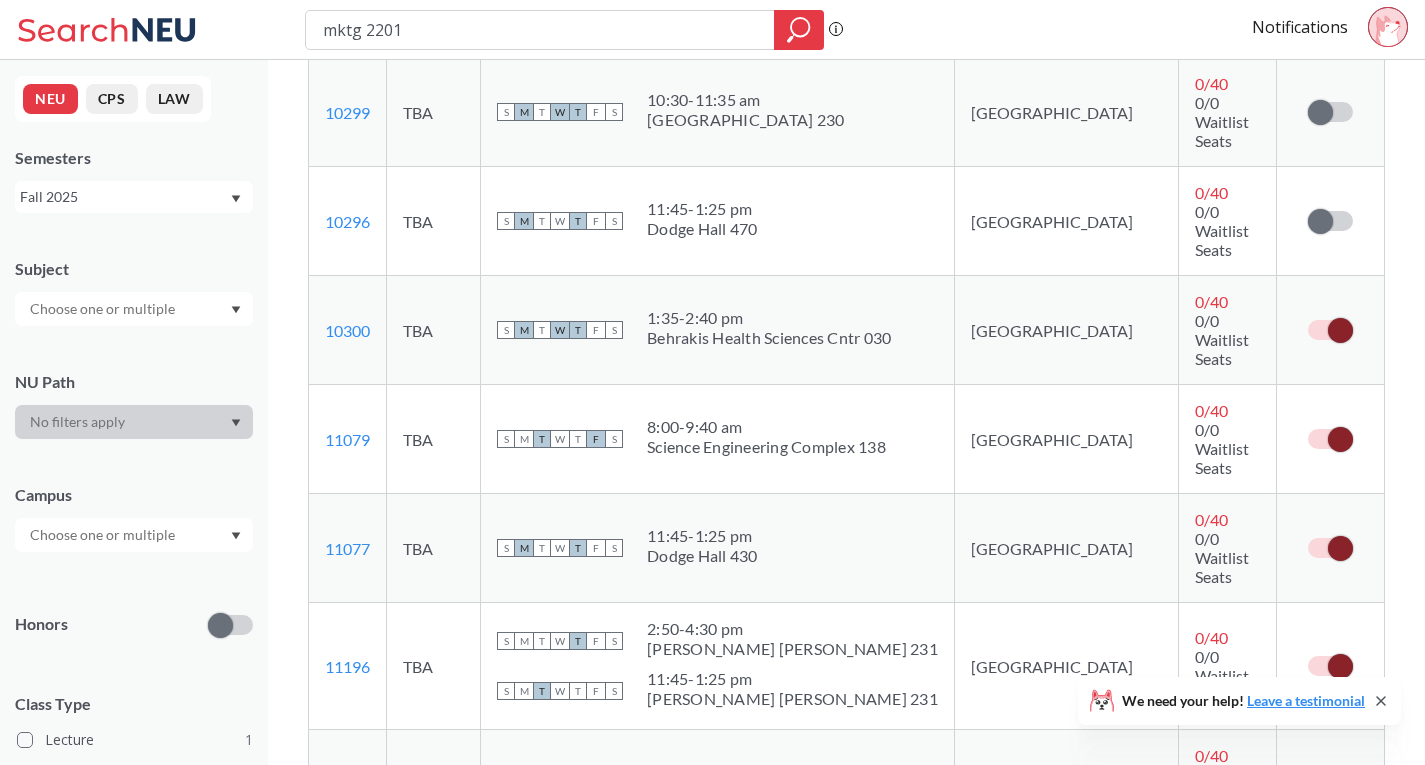 click at bounding box center (1330, 330) 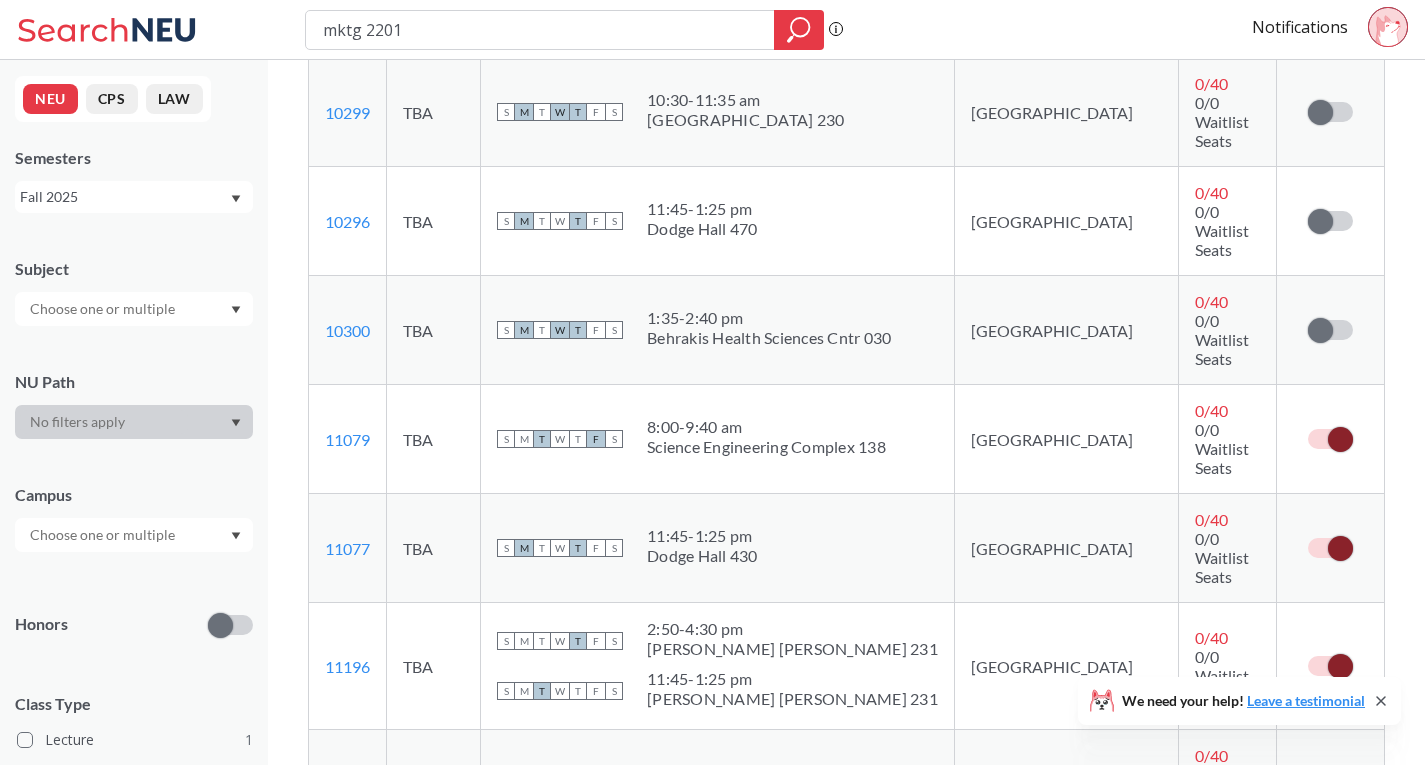 drag, startPoint x: 1326, startPoint y: 313, endPoint x: 1329, endPoint y: 327, distance: 14.3178215 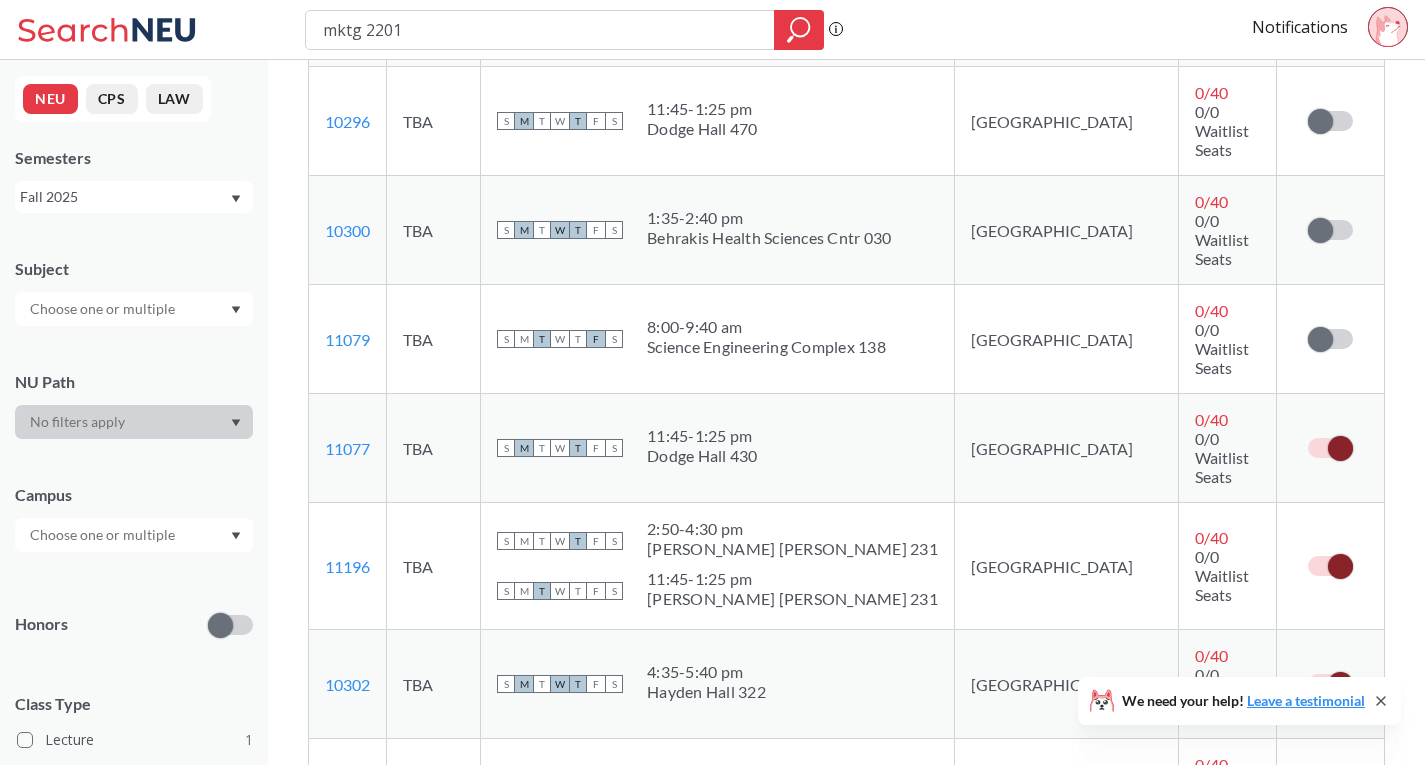 click at bounding box center (1340, 448) 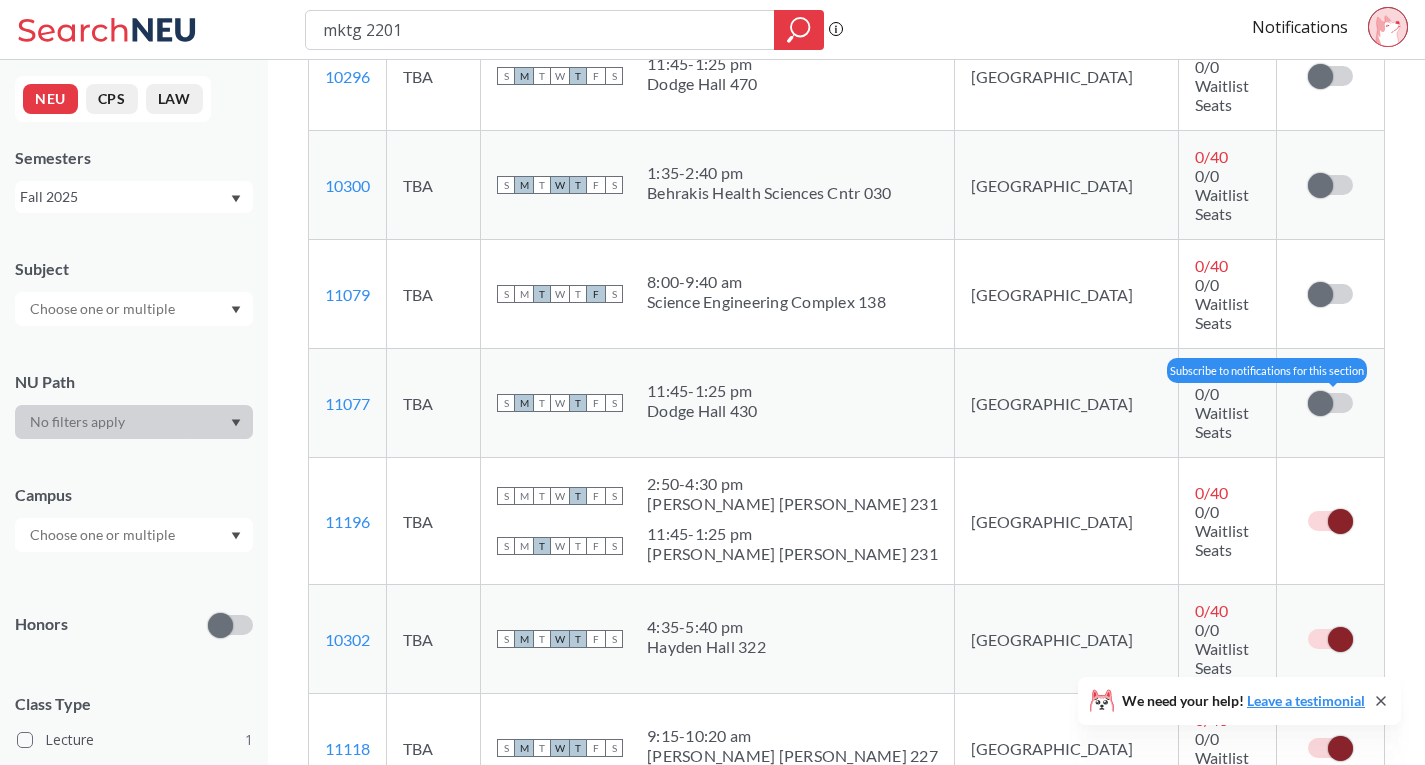 scroll, scrollTop: 600, scrollLeft: 0, axis: vertical 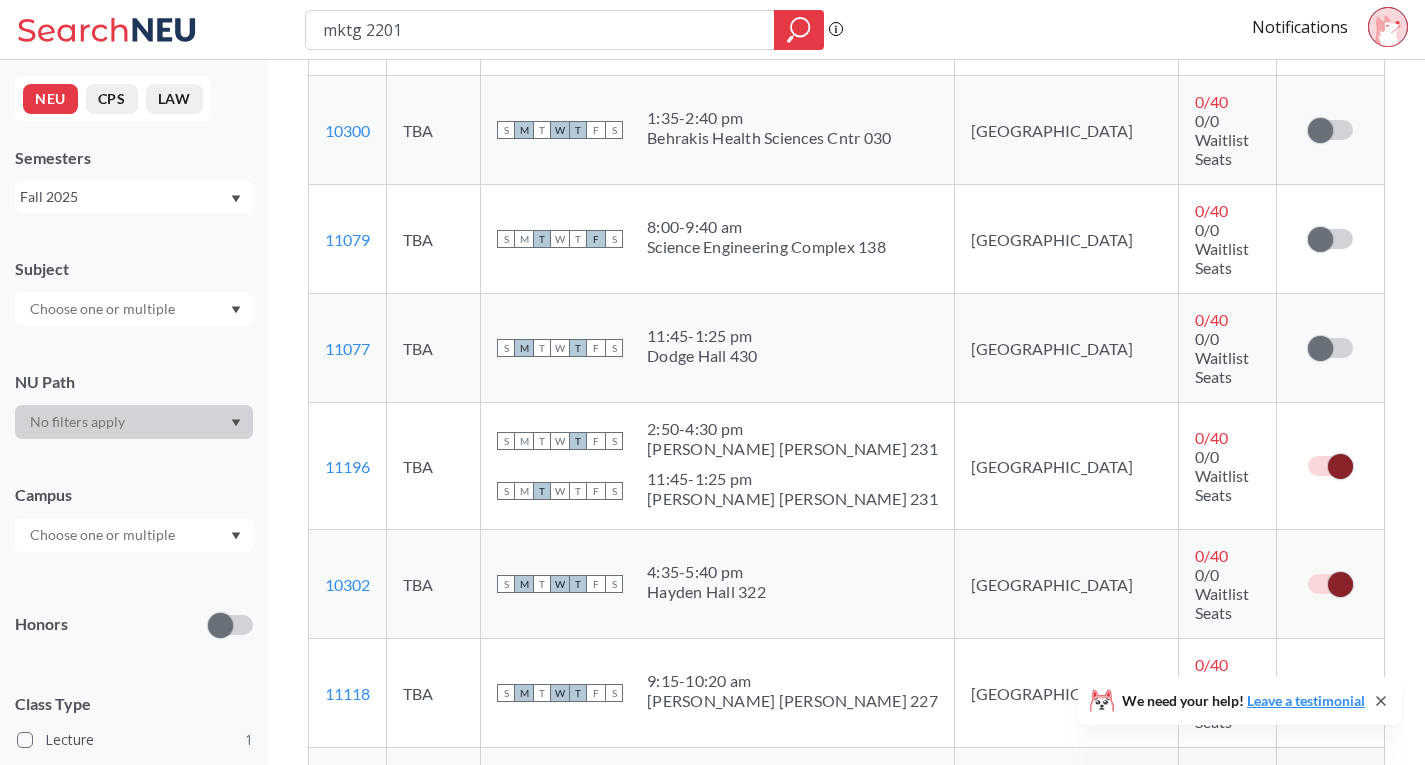 click at bounding box center [1340, 466] 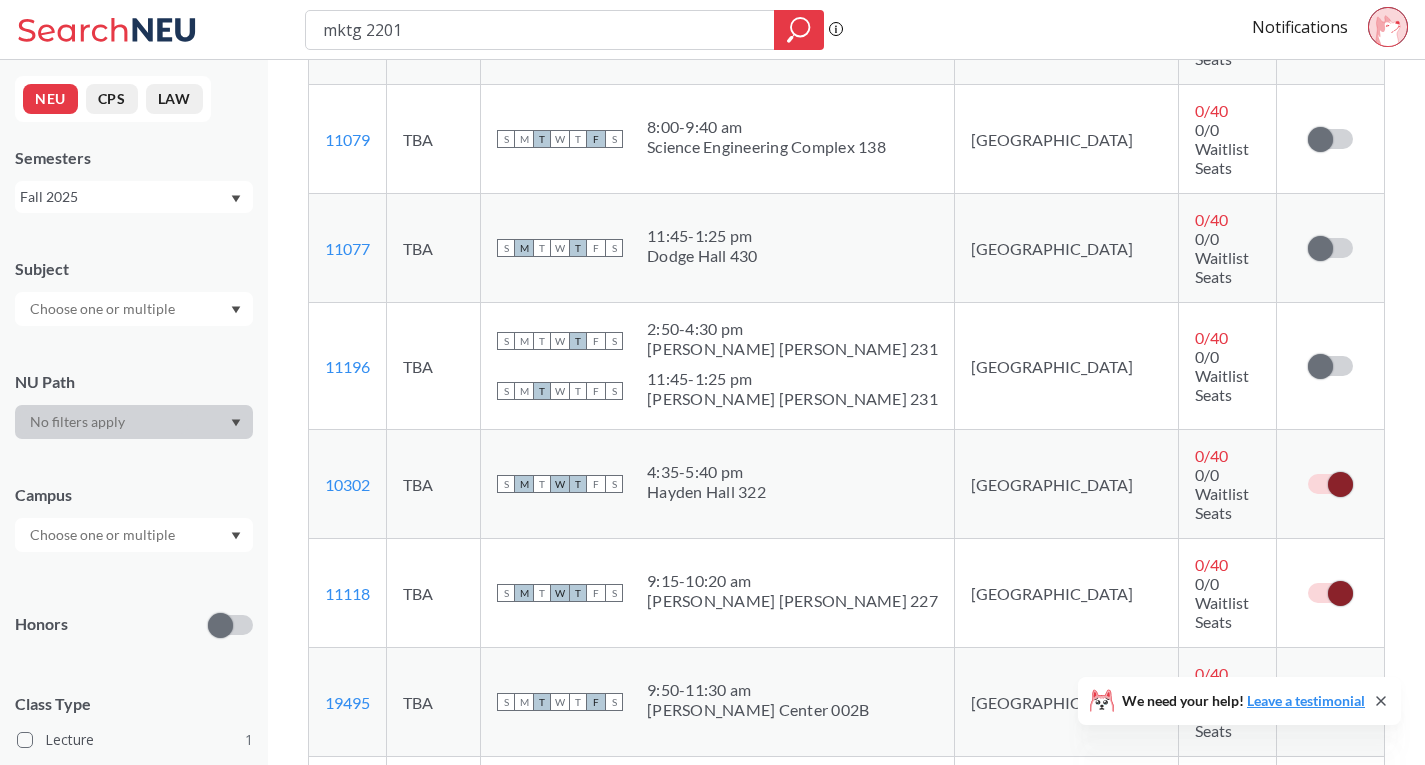 click at bounding box center (1340, 484) 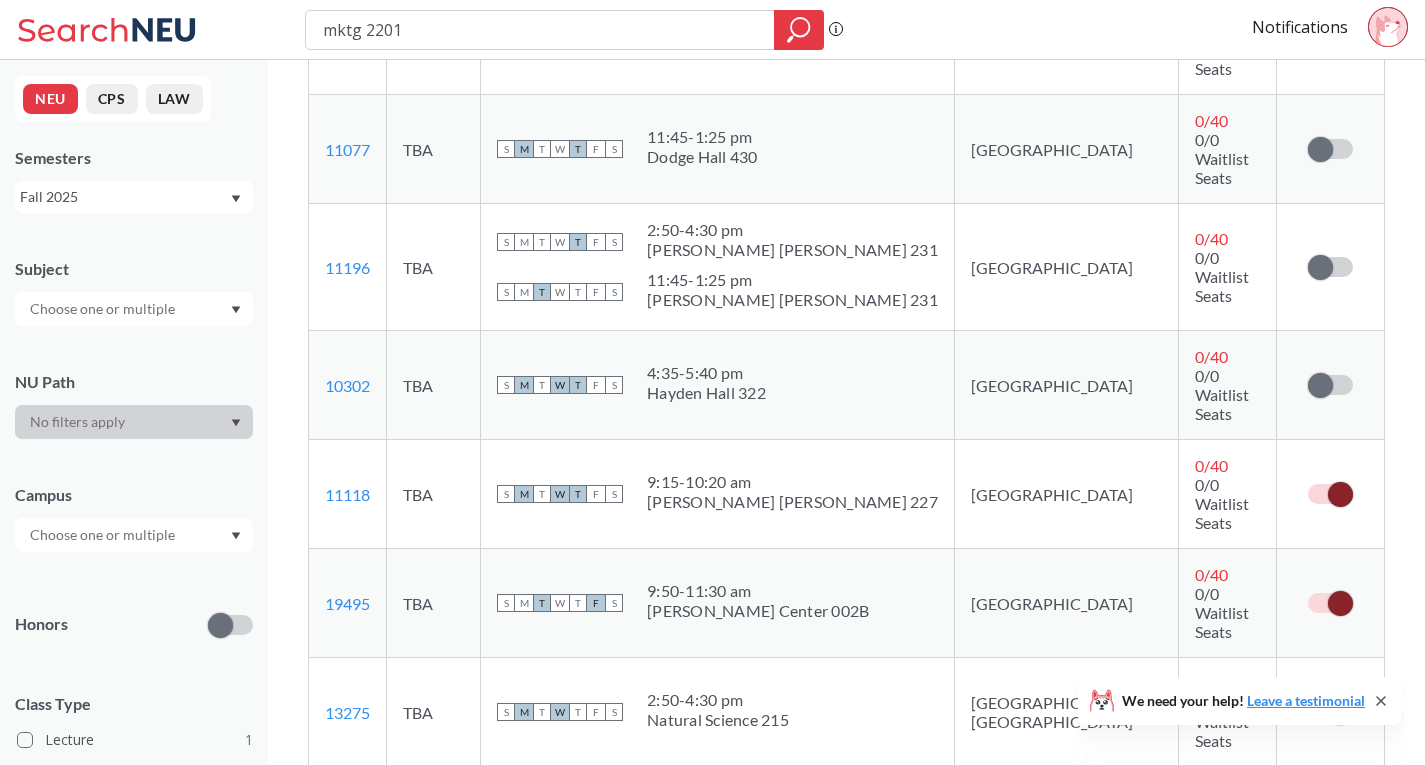 scroll, scrollTop: 800, scrollLeft: 0, axis: vertical 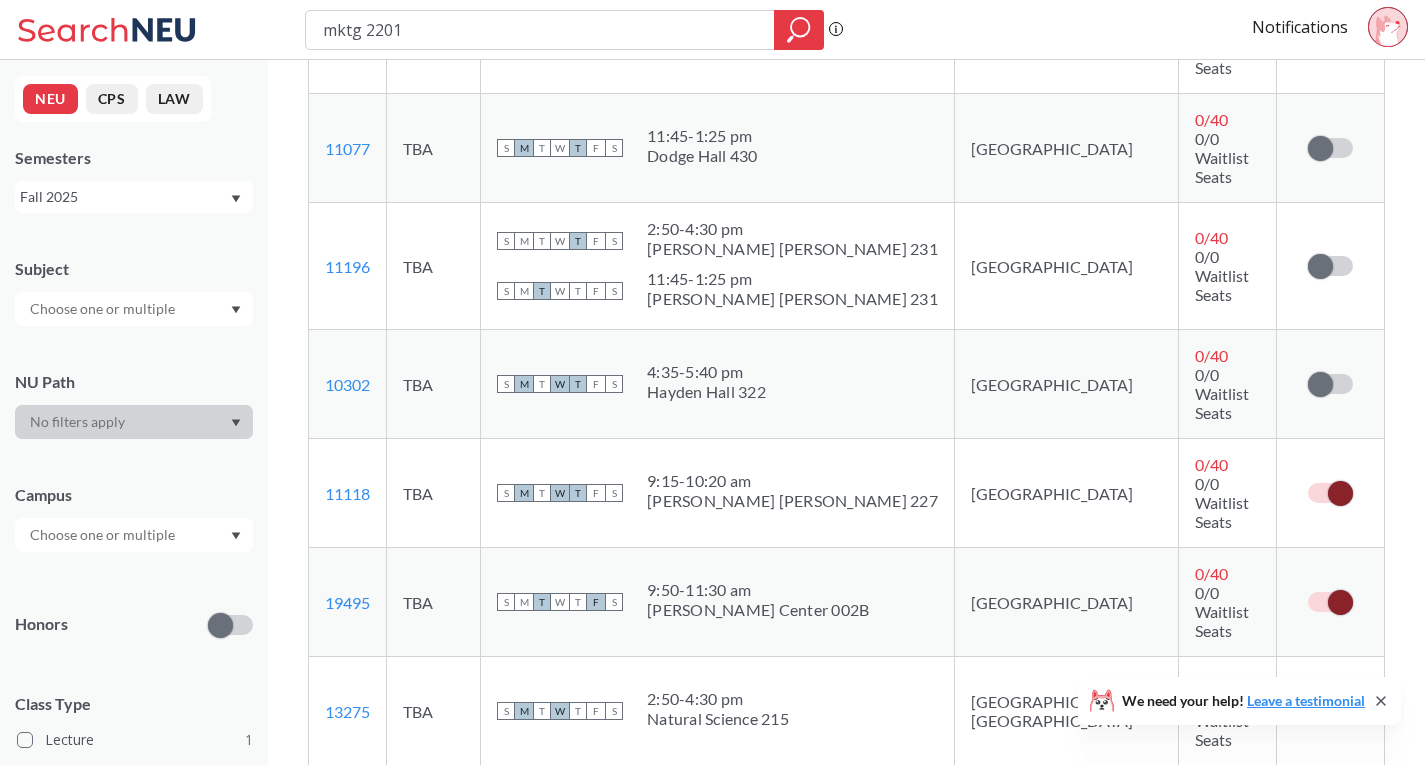 click at bounding box center (1340, 493) 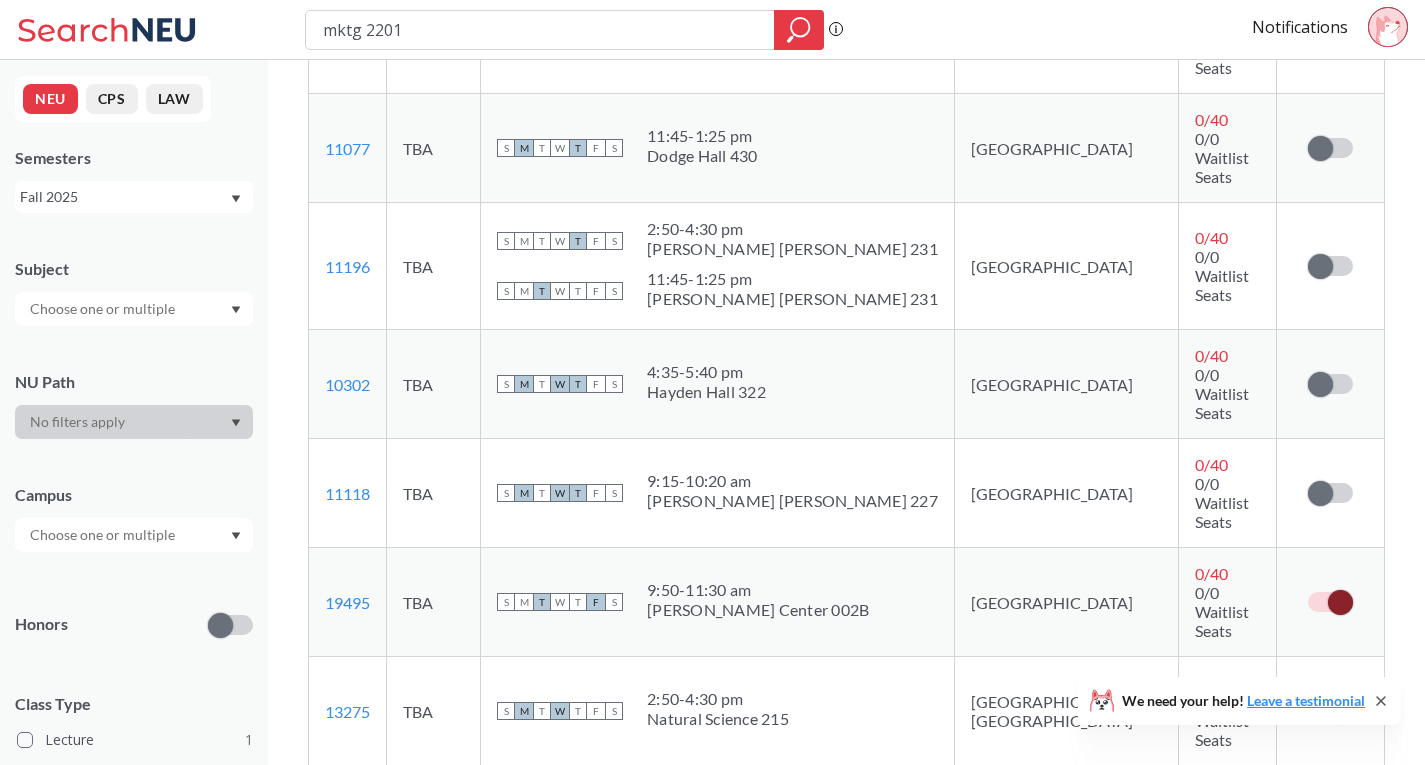 click at bounding box center (1340, 602) 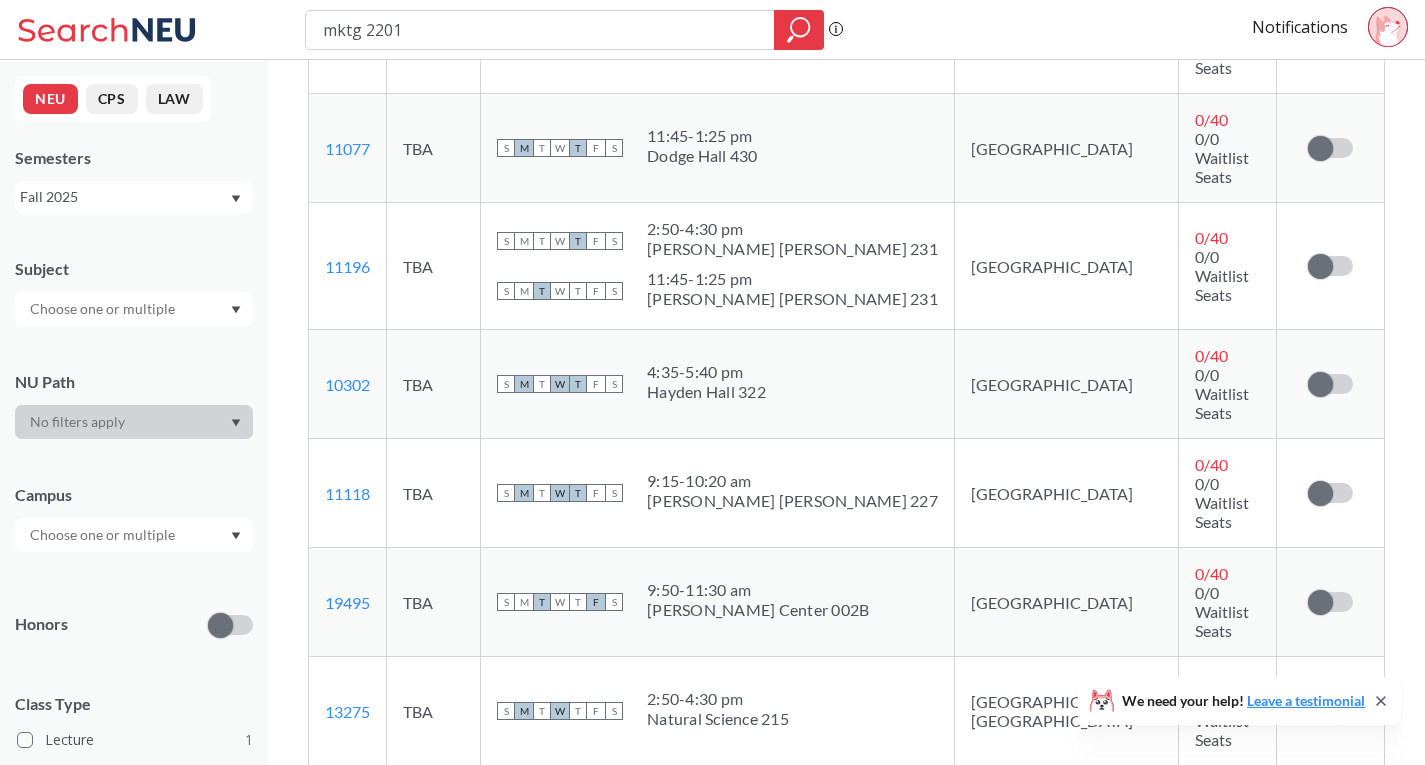 drag, startPoint x: 1338, startPoint y: 444, endPoint x: 1337, endPoint y: 456, distance: 12.0415945 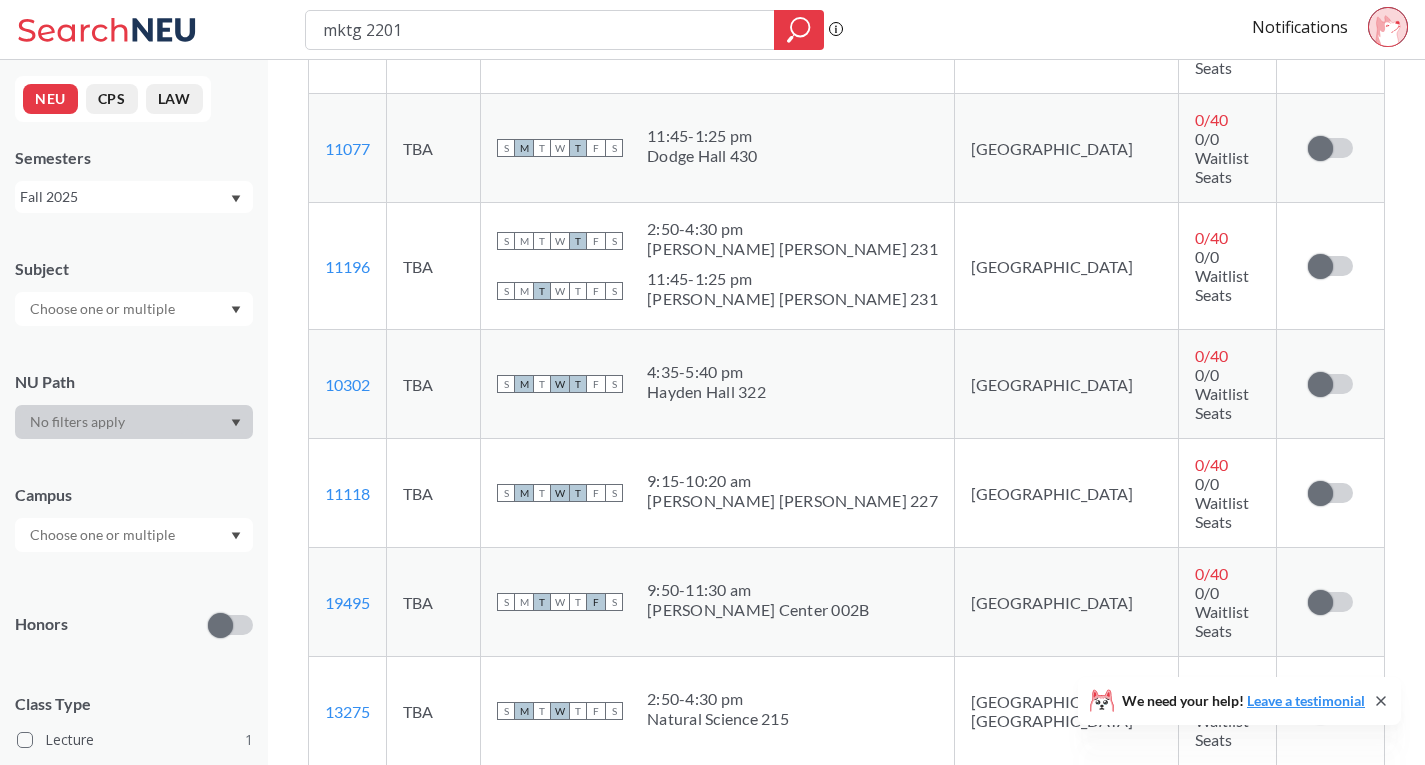 click at bounding box center (1340, 820) 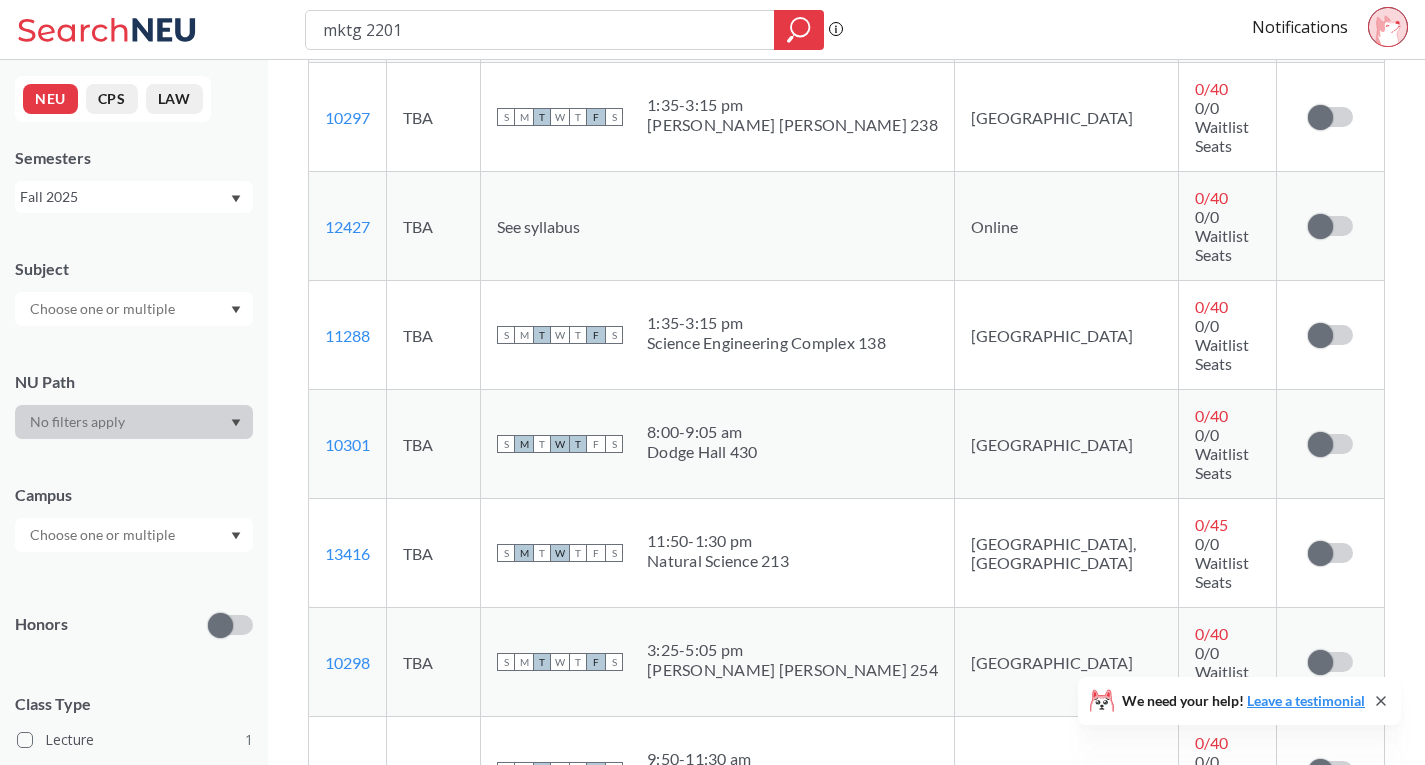 scroll, scrollTop: 1614, scrollLeft: 0, axis: vertical 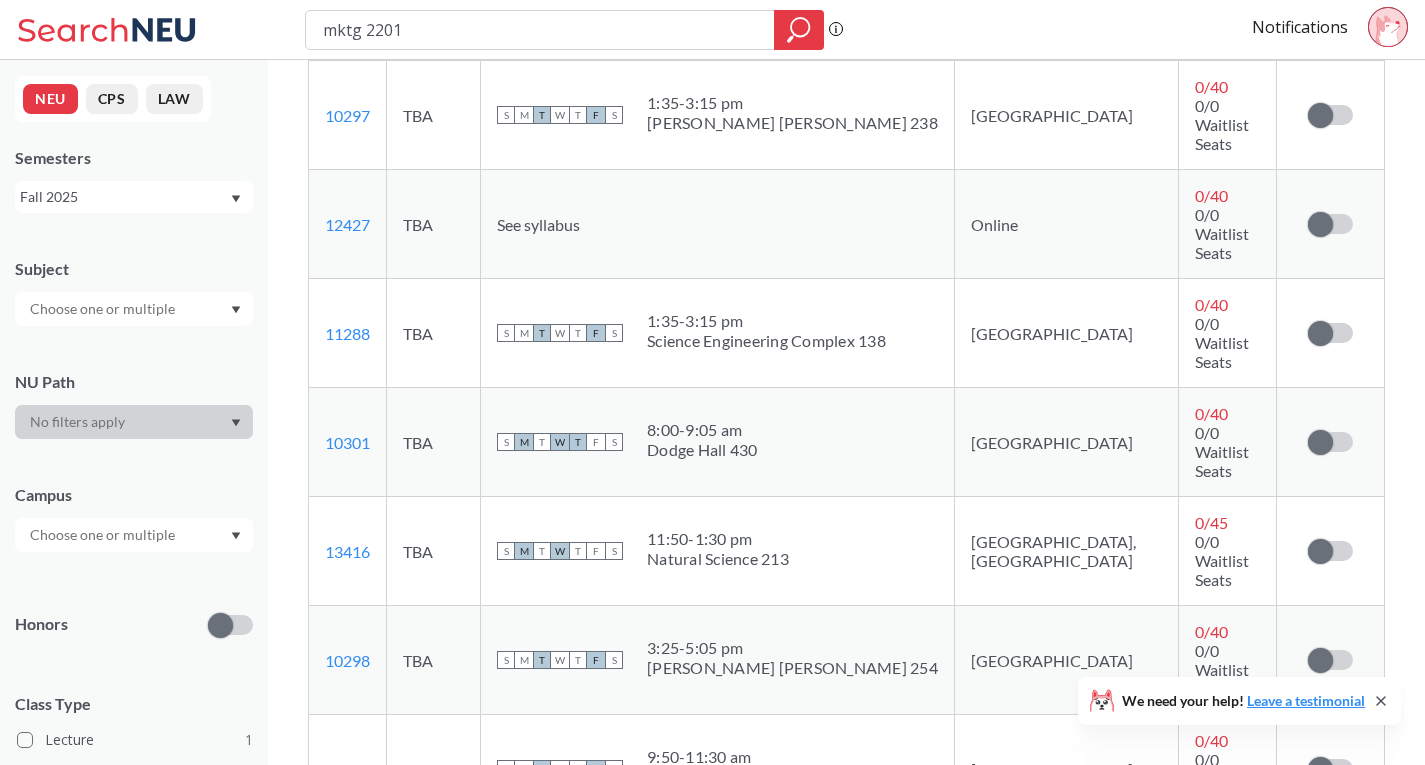 click at bounding box center [1329, 959] 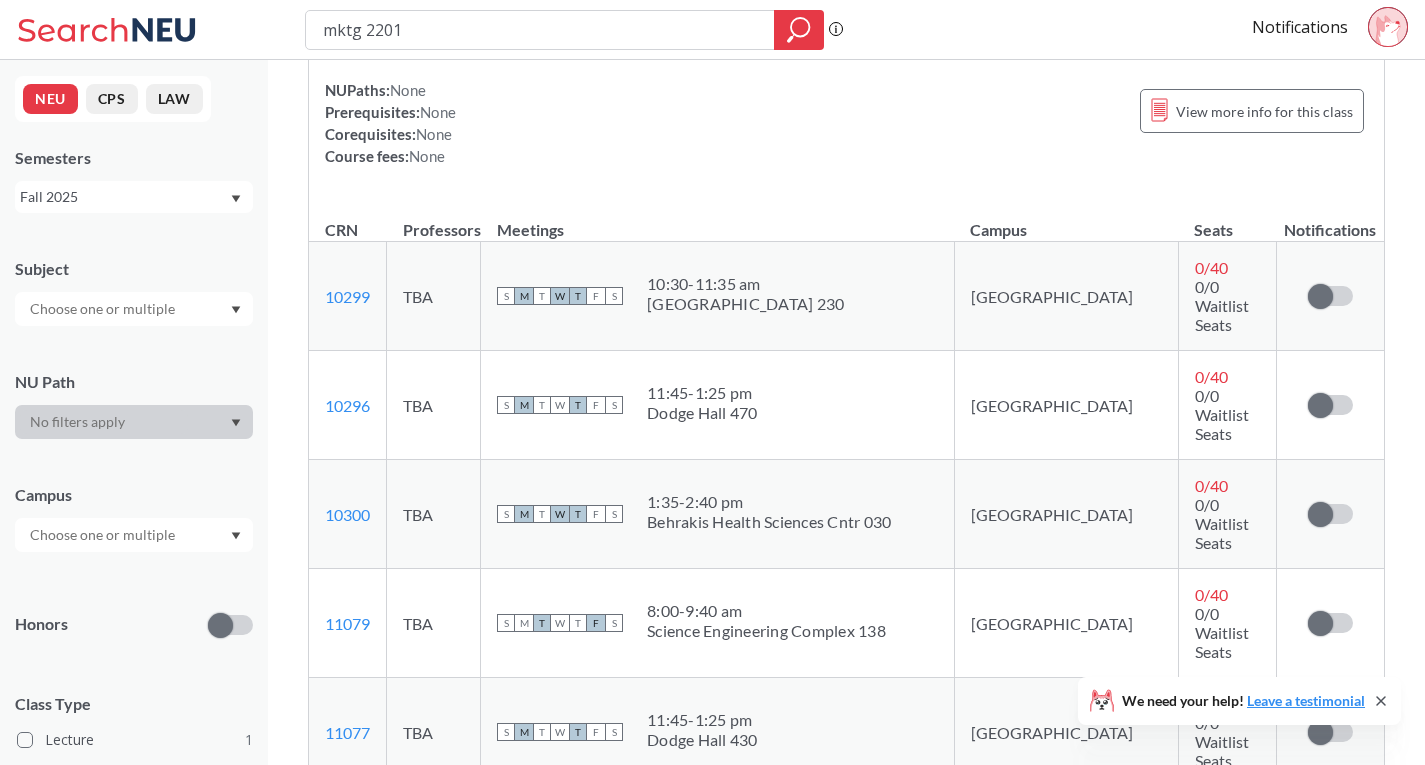 scroll, scrollTop: 214, scrollLeft: 0, axis: vertical 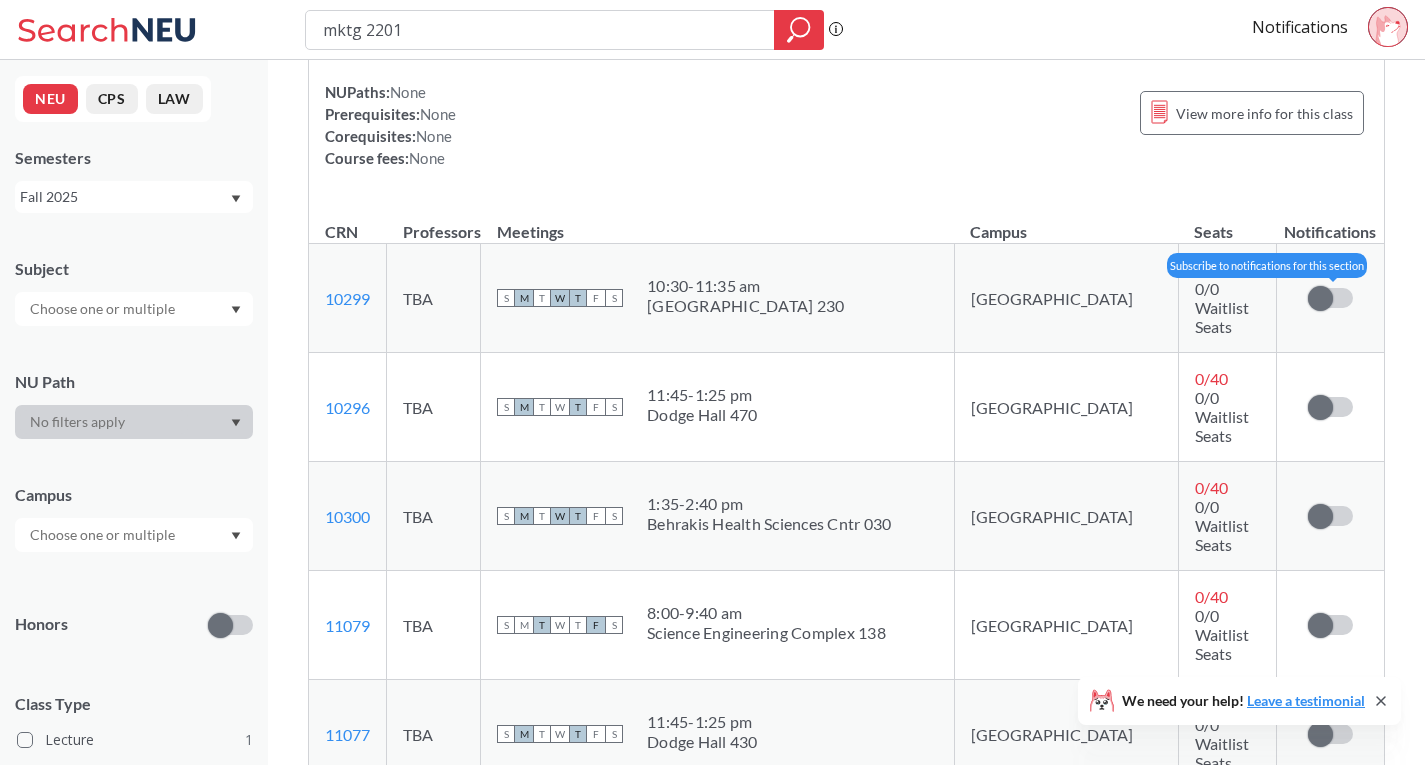 click at bounding box center [1320, 298] 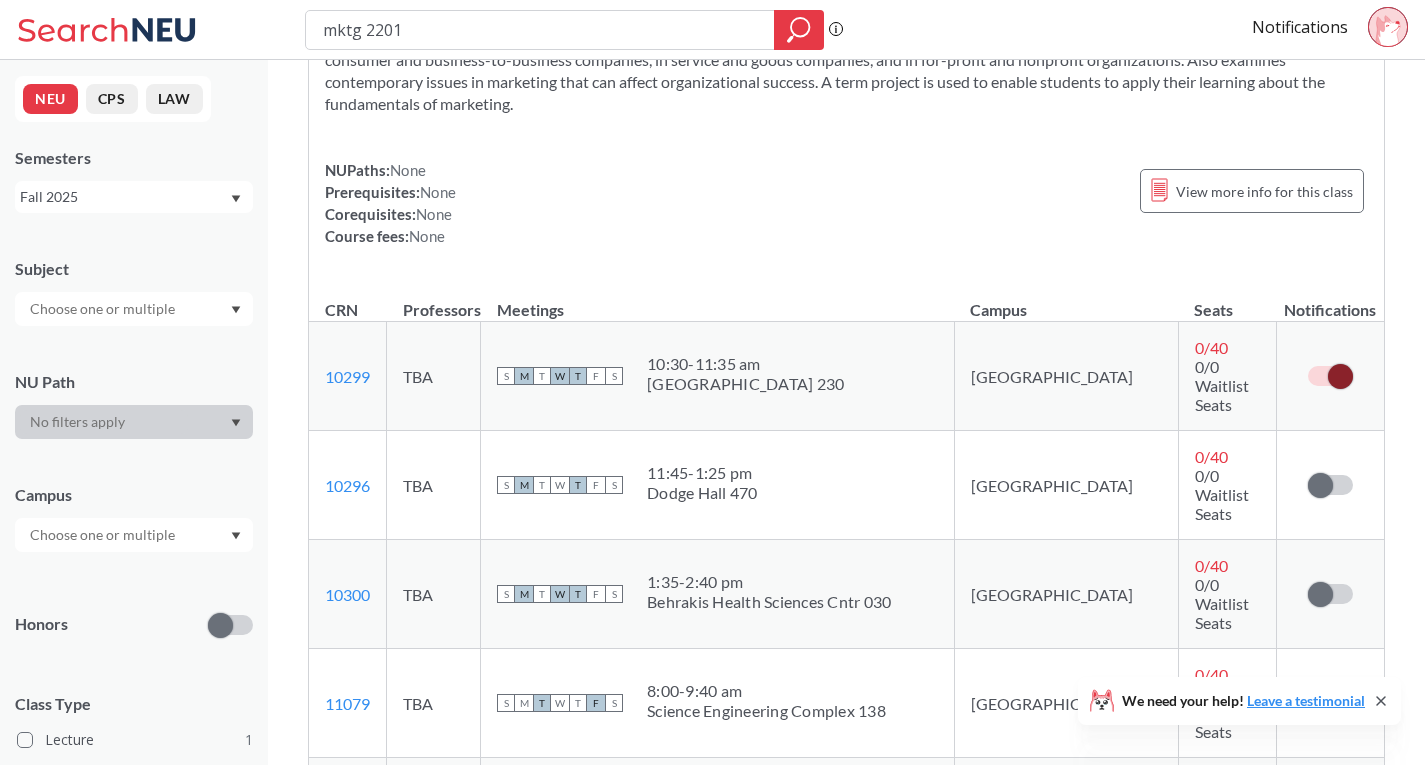 scroll, scrollTop: 0, scrollLeft: 0, axis: both 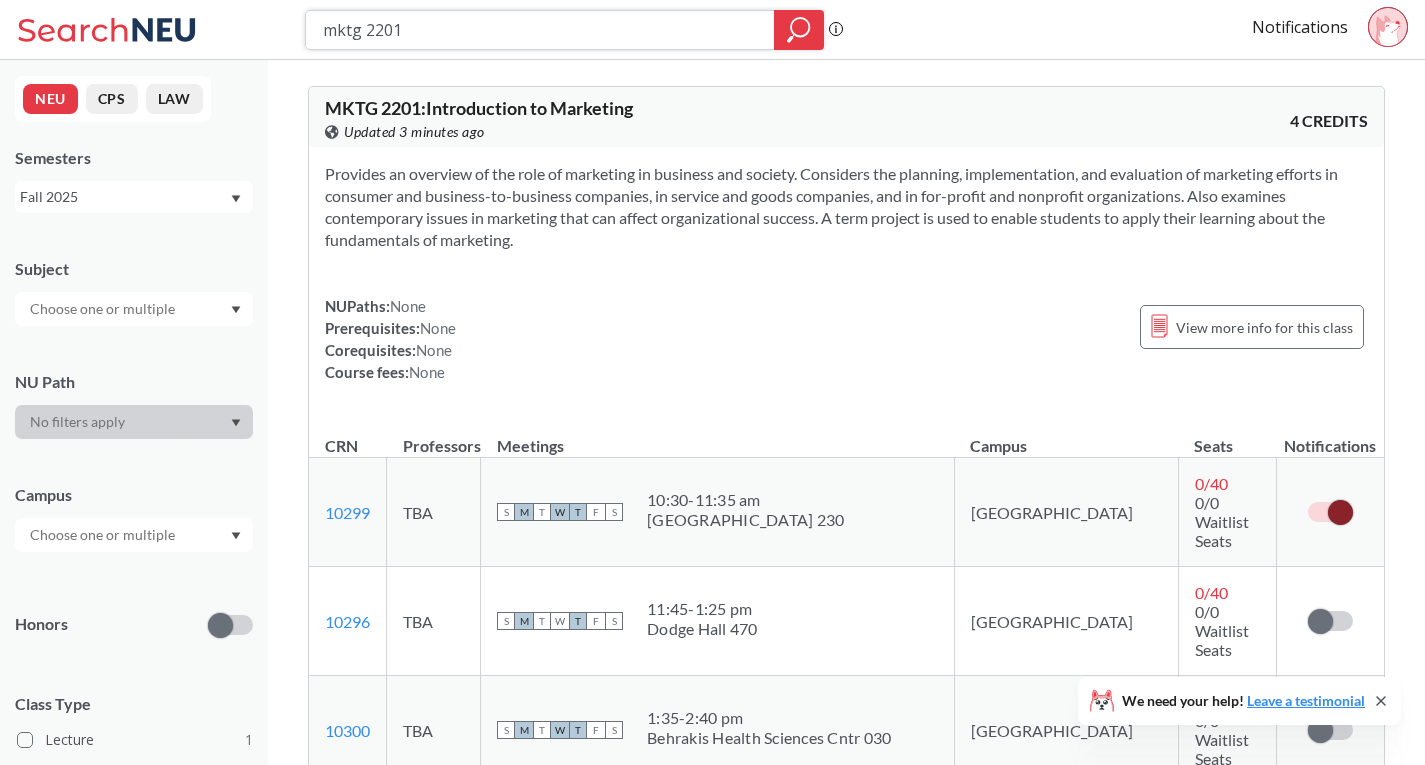 drag, startPoint x: 457, startPoint y: 26, endPoint x: 183, endPoint y: 32, distance: 274.06567 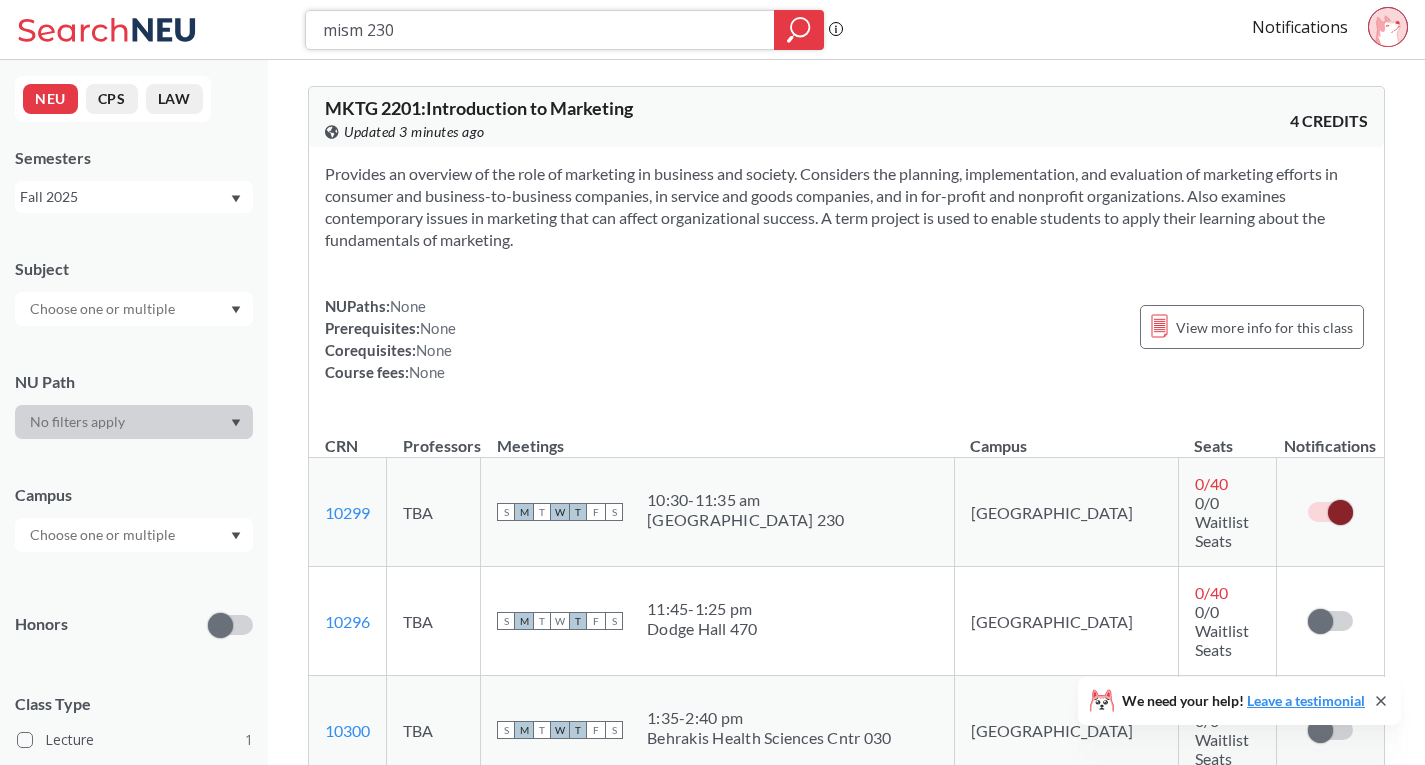 type on "mism 2301" 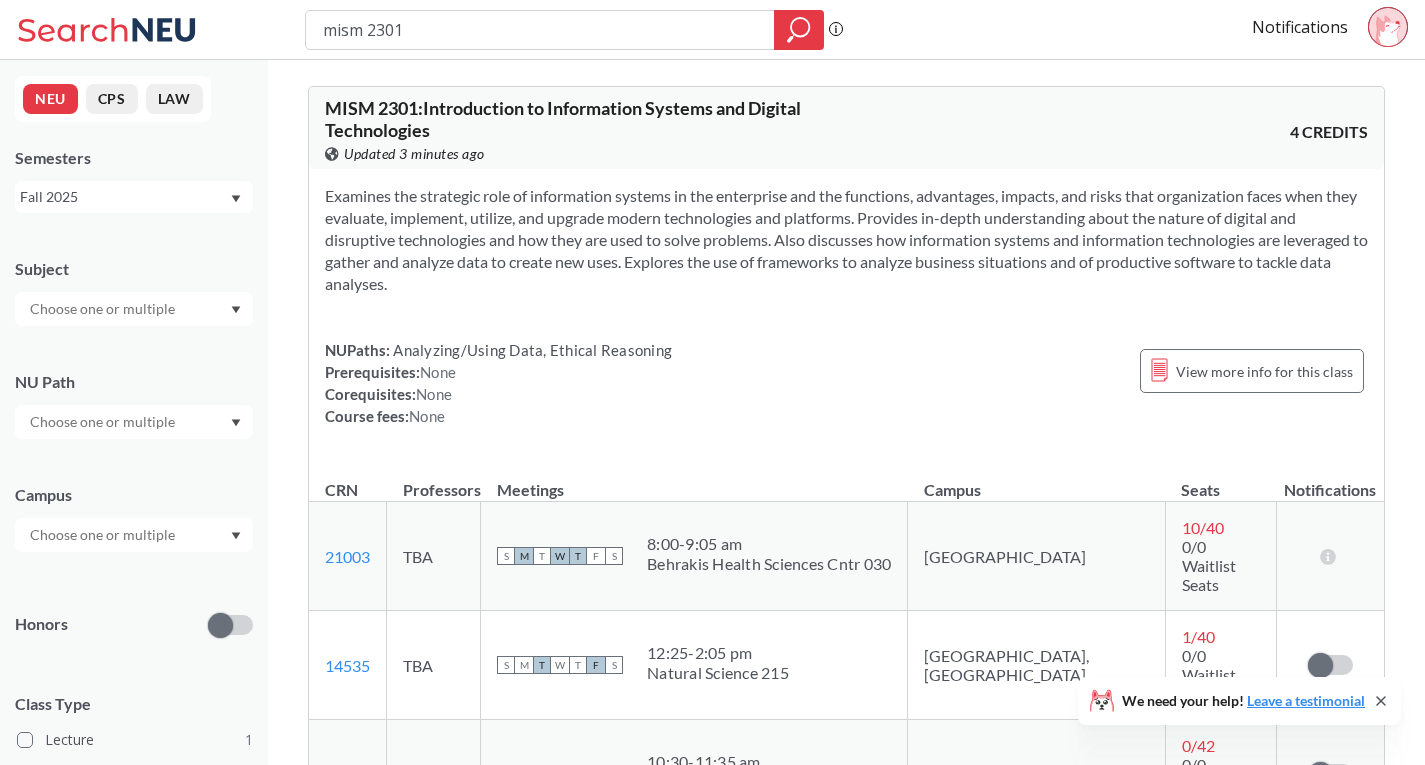 drag, startPoint x: 447, startPoint y: 23, endPoint x: 258, endPoint y: 18, distance: 189.06613 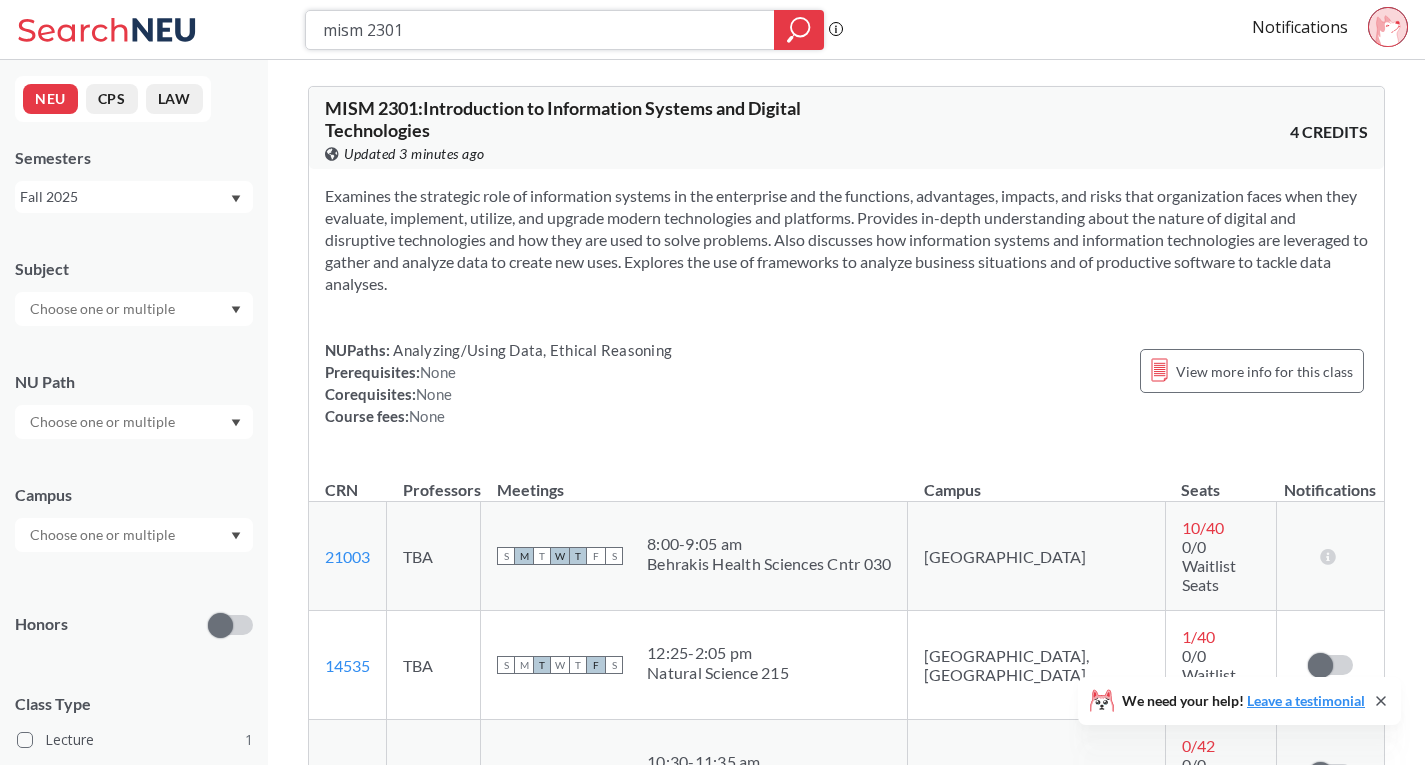 drag, startPoint x: 422, startPoint y: 22, endPoint x: 135, endPoint y: 21, distance: 287.00174 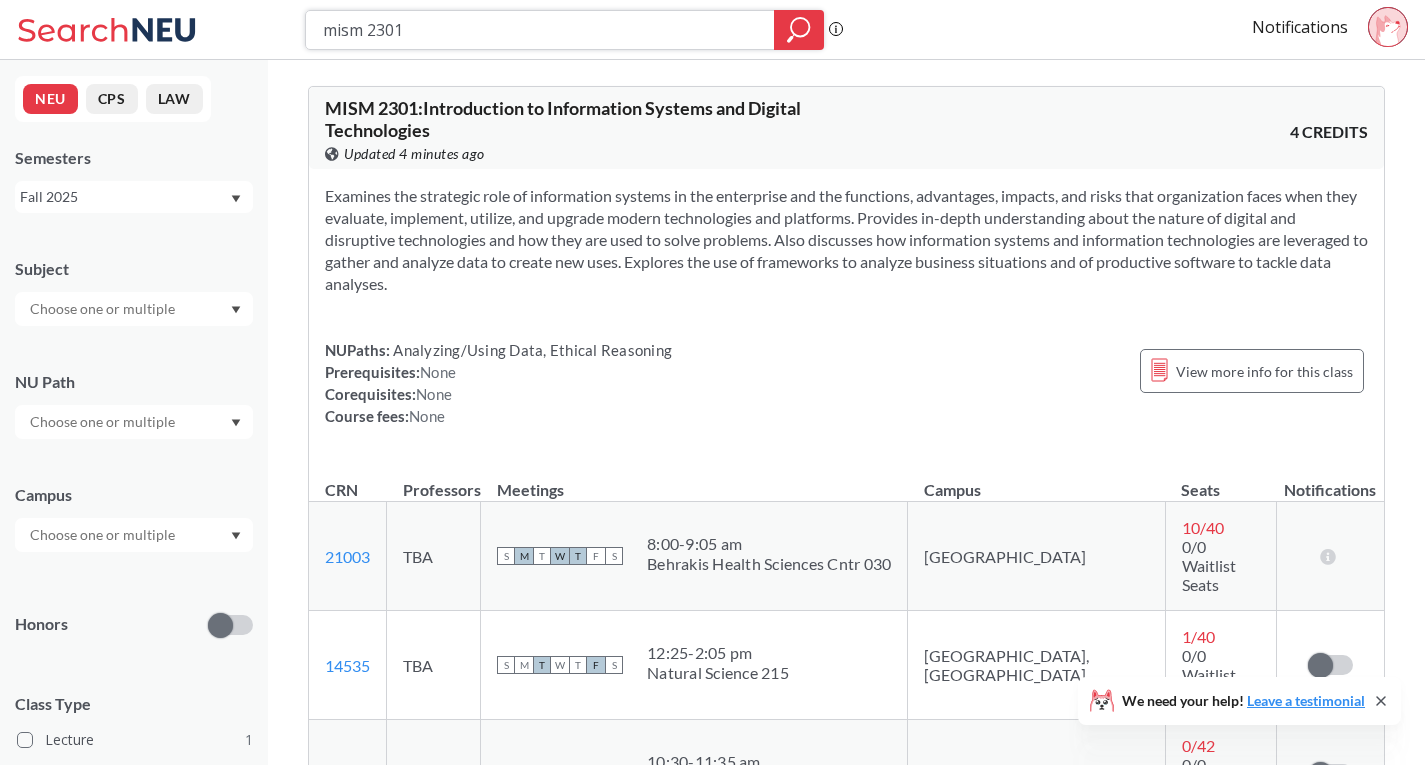 drag, startPoint x: 427, startPoint y: 22, endPoint x: 213, endPoint y: 31, distance: 214.18916 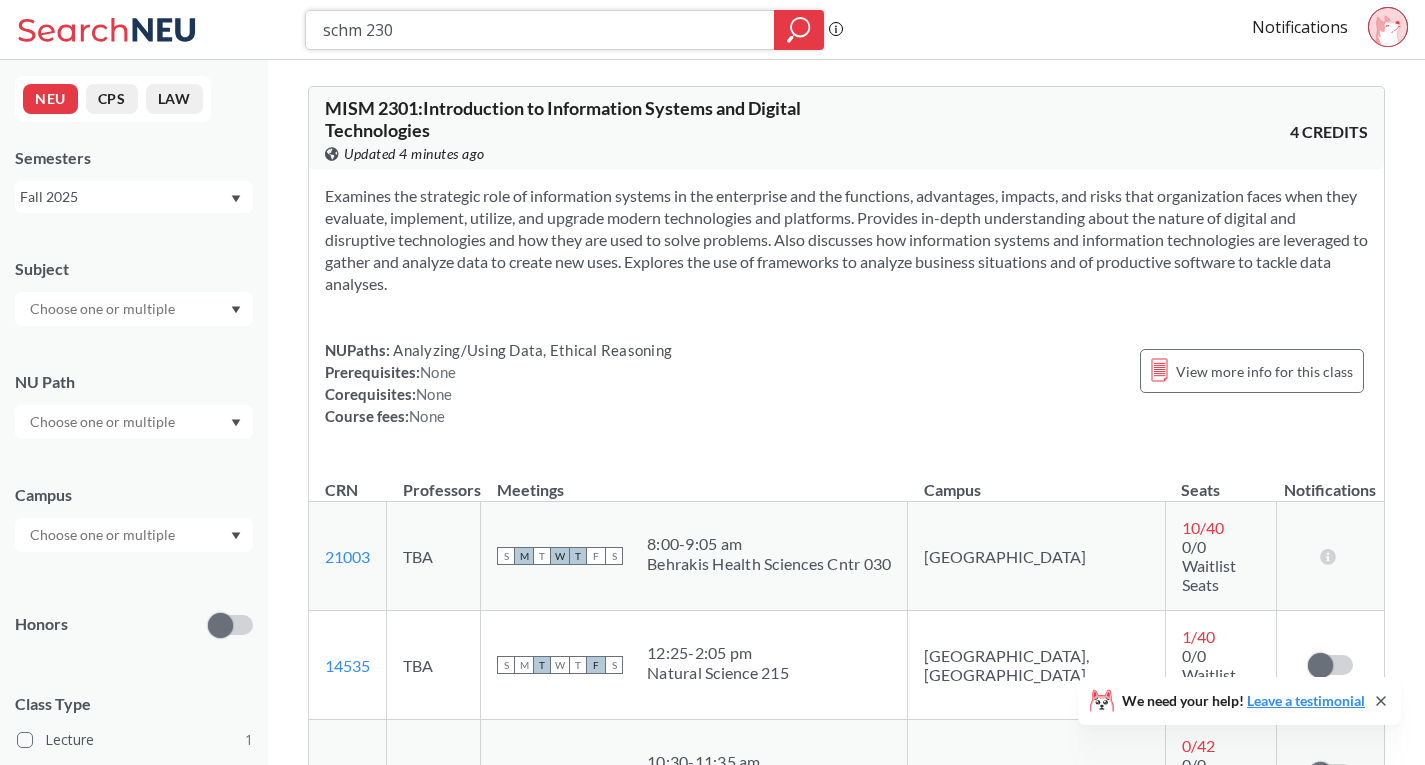type on "schm 2301" 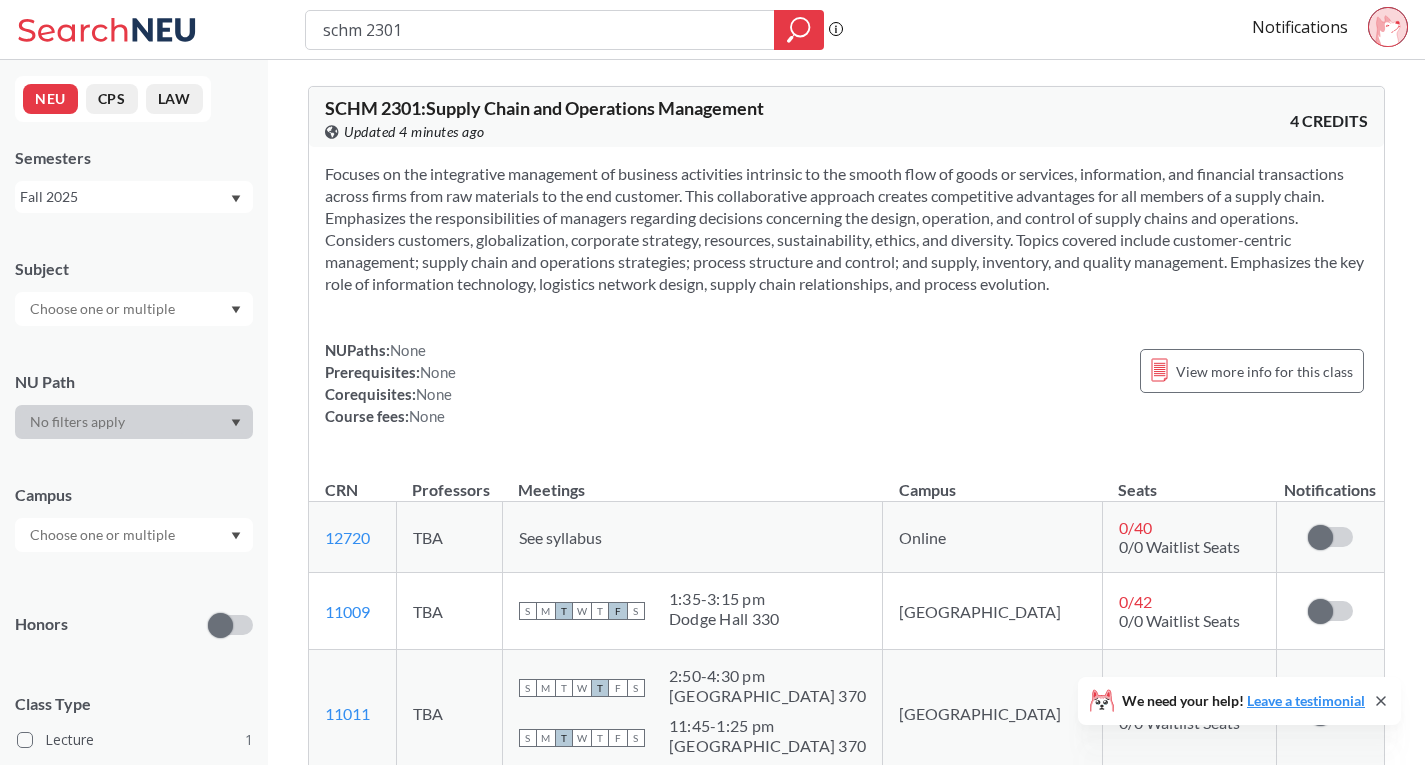 drag, startPoint x: 402, startPoint y: 25, endPoint x: 557, endPoint y: 81, distance: 164.80595 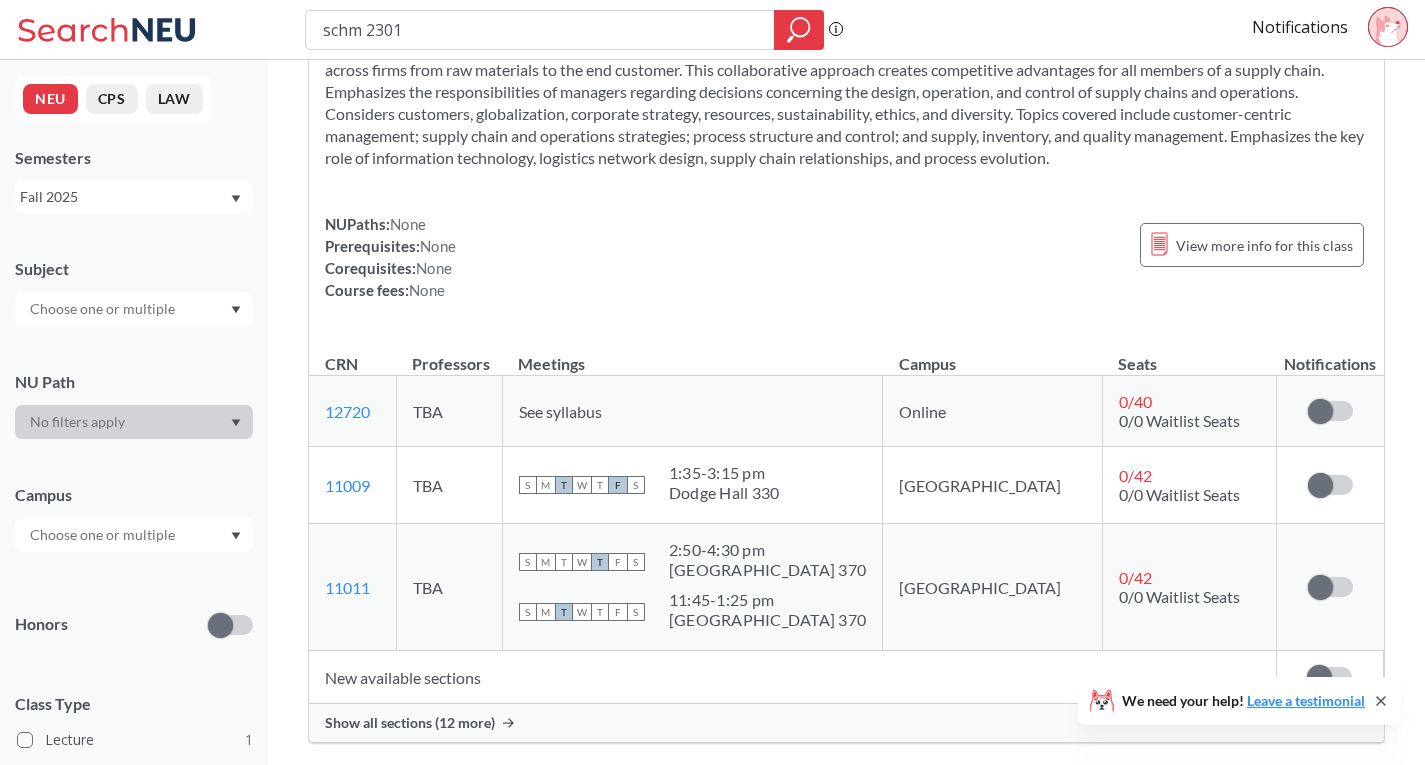 scroll, scrollTop: 426, scrollLeft: 0, axis: vertical 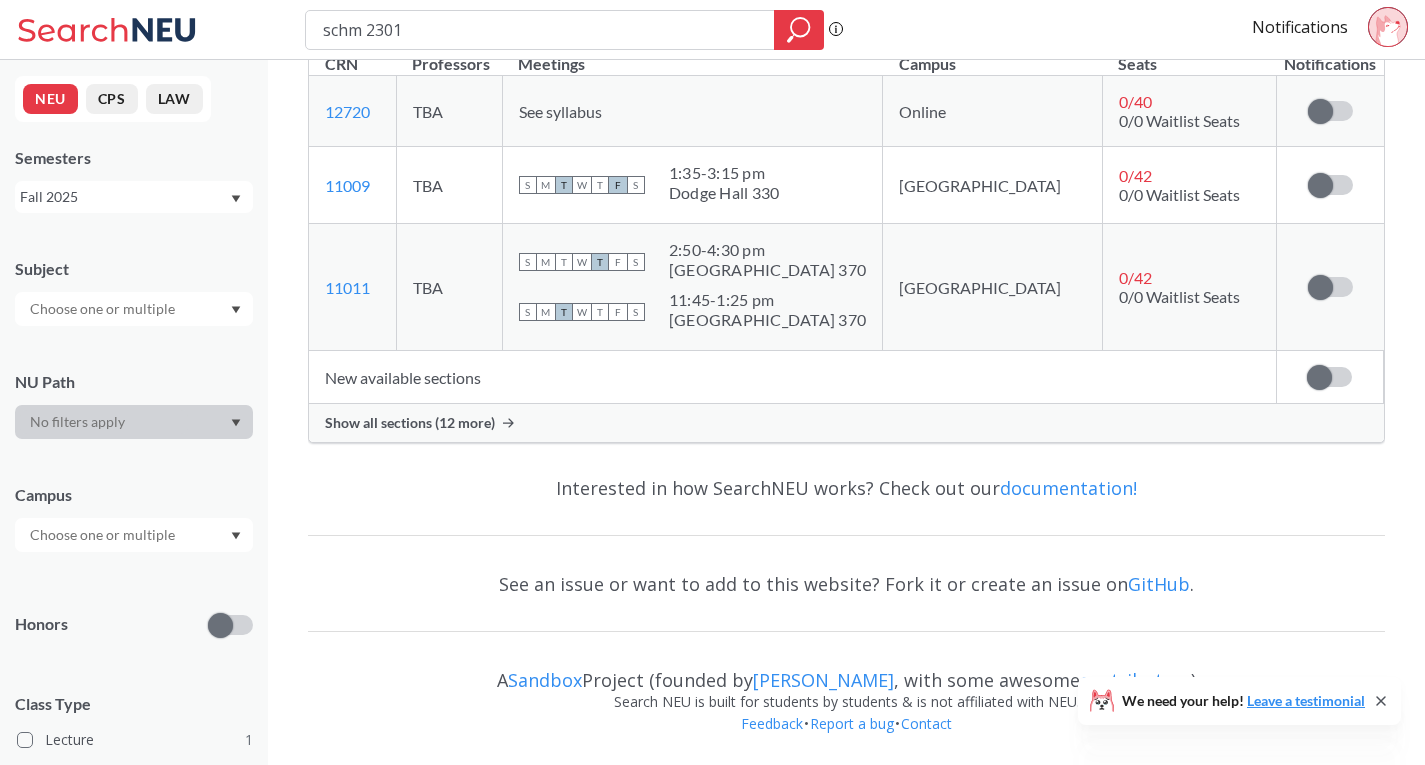 click on "Show all sections (12 more)" at bounding box center (410, 423) 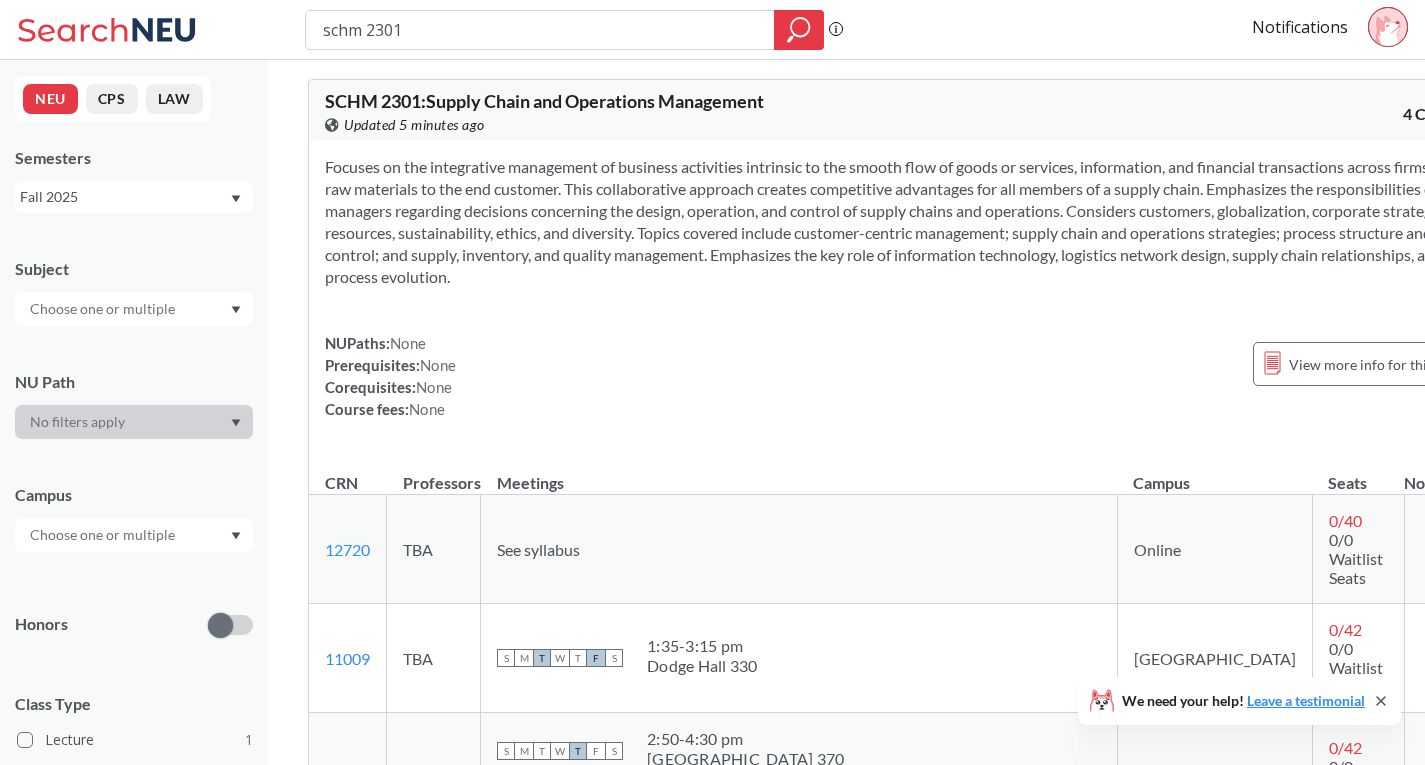 scroll, scrollTop: 0, scrollLeft: 0, axis: both 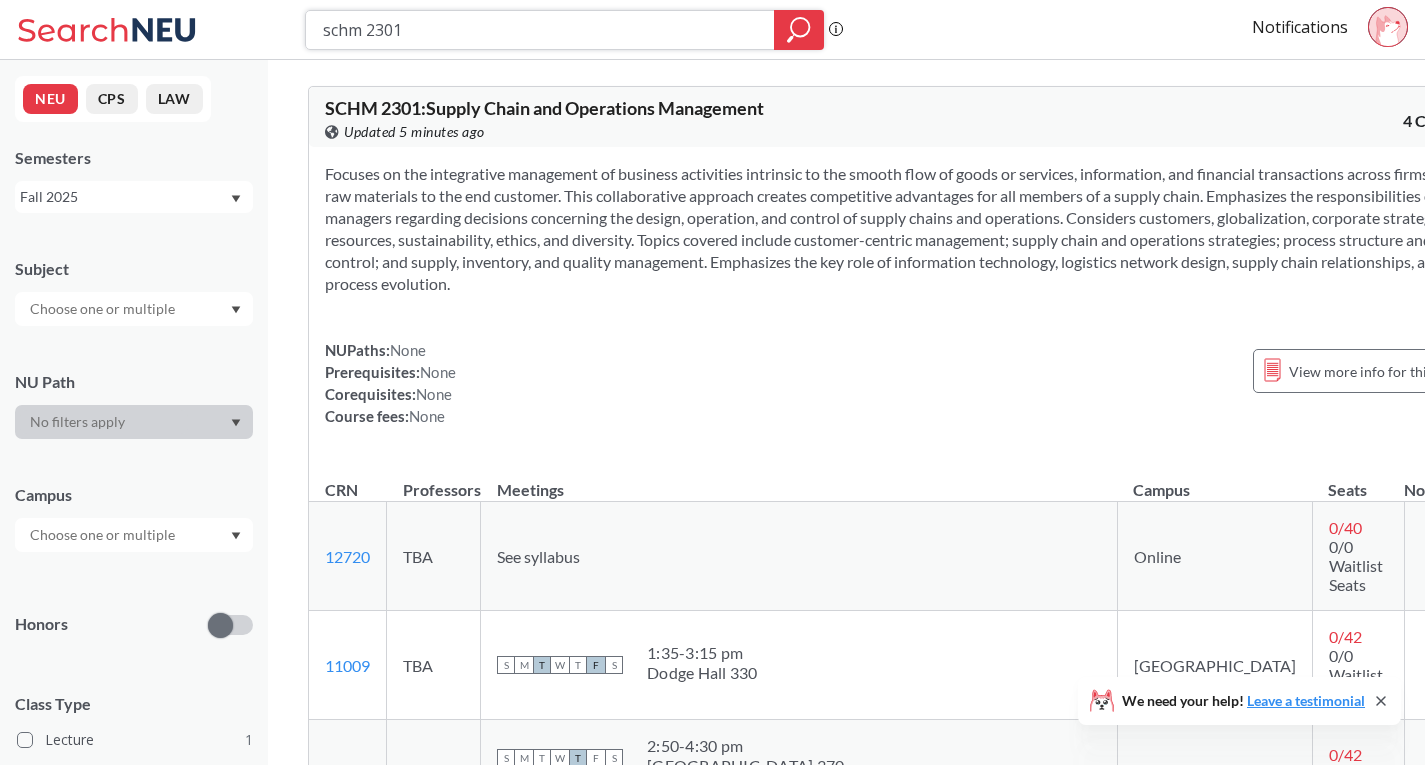 drag, startPoint x: 432, startPoint y: 24, endPoint x: 180, endPoint y: 26, distance: 252.00793 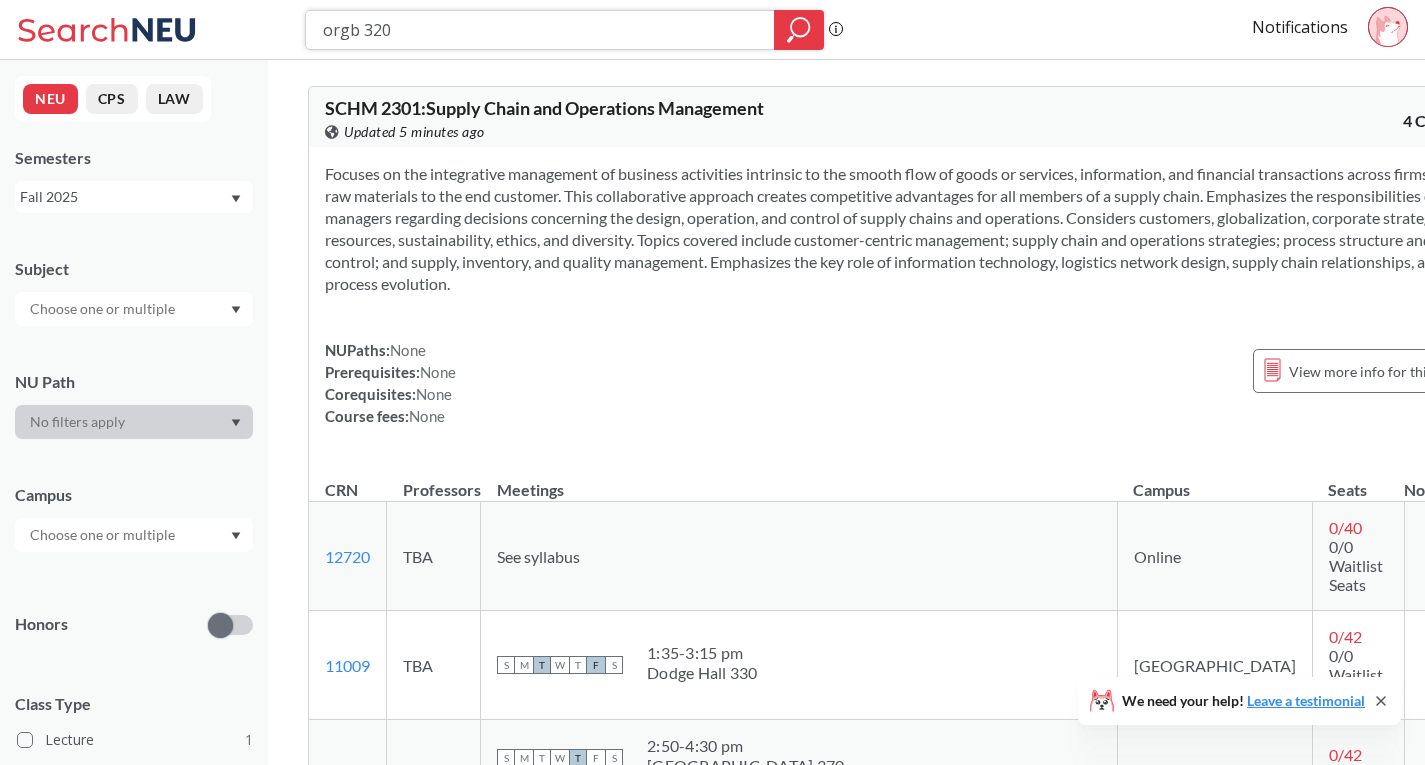 type on "orgb 3201" 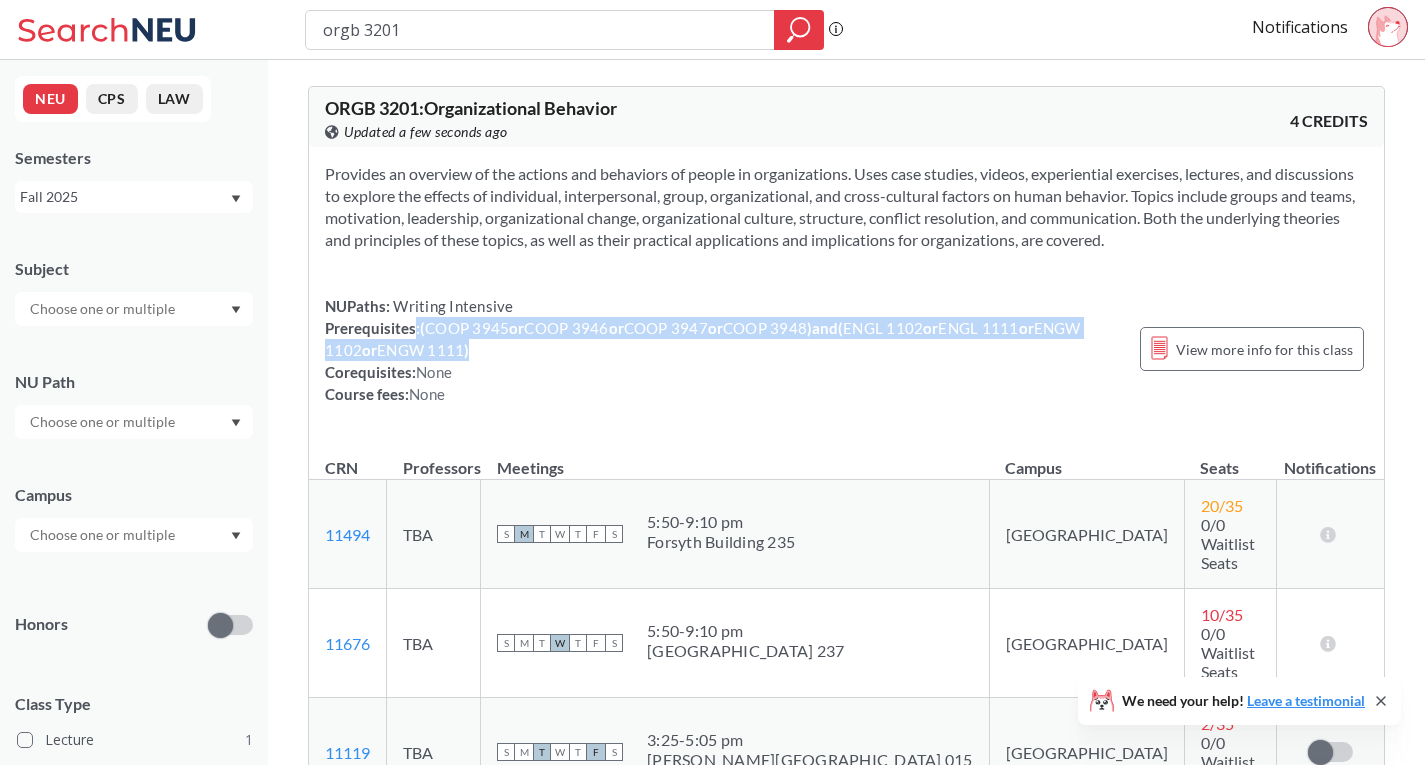 drag, startPoint x: 415, startPoint y: 325, endPoint x: 480, endPoint y: 350, distance: 69.641945 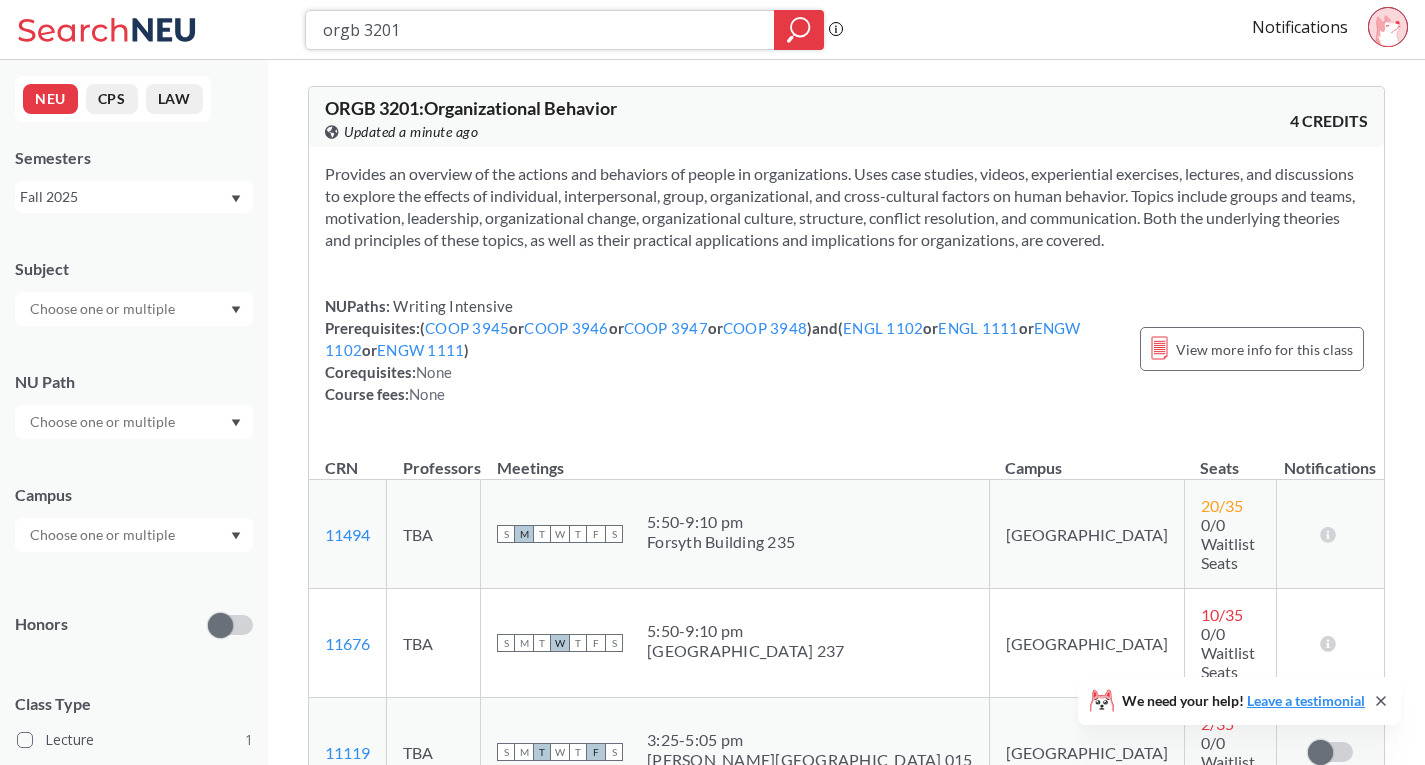 drag, startPoint x: 422, startPoint y: 27, endPoint x: 101, endPoint y: 33, distance: 321.05606 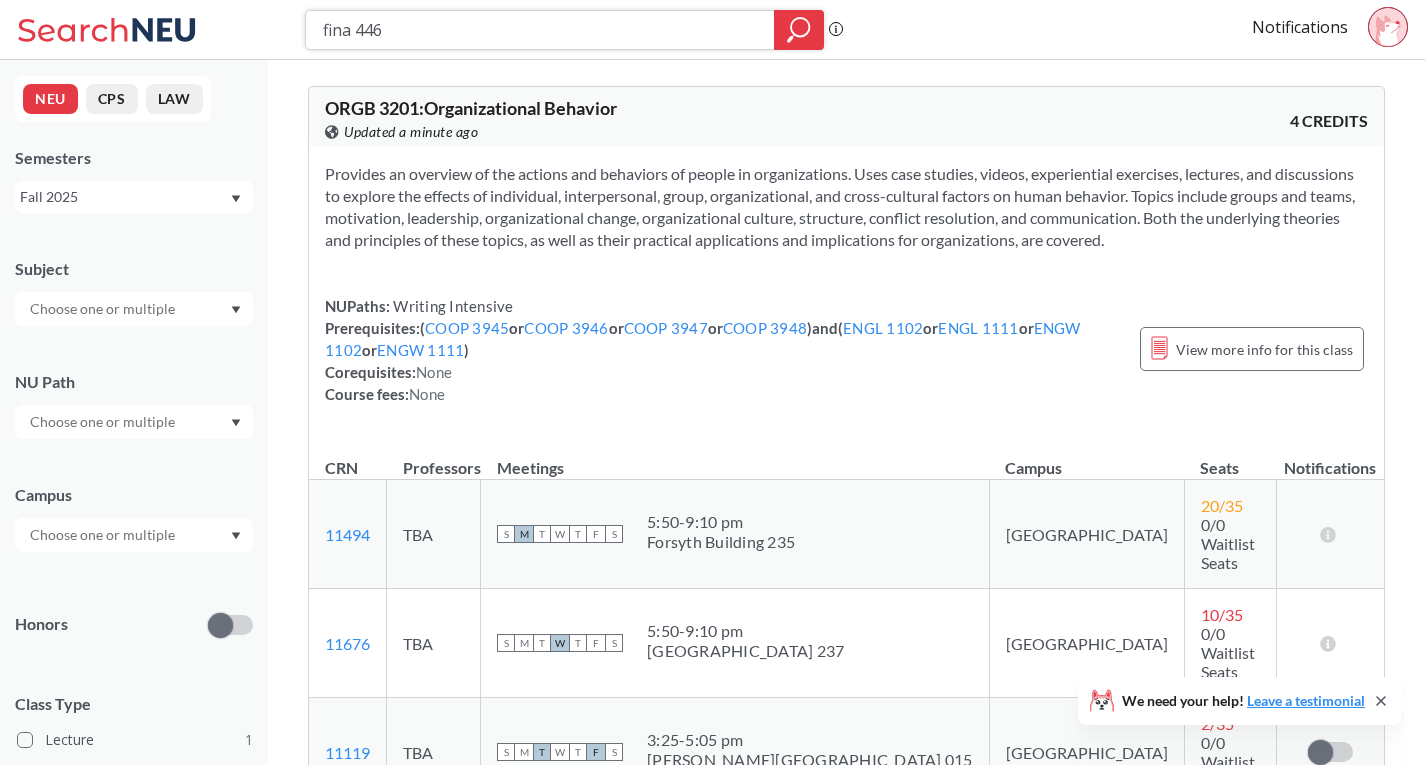 type on "fina 4460" 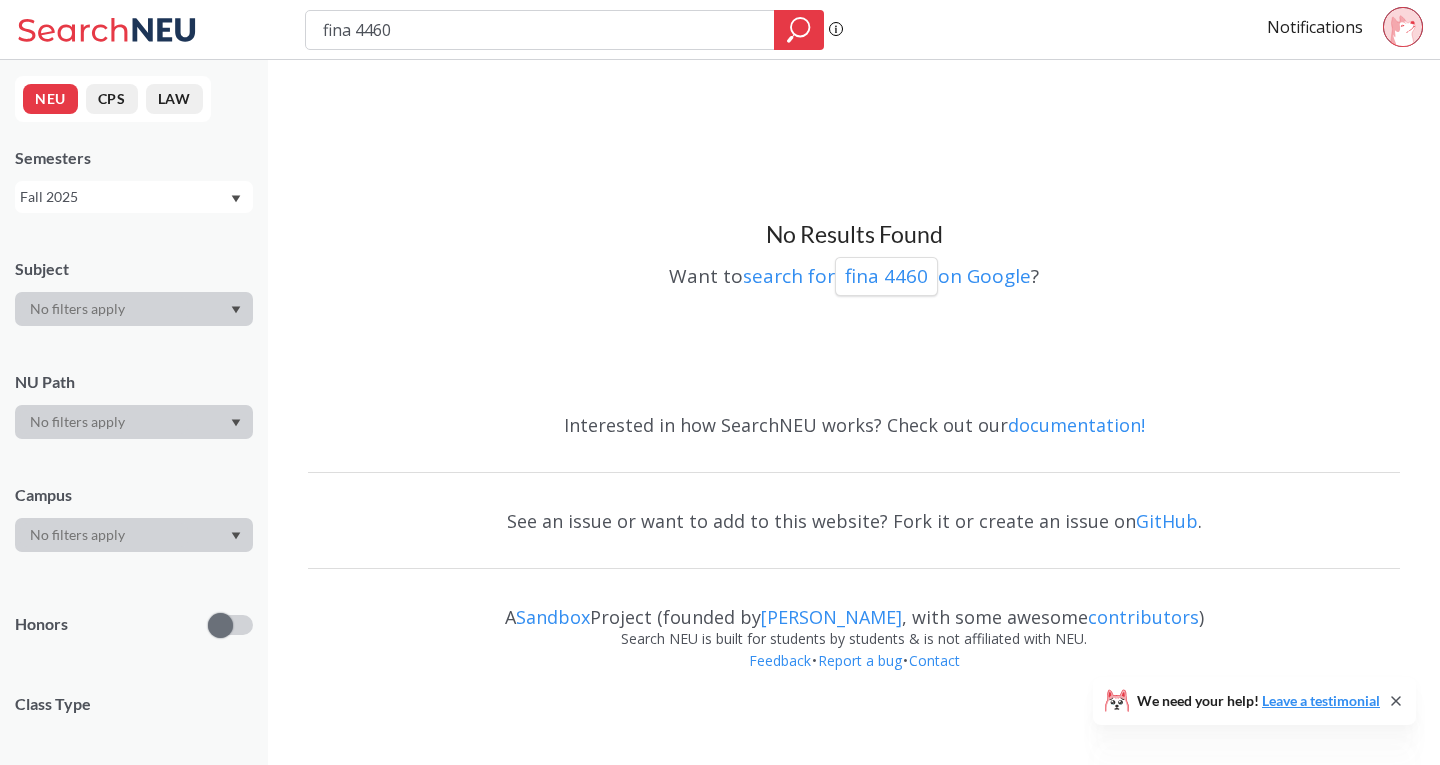 drag, startPoint x: 448, startPoint y: 16, endPoint x: 211, endPoint y: 14, distance: 237.00844 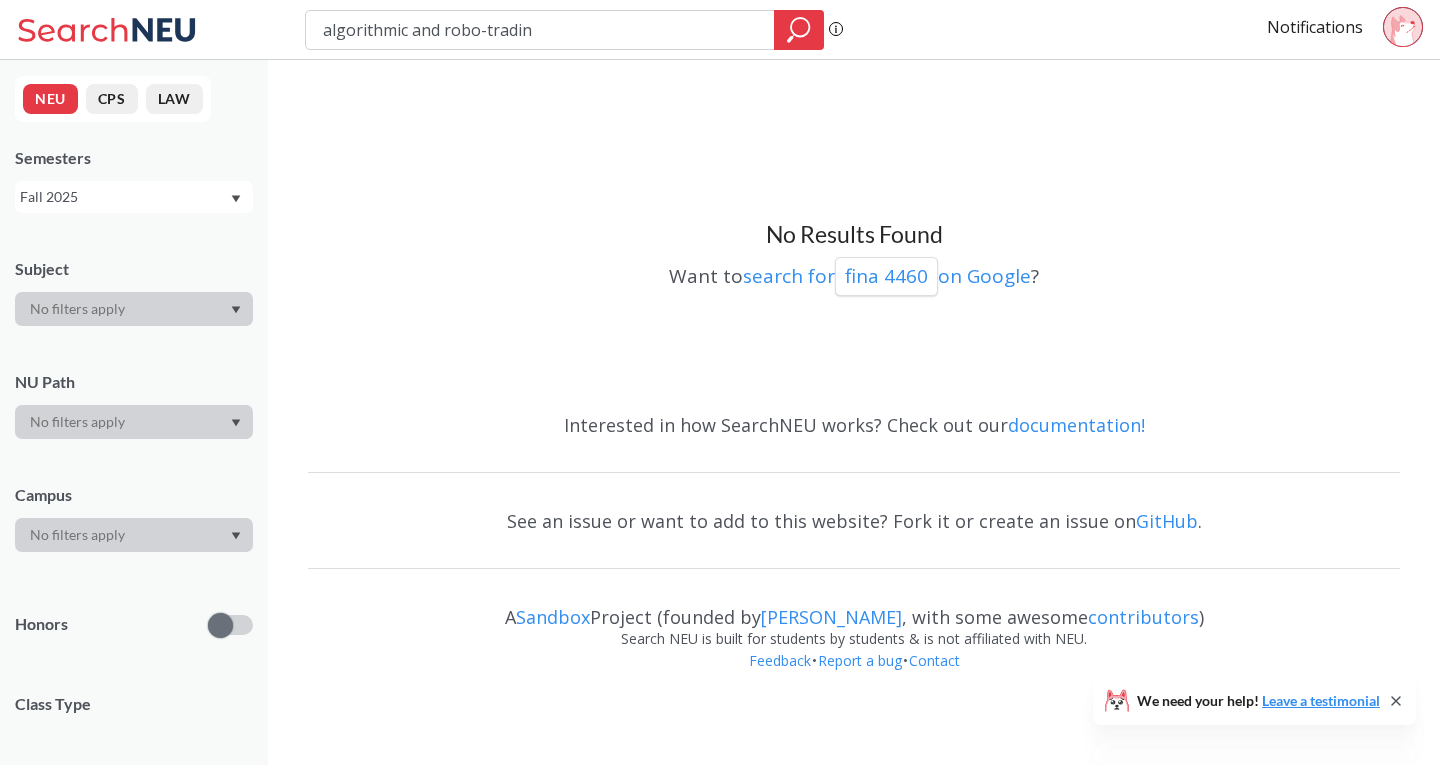 type on "algorithmic and robo-trading" 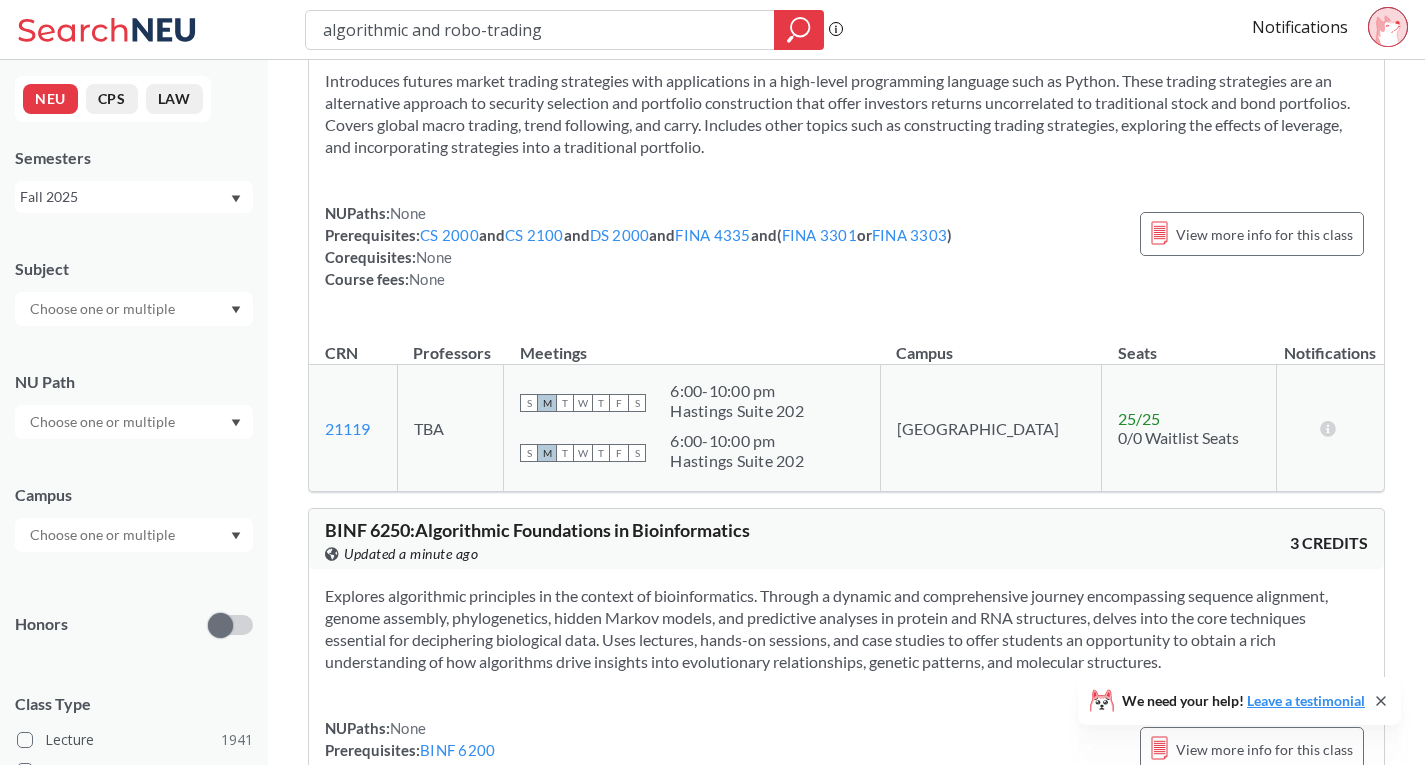 scroll, scrollTop: 0, scrollLeft: 0, axis: both 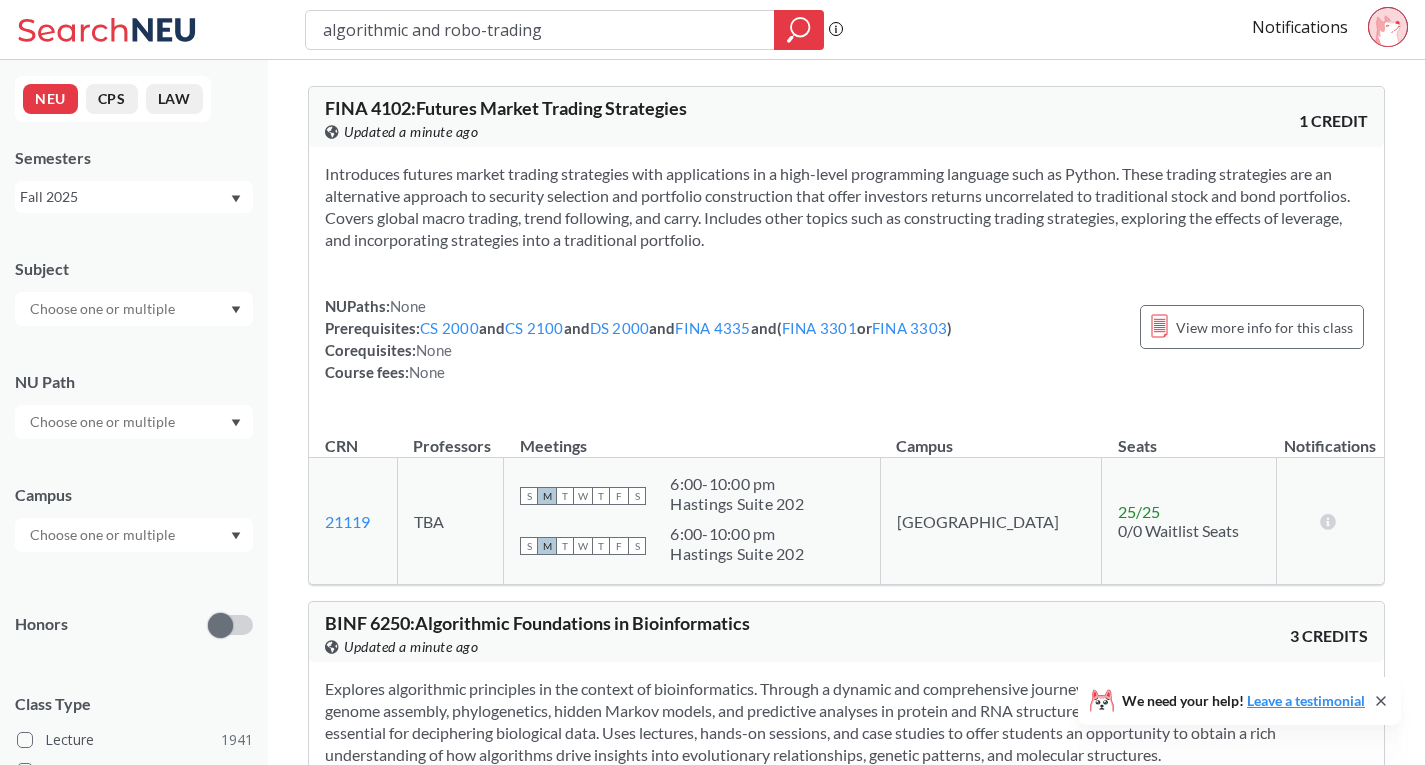 drag, startPoint x: 540, startPoint y: 23, endPoint x: 194, endPoint y: 22, distance: 346.00143 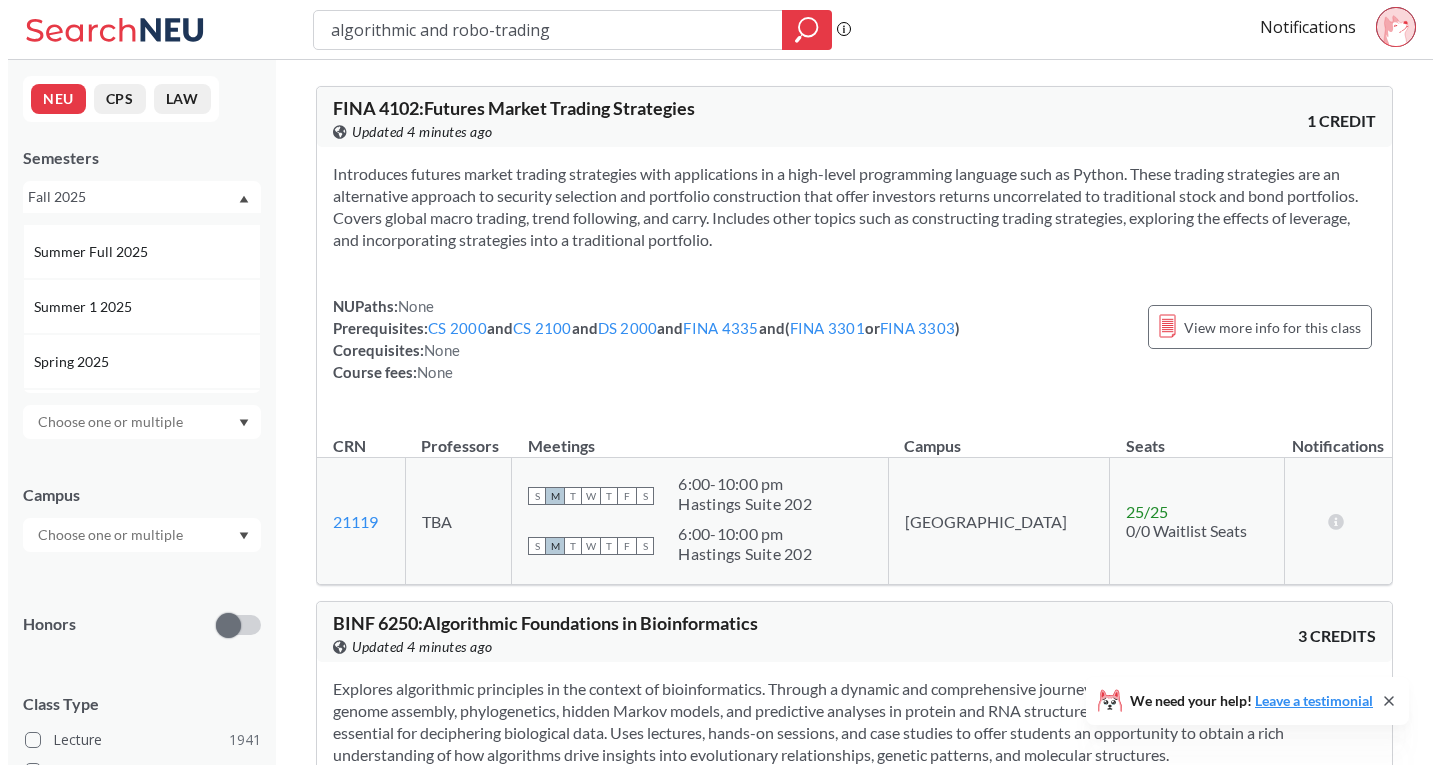 scroll, scrollTop: 100, scrollLeft: 0, axis: vertical 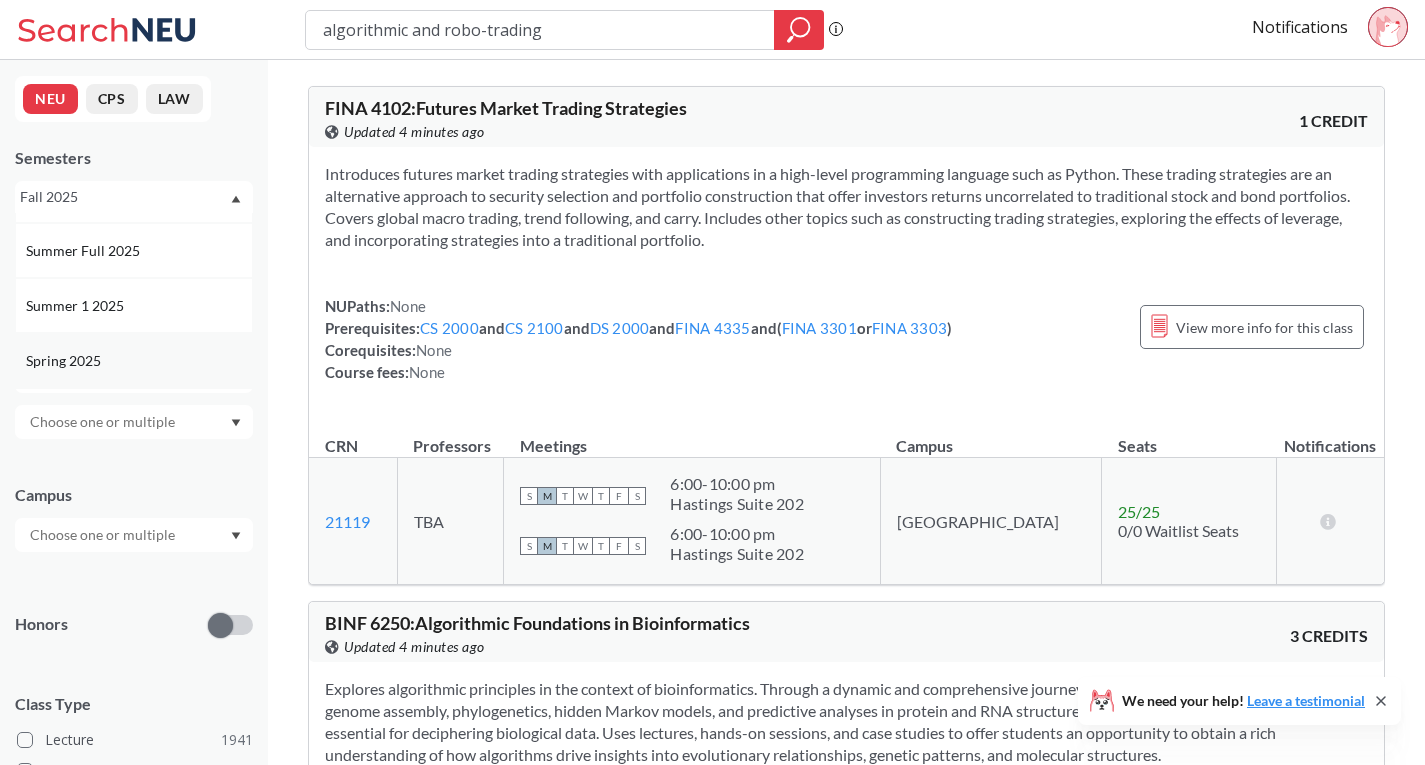 click on "Spring 2025" at bounding box center (65, 361) 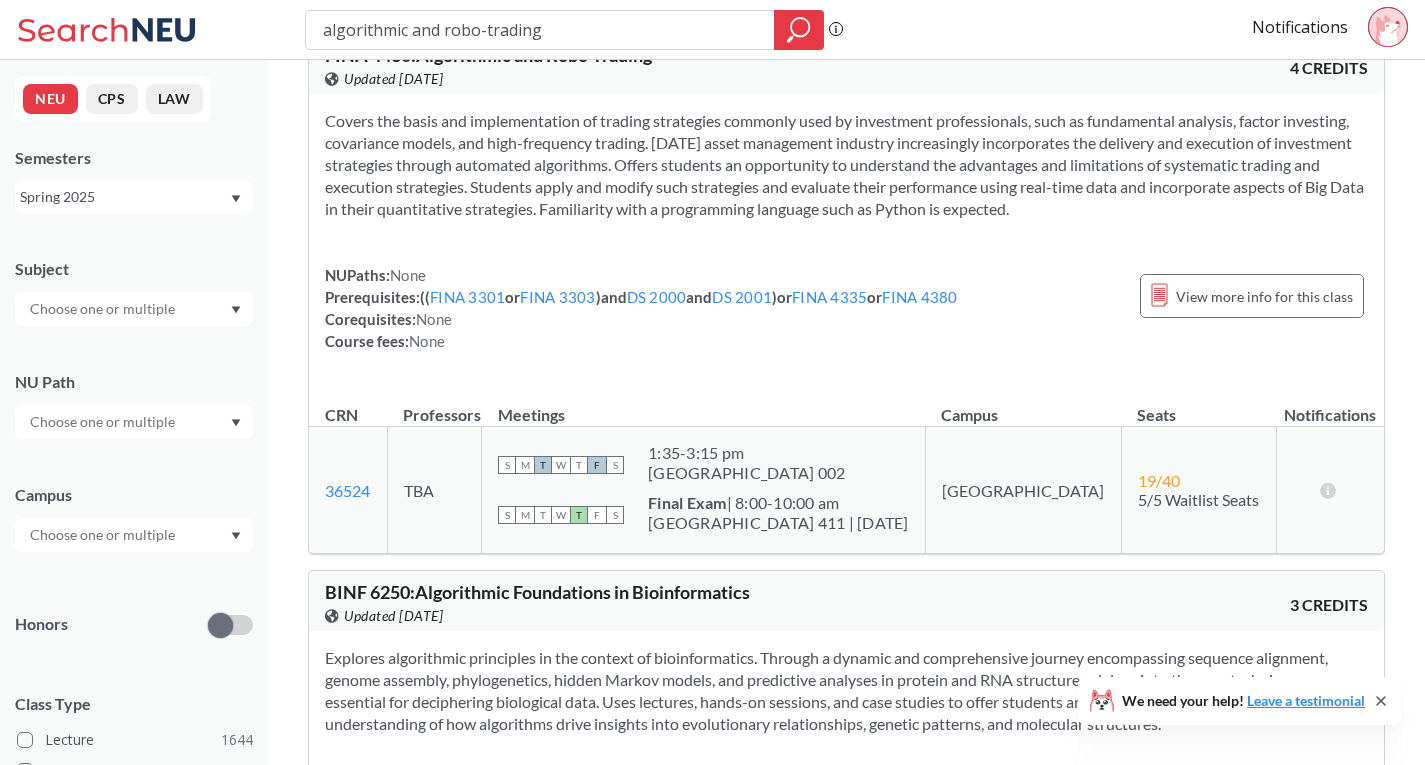 scroll, scrollTop: 0, scrollLeft: 0, axis: both 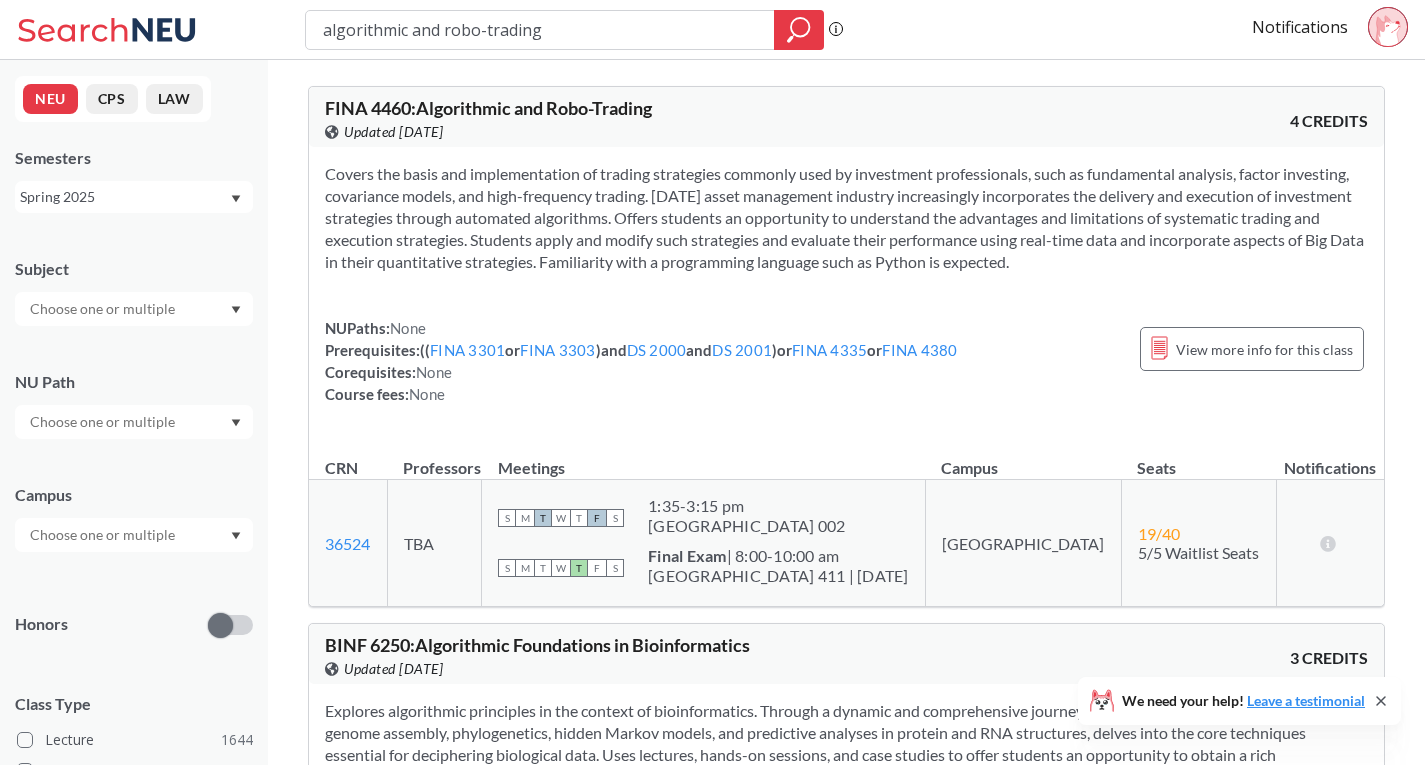 drag, startPoint x: 578, startPoint y: 21, endPoint x: 276, endPoint y: 20, distance: 302.00165 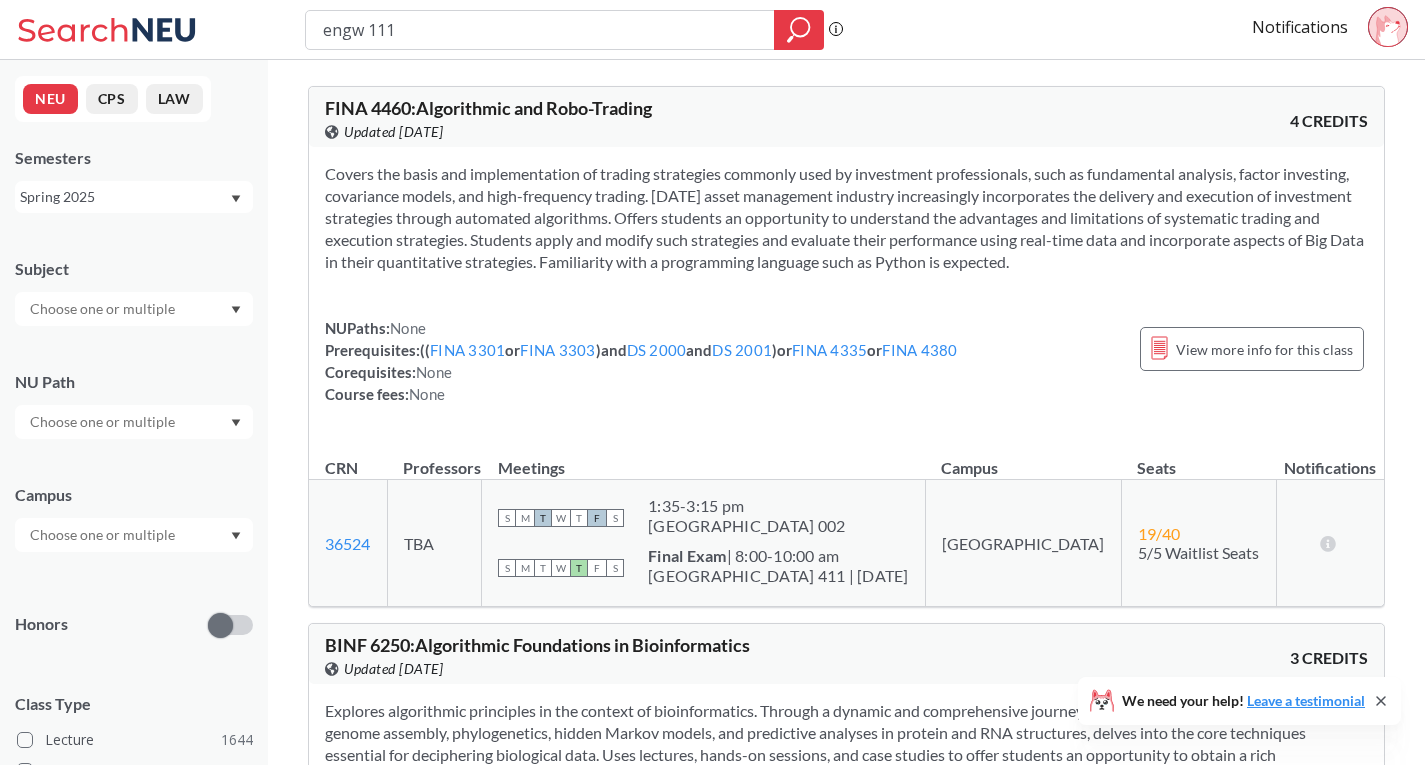 type on "engw 1113" 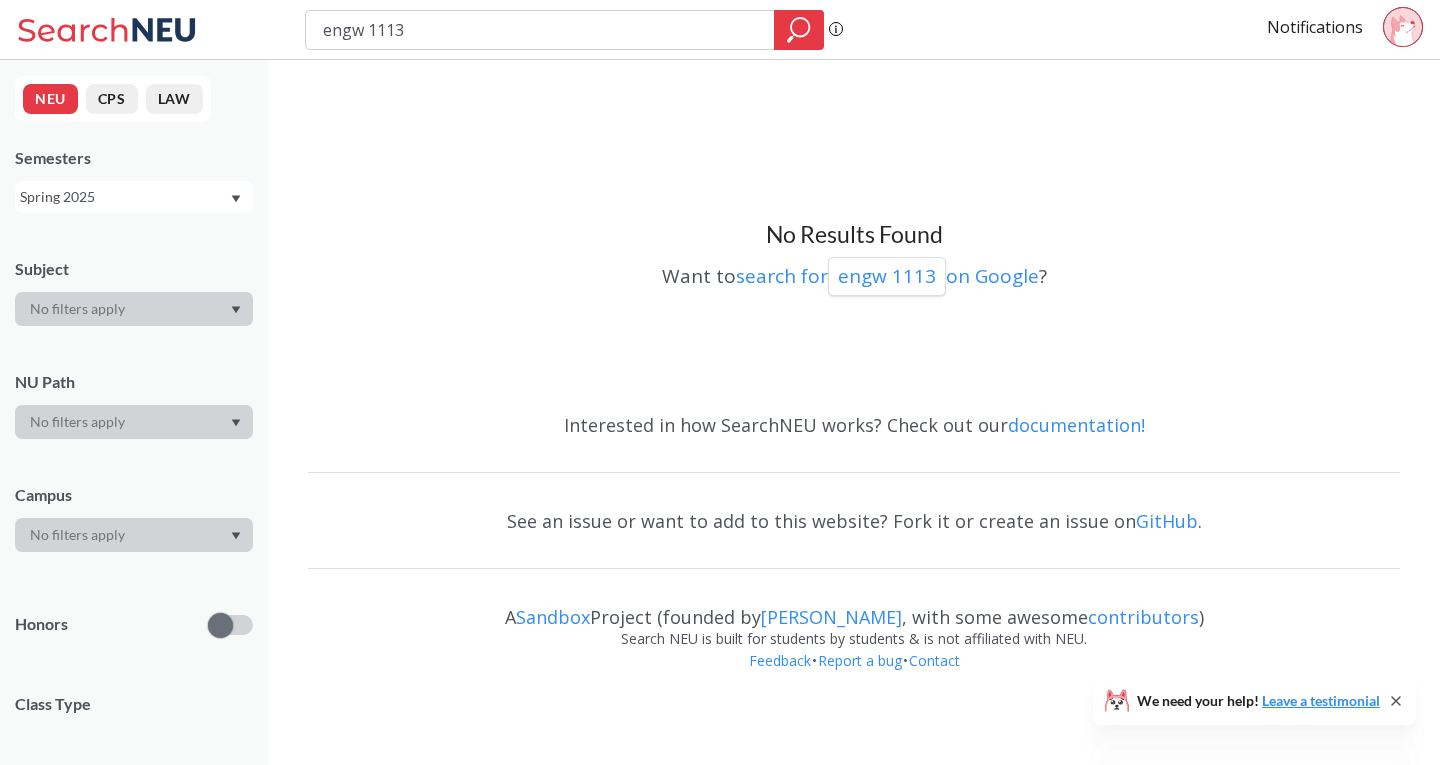 drag, startPoint x: 473, startPoint y: 22, endPoint x: 269, endPoint y: 26, distance: 204.03922 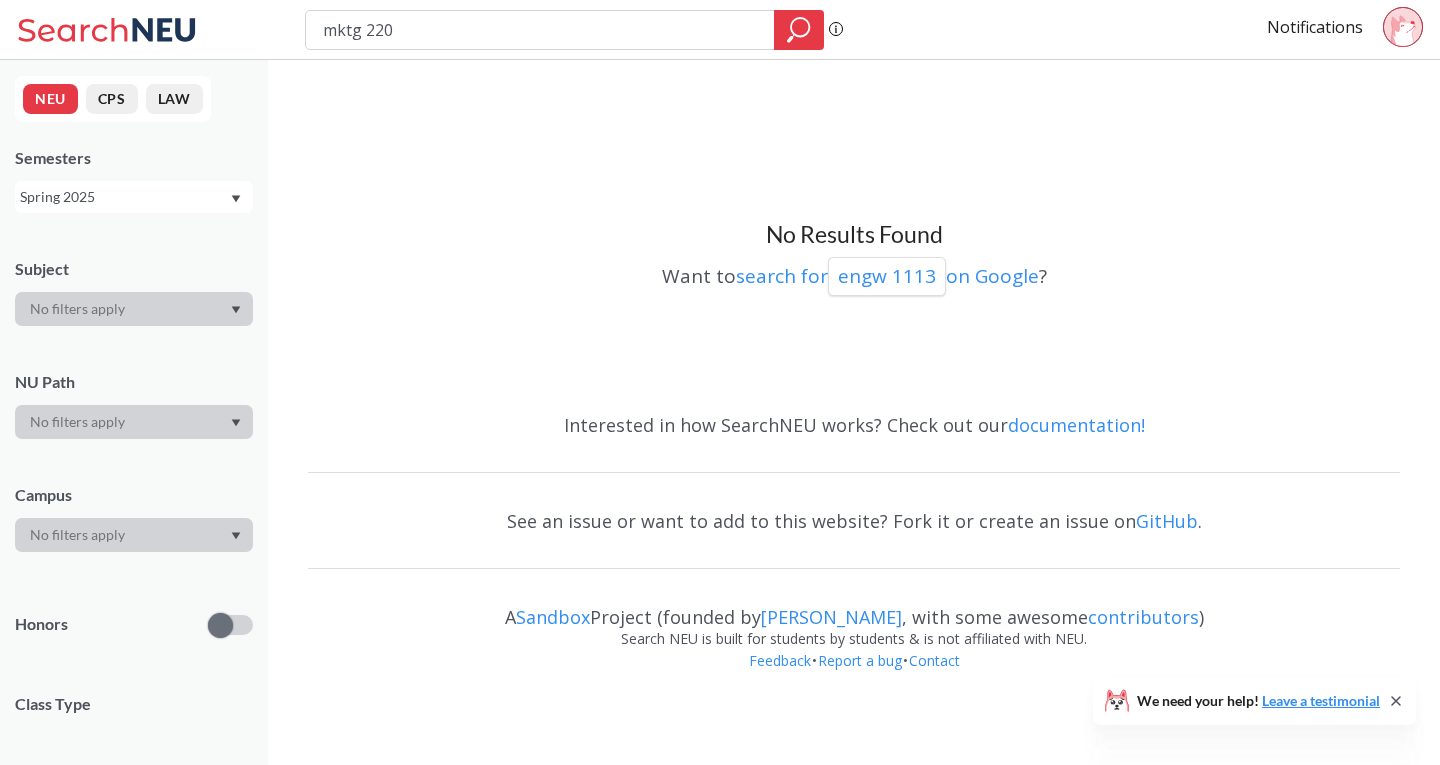 type on "mktg 2201" 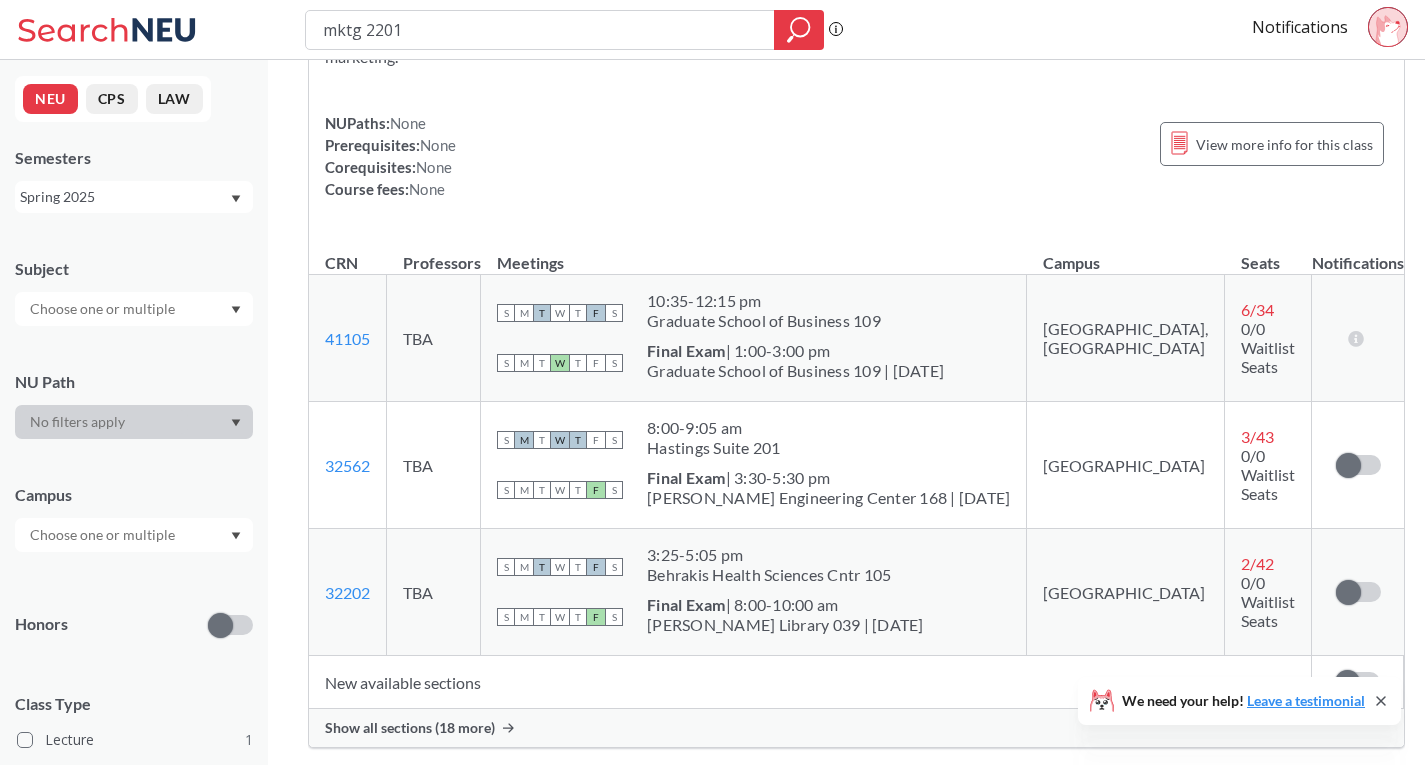 scroll, scrollTop: 300, scrollLeft: 0, axis: vertical 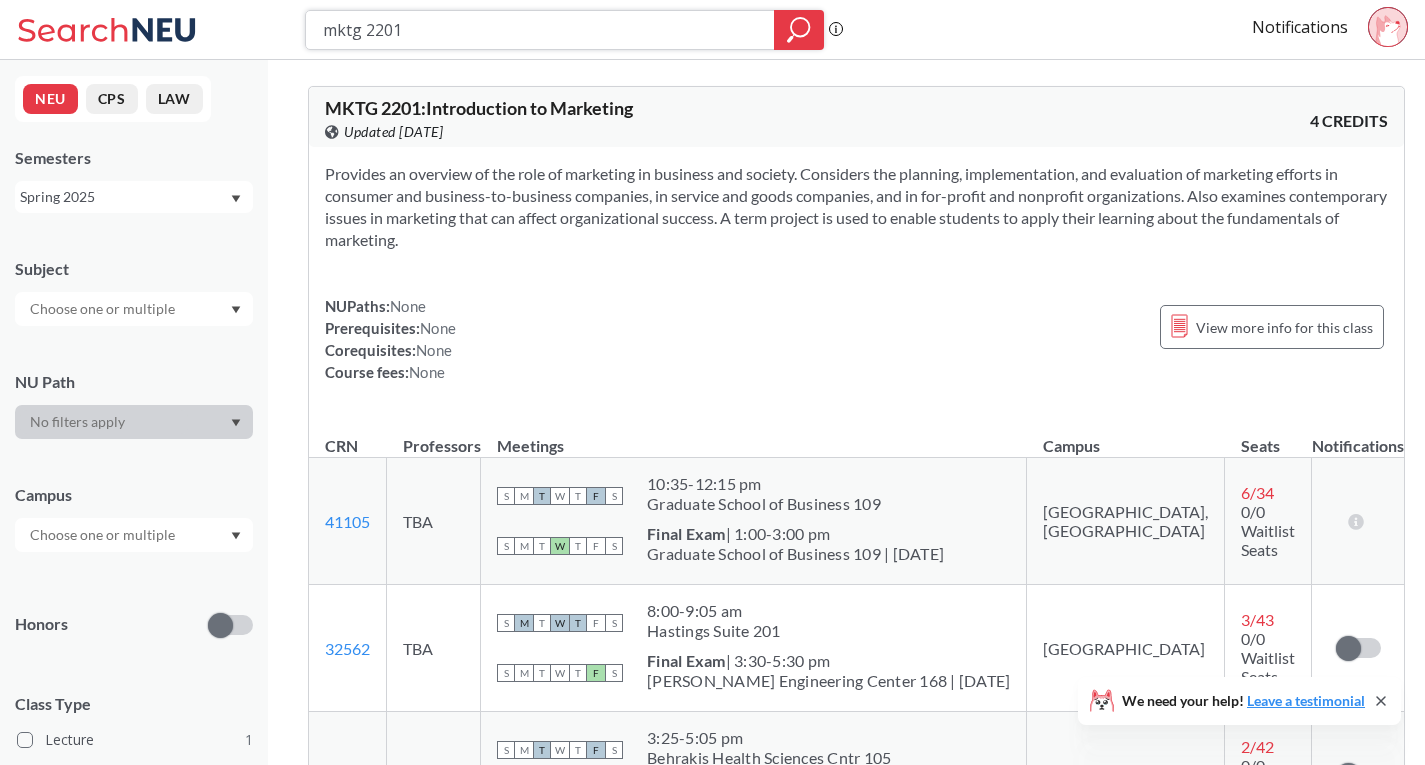 drag, startPoint x: 423, startPoint y: 20, endPoint x: 182, endPoint y: 38, distance: 241.67126 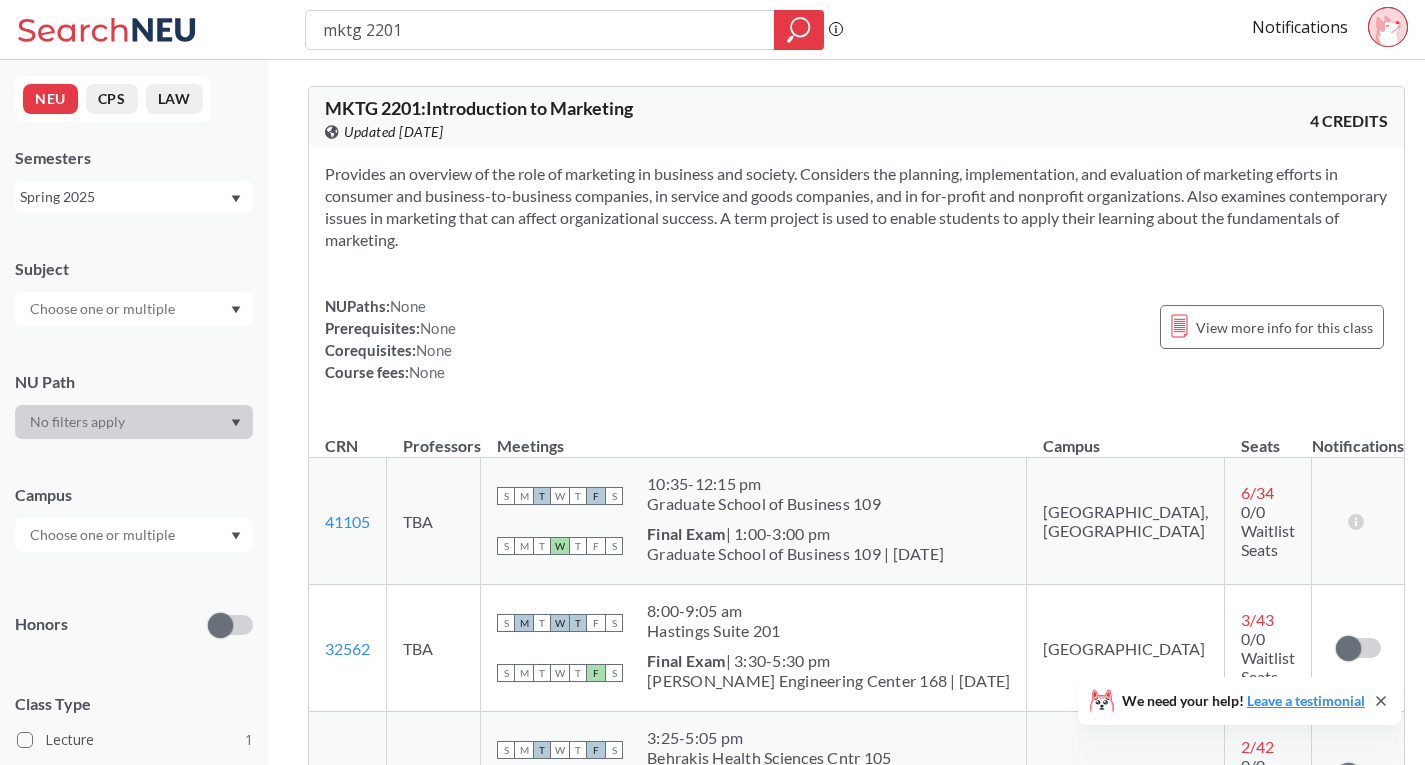 click on "Spring 2025" at bounding box center [134, 197] 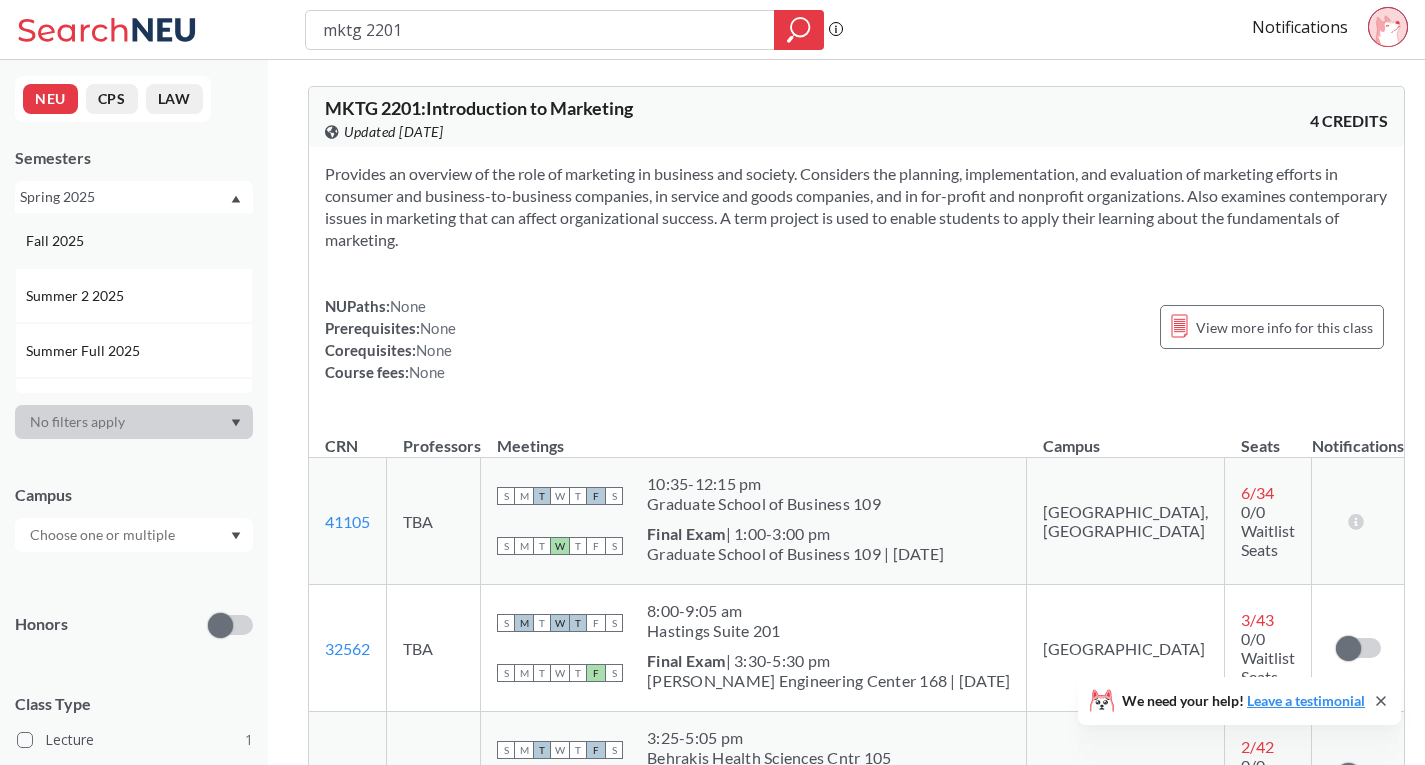 click on "Fall 2025" at bounding box center [139, 241] 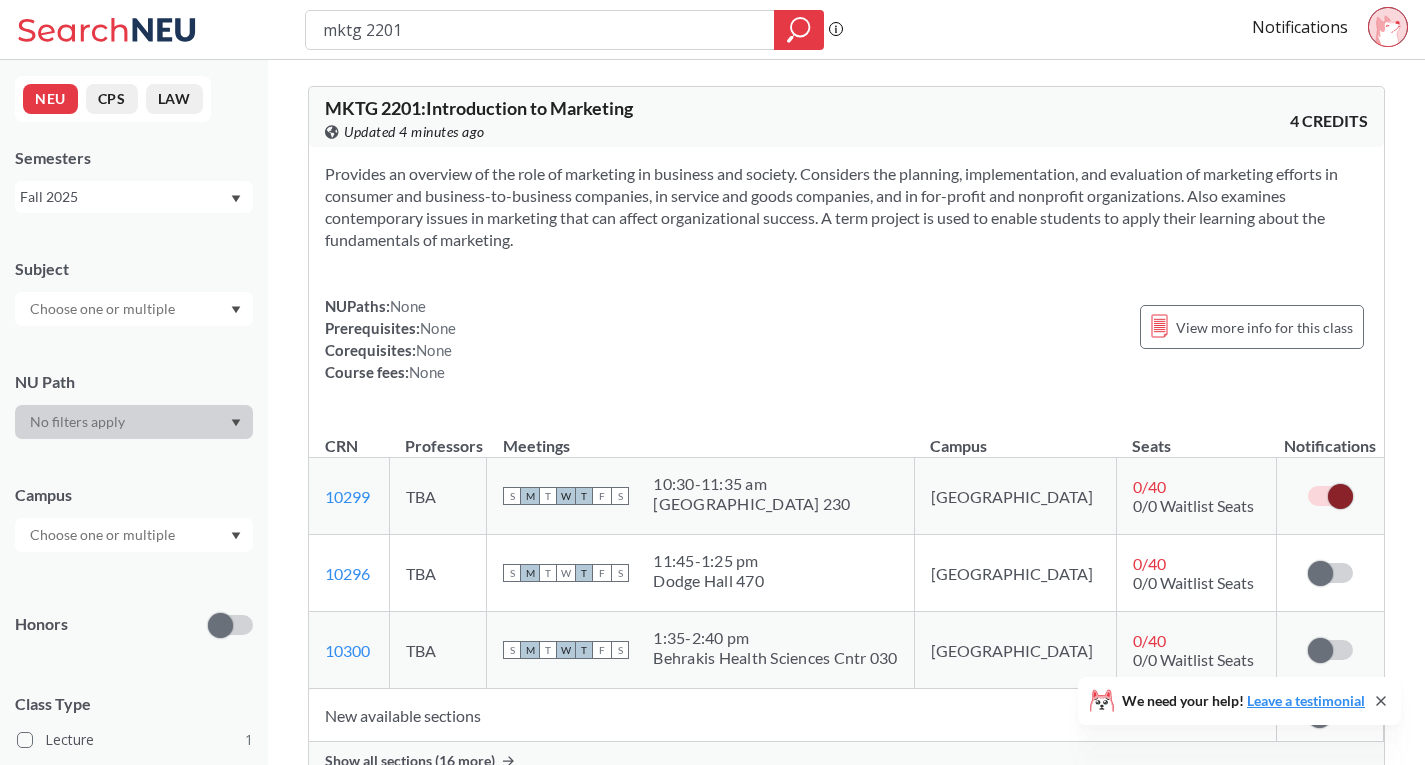 scroll, scrollTop: 100, scrollLeft: 0, axis: vertical 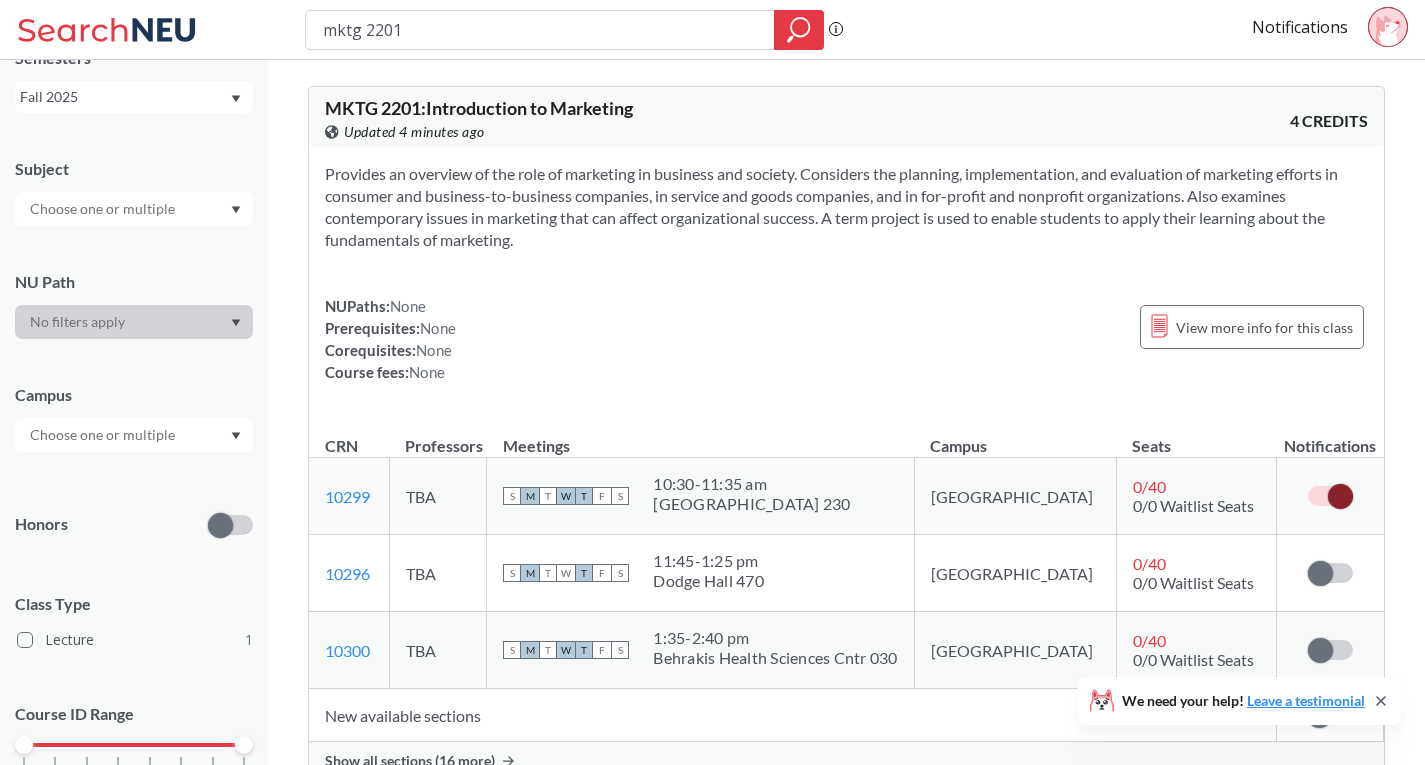click at bounding box center [134, 322] 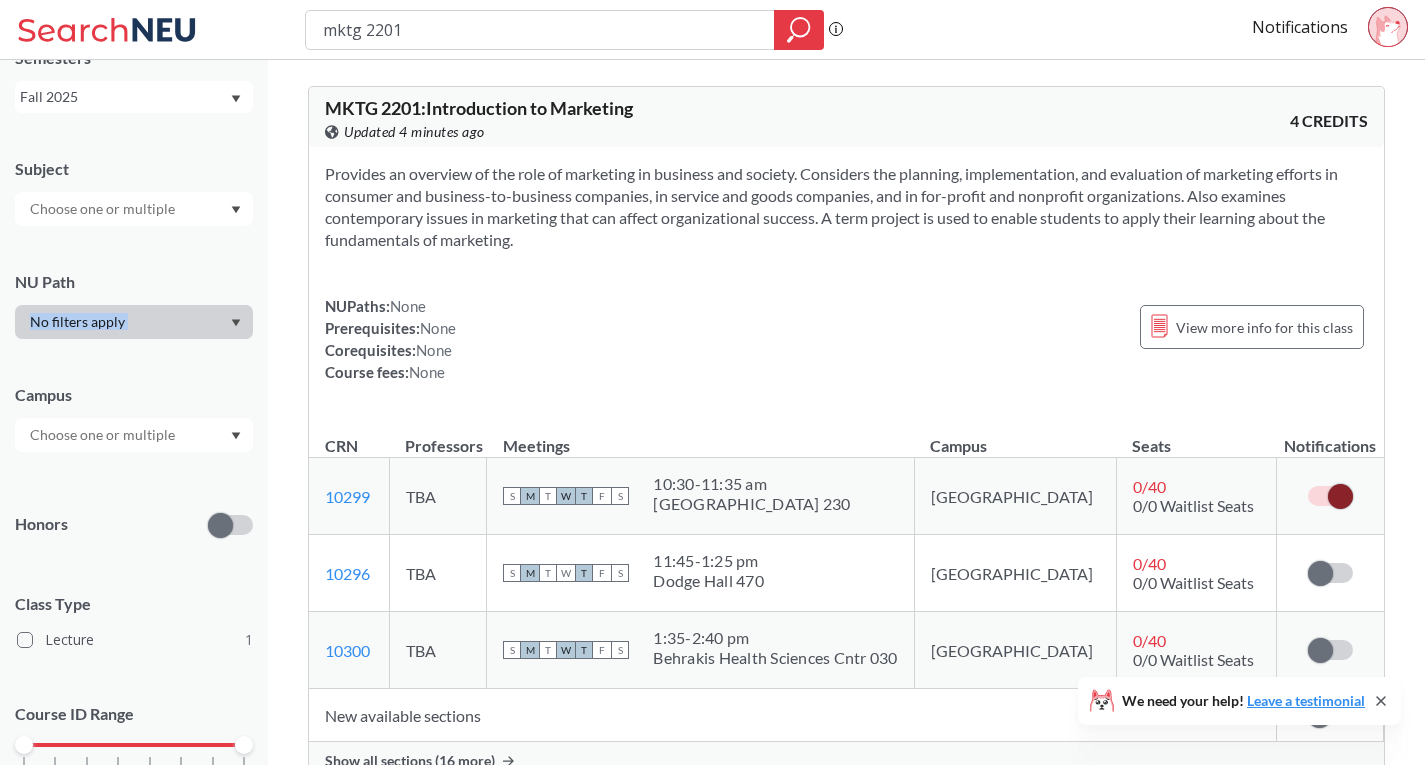 drag, startPoint x: 233, startPoint y: 325, endPoint x: 217, endPoint y: 300, distance: 29.681644 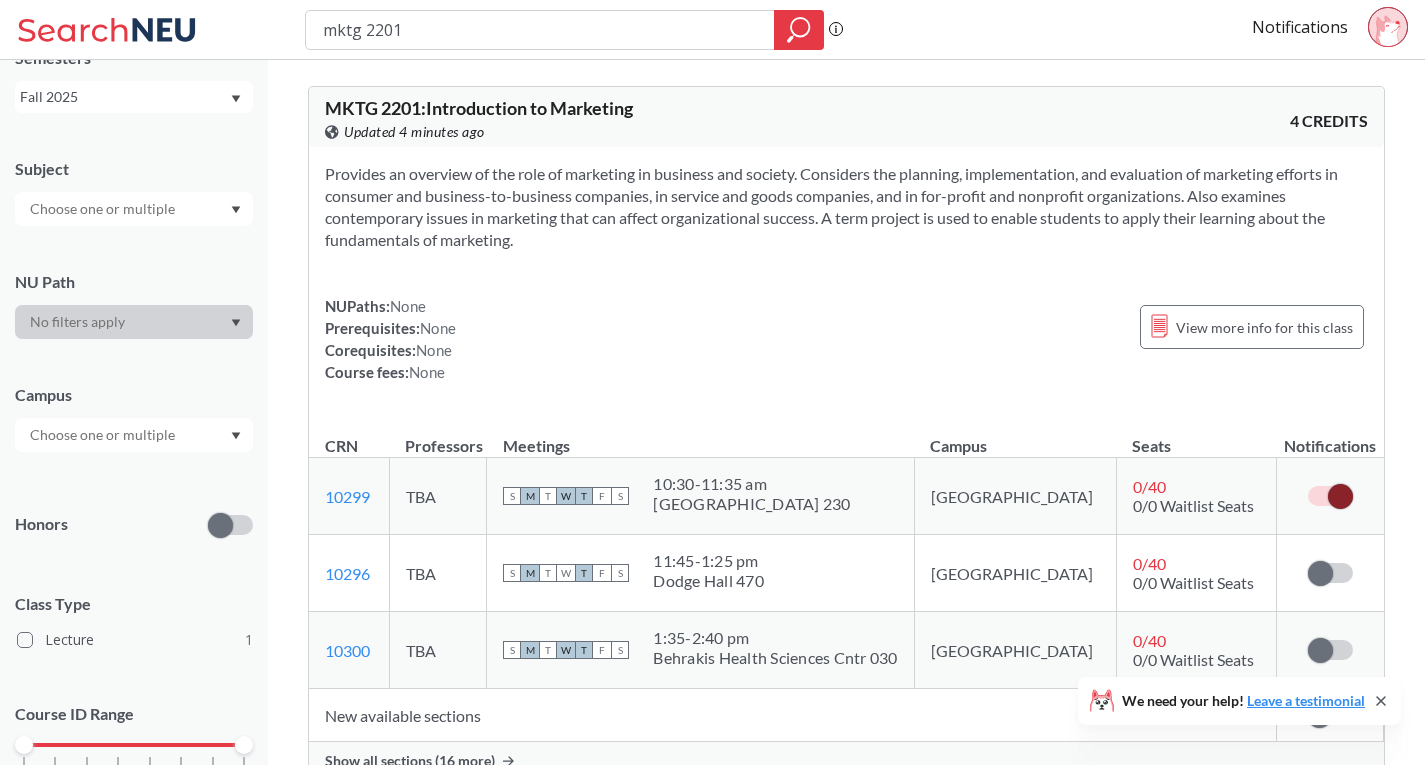 click at bounding box center (134, 209) 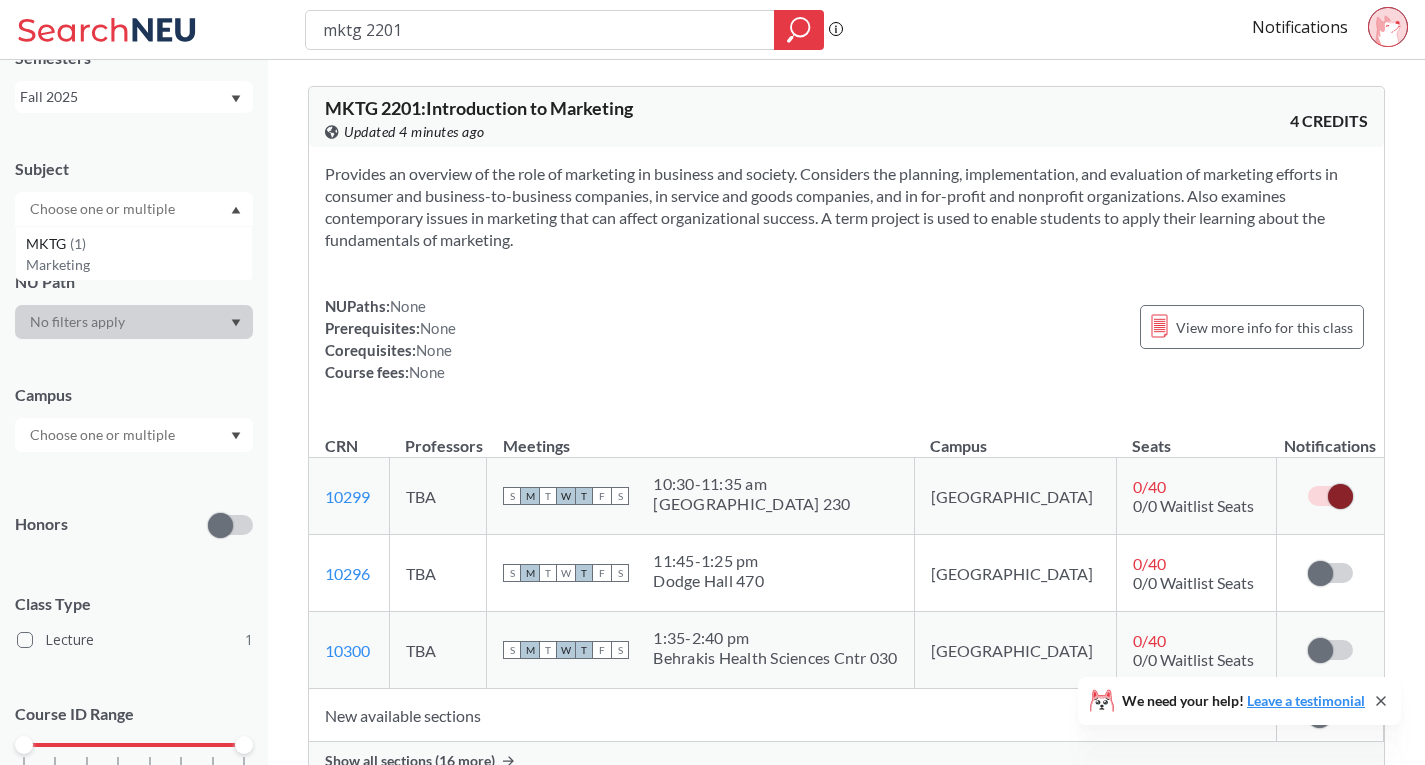 click at bounding box center [134, 209] 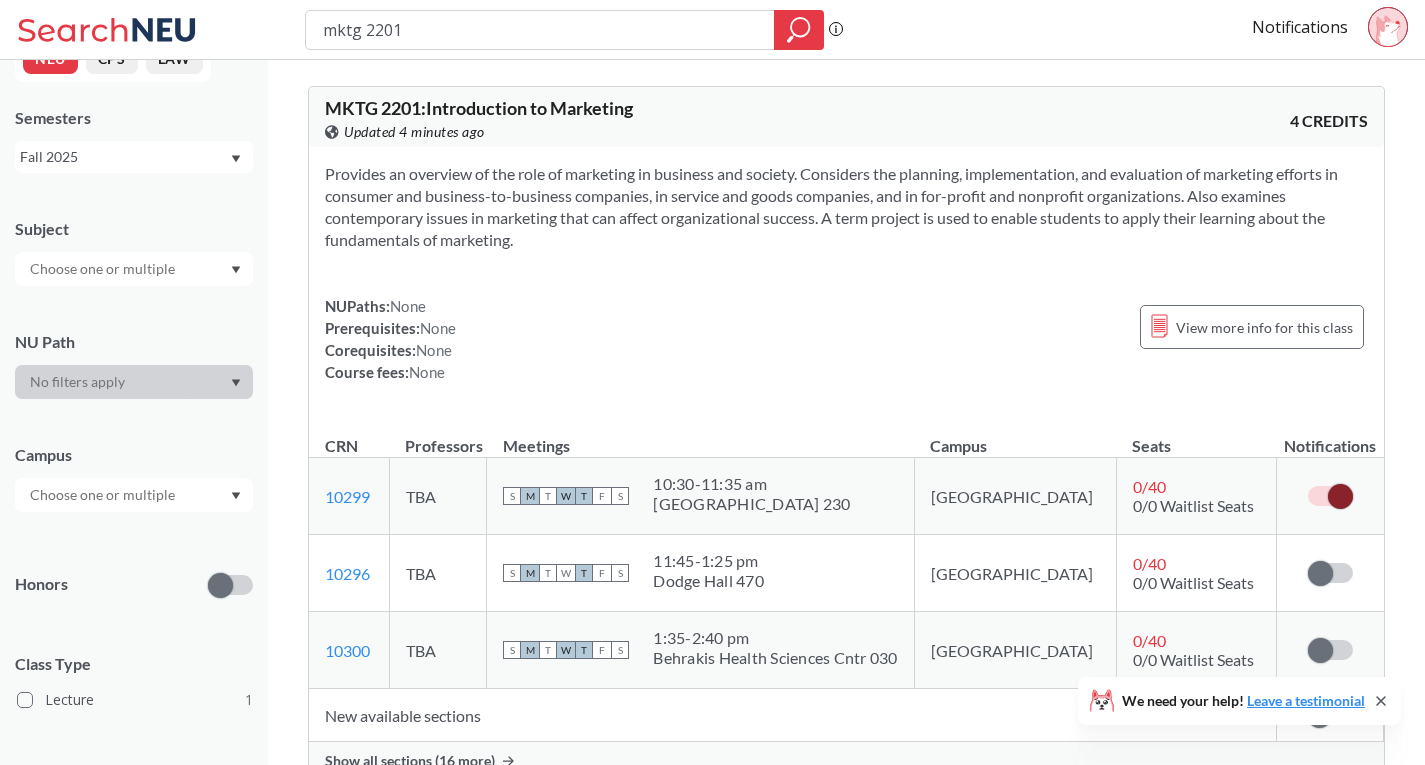 scroll, scrollTop: 0, scrollLeft: 0, axis: both 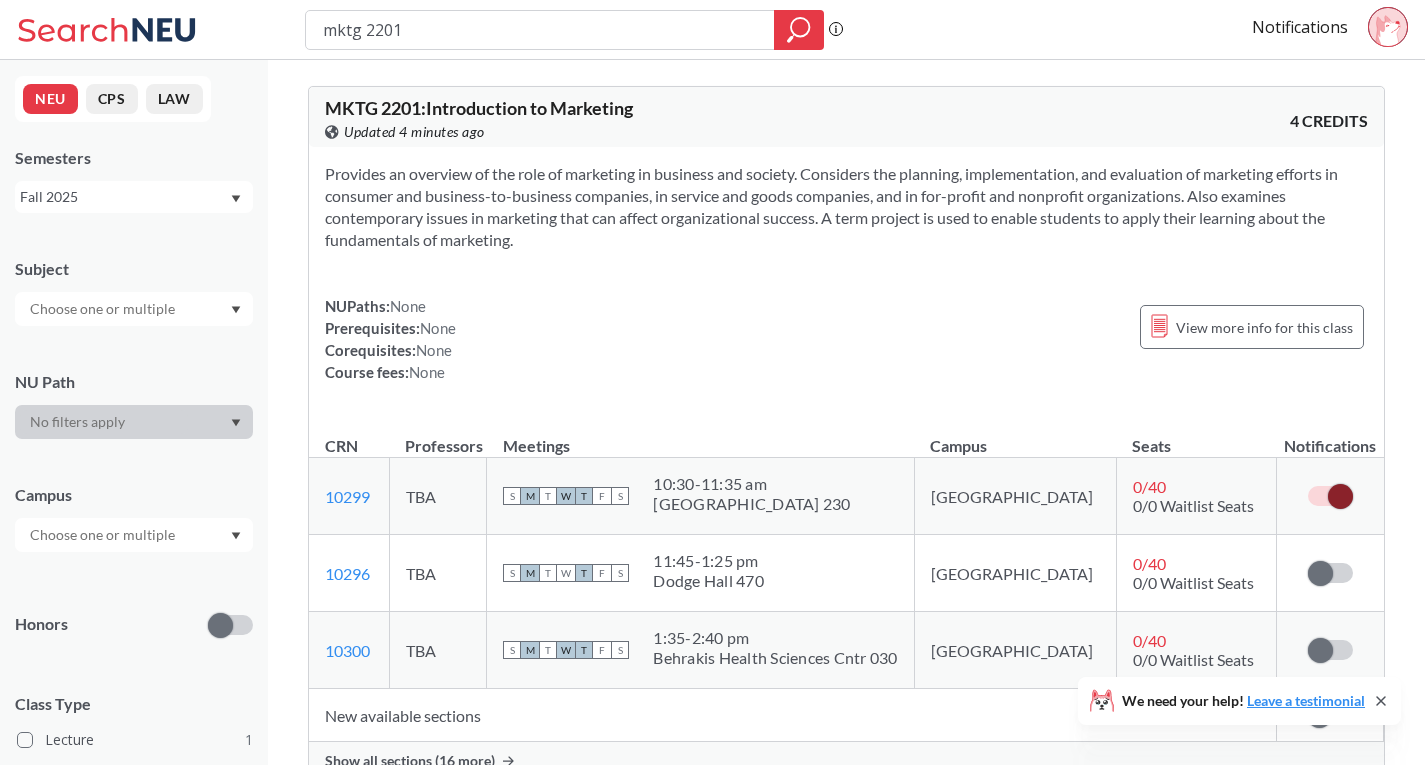 click at bounding box center (134, 309) 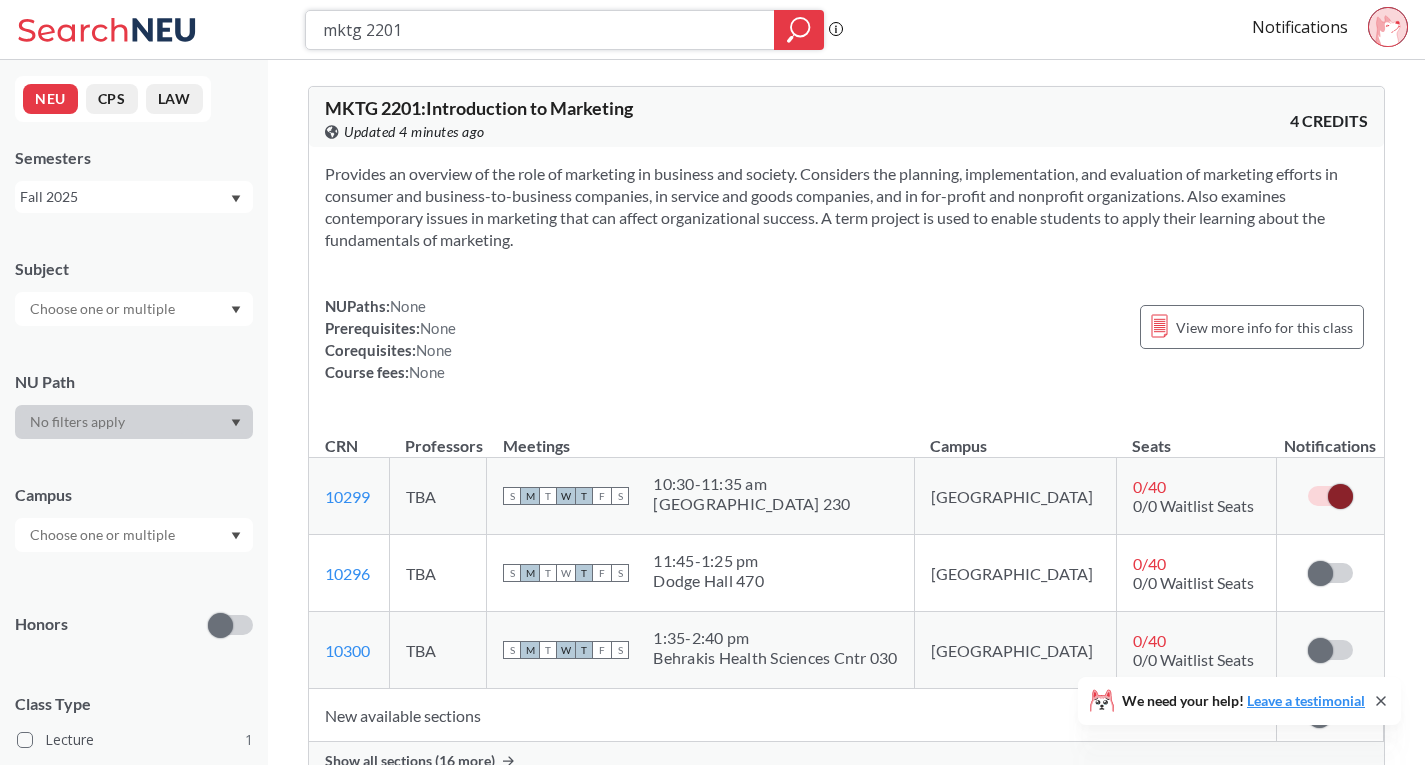 drag, startPoint x: 422, startPoint y: 26, endPoint x: 182, endPoint y: 44, distance: 240.67406 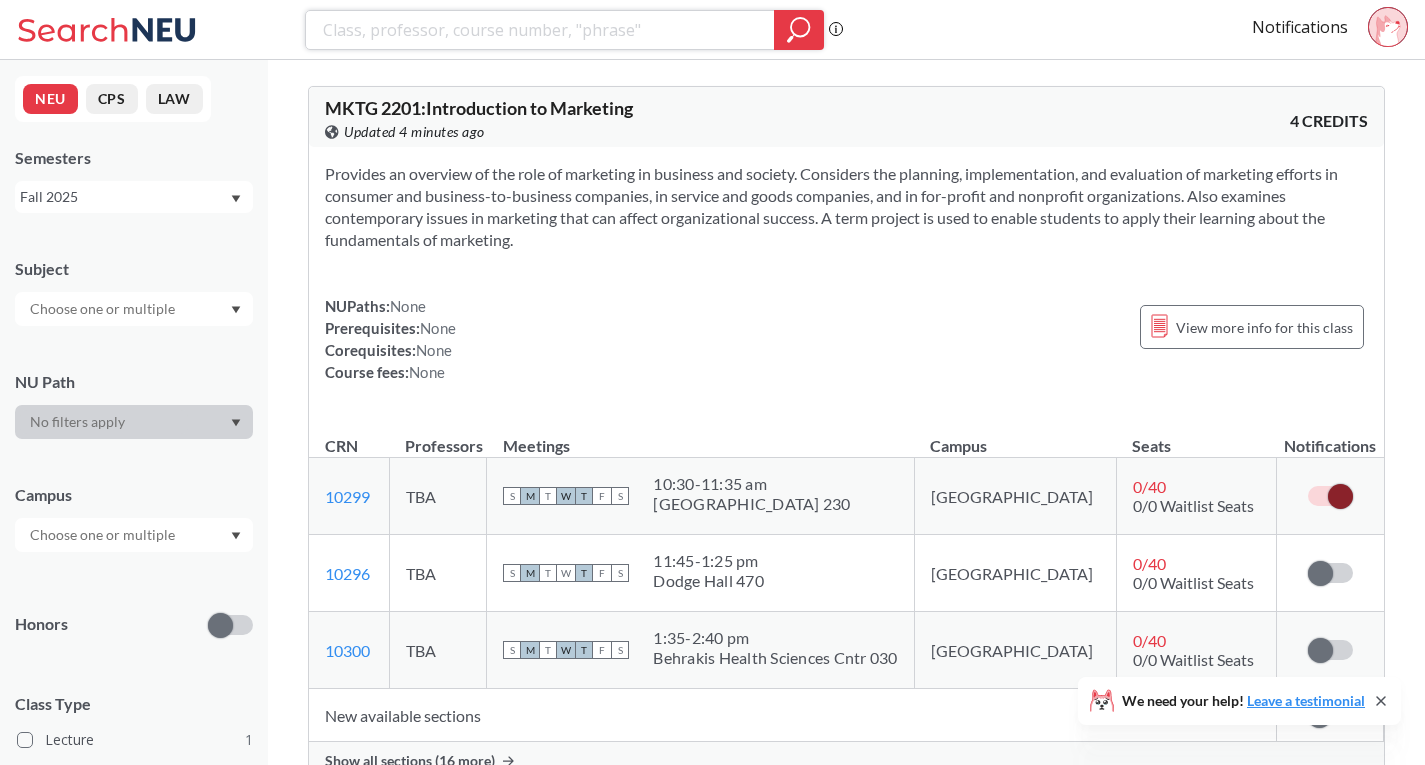 type 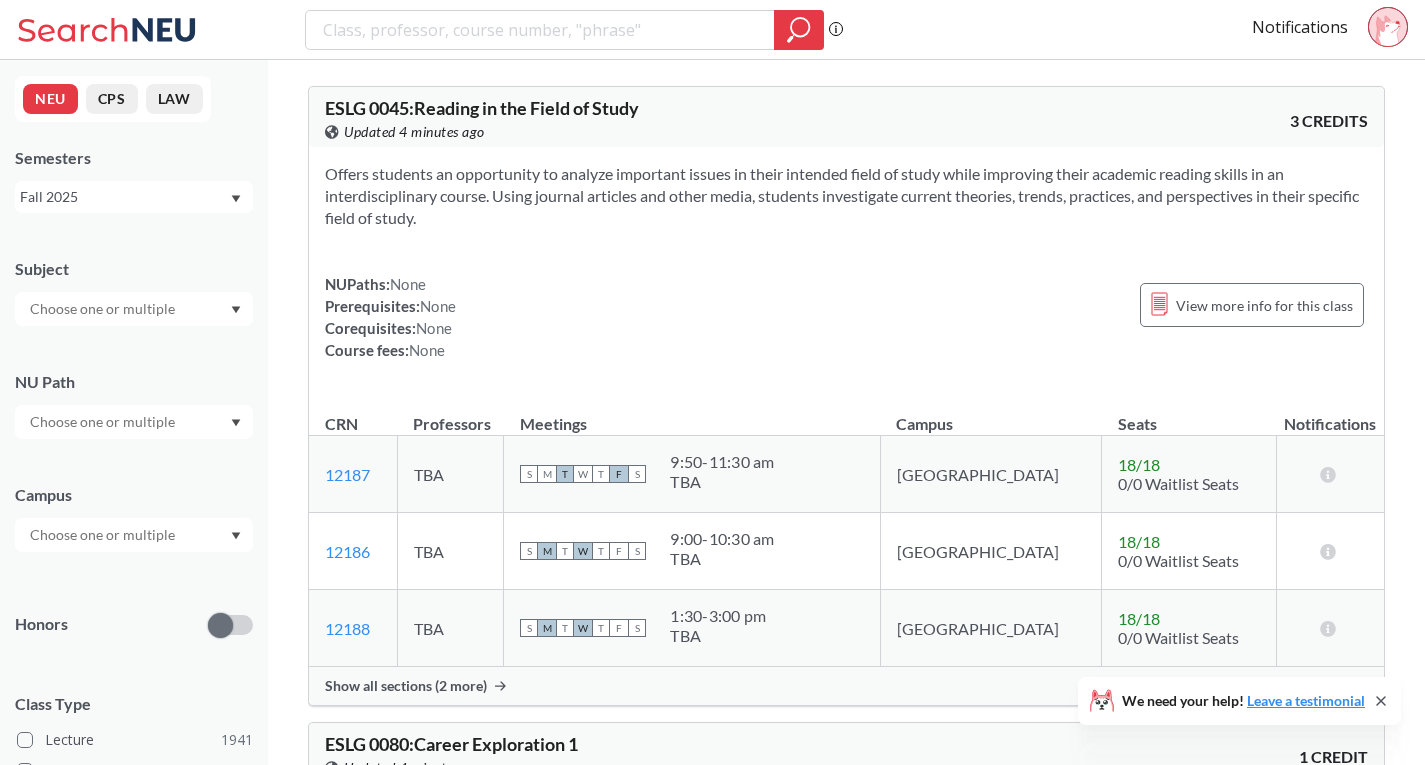 click at bounding box center (104, 309) 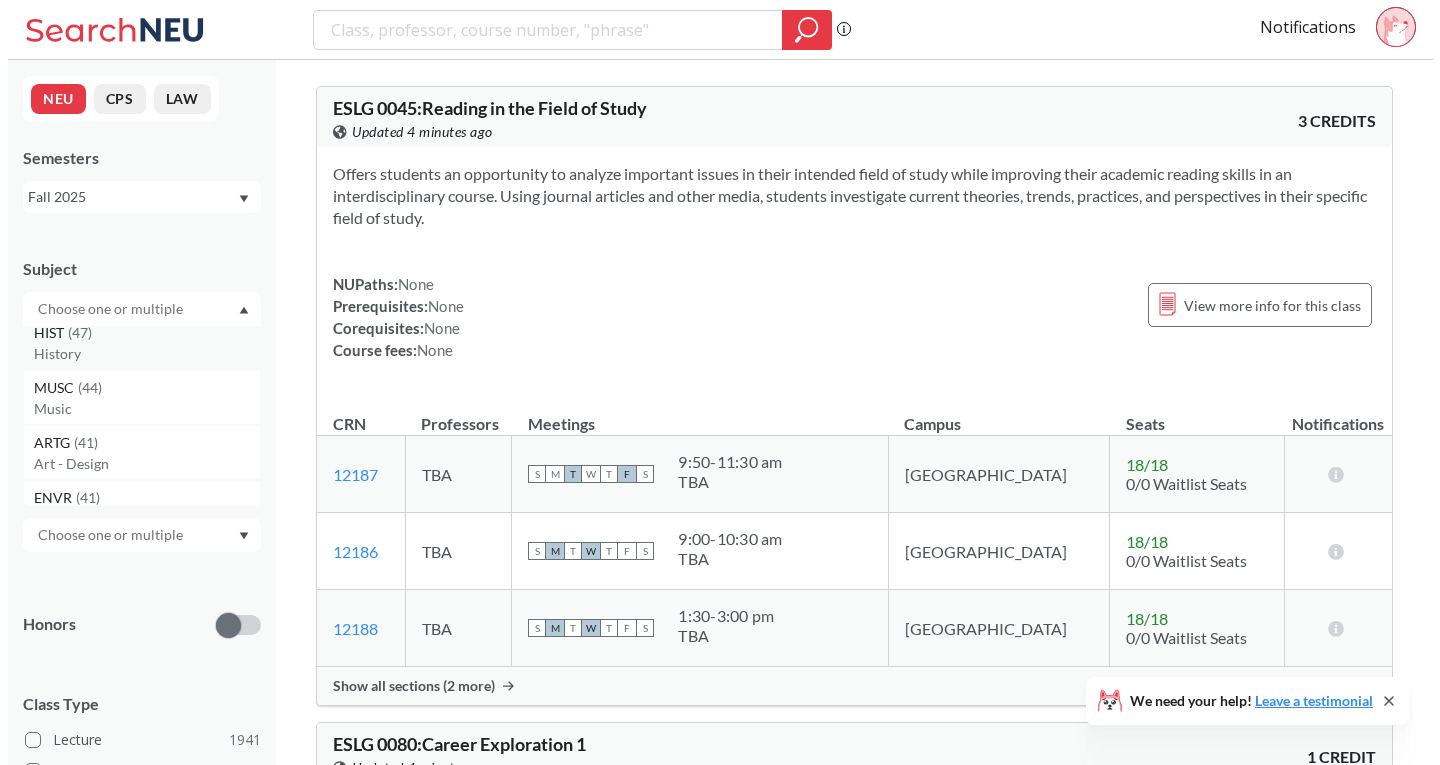 scroll, scrollTop: 1000, scrollLeft: 0, axis: vertical 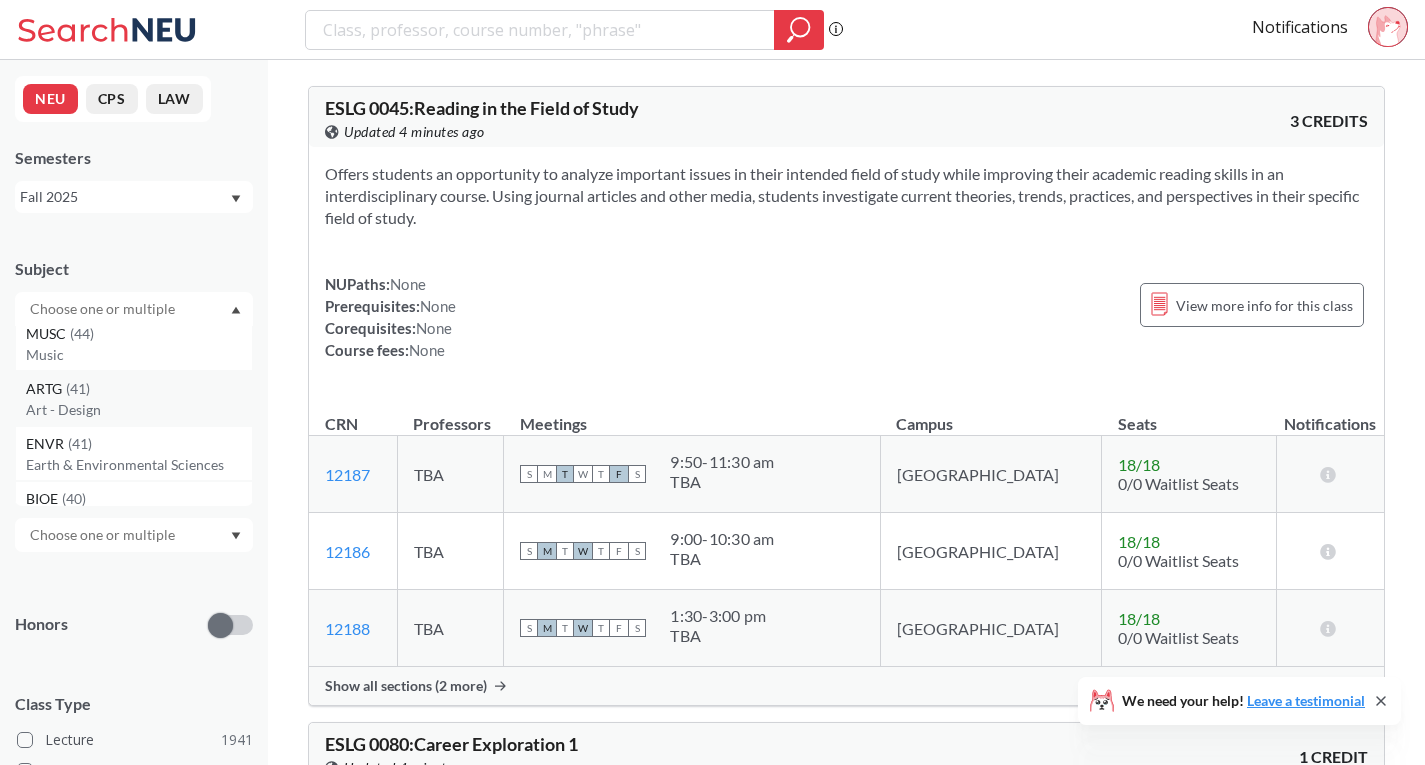 click on "Art - Design" at bounding box center [139, 410] 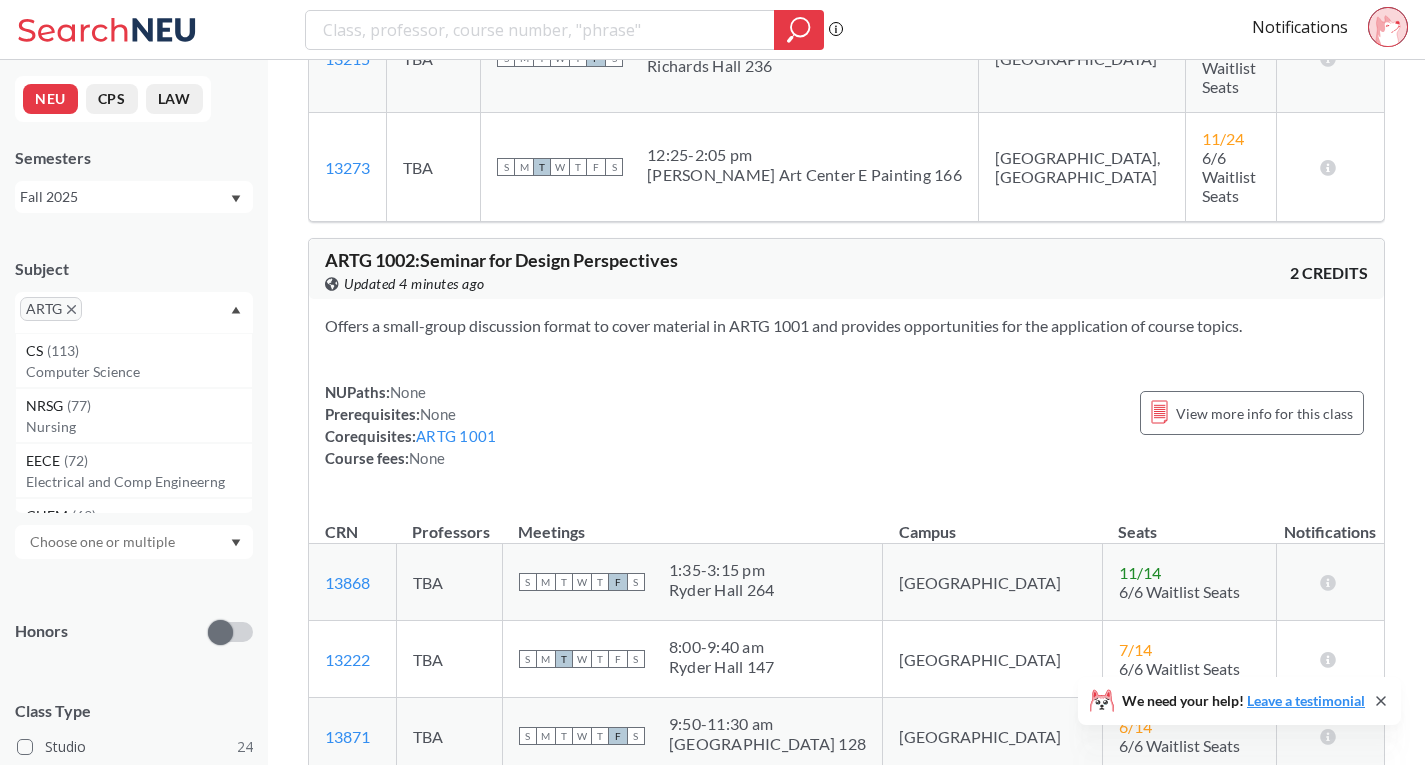 scroll, scrollTop: 600, scrollLeft: 0, axis: vertical 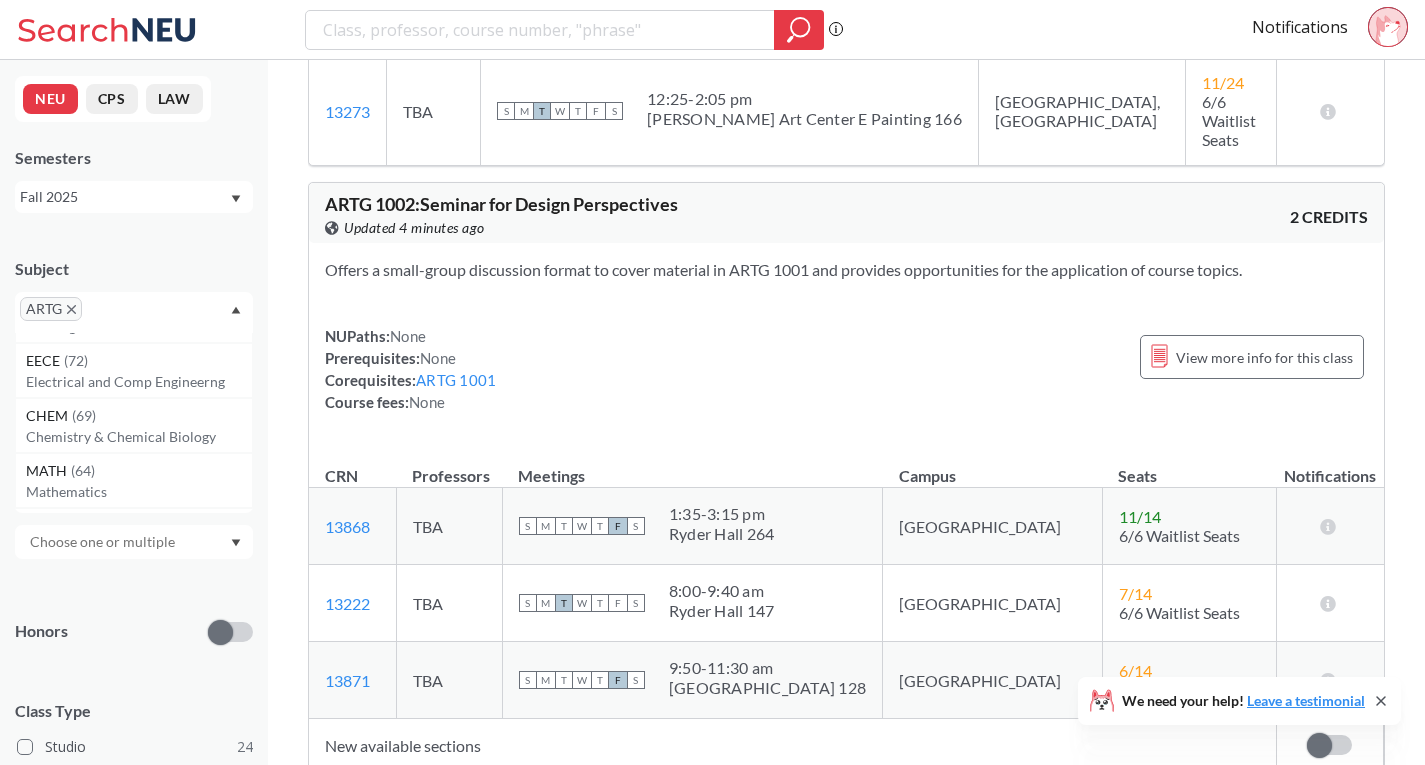 click at bounding box center [116, 316] 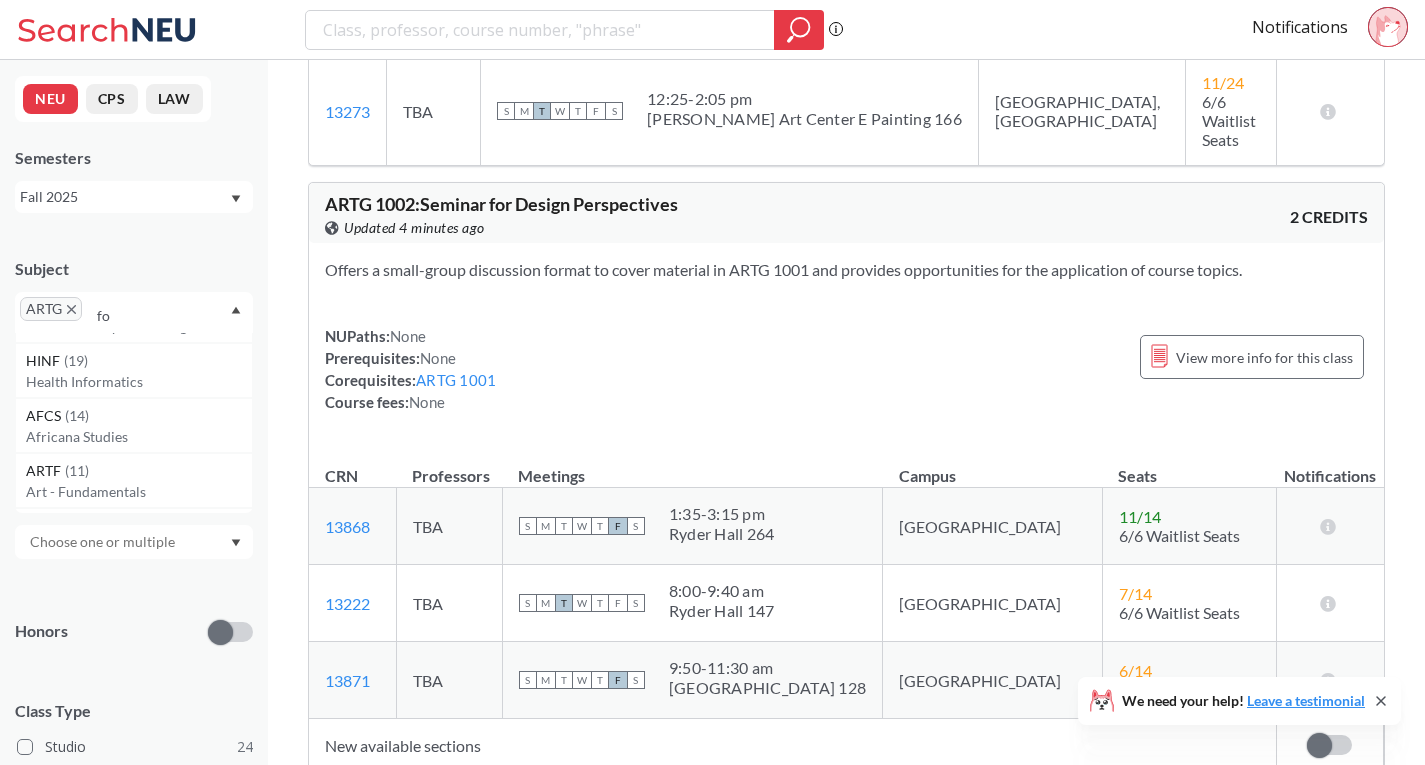 scroll, scrollTop: 0, scrollLeft: 0, axis: both 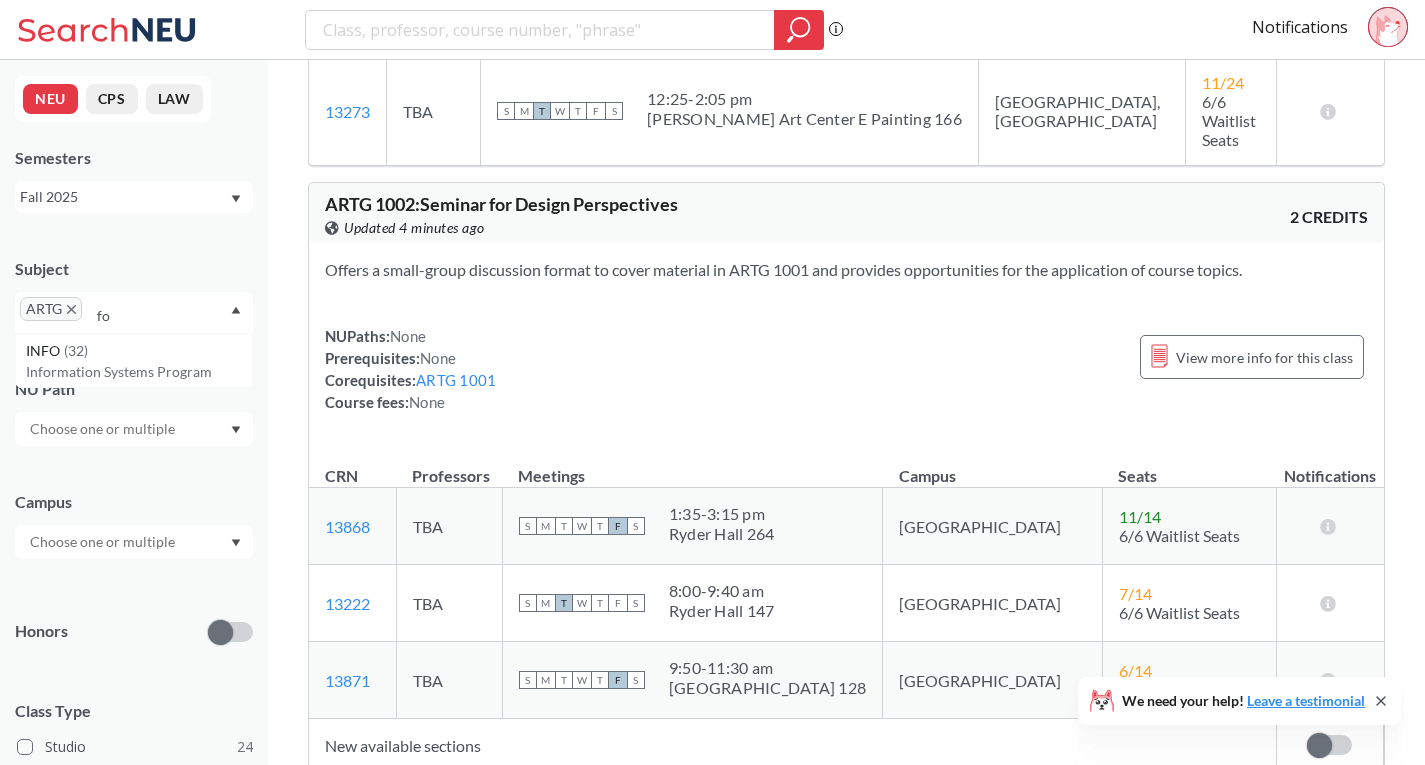type on "f" 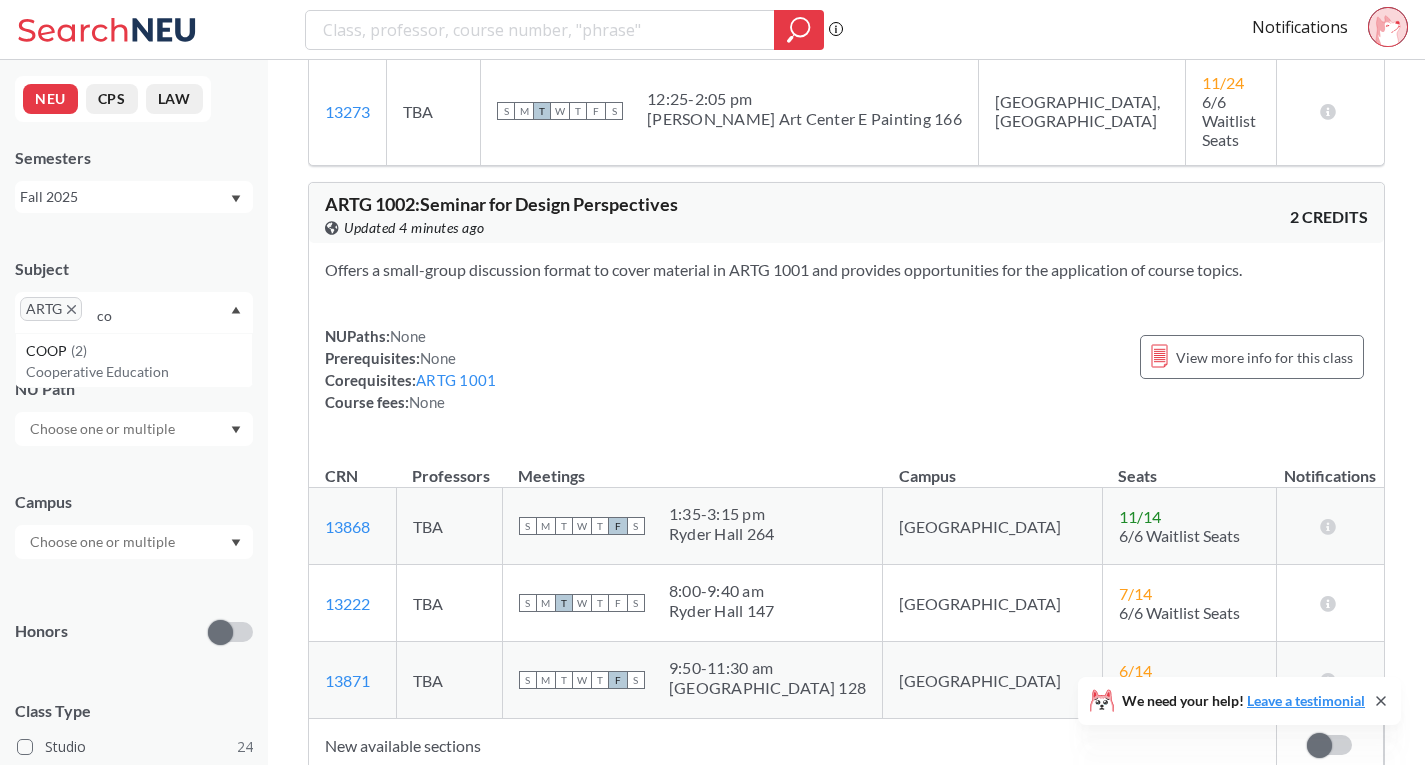 type on "c" 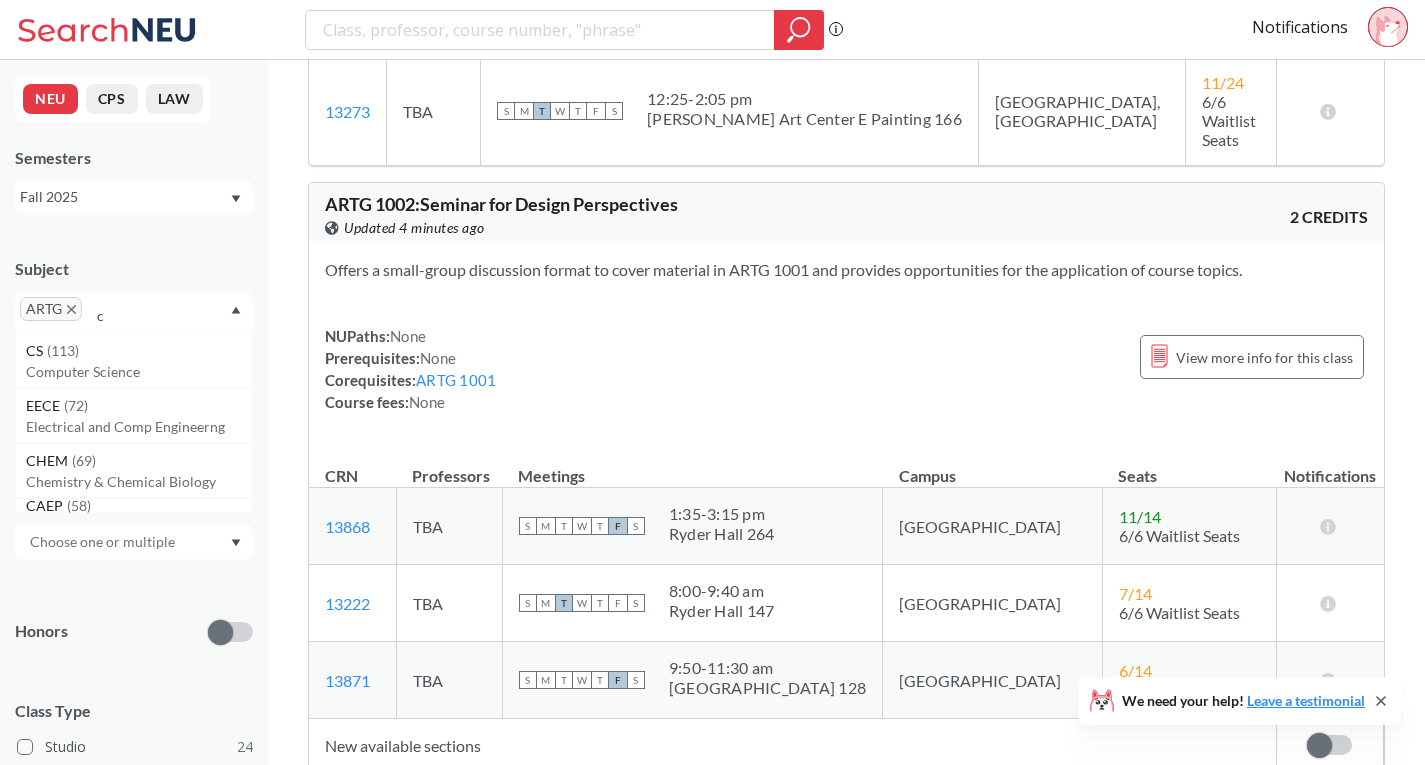 type 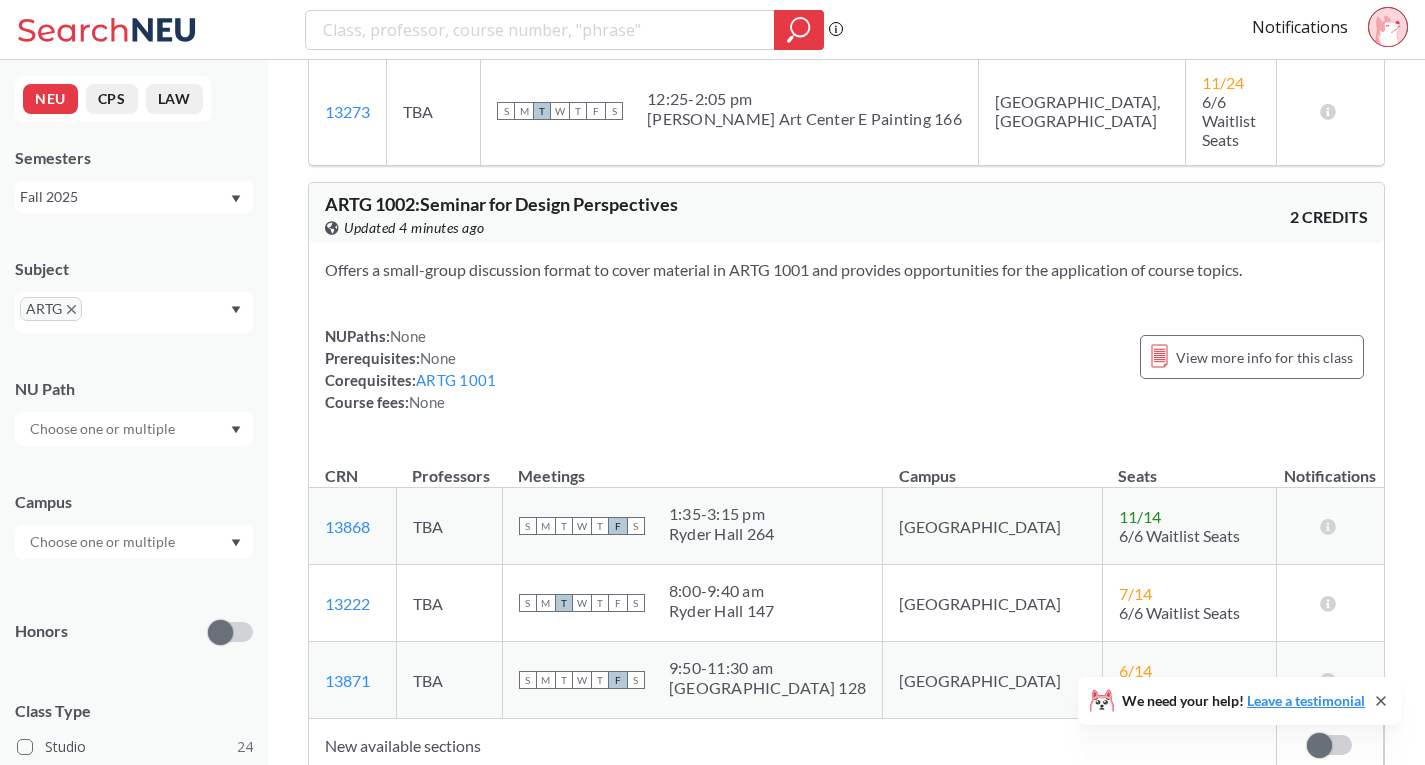 click on "Subject" at bounding box center [134, 269] 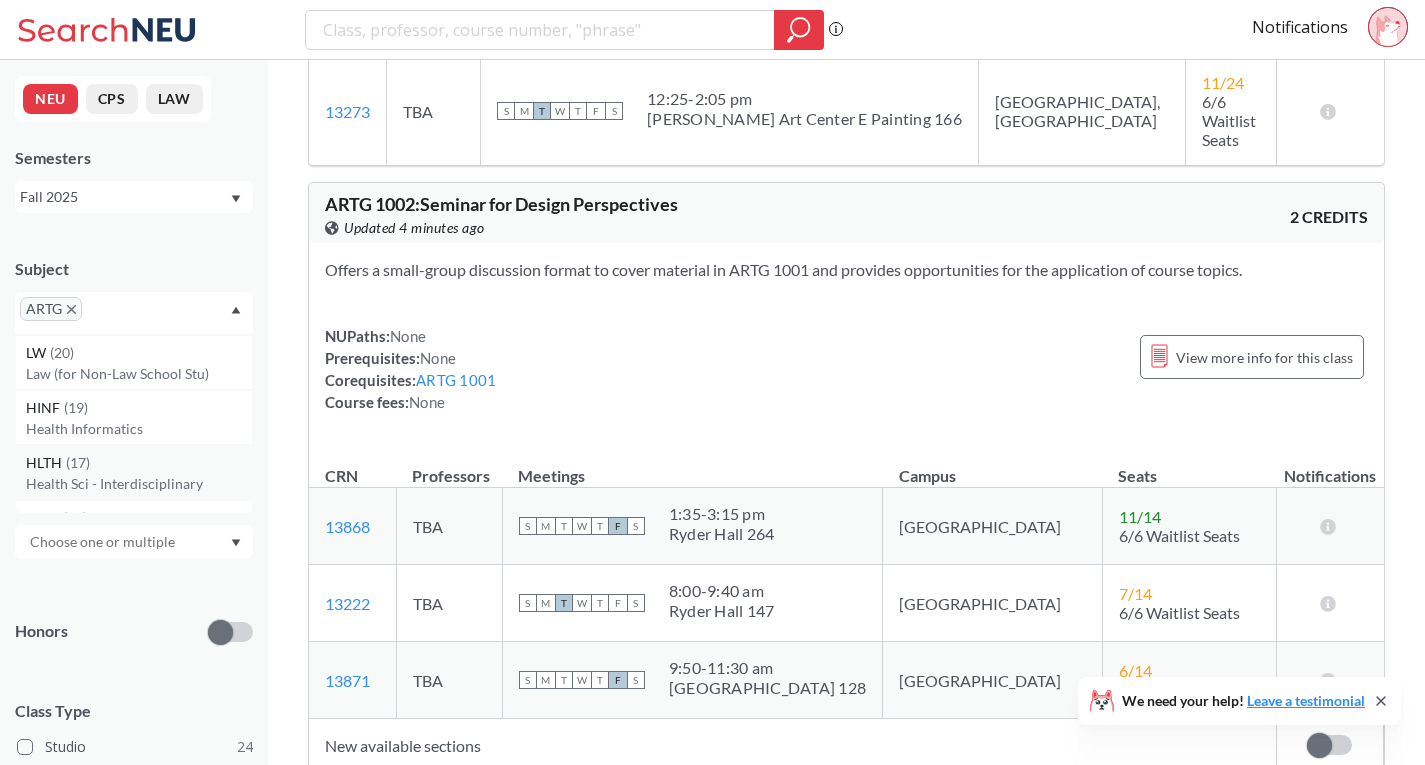 scroll, scrollTop: 2300, scrollLeft: 0, axis: vertical 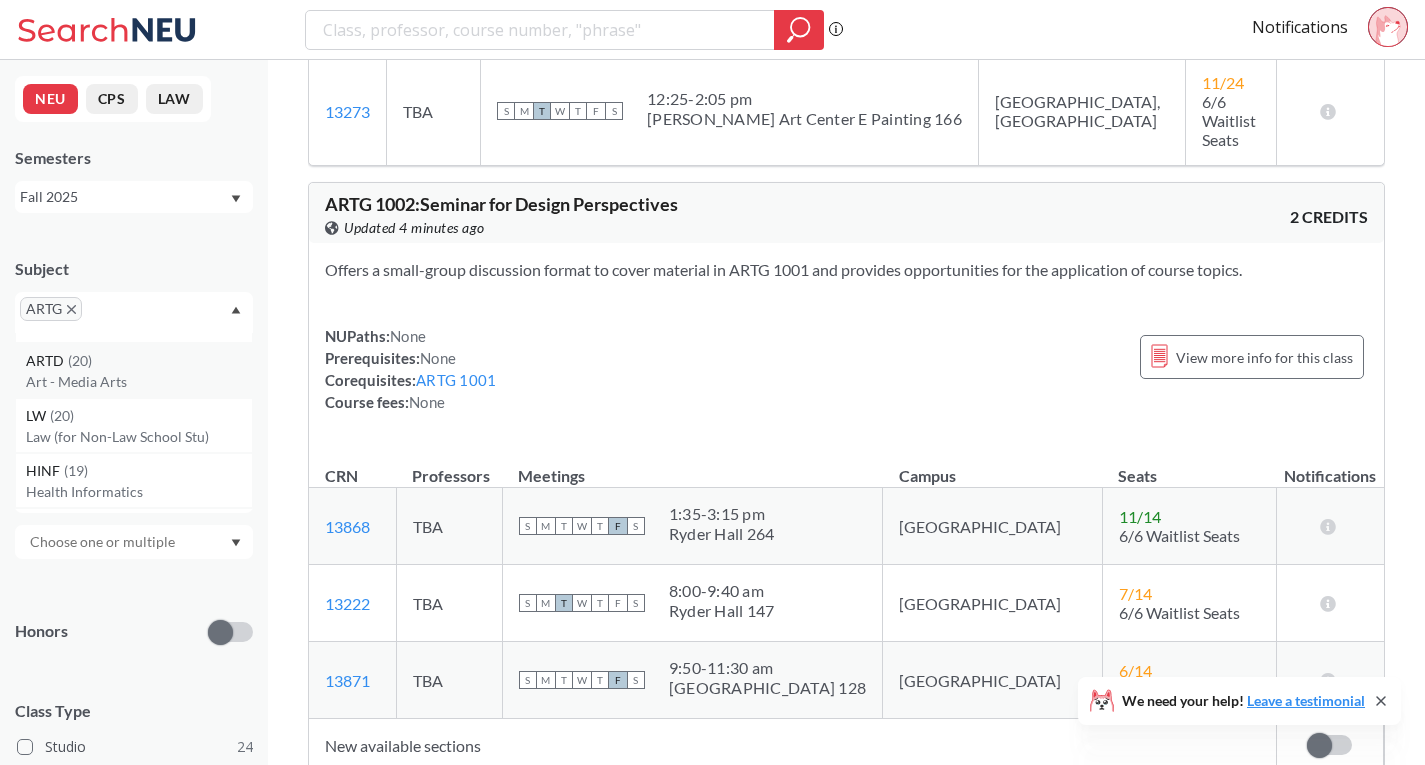 click on "ARTD ( 20 ) Art - Media Arts" at bounding box center (134, 370) 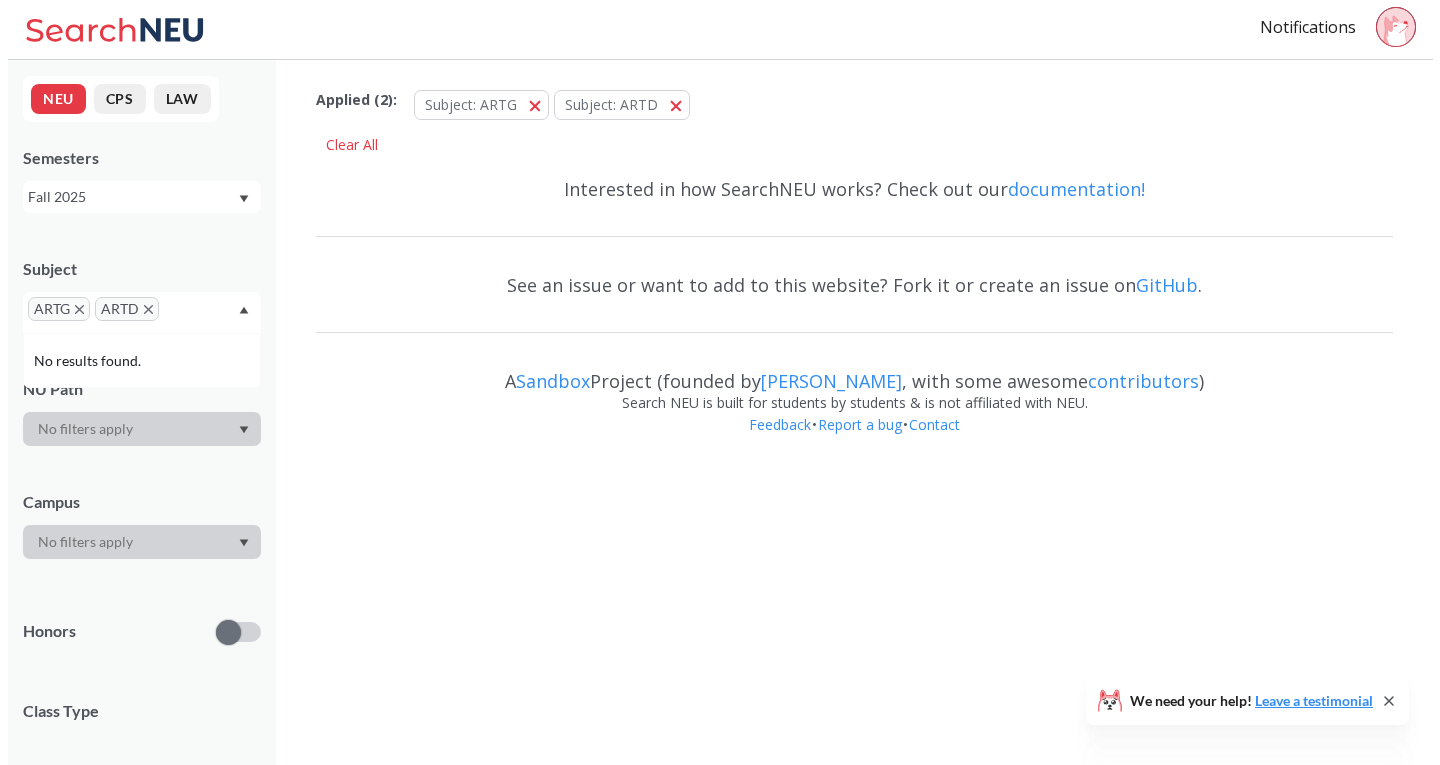 scroll, scrollTop: 0, scrollLeft: 0, axis: both 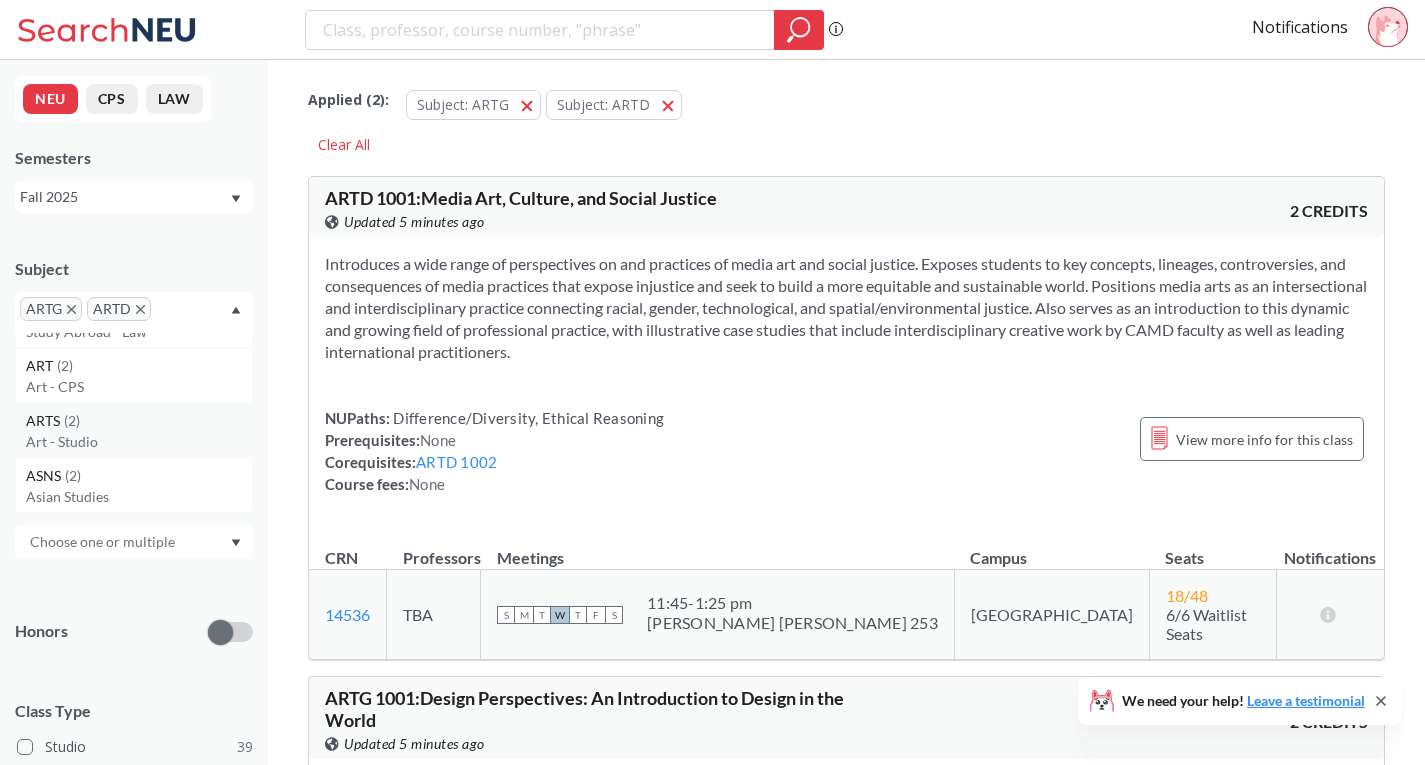 click on "ARTS ( 2 )" at bounding box center (139, 421) 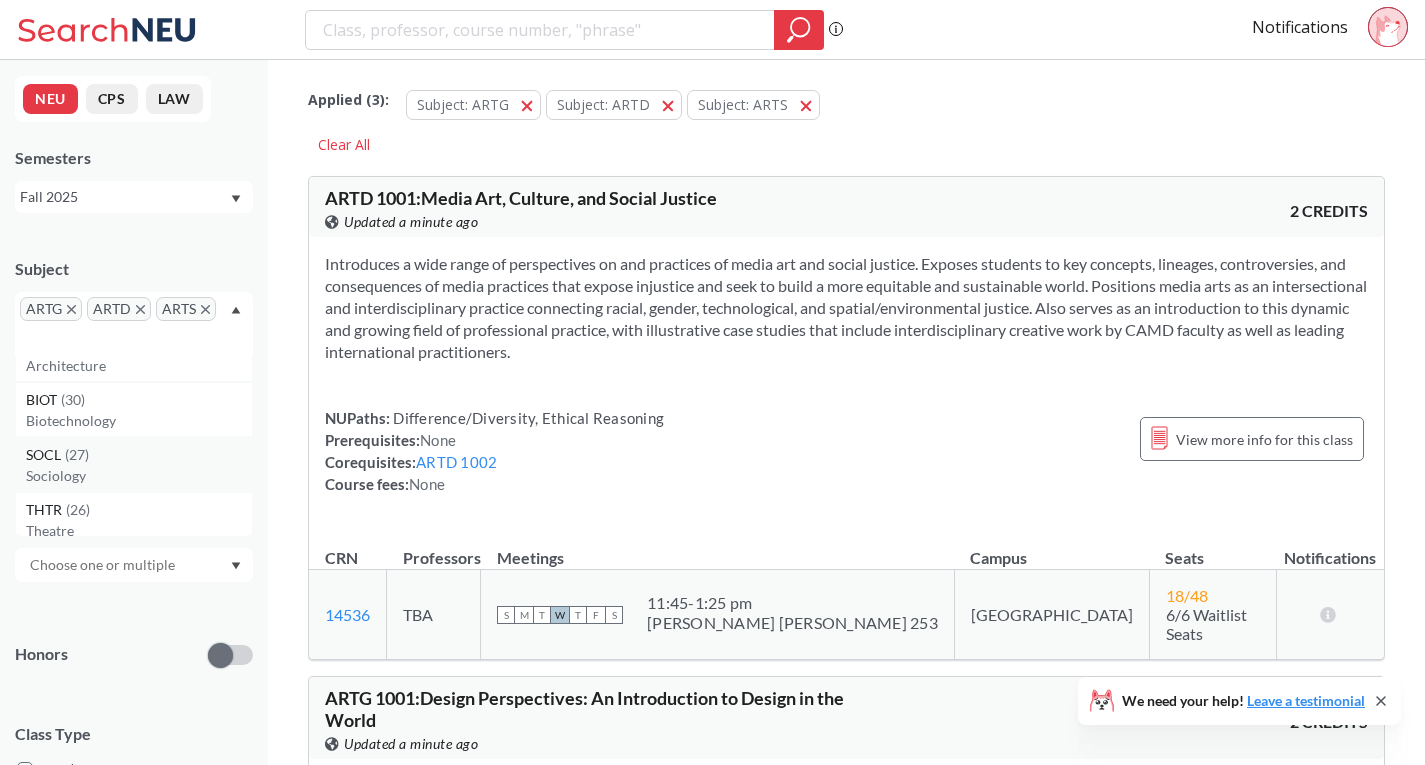 scroll, scrollTop: 1900, scrollLeft: 0, axis: vertical 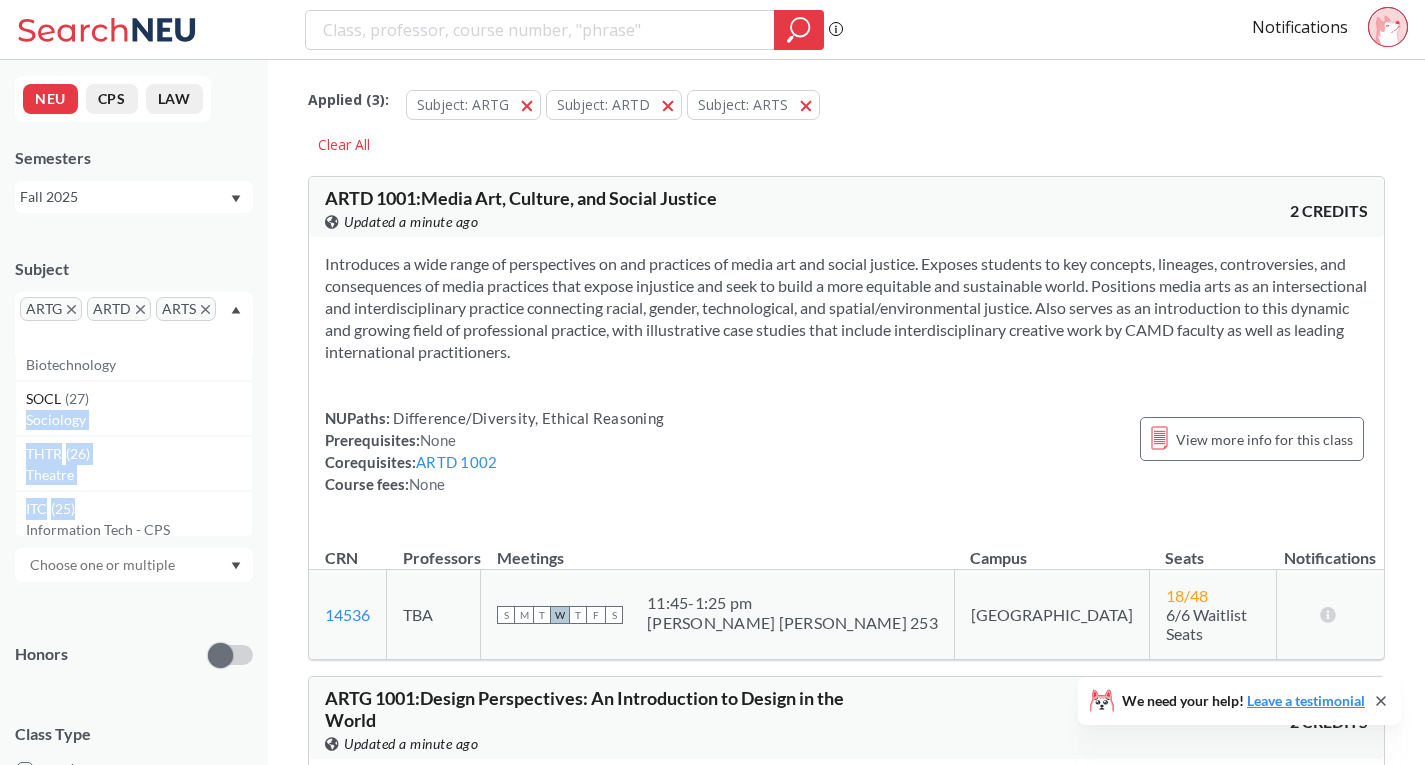drag, startPoint x: 241, startPoint y: 397, endPoint x: 239, endPoint y: 450, distance: 53.037724 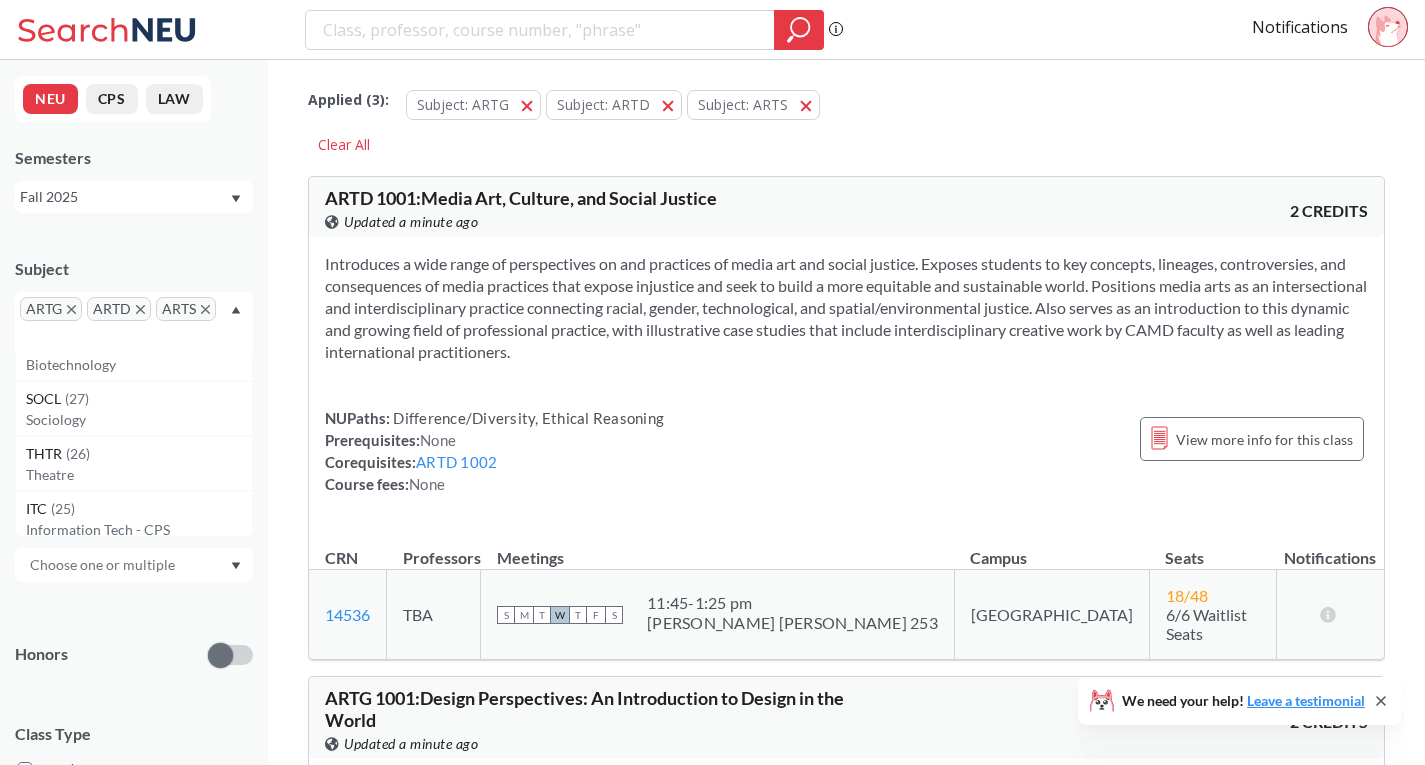 scroll, scrollTop: 0, scrollLeft: 0, axis: both 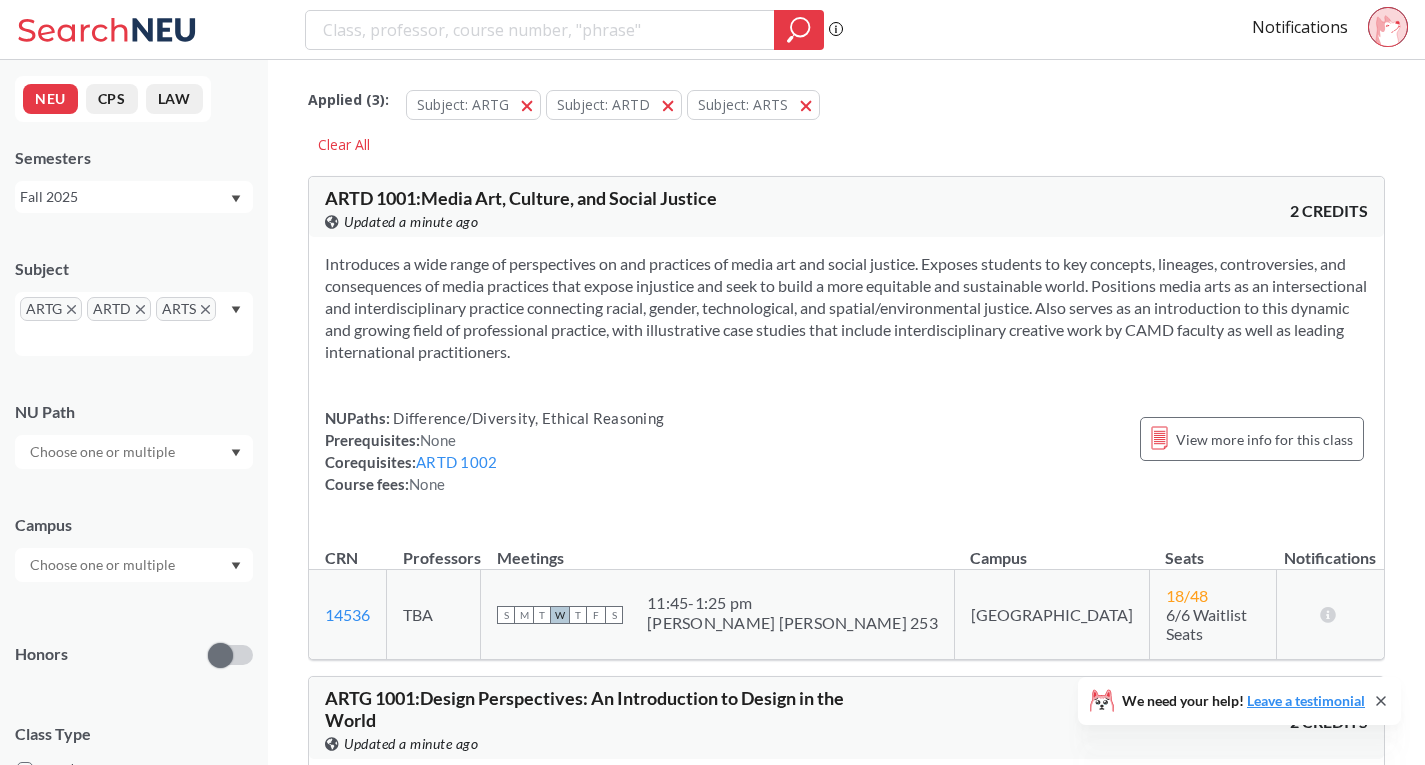 click on "ARTG ARTD ARTS" at bounding box center [134, 324] 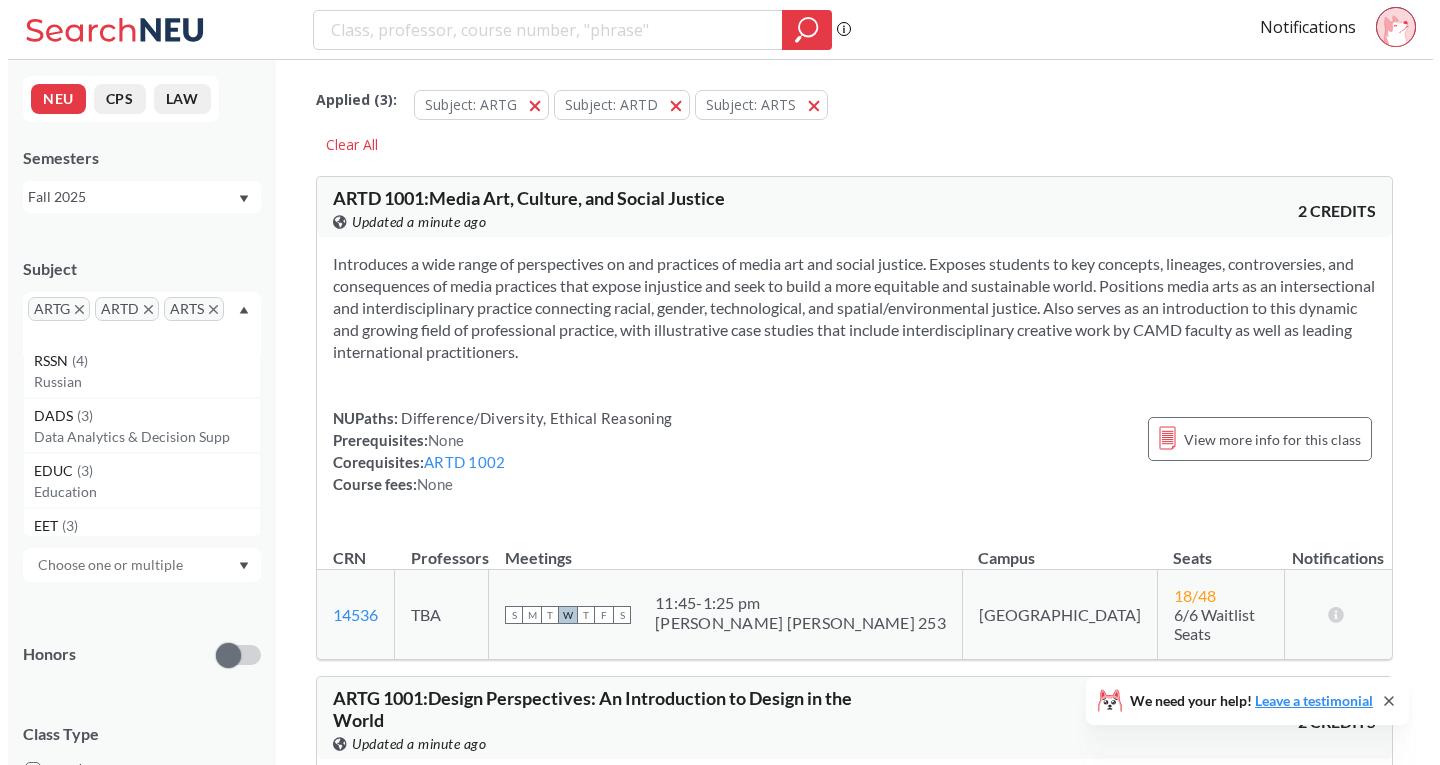 scroll, scrollTop: 7321, scrollLeft: 0, axis: vertical 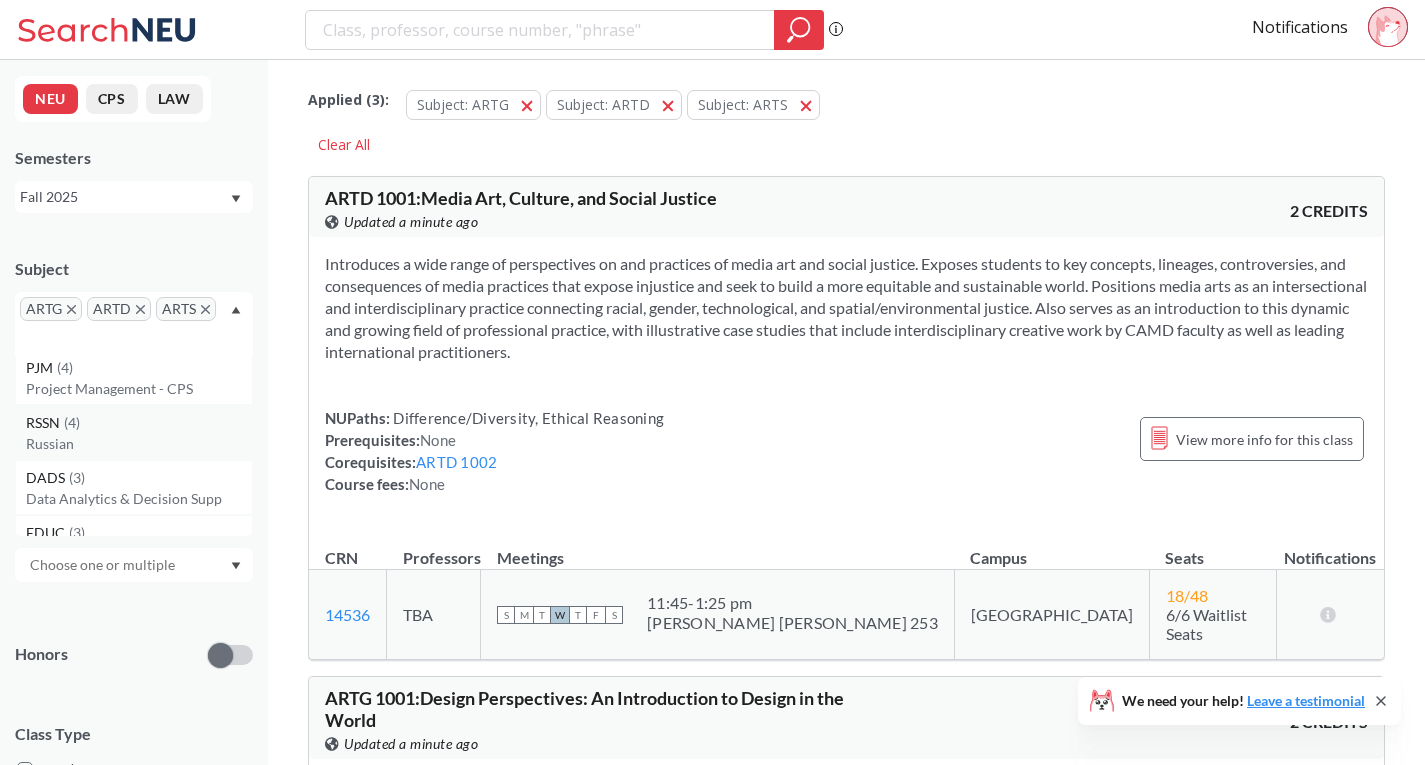 click on "Russian" at bounding box center [139, 444] 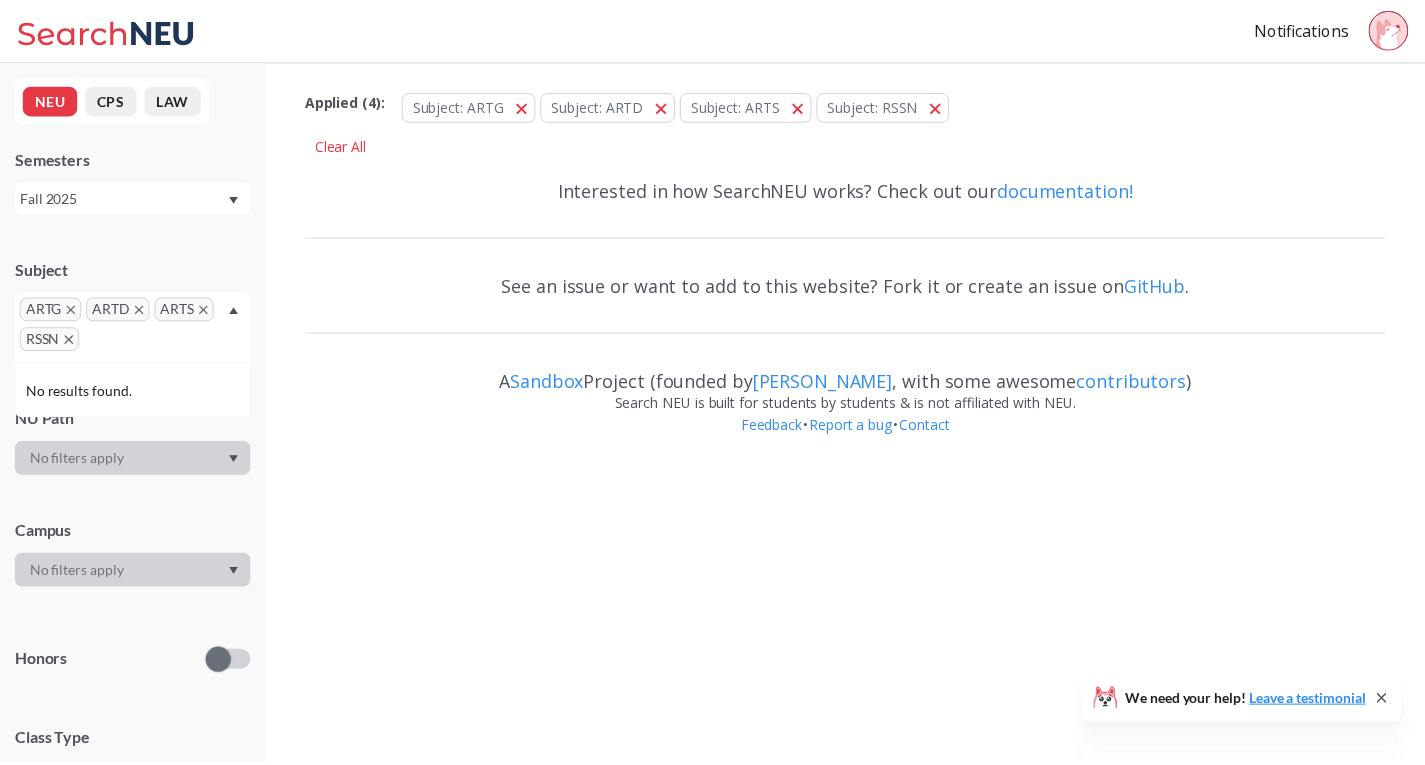 scroll, scrollTop: 0, scrollLeft: 0, axis: both 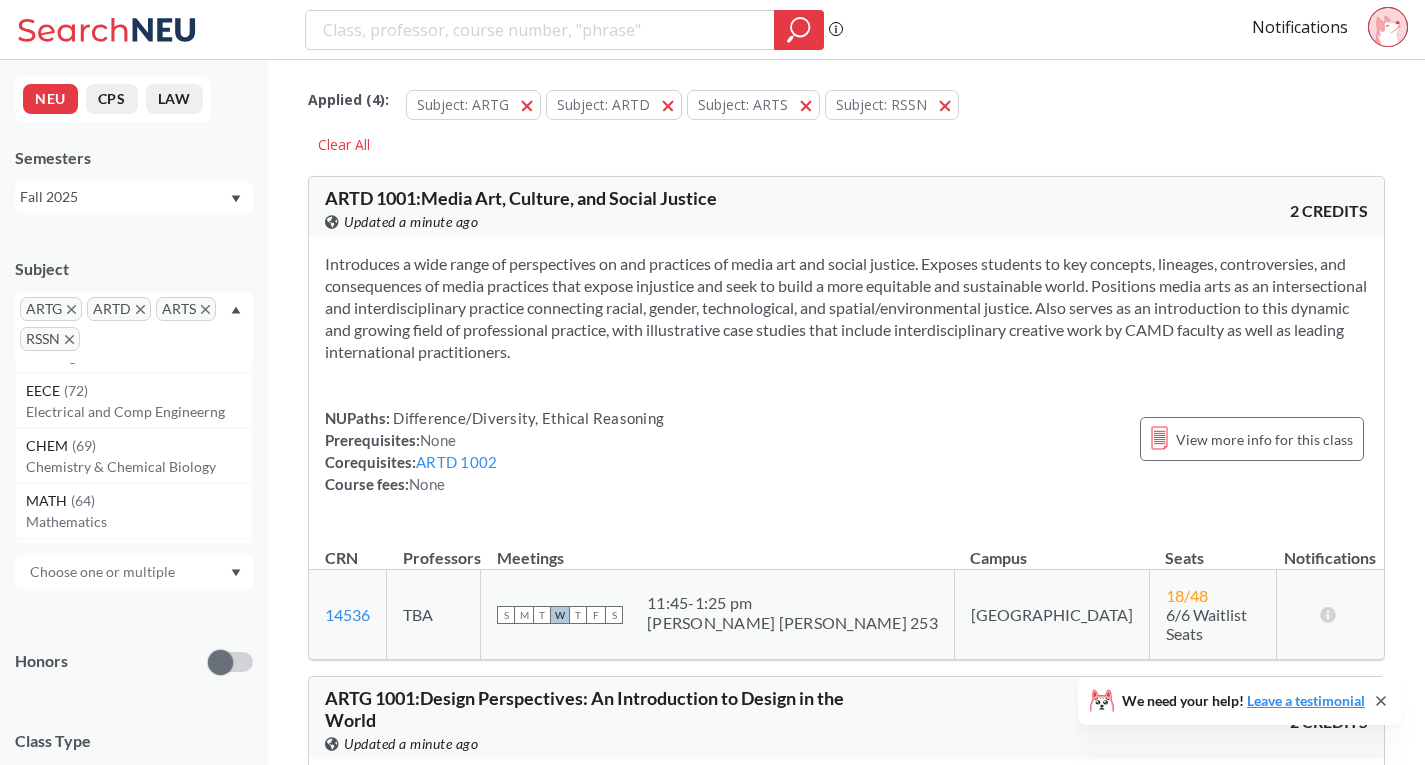 click on "ARTG ARTD ARTS RSSN" at bounding box center [134, 327] 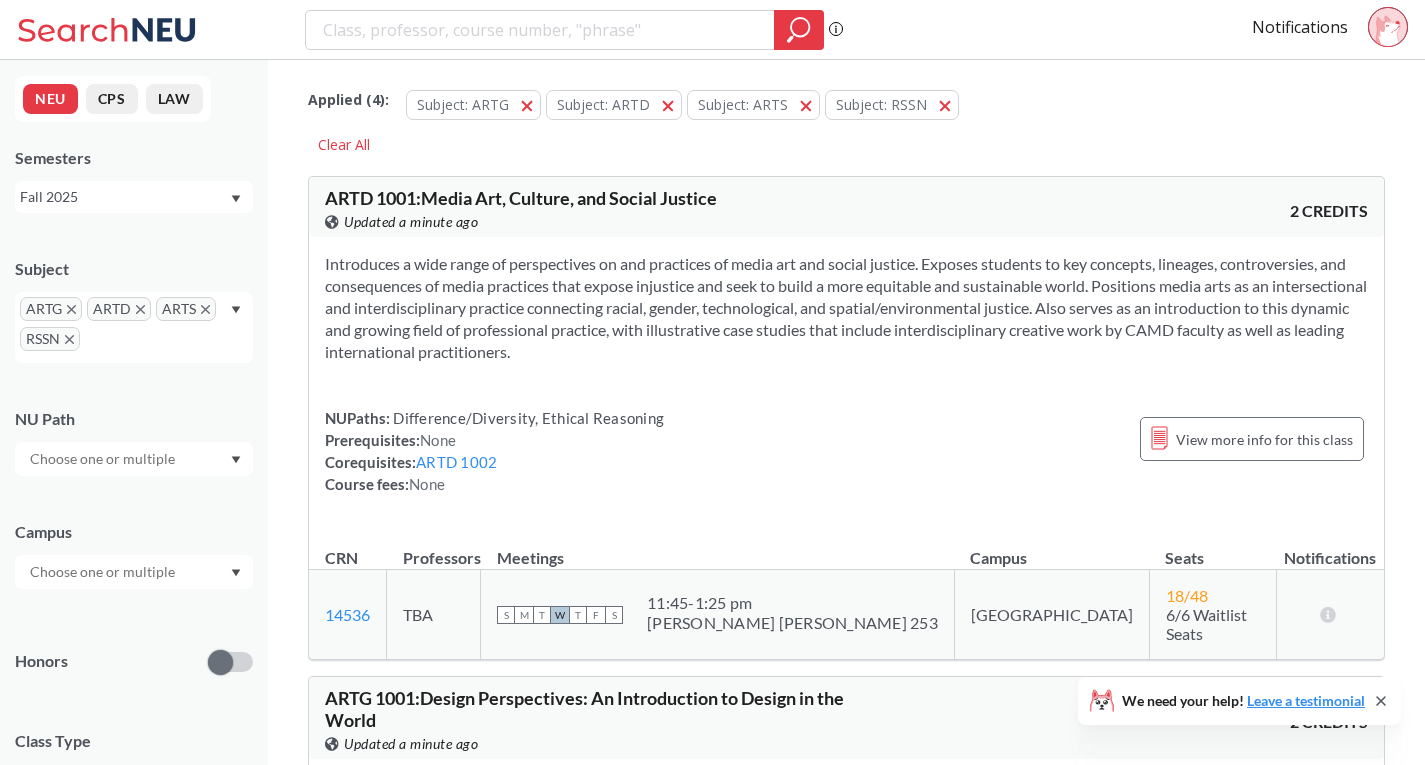 click at bounding box center (134, 459) 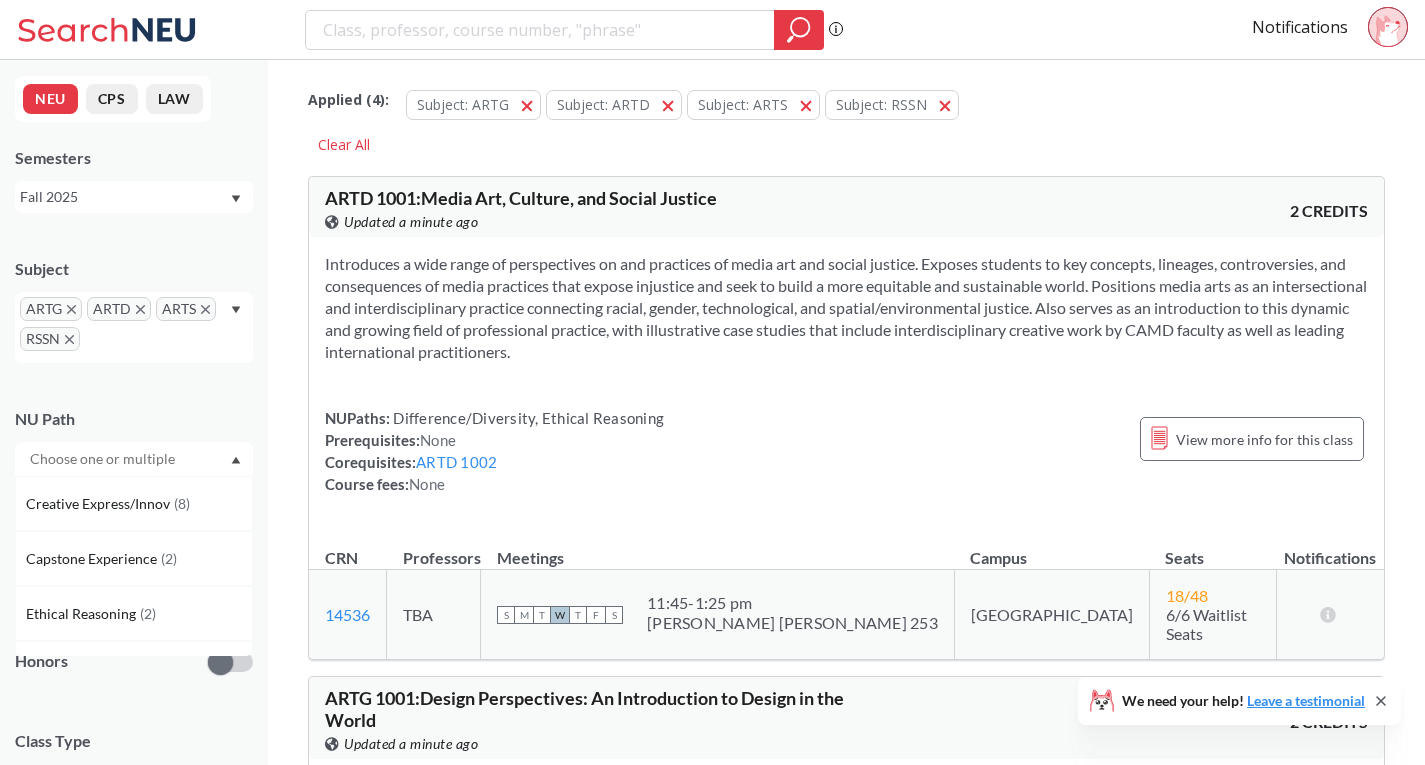 click at bounding box center (134, 459) 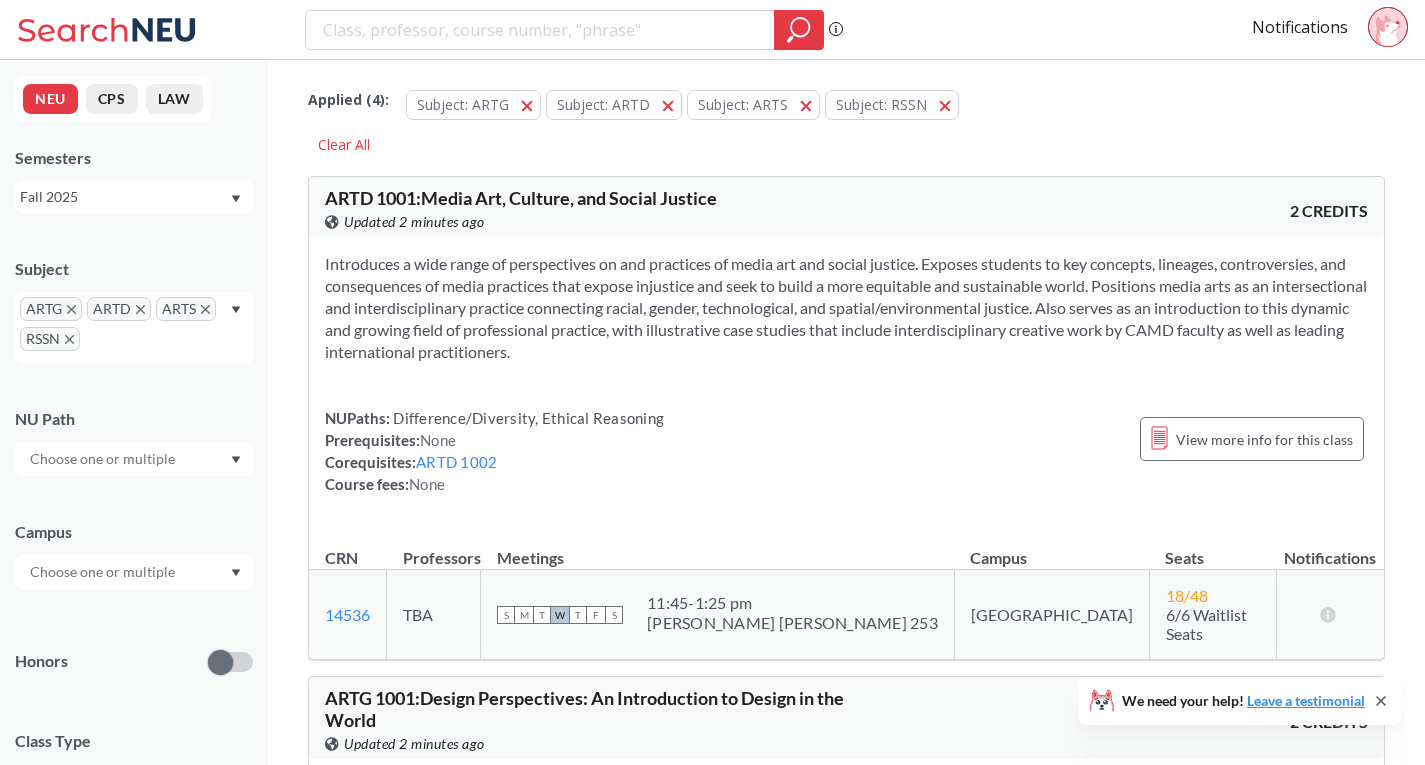 click at bounding box center (134, 459) 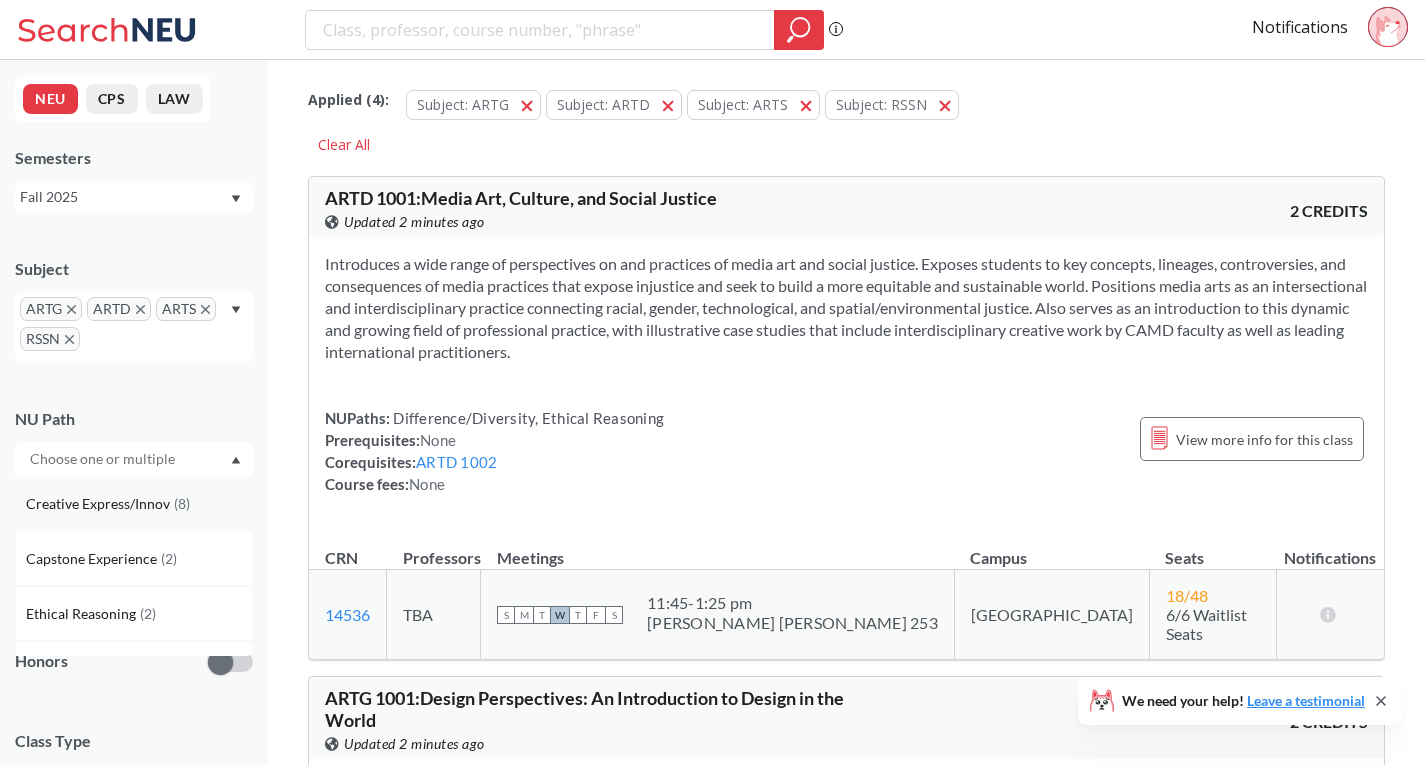click on "( 8 )" at bounding box center (182, 503) 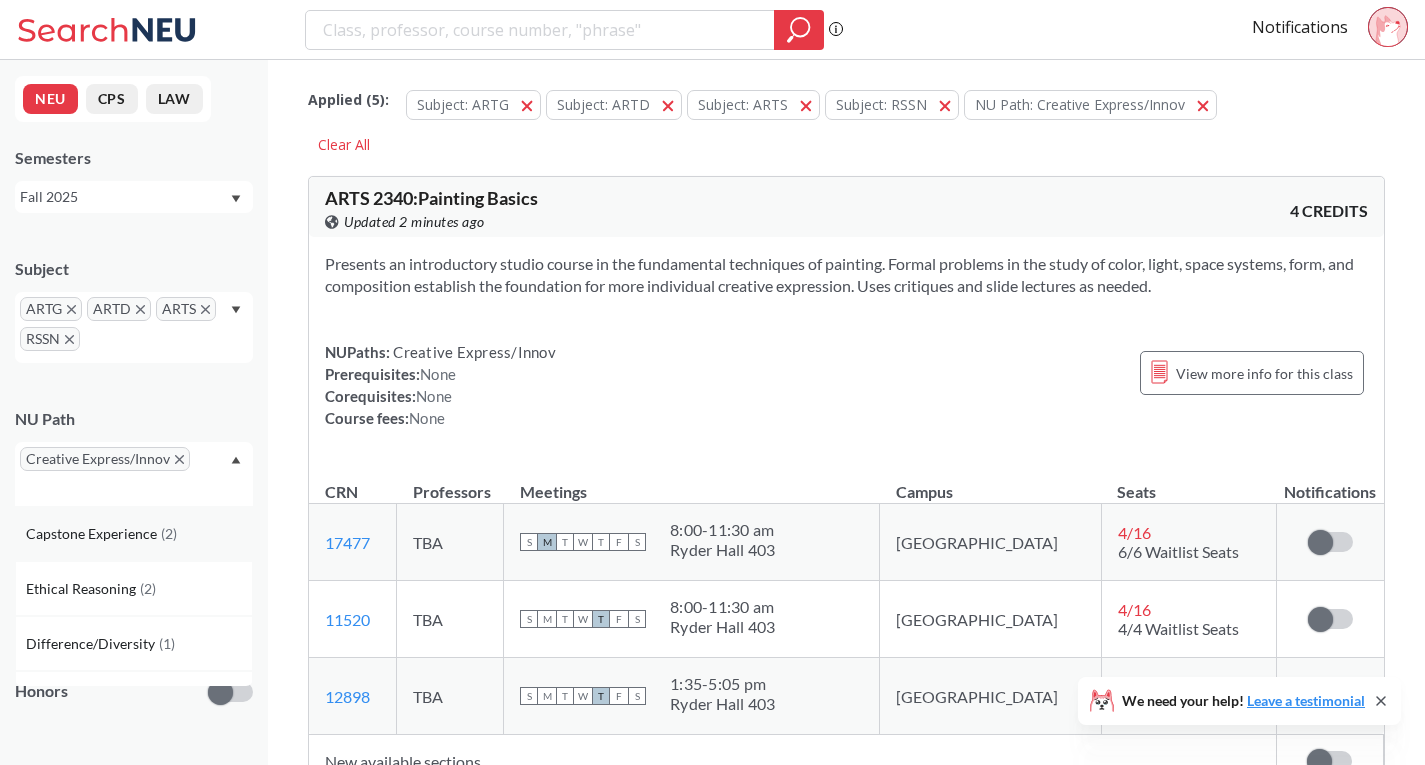 click on "Capstone Experience ( 2 )" at bounding box center (134, 533) 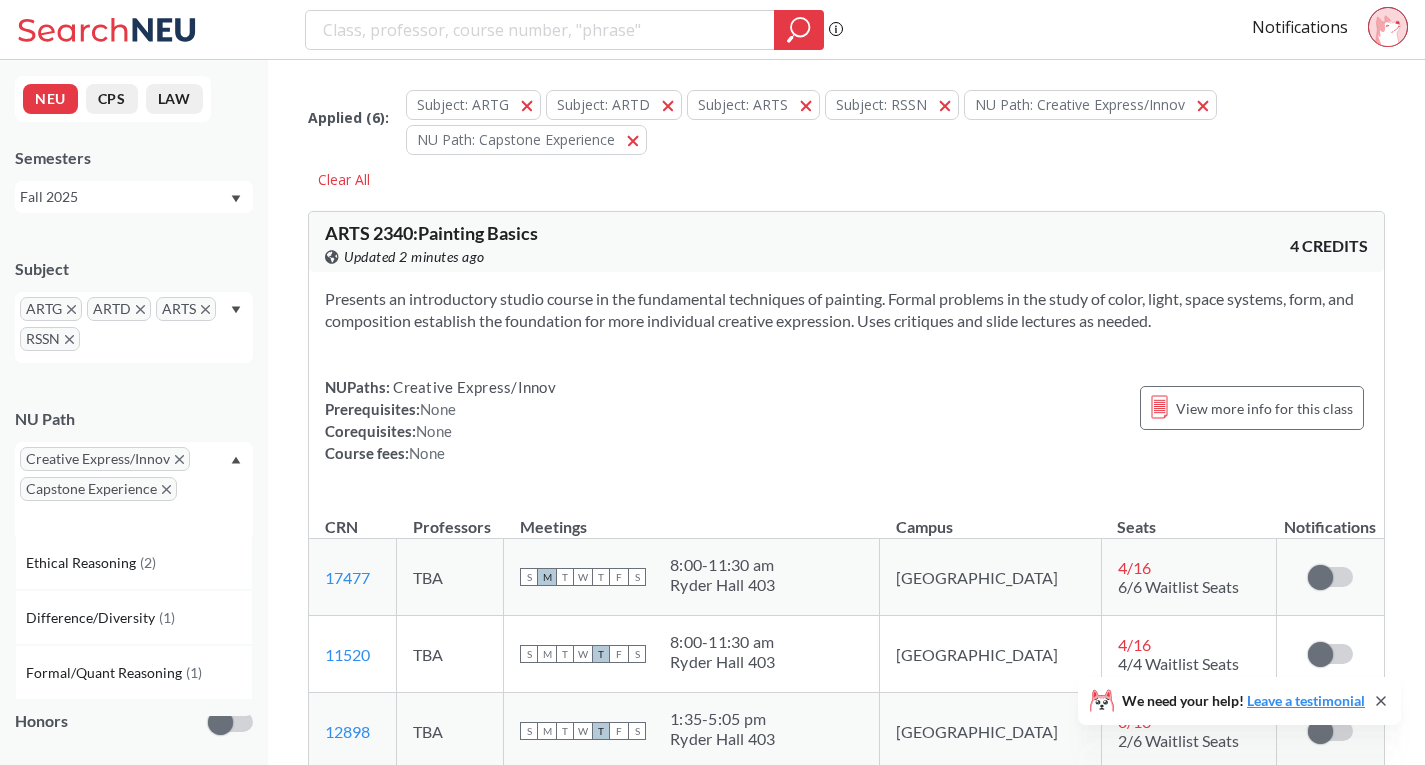 scroll, scrollTop: 0, scrollLeft: 0, axis: both 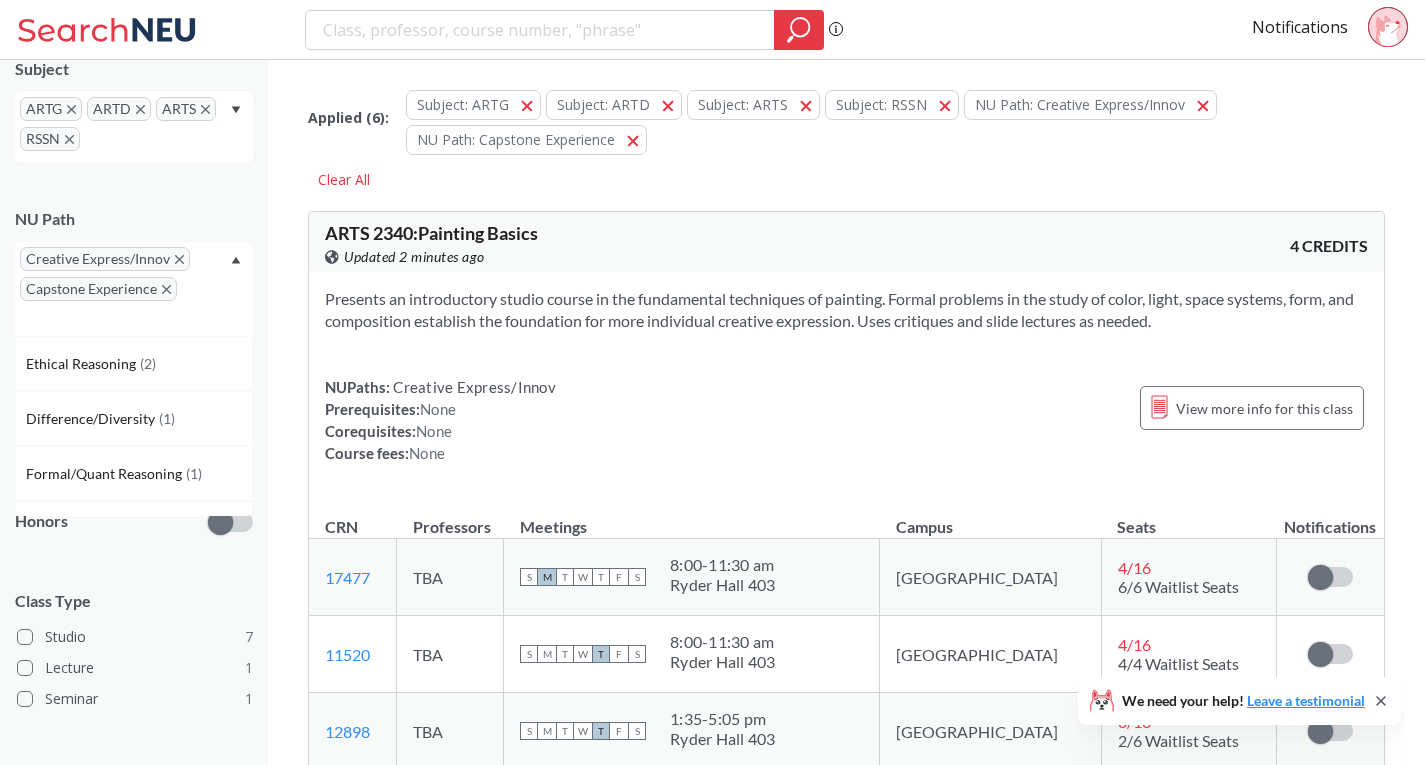 click on "View this course on Banner. Updated 2 minutes ago" at bounding box center (586, 257) 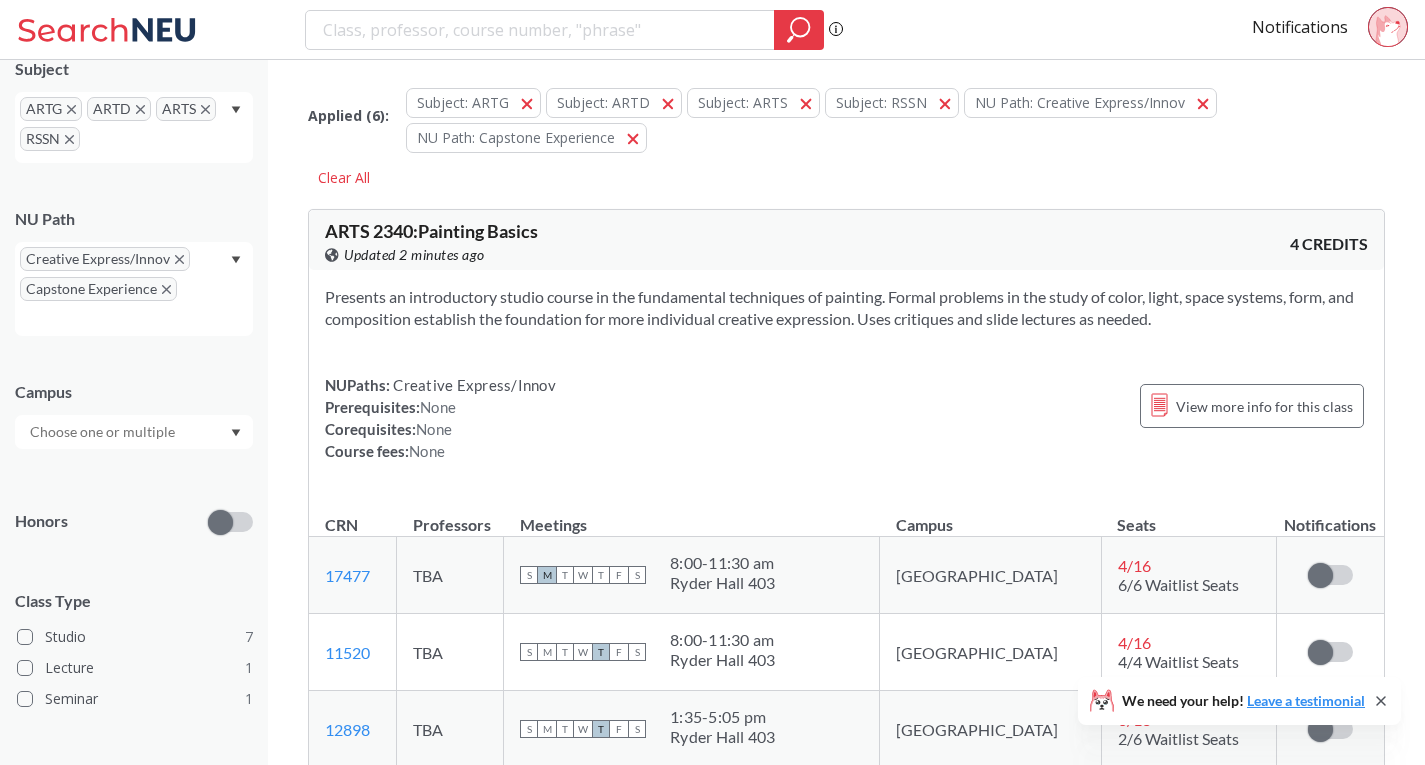 scroll, scrollTop: 0, scrollLeft: 0, axis: both 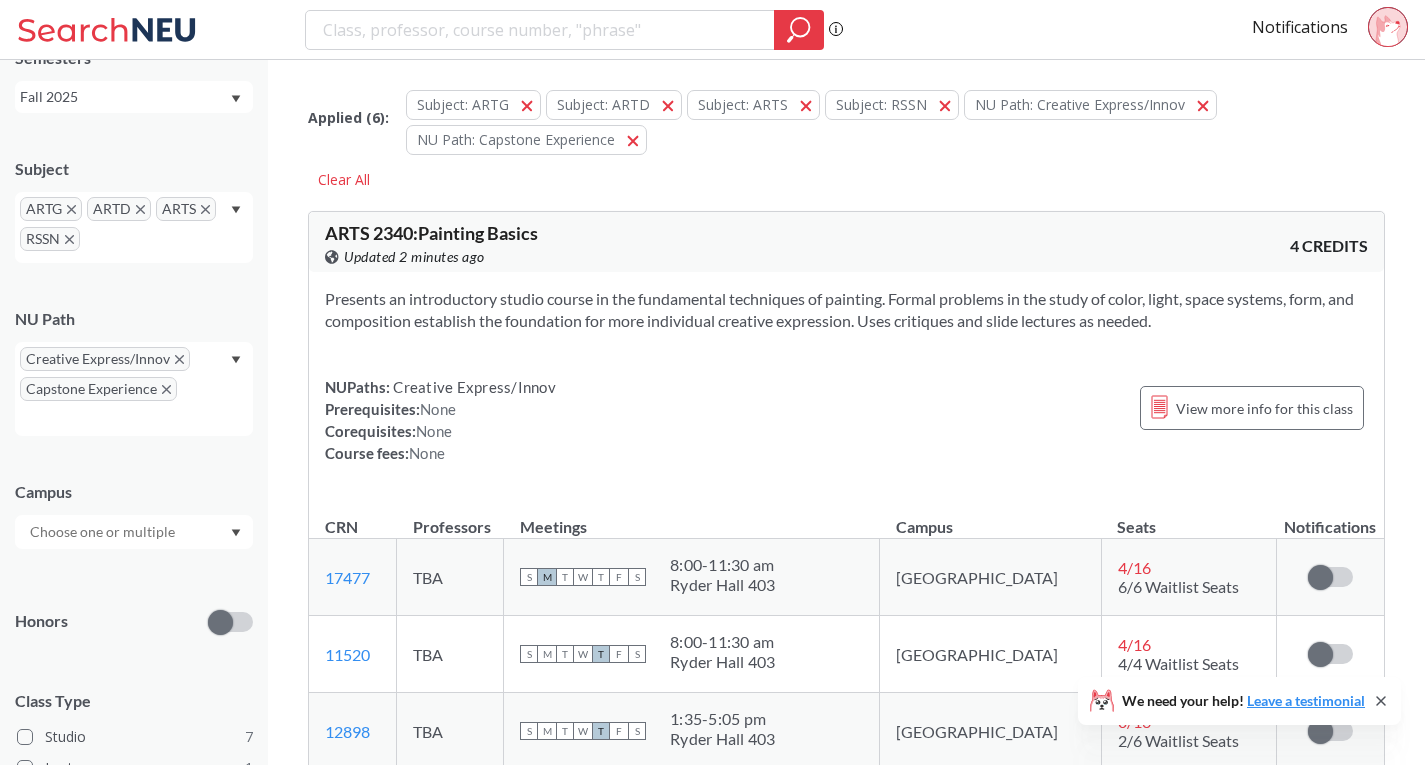 click on "Creative Express/Innov" at bounding box center (105, 359) 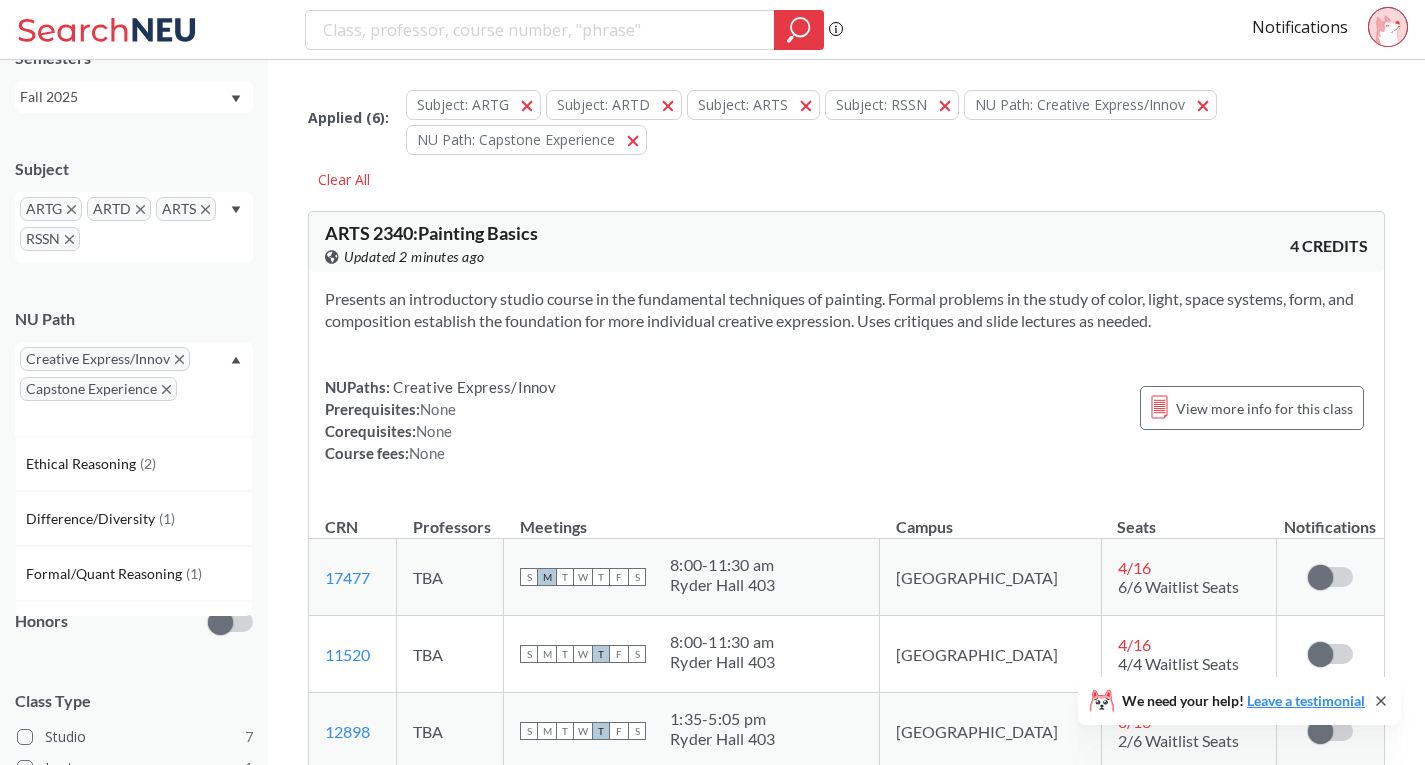 click on "Creative Express/Innov Capstone Experience" at bounding box center [134, 389] 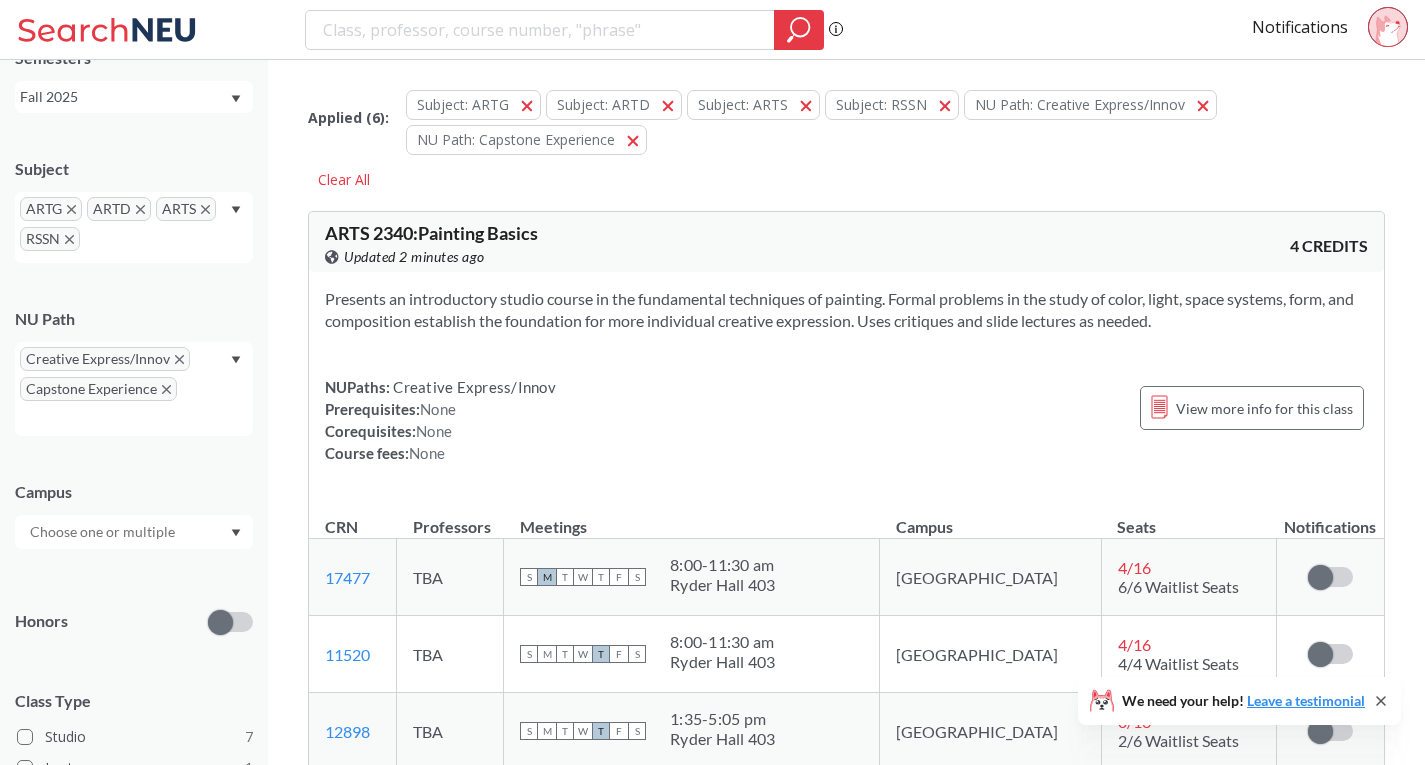click on "Creative Express/Innov Capstone Experience" at bounding box center [134, 389] 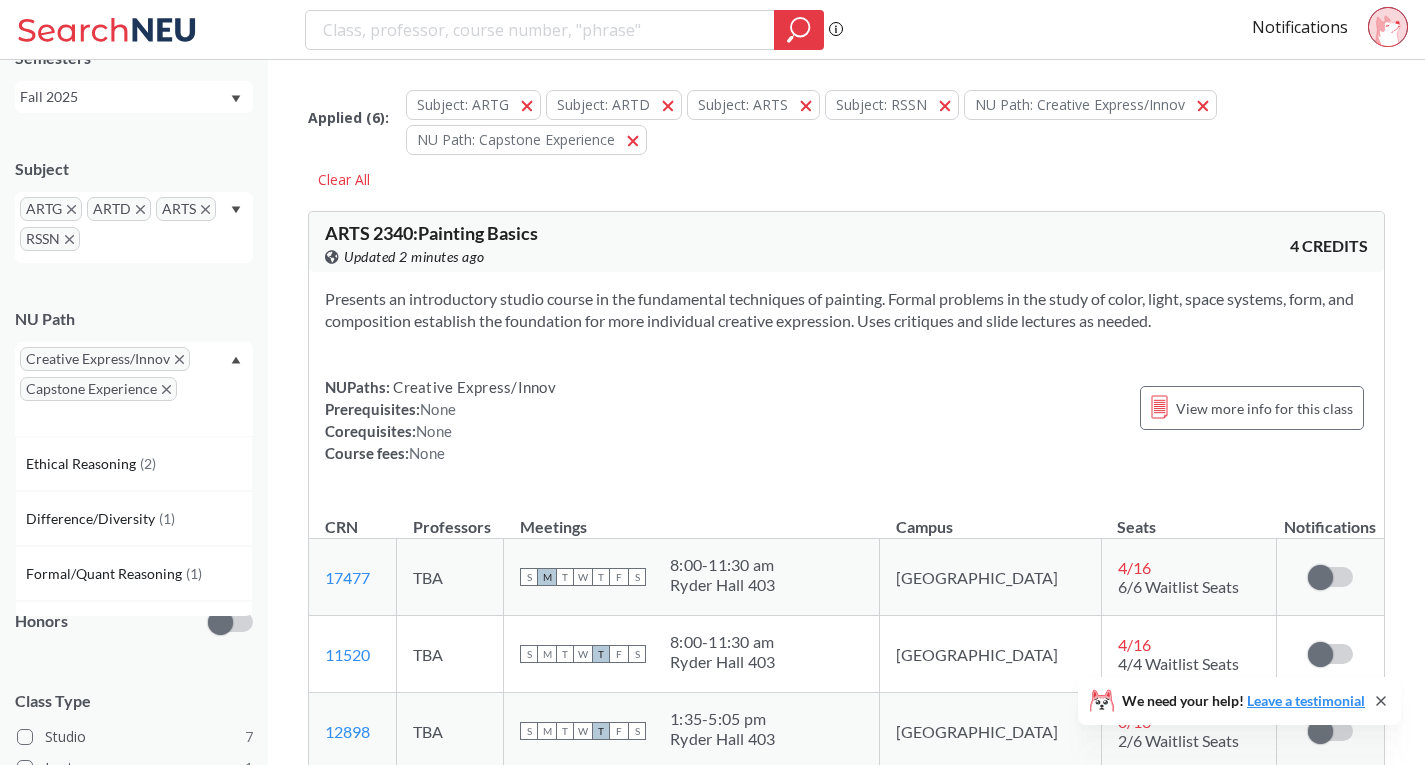 click on "Capstone Experience" at bounding box center [98, 389] 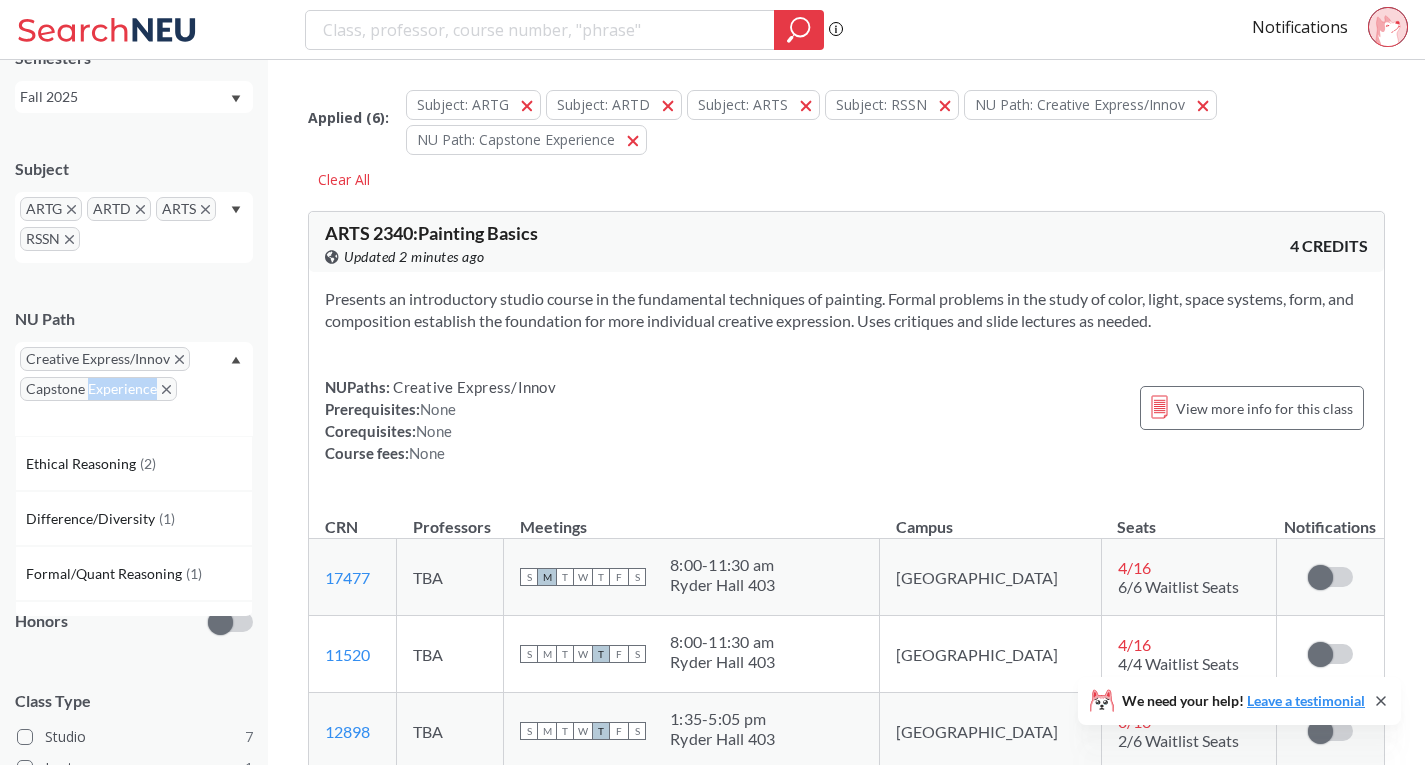 click on "Capstone Experience" at bounding box center [98, 389] 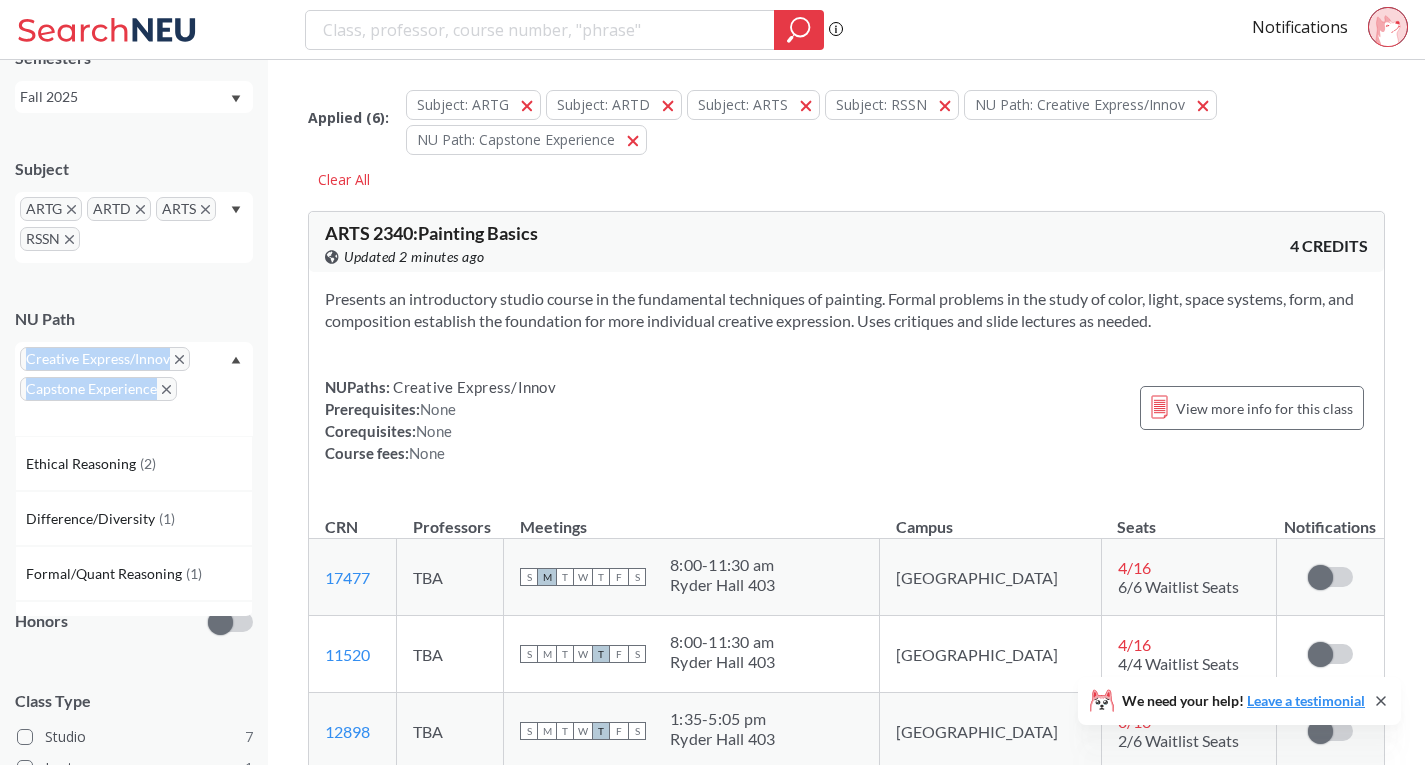 click on "Capstone Experience" at bounding box center [98, 389] 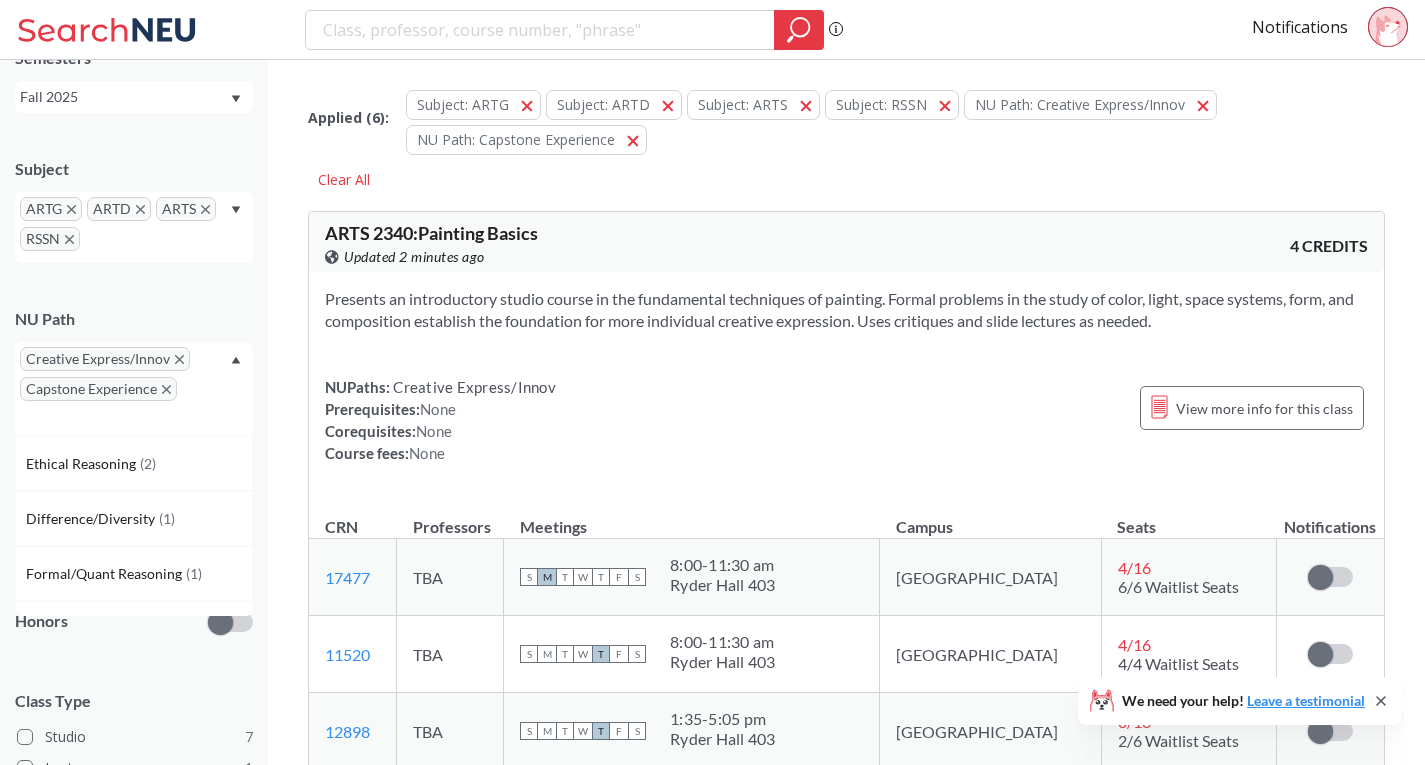 click on "Capstone Experience" at bounding box center (98, 389) 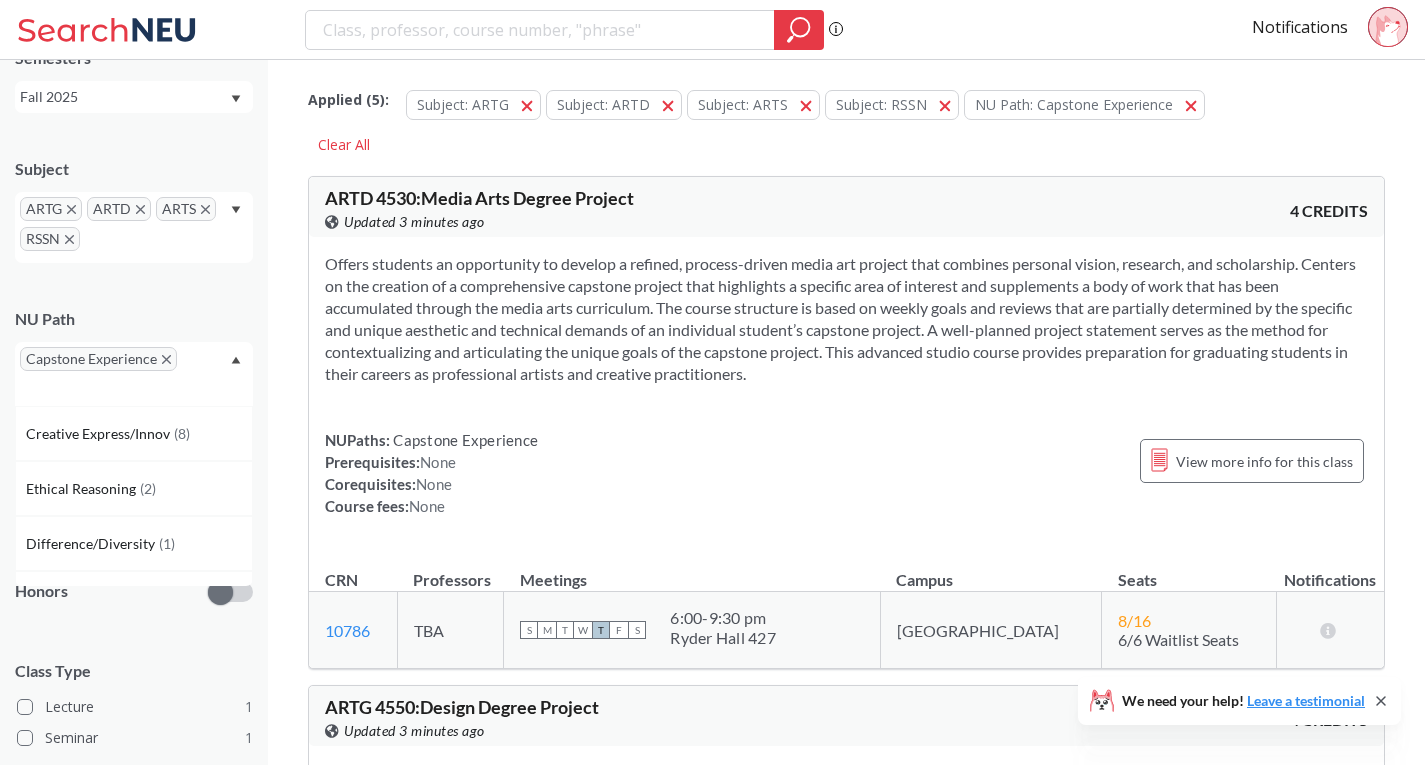 click on "Capstone Experience" at bounding box center [98, 359] 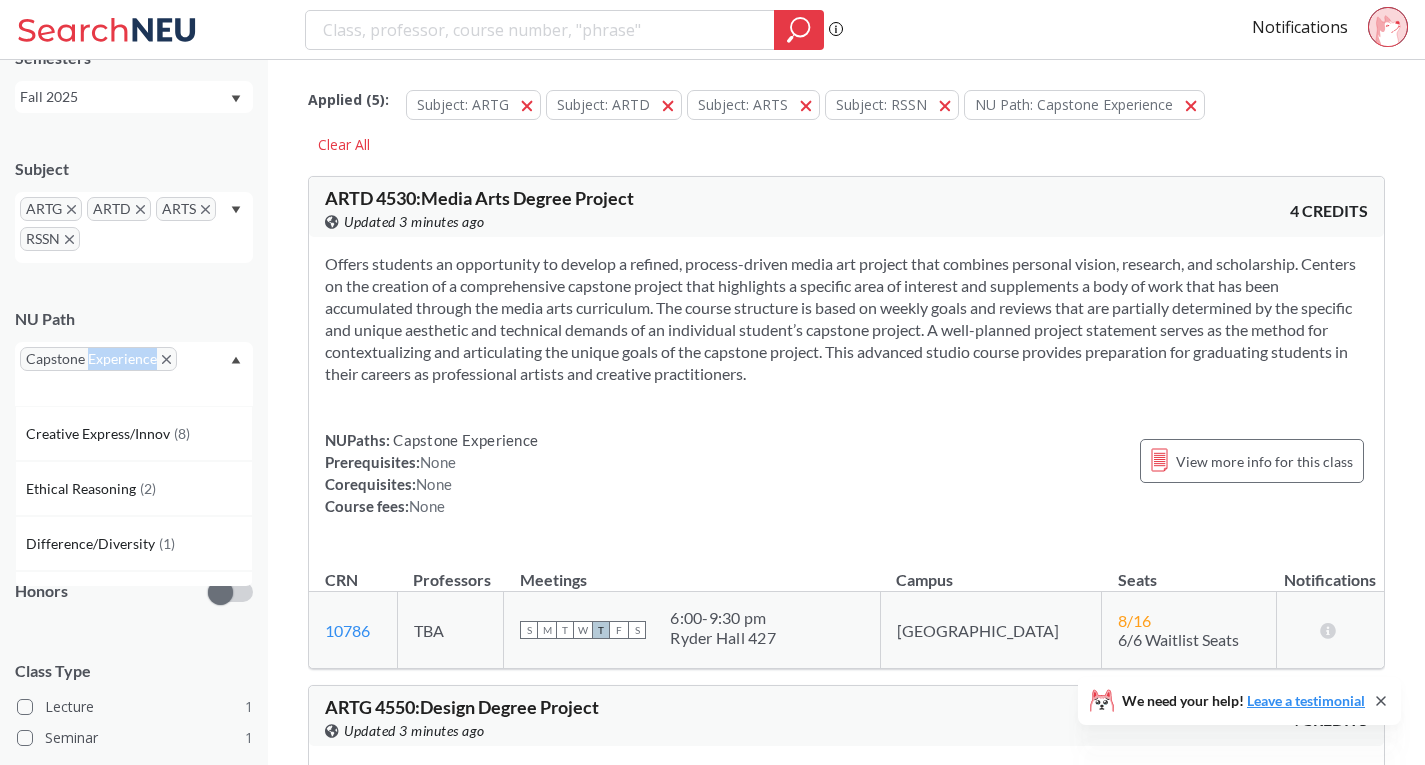 click on "Capstone Experience" at bounding box center (98, 359) 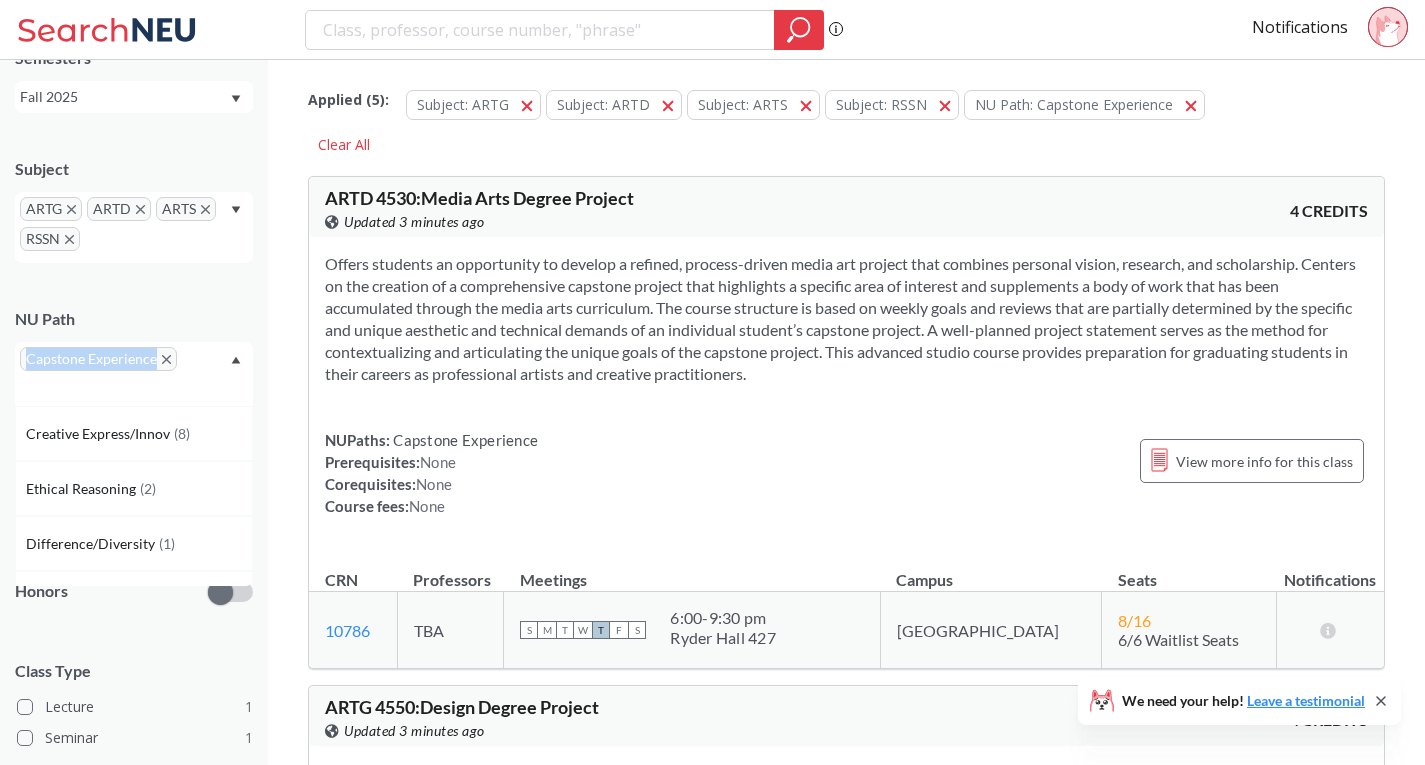 click on "Capstone Experience" at bounding box center (98, 359) 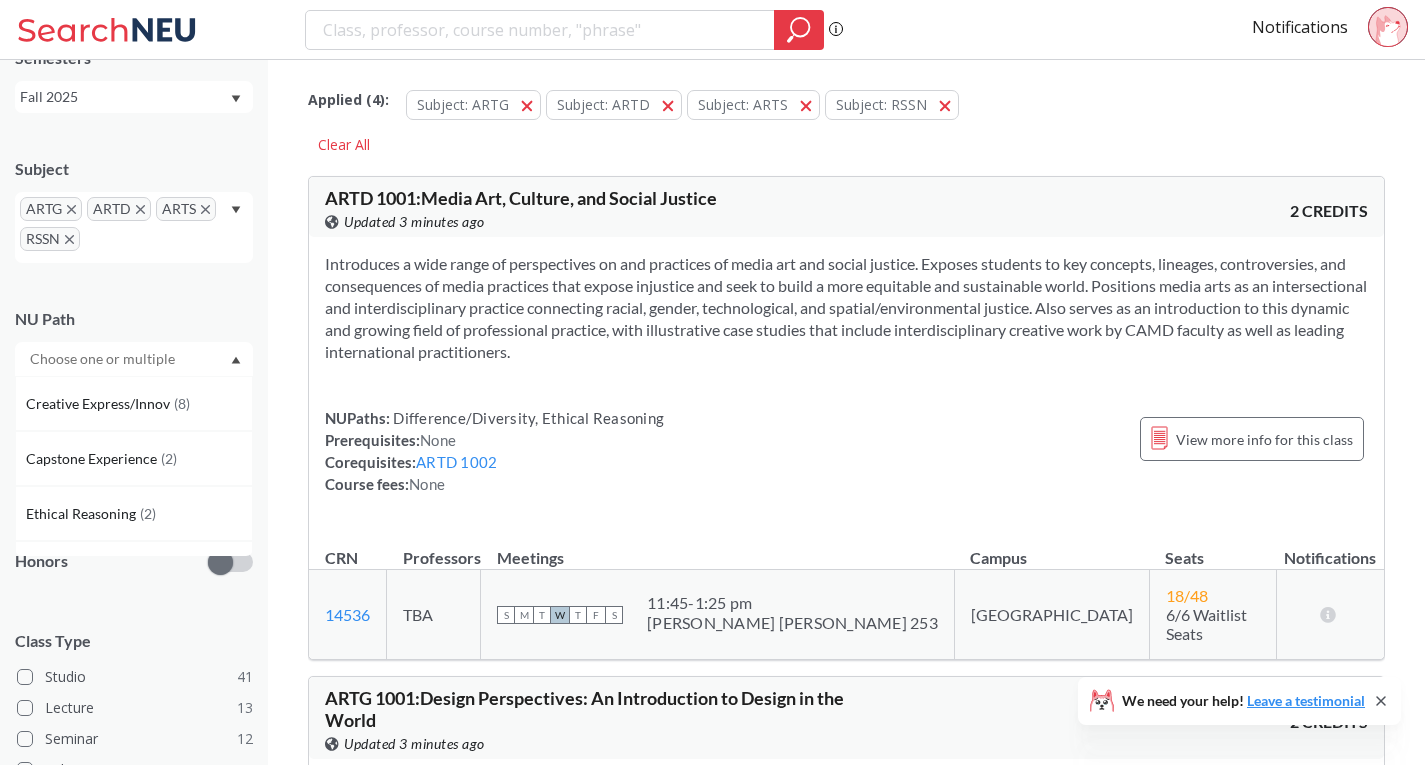 click at bounding box center [104, 359] 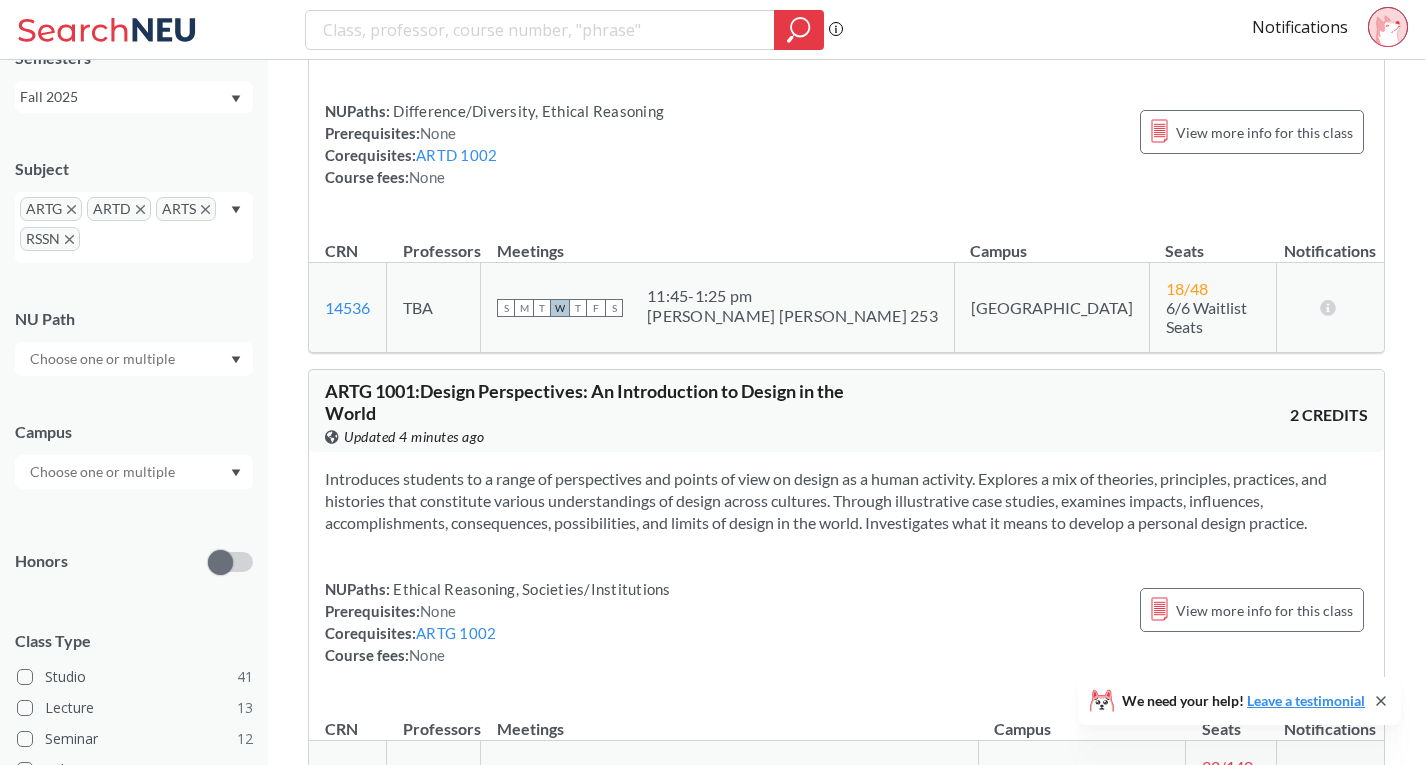 scroll, scrollTop: 300, scrollLeft: 0, axis: vertical 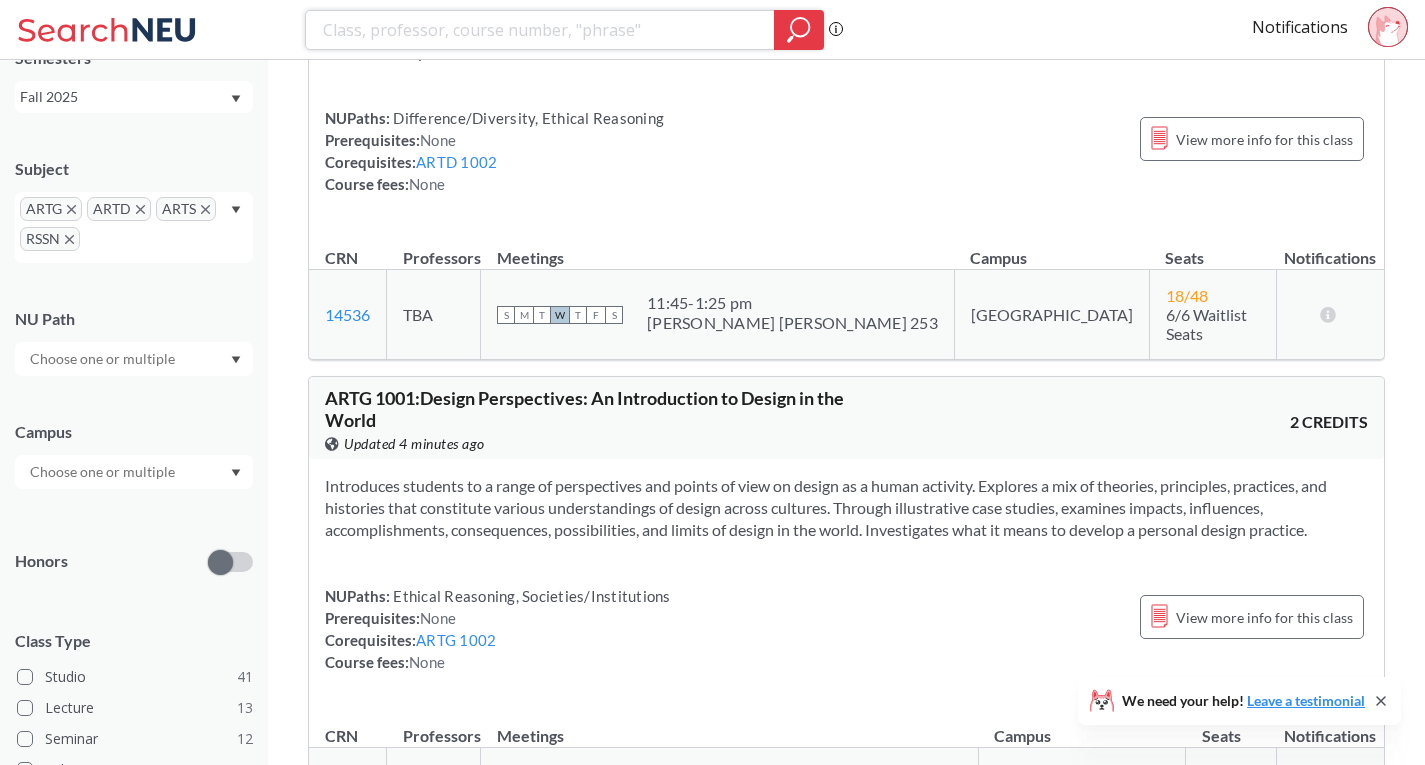 click at bounding box center (540, 30) 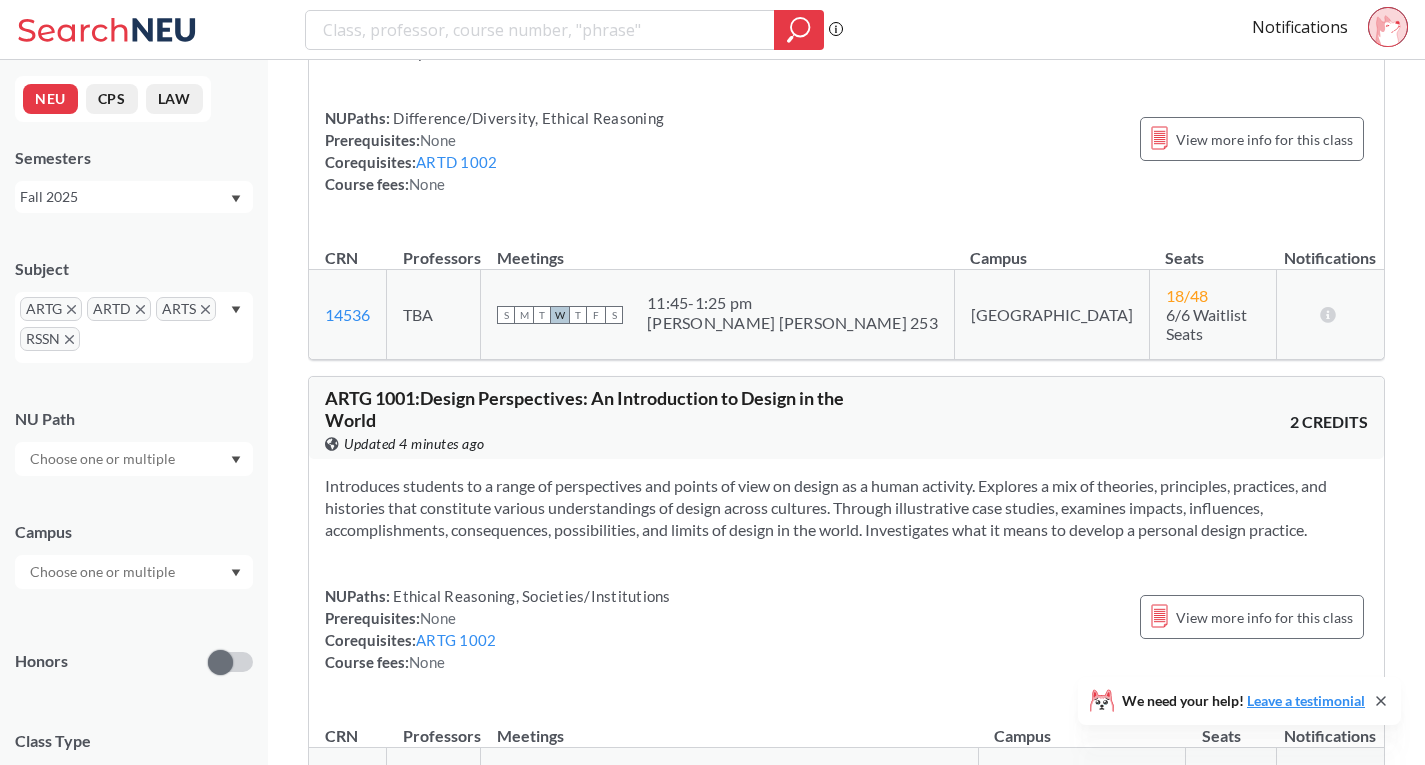 click 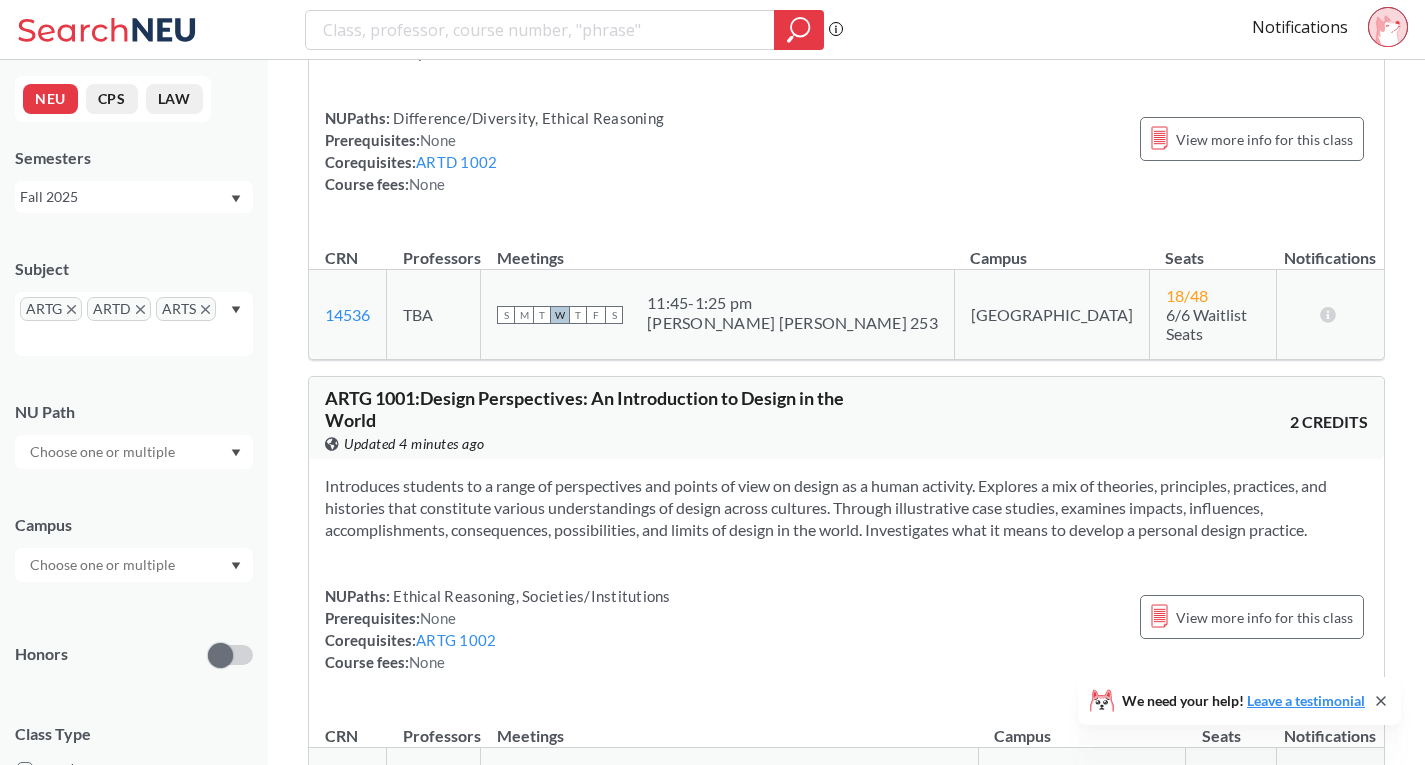 click on "ARTG" at bounding box center (51, 309) 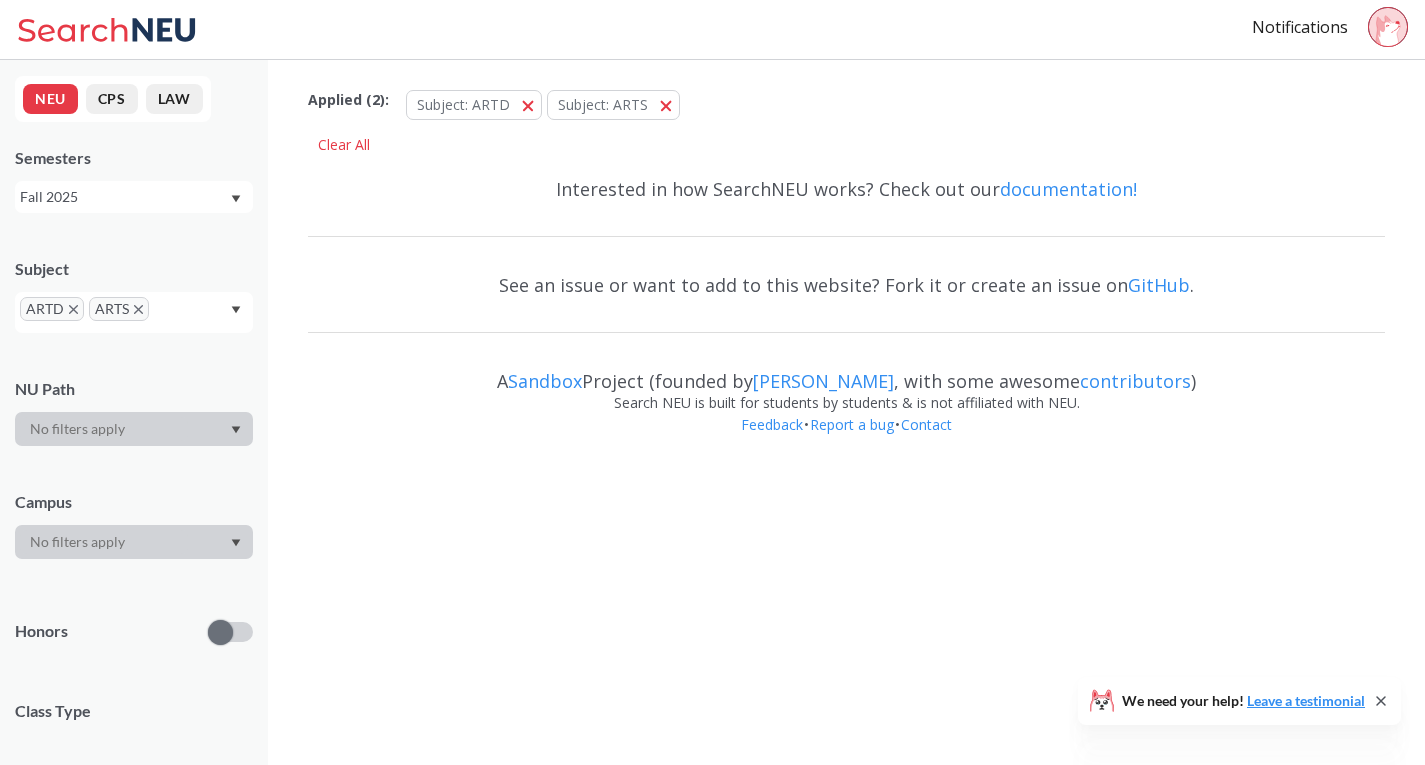 scroll, scrollTop: 0, scrollLeft: 0, axis: both 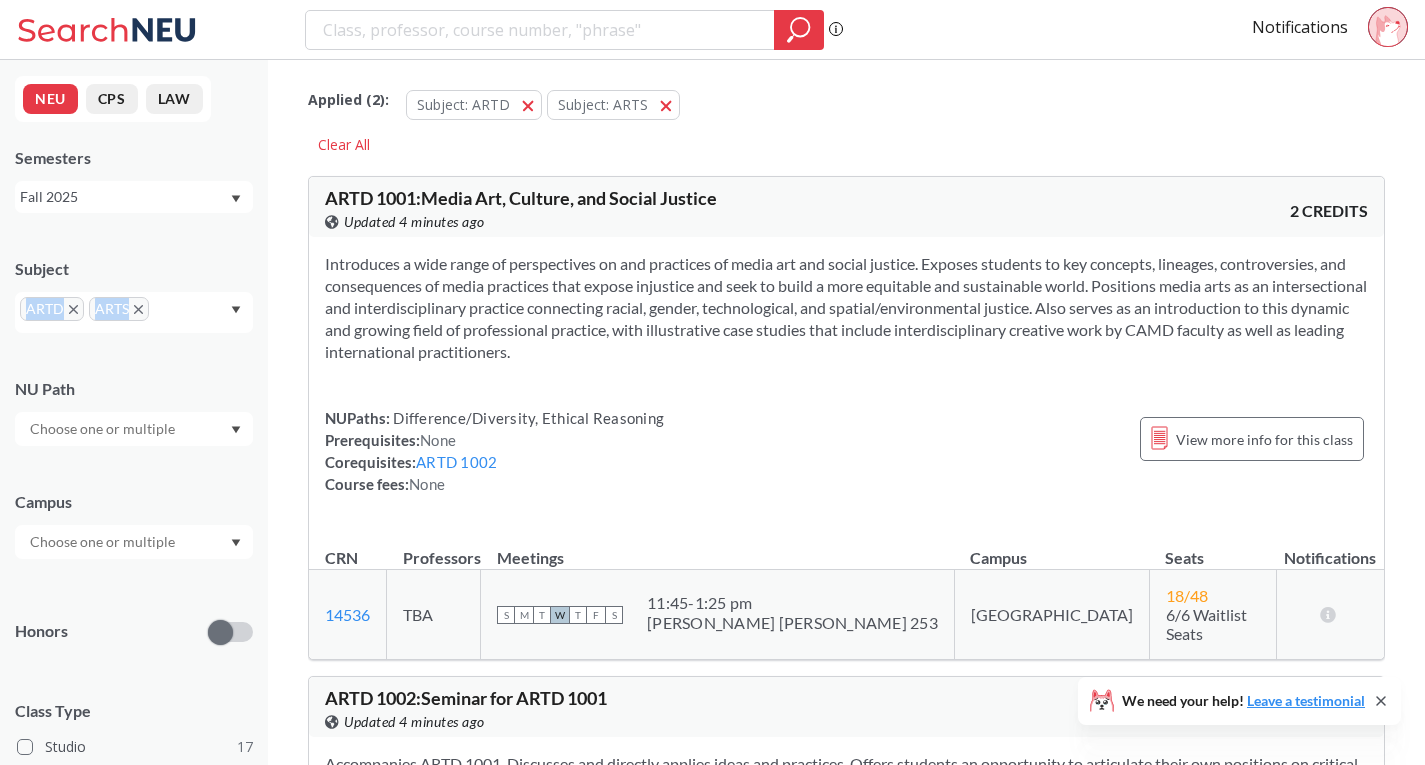 click 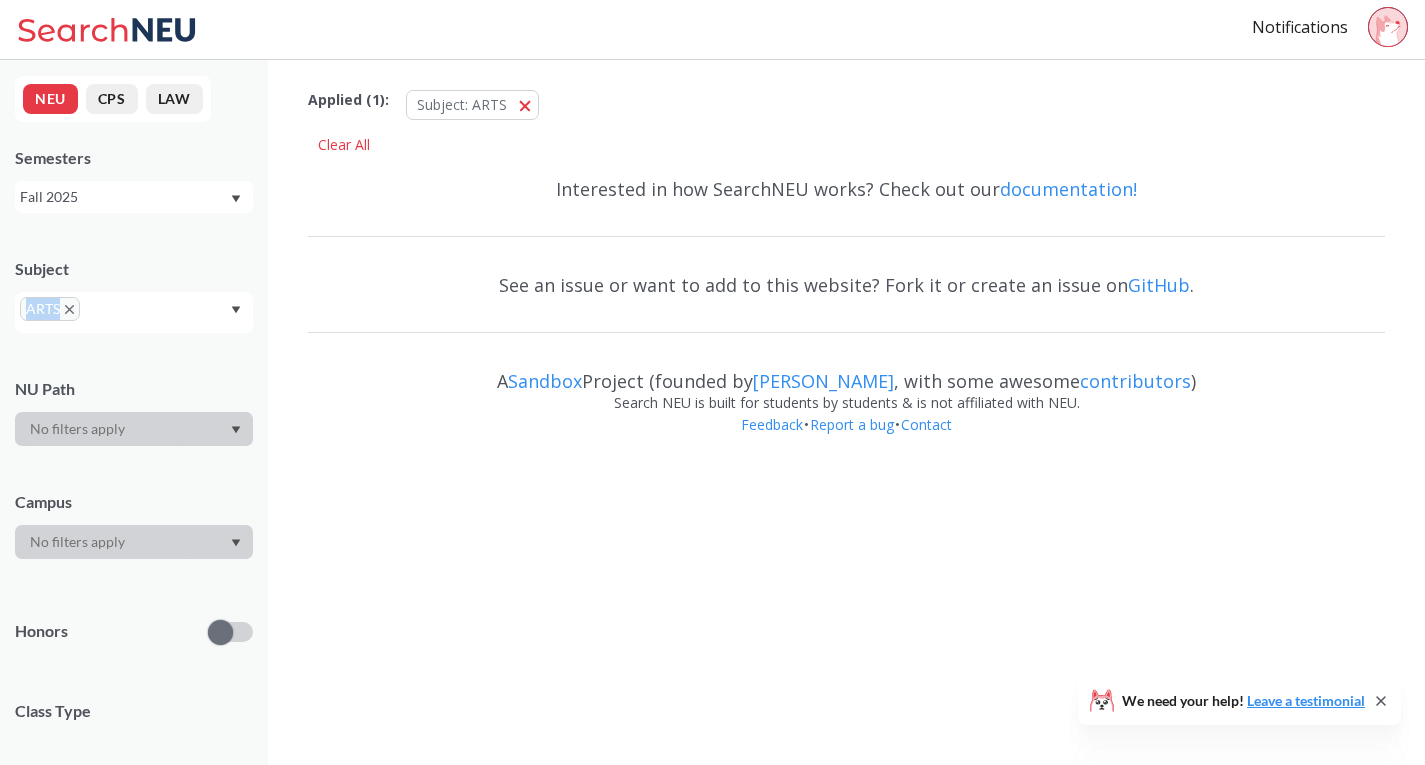 click 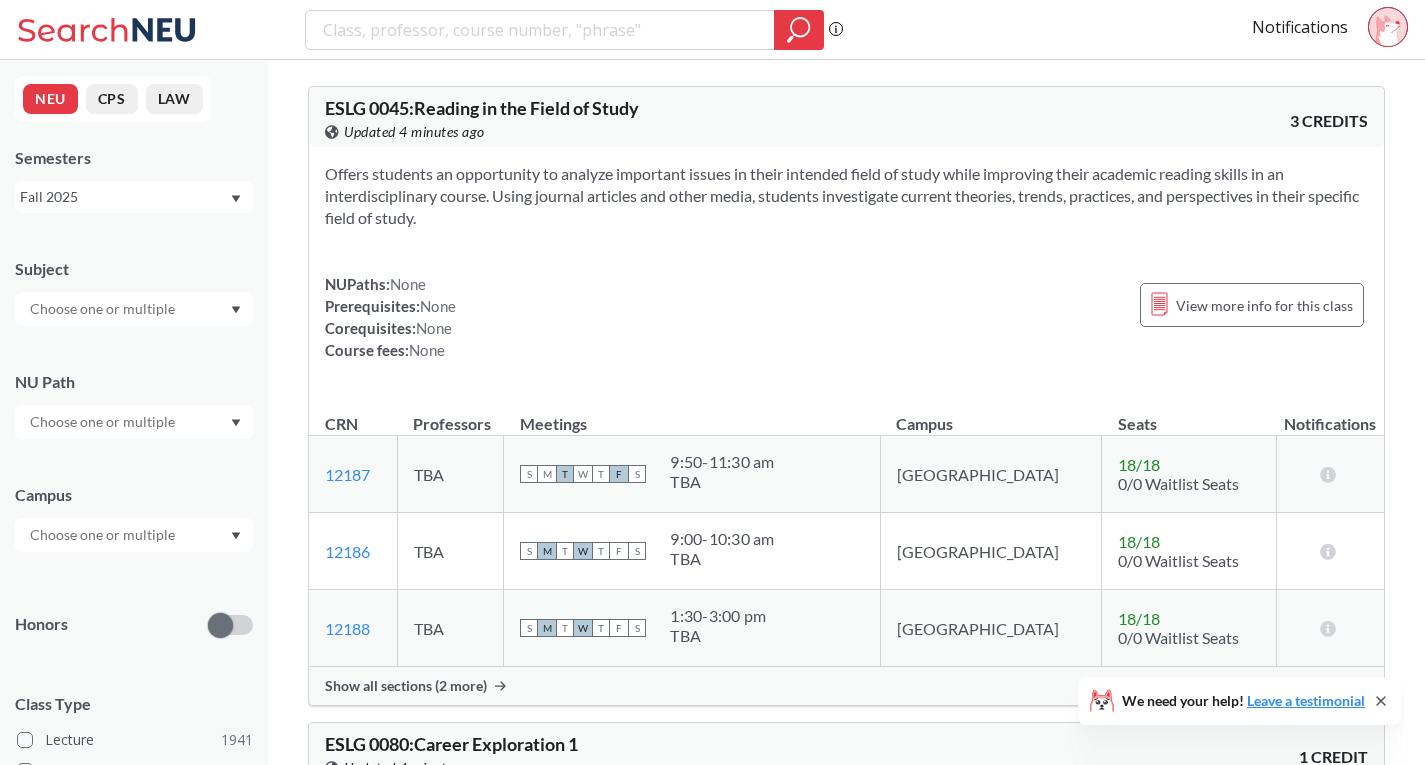 click on "Subject" at bounding box center [134, 269] 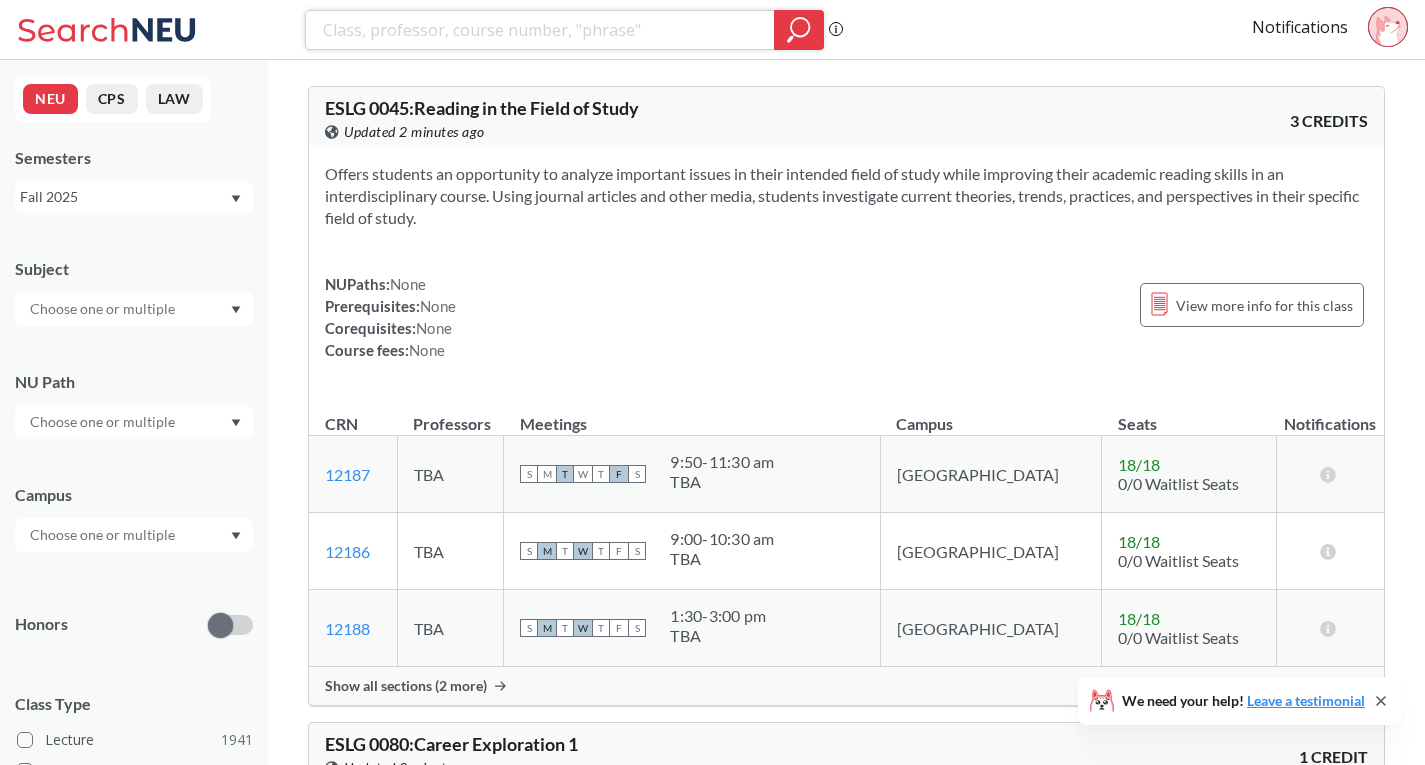 click at bounding box center (540, 30) 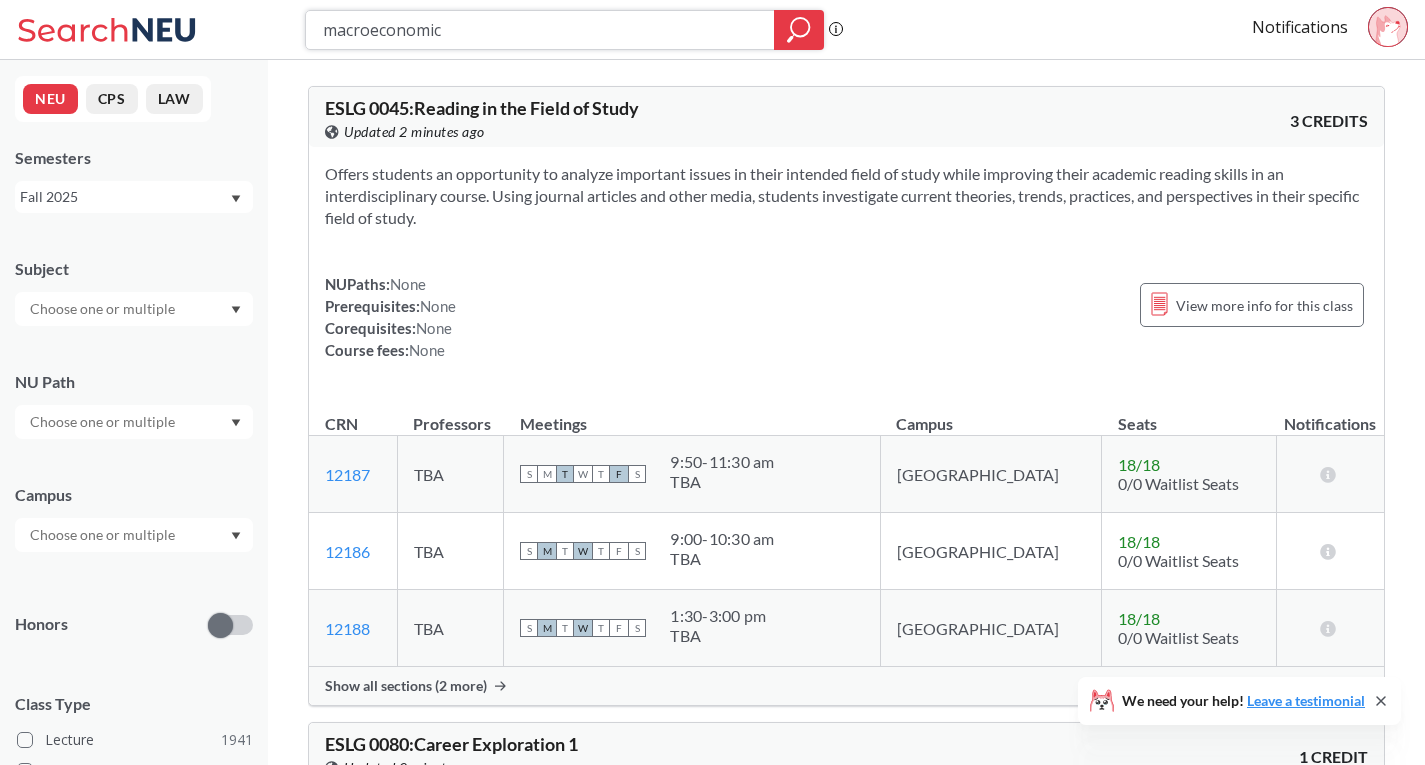 type on "macroeconomics" 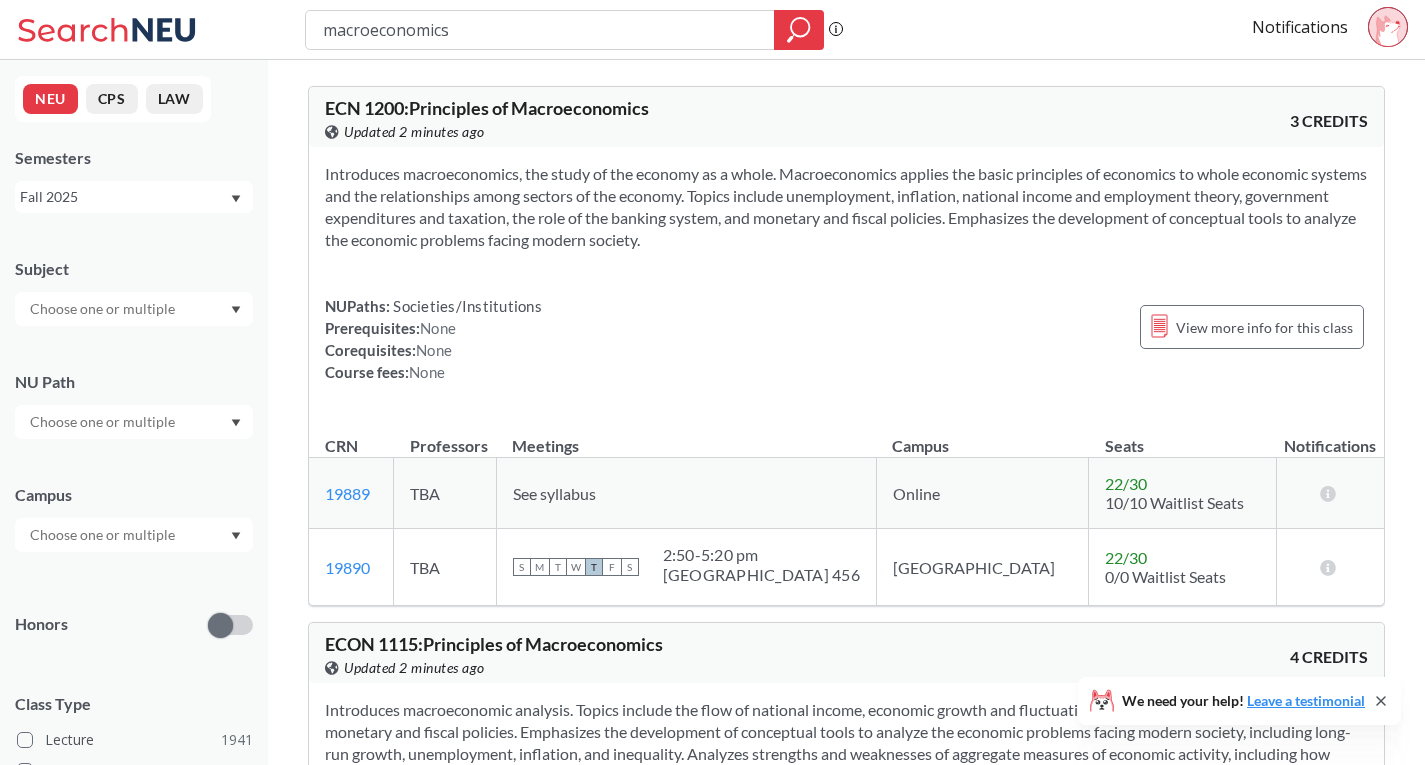 click on "Introduces macroeconomics, the study of the economy as a whole. Macroeconomics applies the basic principles of economics to whole economic systems and the relationships among sectors of the economy. Topics include unemployment, inflation, national income and employment theory, government expenditures and taxation, the role of the banking system, and monetary and fiscal policies. Emphasizes the development of conceptual tools to analyze the economic problems facing modern society." at bounding box center (846, 207) 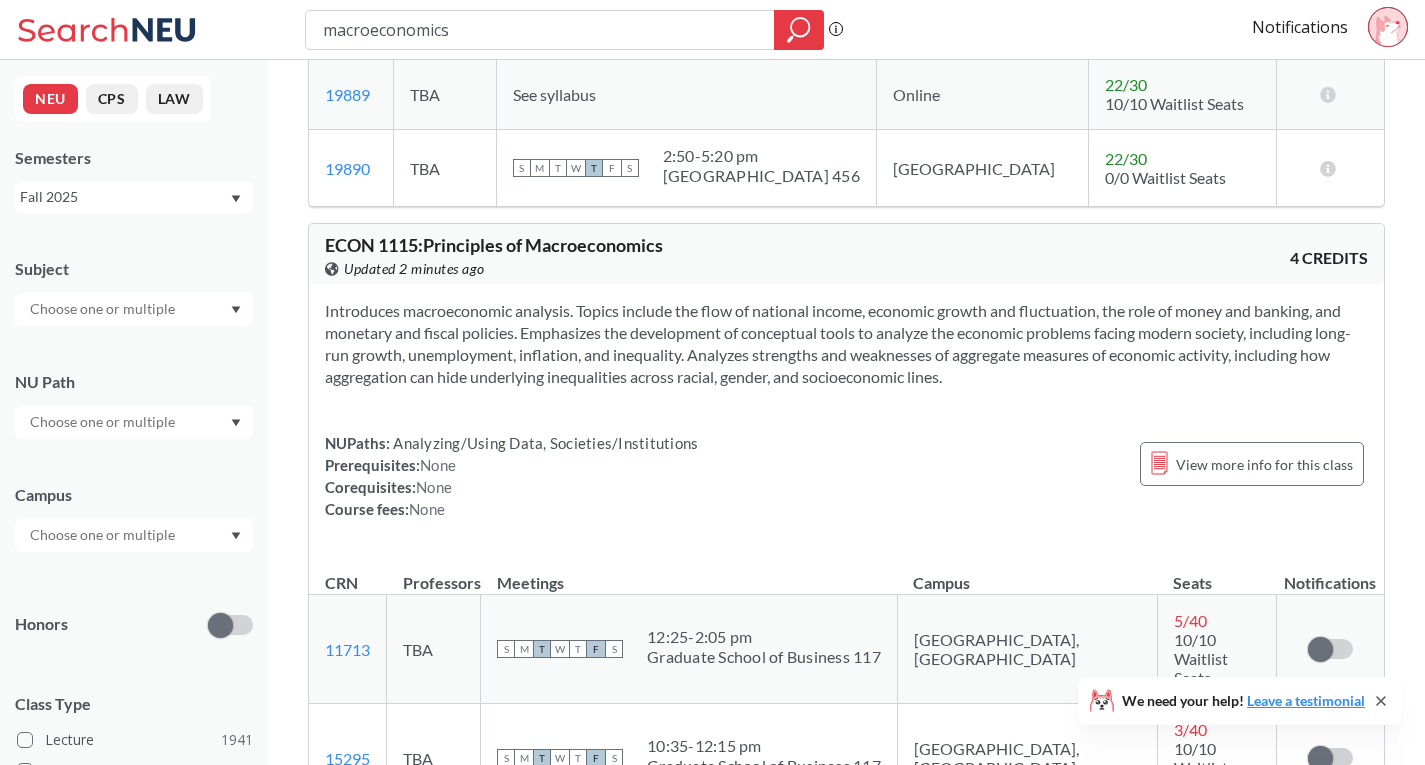 scroll, scrollTop: 400, scrollLeft: 0, axis: vertical 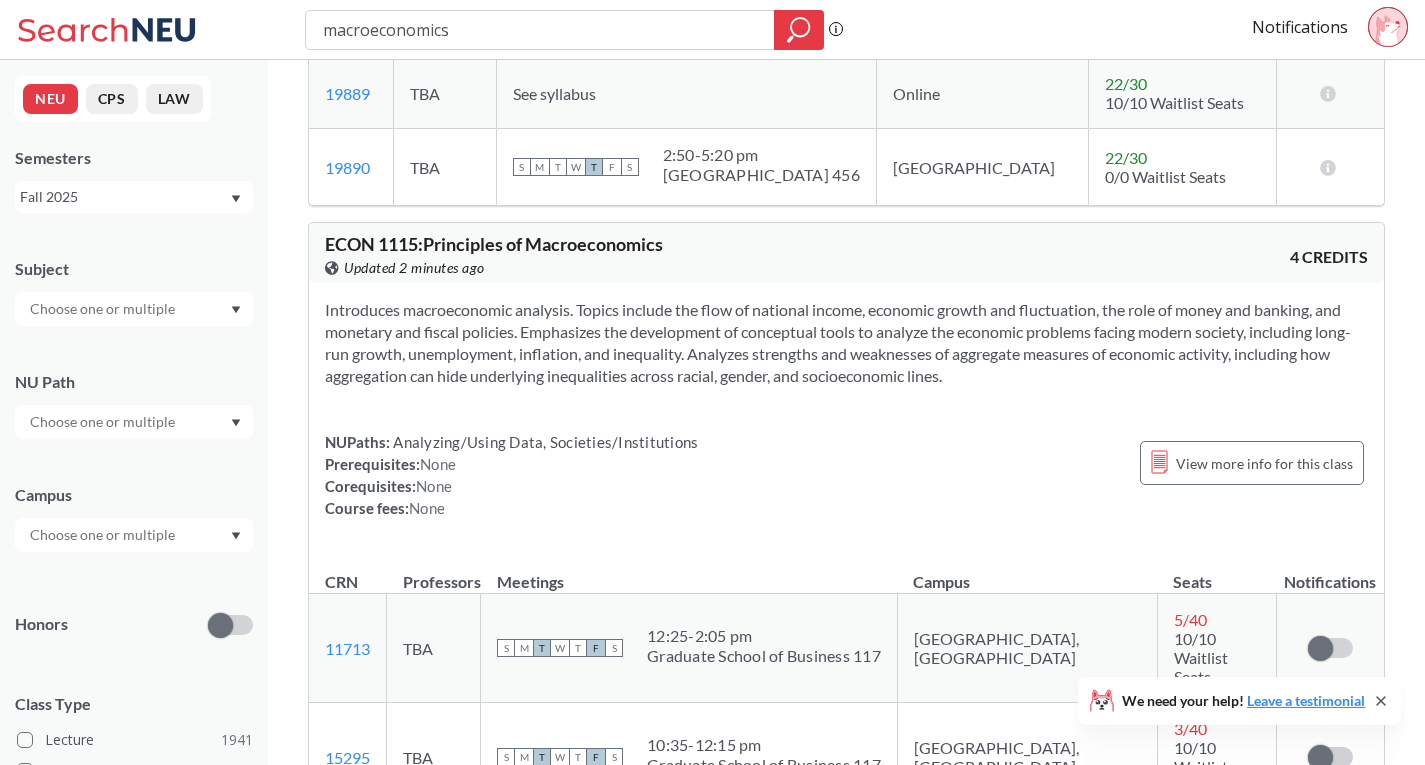 click on "Introduces macroeconomic analysis. Topics include the flow of national income, economic growth and fluctuation, the role of money and banking, and monetary and fiscal policies. Emphasizes the development of conceptual tools to analyze the economic problems facing modern society, including long-run growth, unemployment, inflation, and inequality. Analyzes strengths and weaknesses of aggregate measures of economic activity, including how aggregation can hide underlying inequalities across racial, gender, and socioeconomic lines." at bounding box center [846, 343] 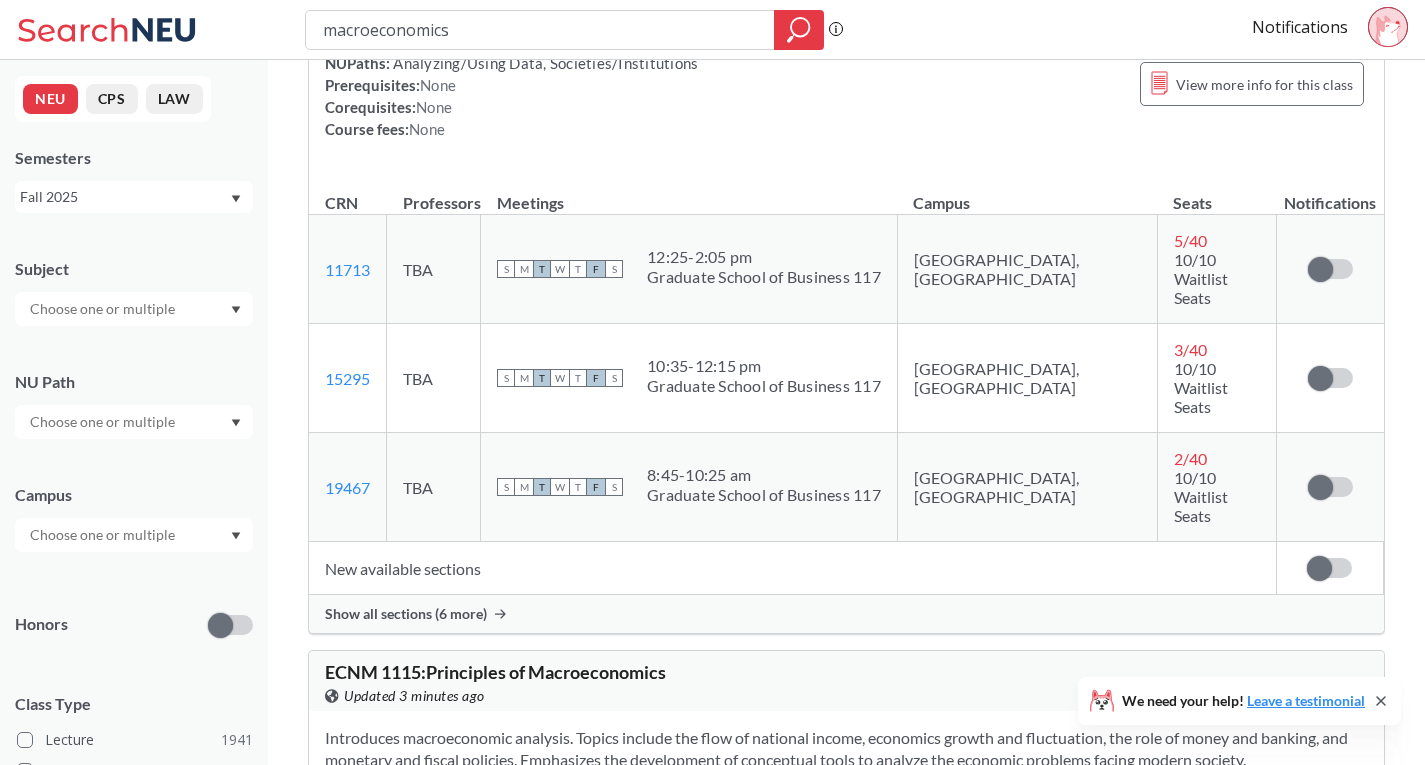 scroll, scrollTop: 800, scrollLeft: 0, axis: vertical 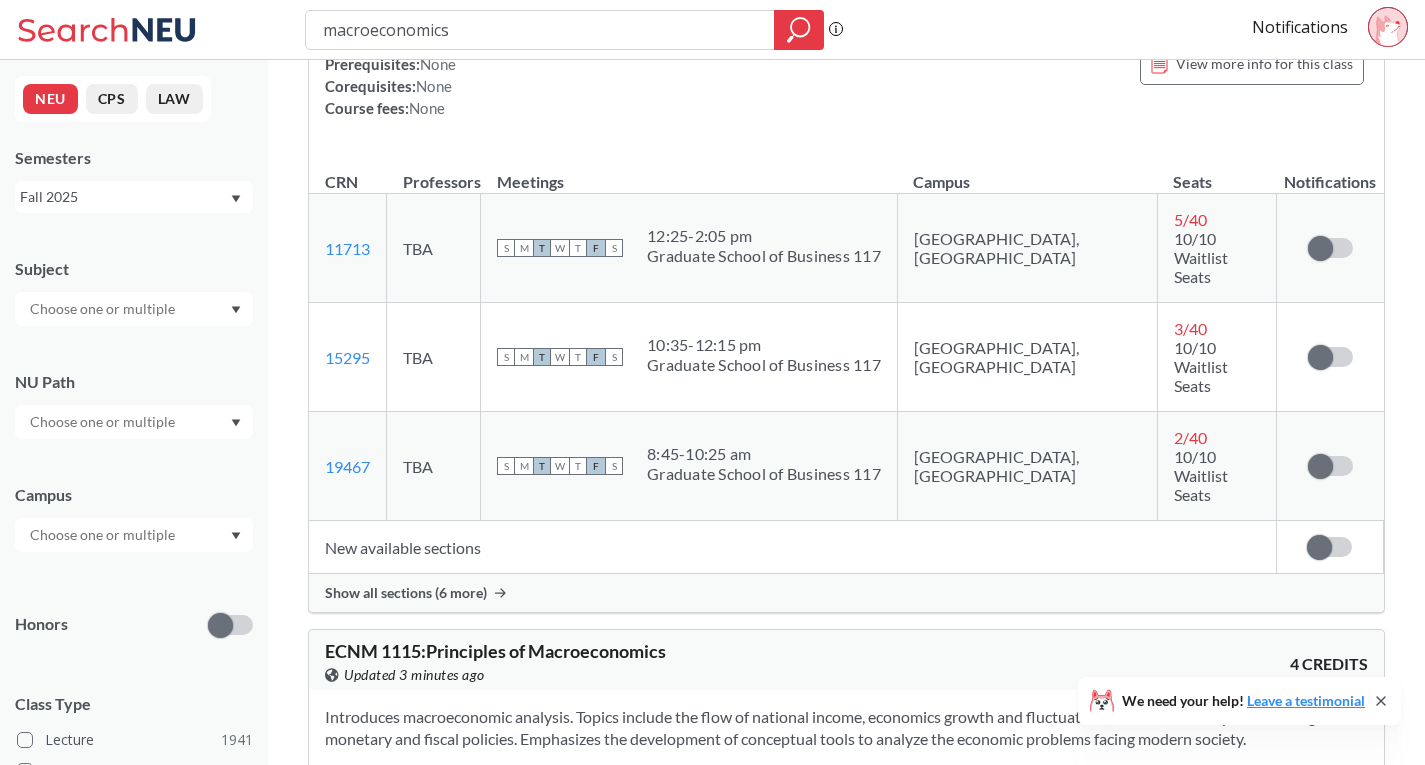 click on "Show all sections (6 more)" at bounding box center (406, 593) 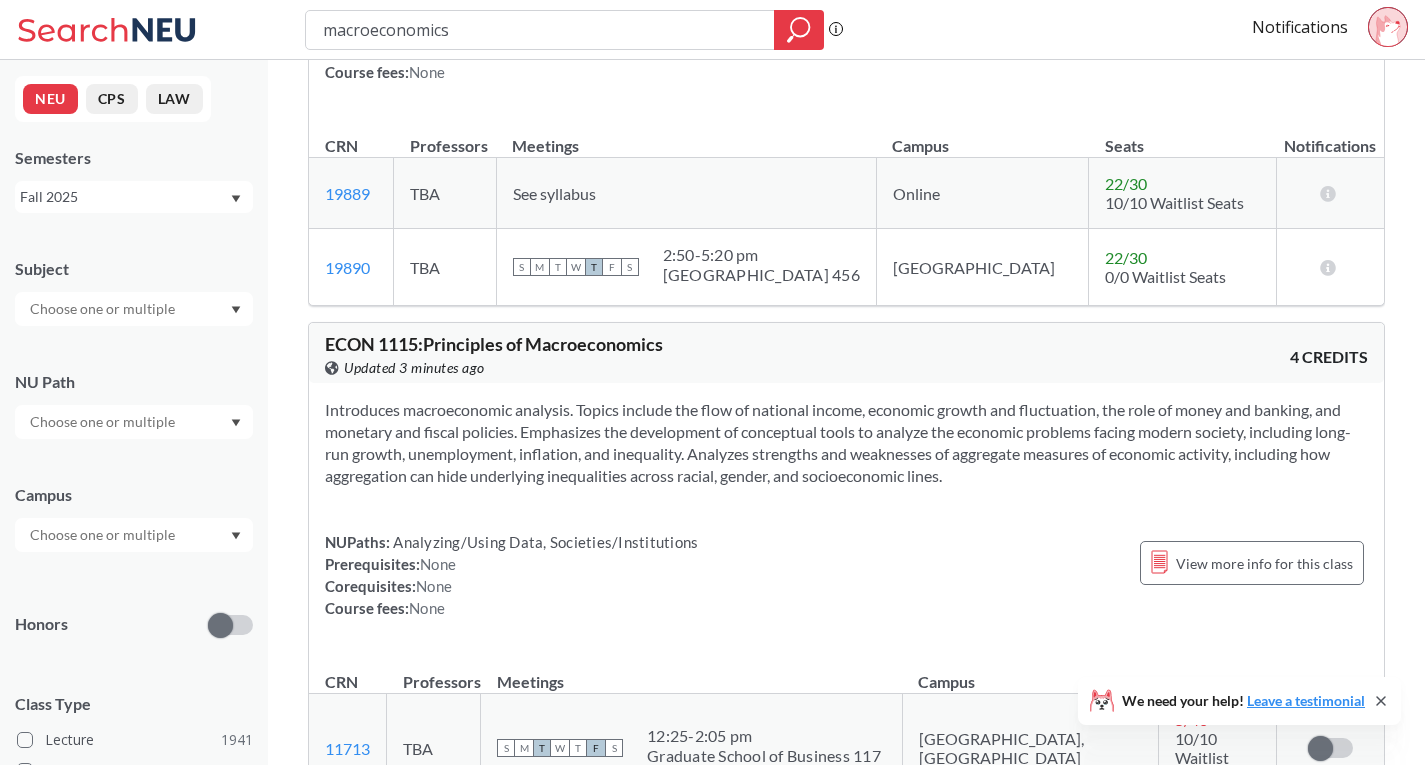 scroll, scrollTop: 300, scrollLeft: 0, axis: vertical 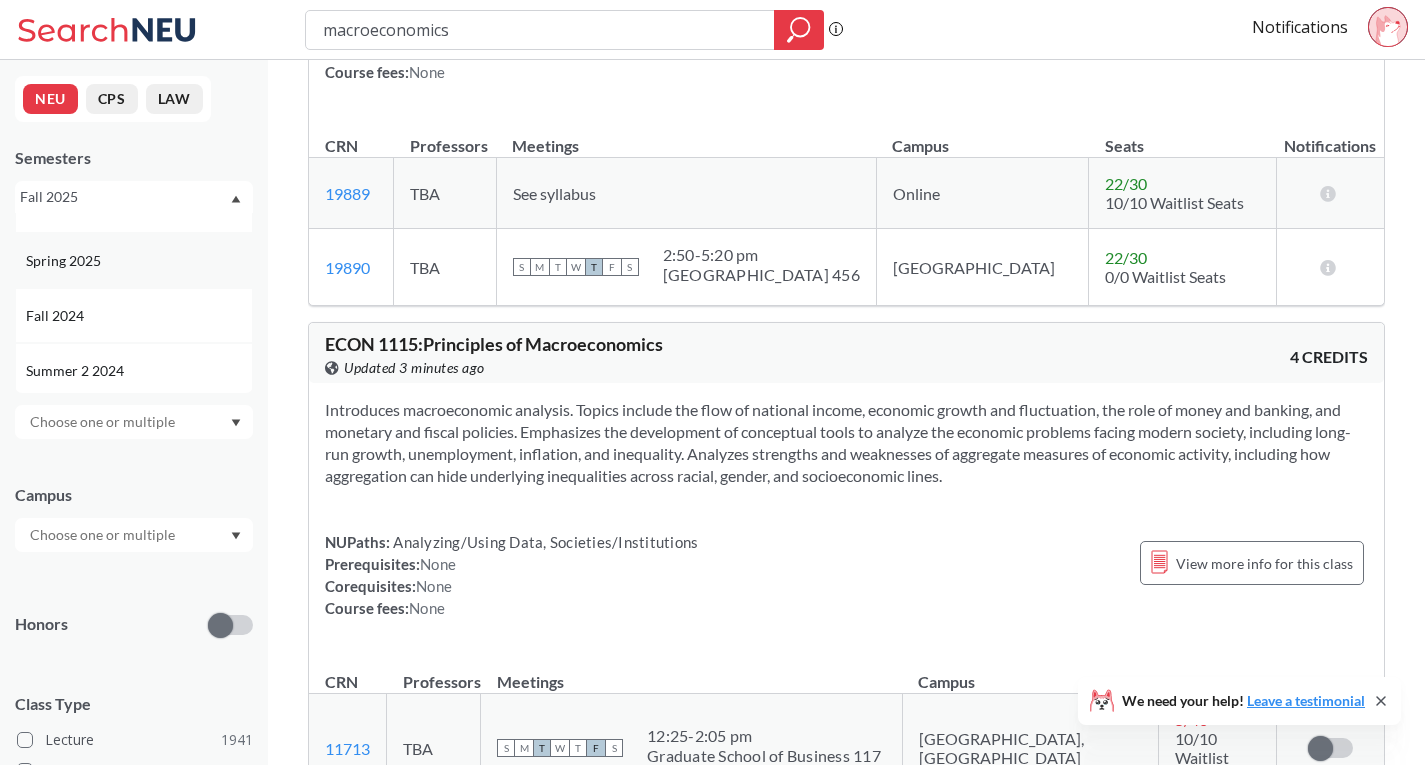 click on "Spring 2025" at bounding box center [139, 261] 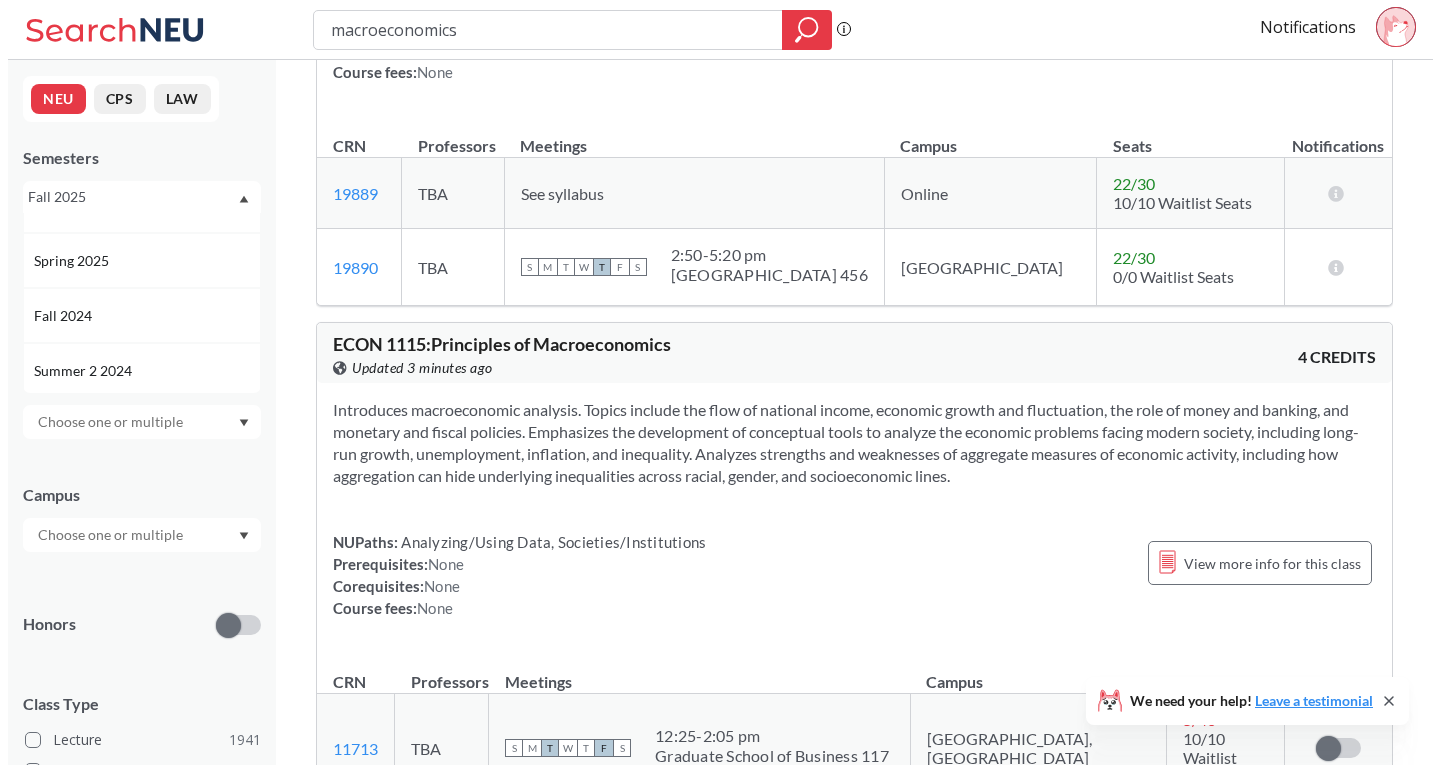 scroll, scrollTop: 0, scrollLeft: 0, axis: both 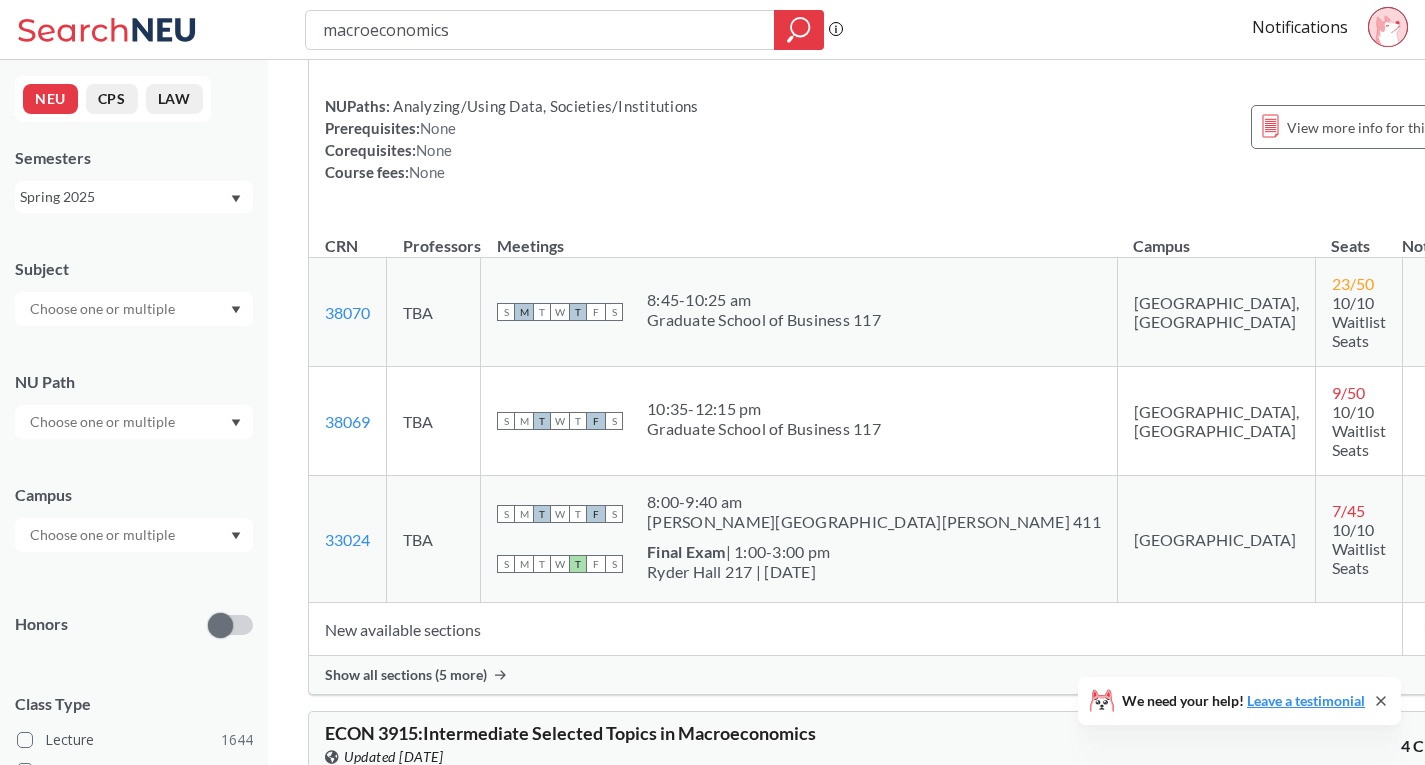 click on "Show all sections (5 more)" at bounding box center [406, 675] 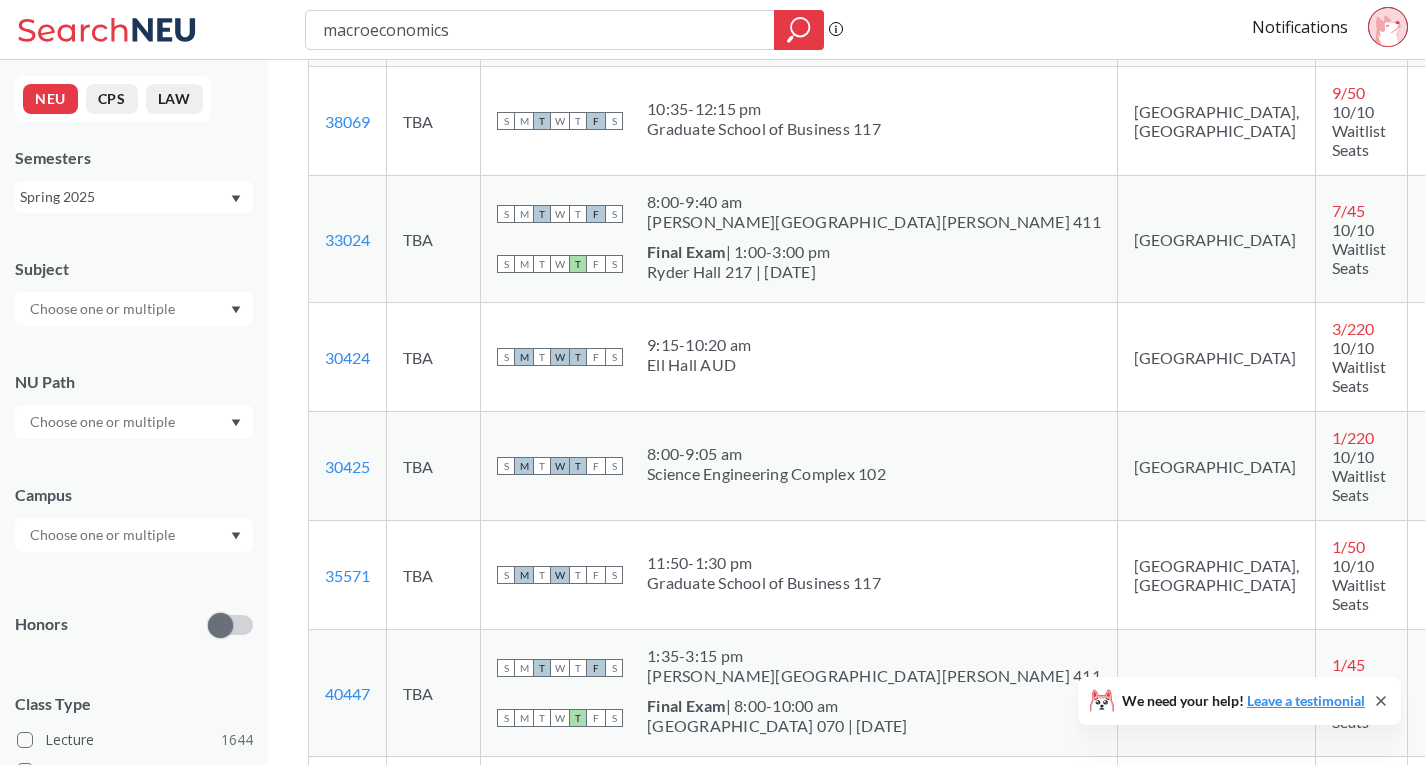 scroll, scrollTop: 400, scrollLeft: 0, axis: vertical 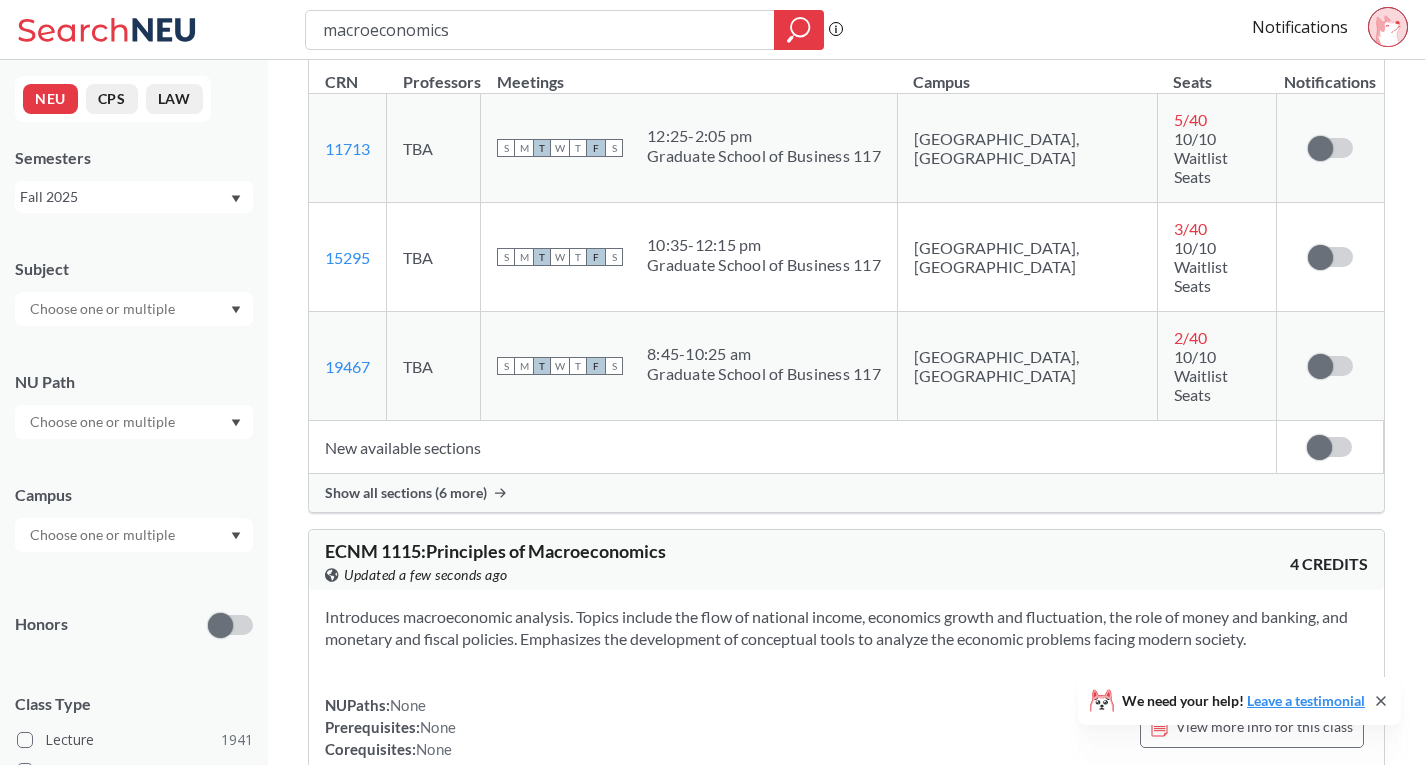click on "New available sections" at bounding box center [792, 447] 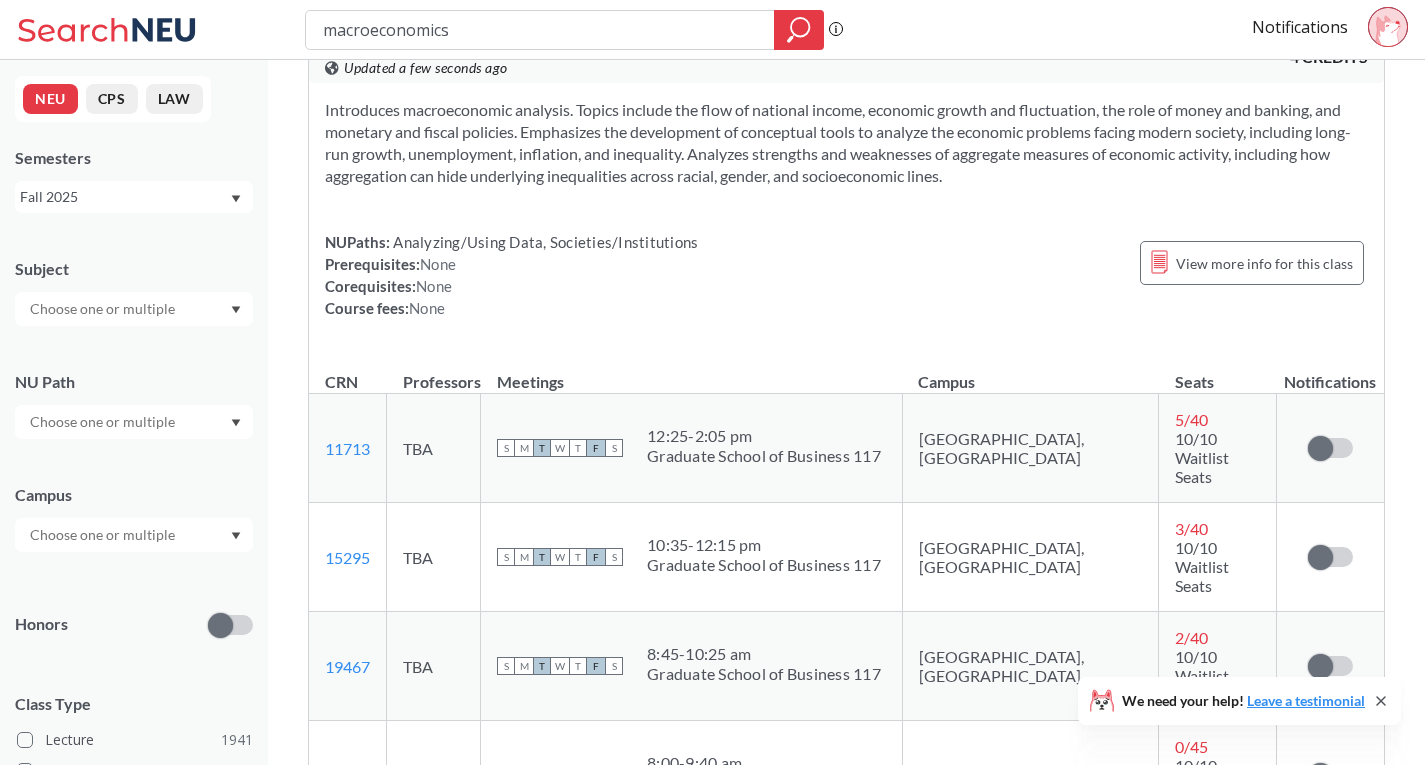 scroll, scrollTop: 500, scrollLeft: 0, axis: vertical 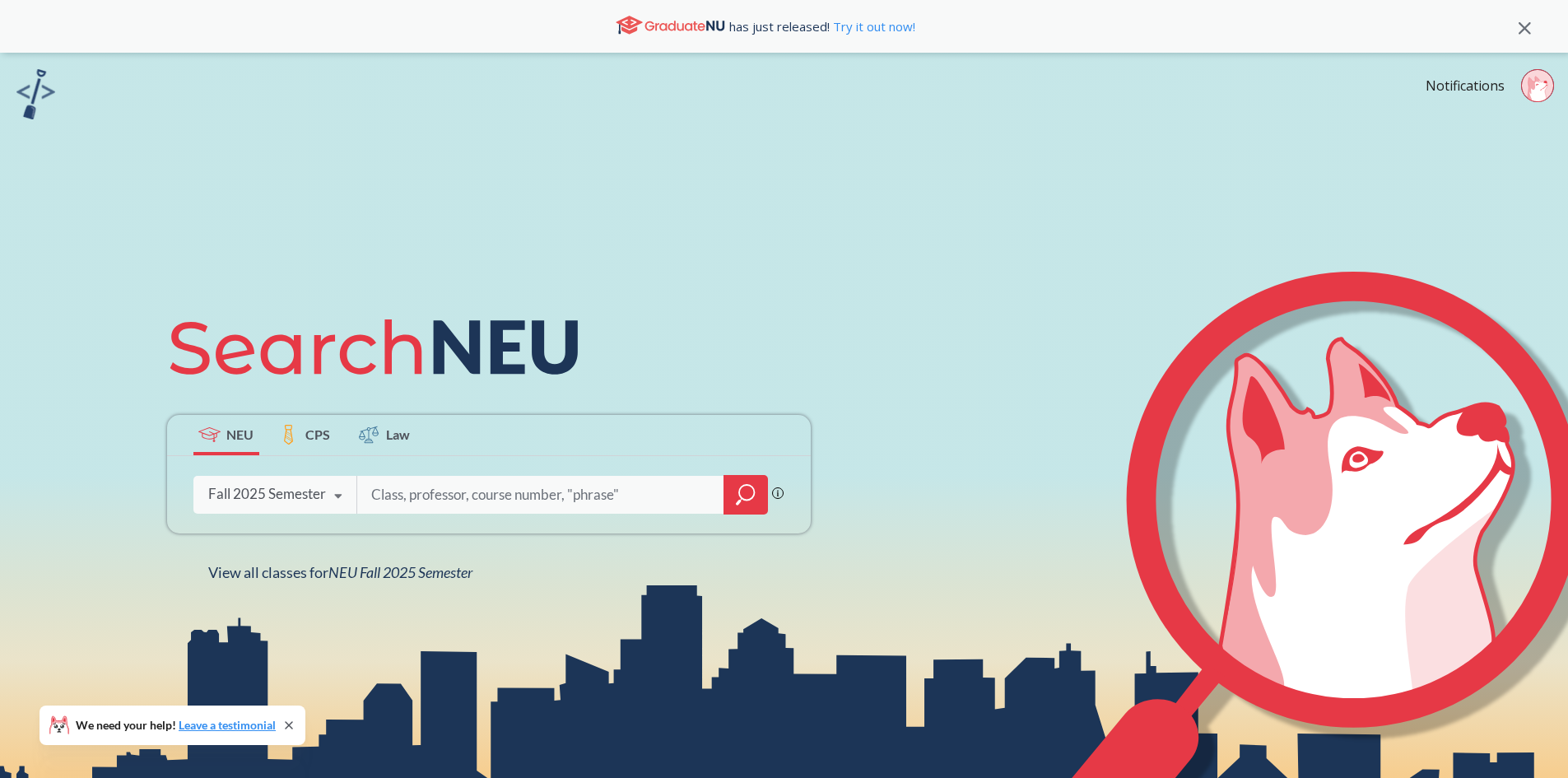 click at bounding box center (541, 495) 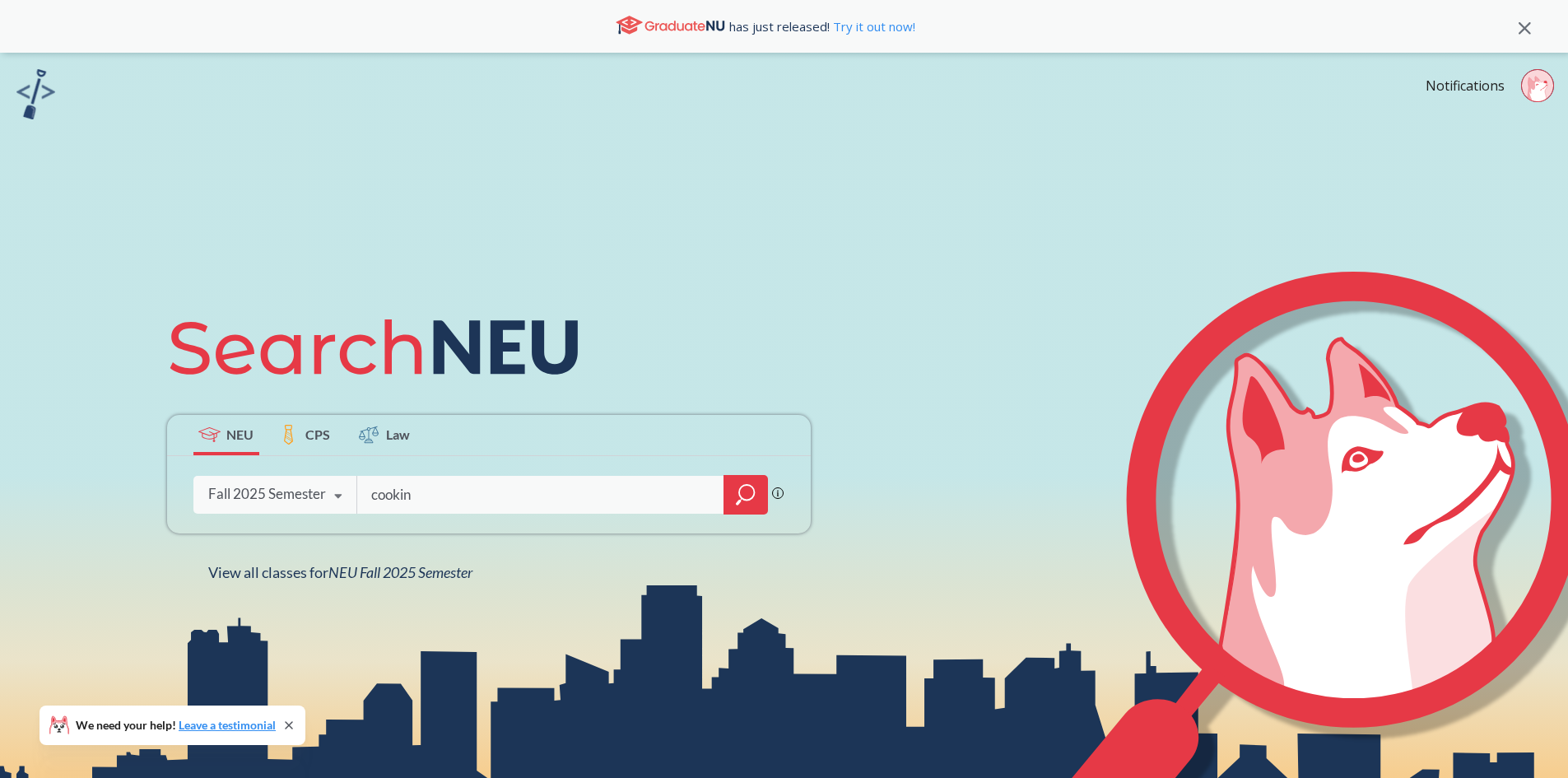 type on "cooking" 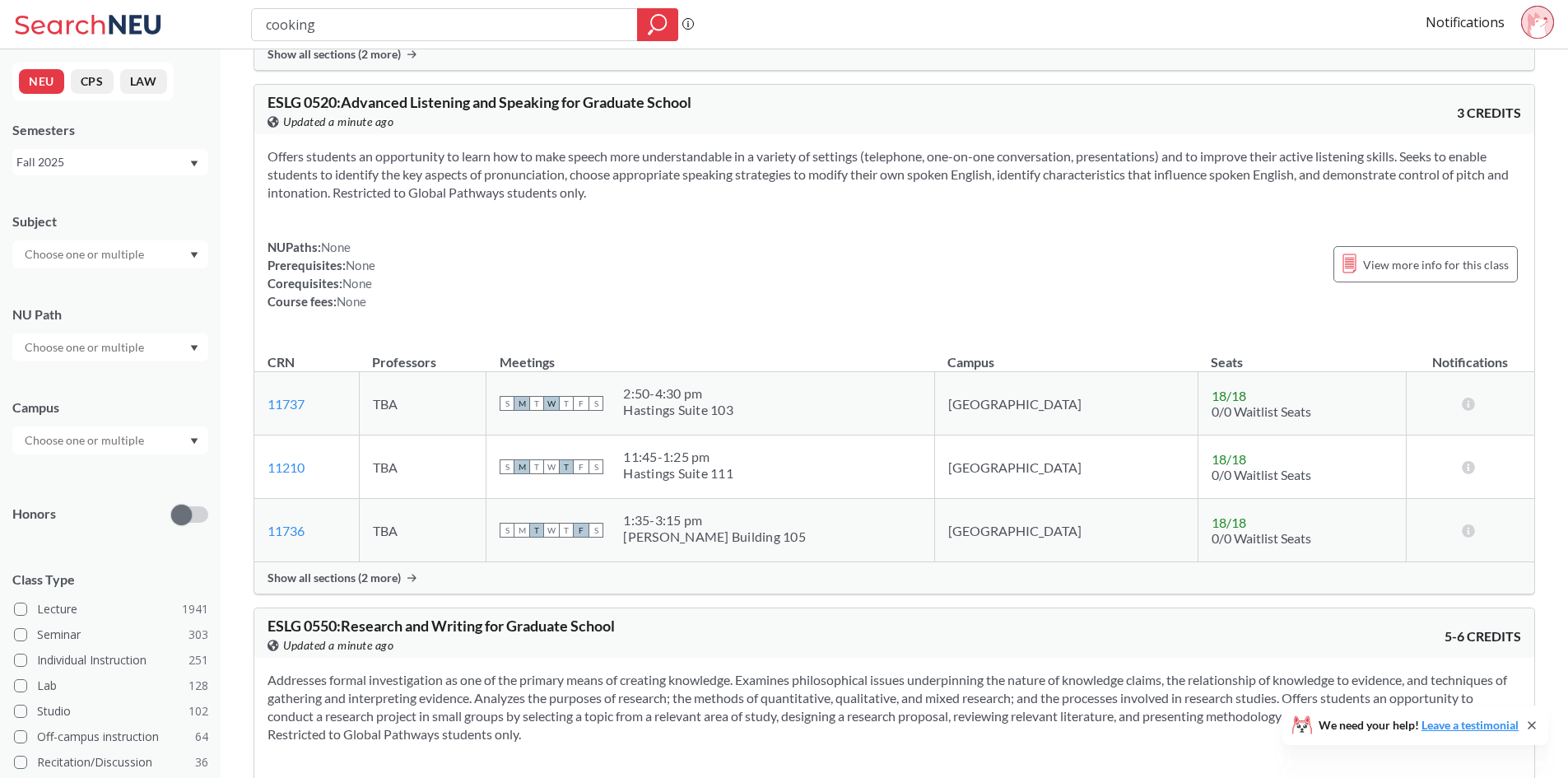 scroll, scrollTop: 3952, scrollLeft: 0, axis: vertical 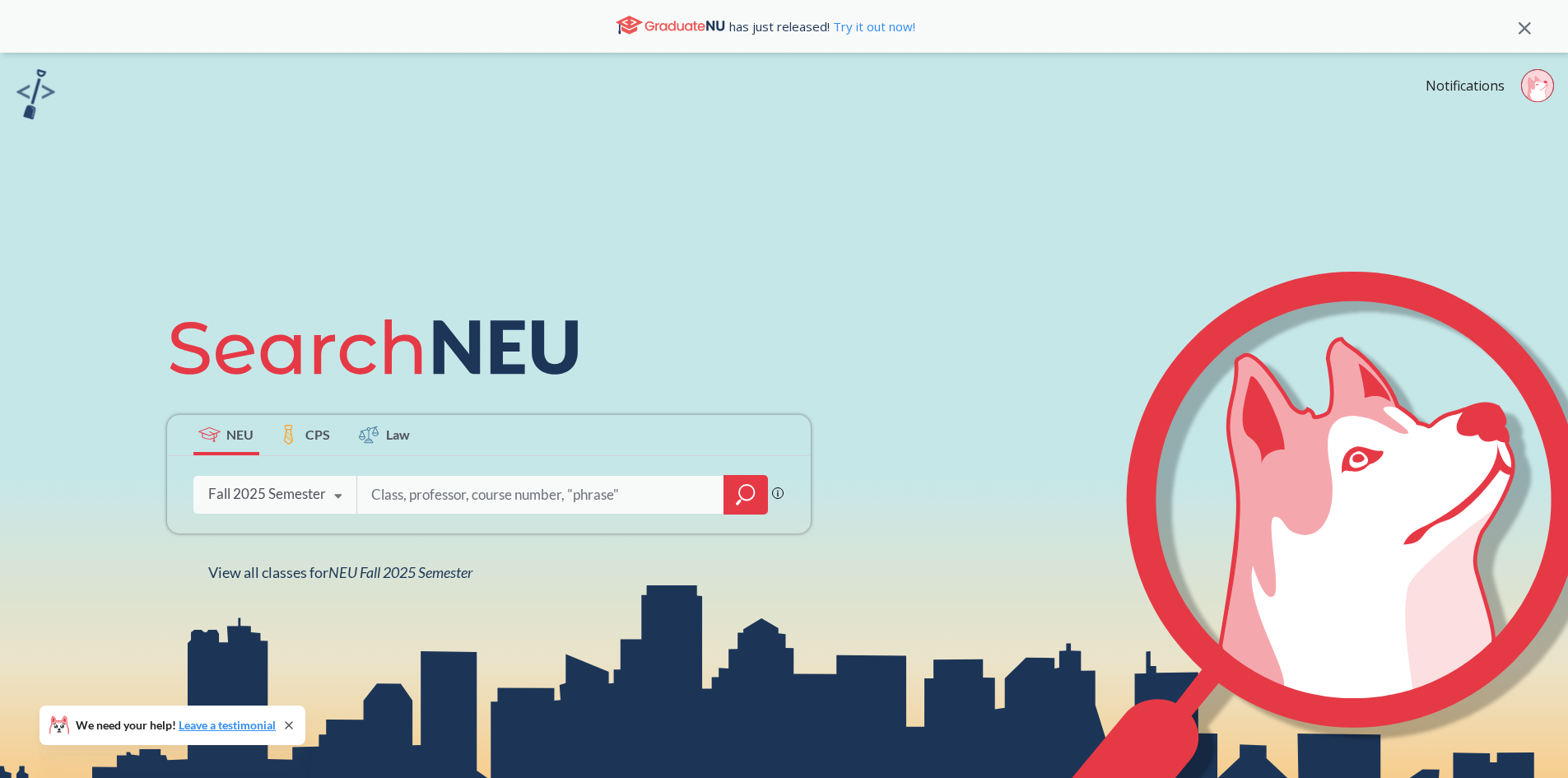 click at bounding box center (541, 495) 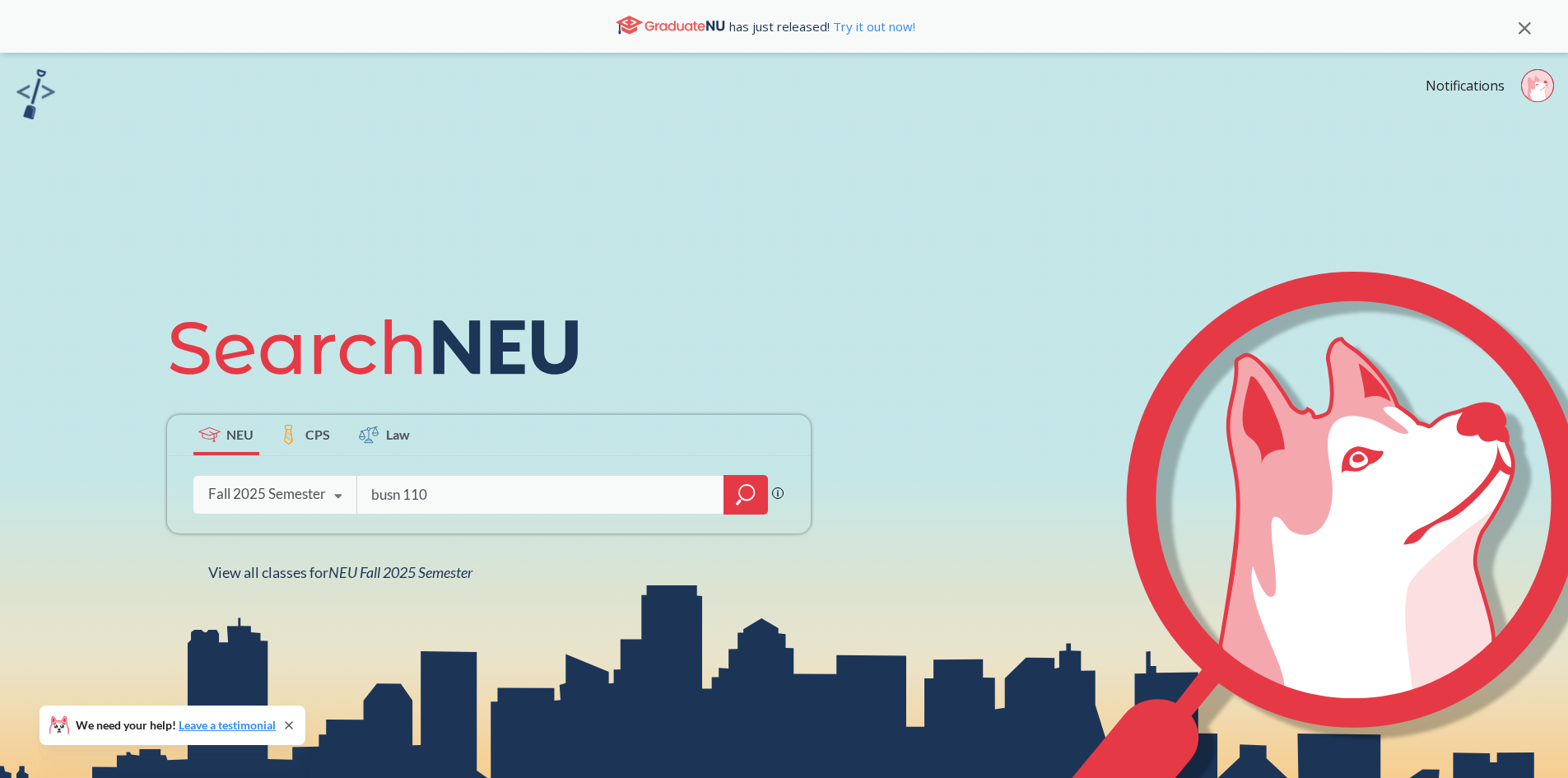 type on "busn 1101" 